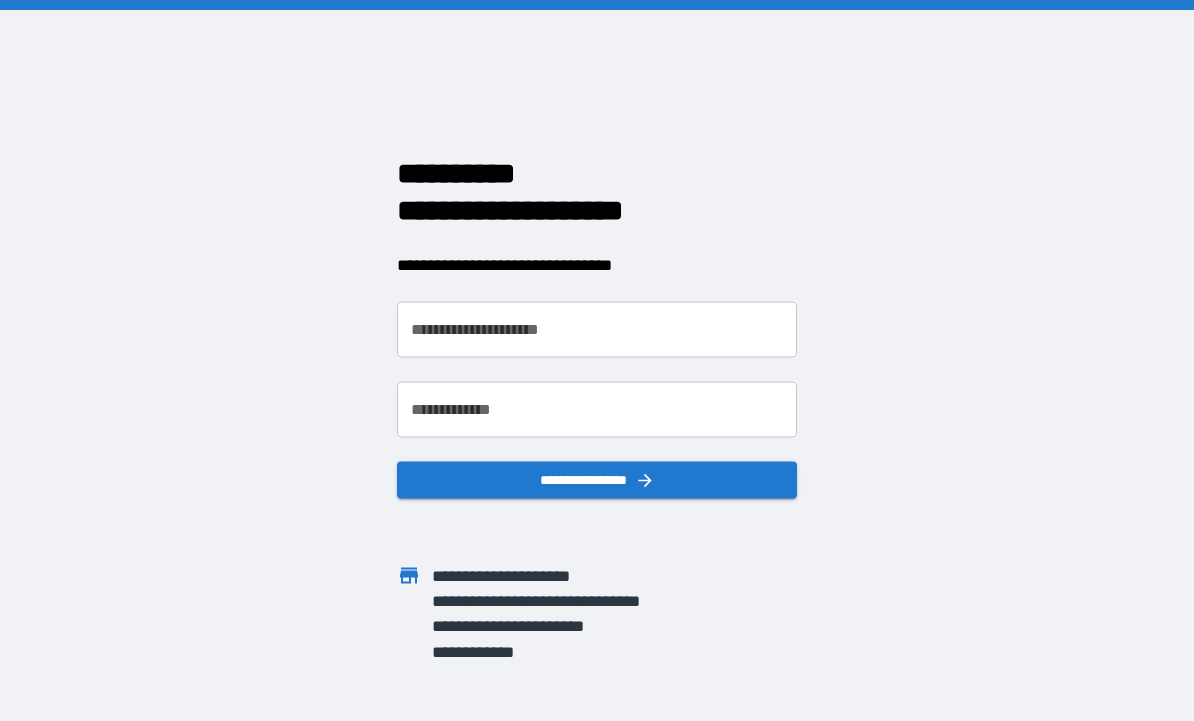 scroll, scrollTop: 0, scrollLeft: 0, axis: both 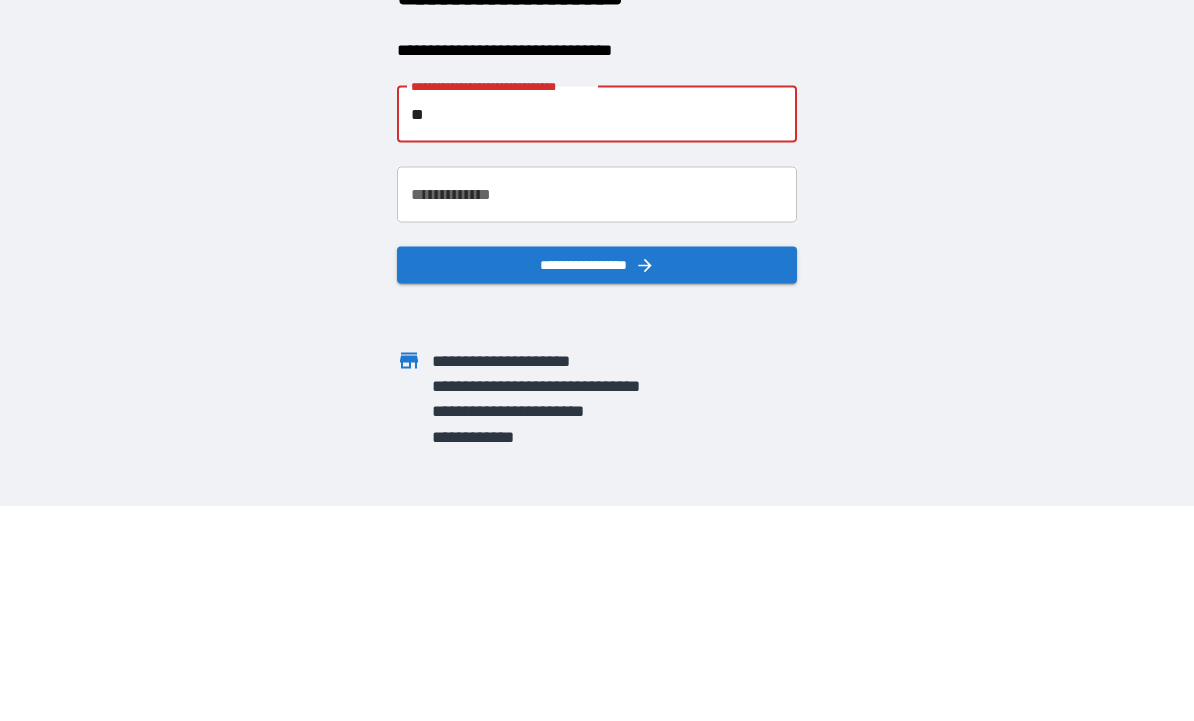 type on "*" 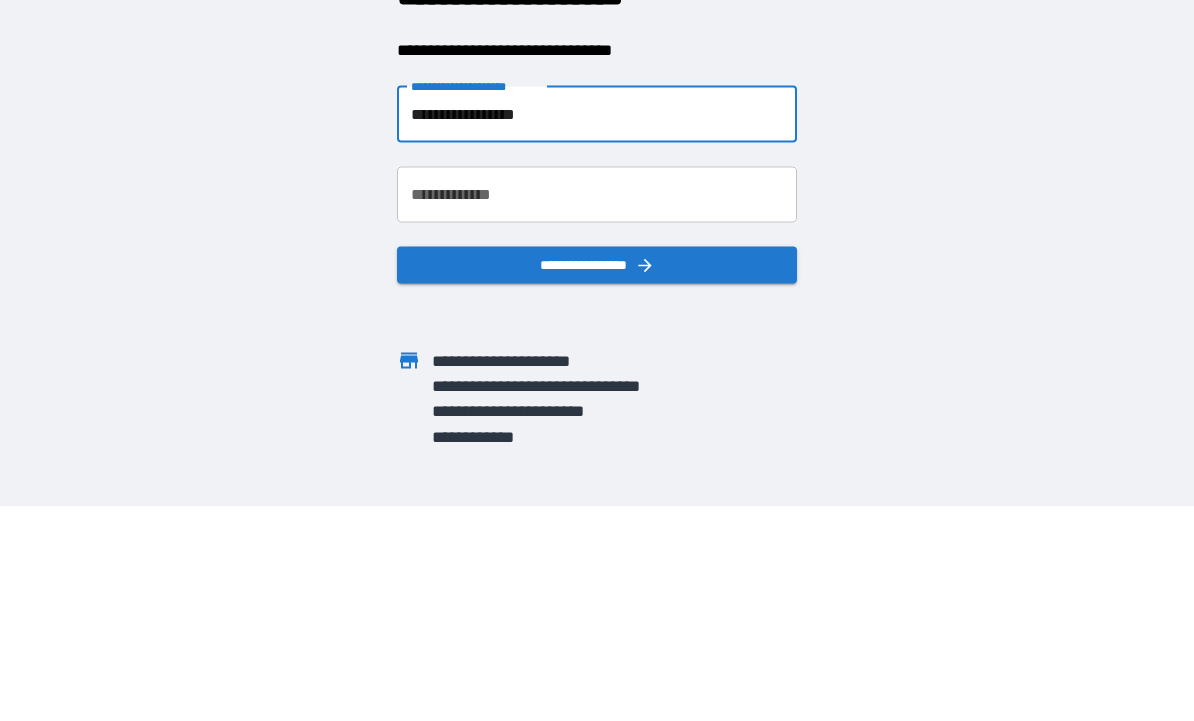 type on "**********" 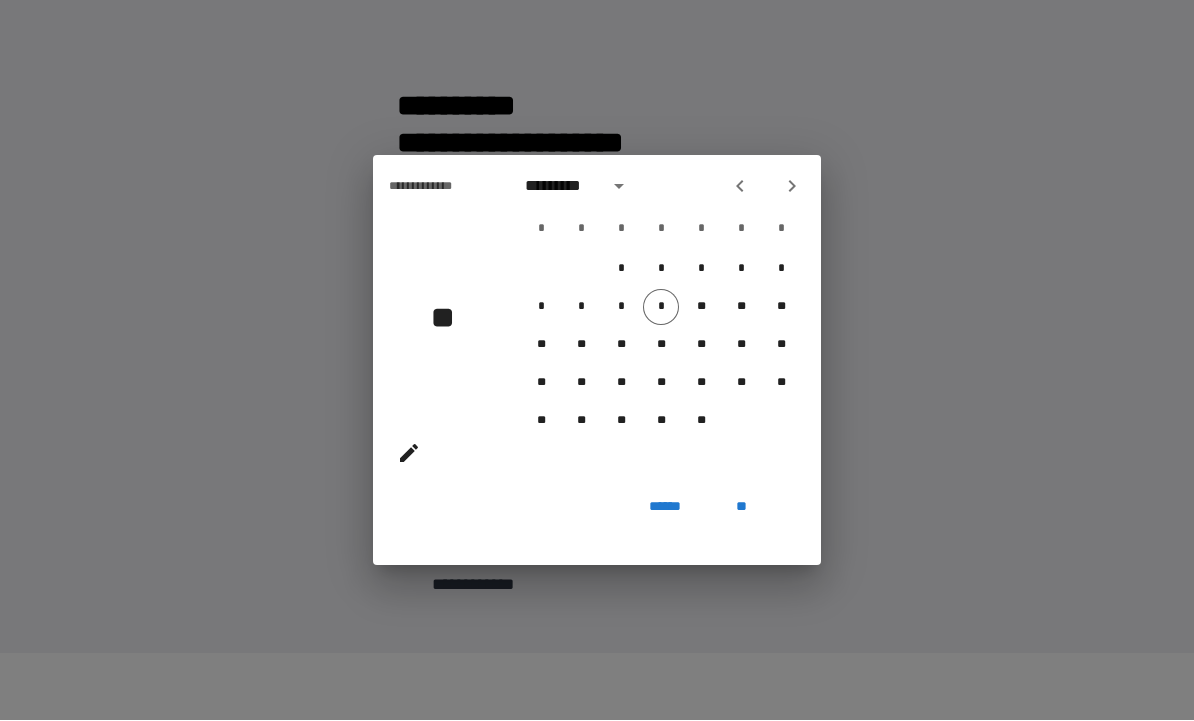 click 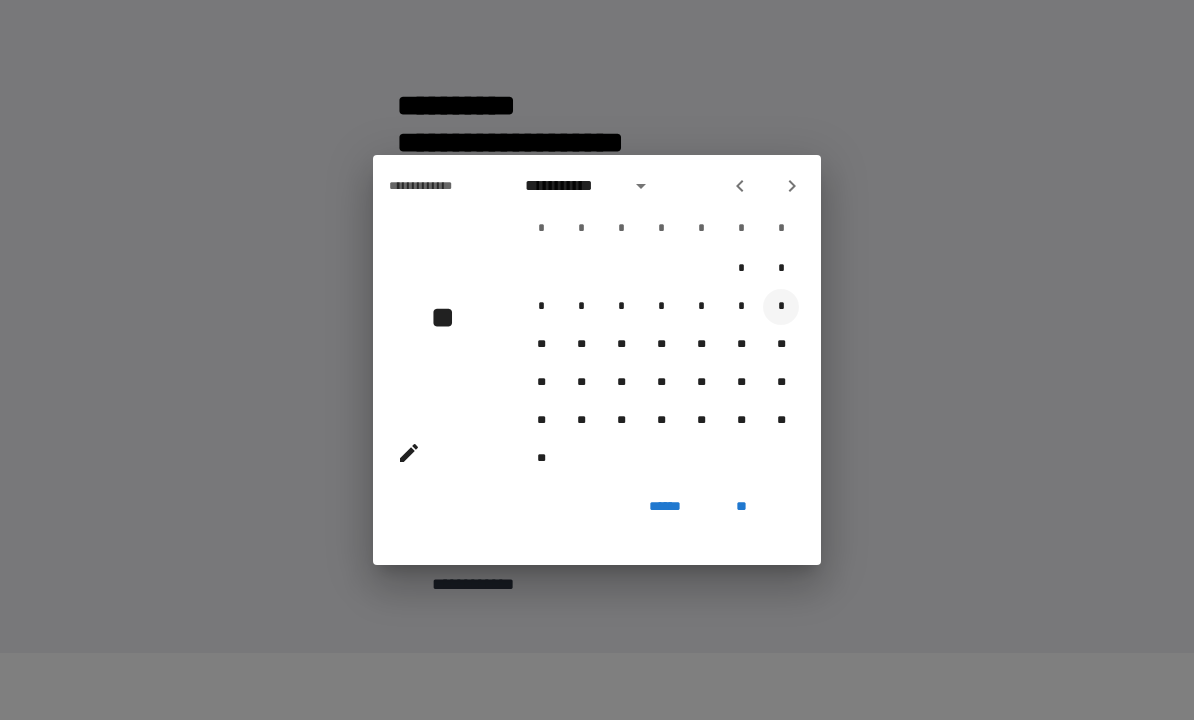 click on "*" at bounding box center [781, 308] 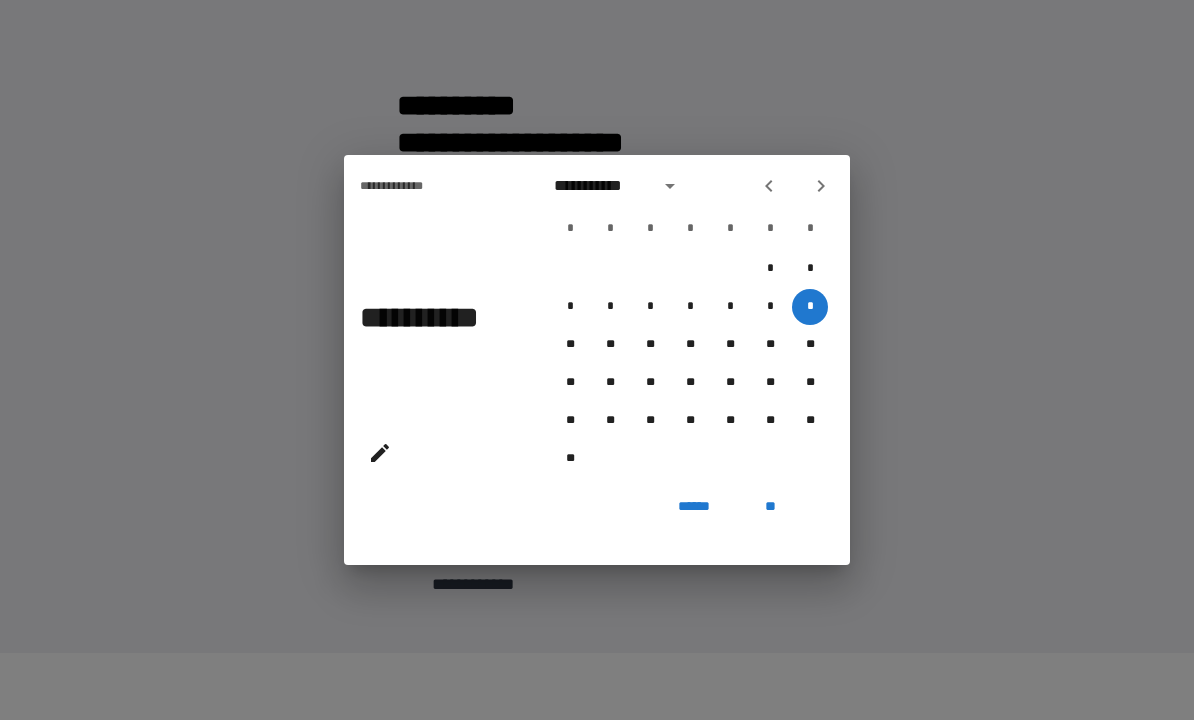 click 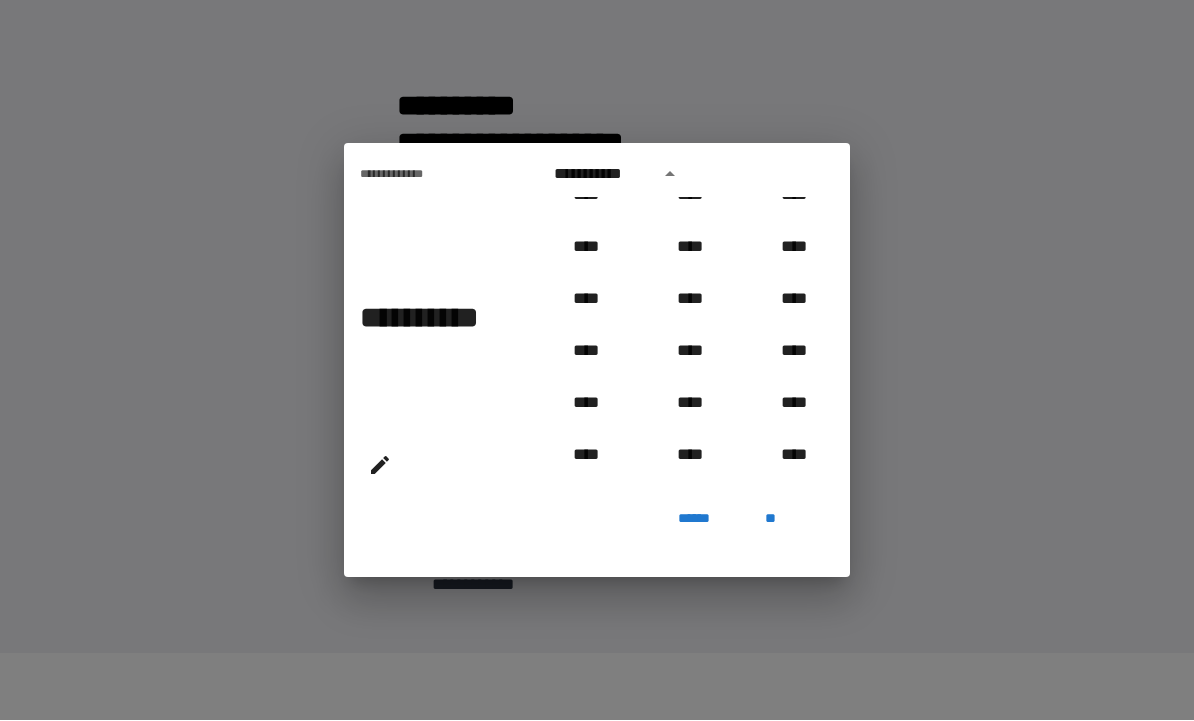 scroll, scrollTop: 965, scrollLeft: 0, axis: vertical 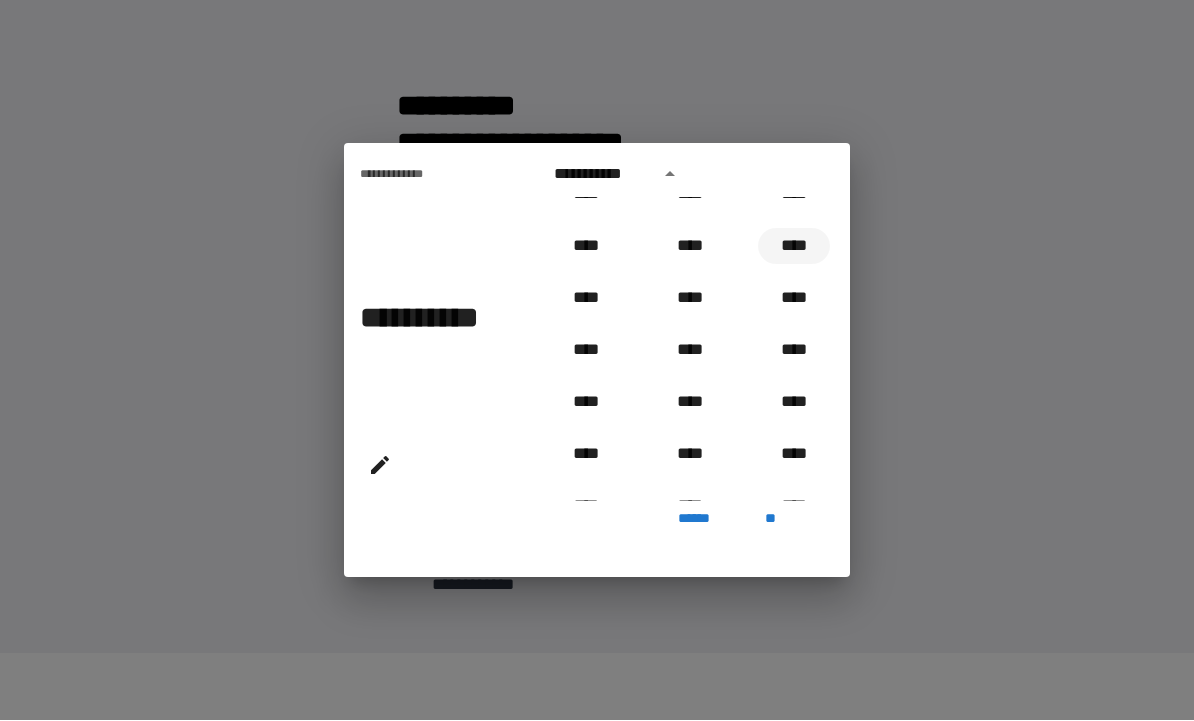 click on "****" at bounding box center [794, 247] 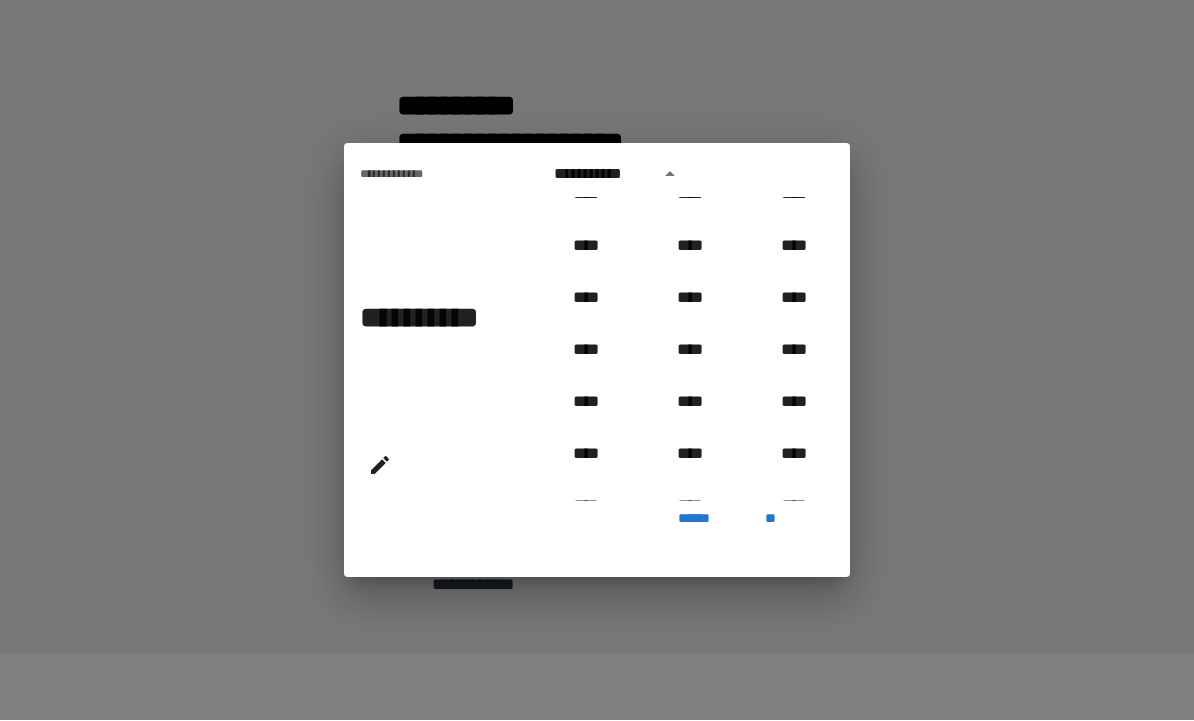 type on "**********" 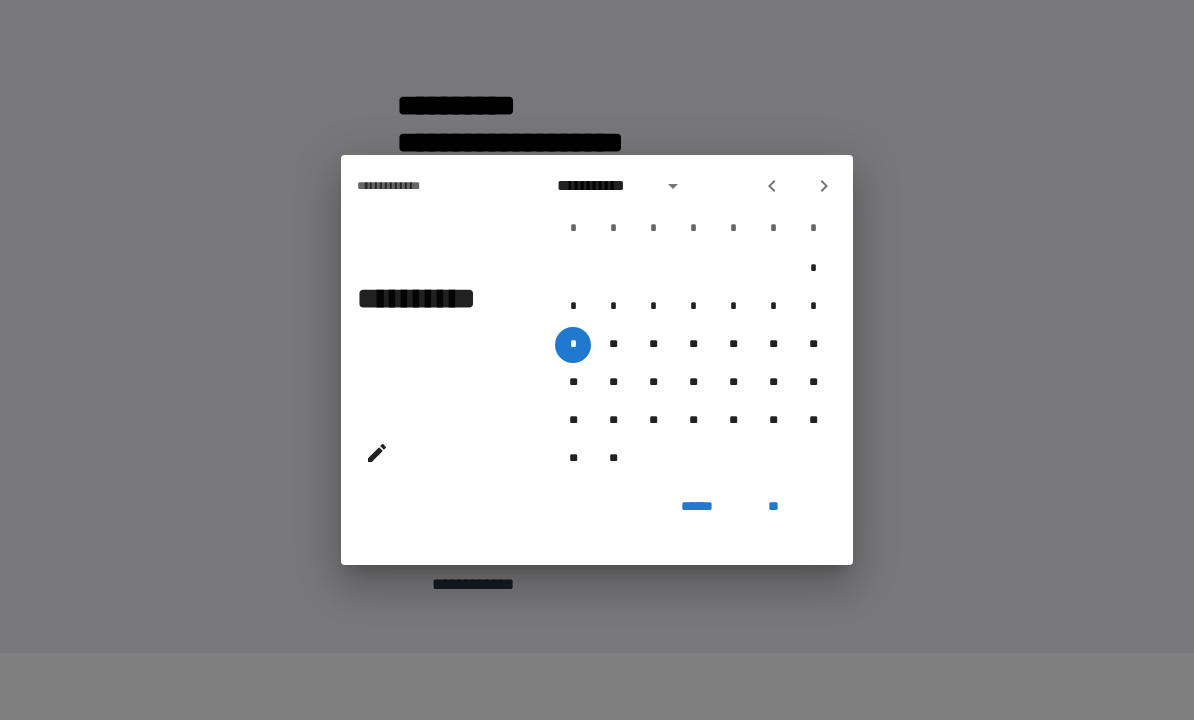 click on "**" at bounding box center (773, 508) 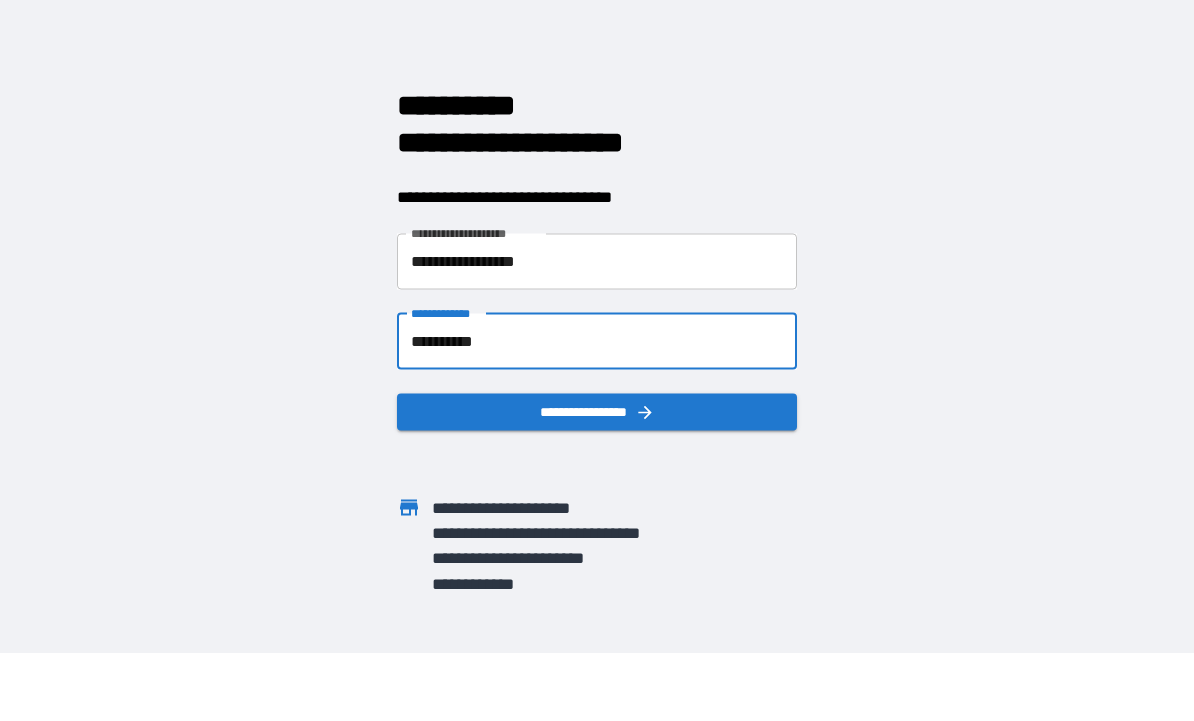 click on "**********" at bounding box center [597, 412] 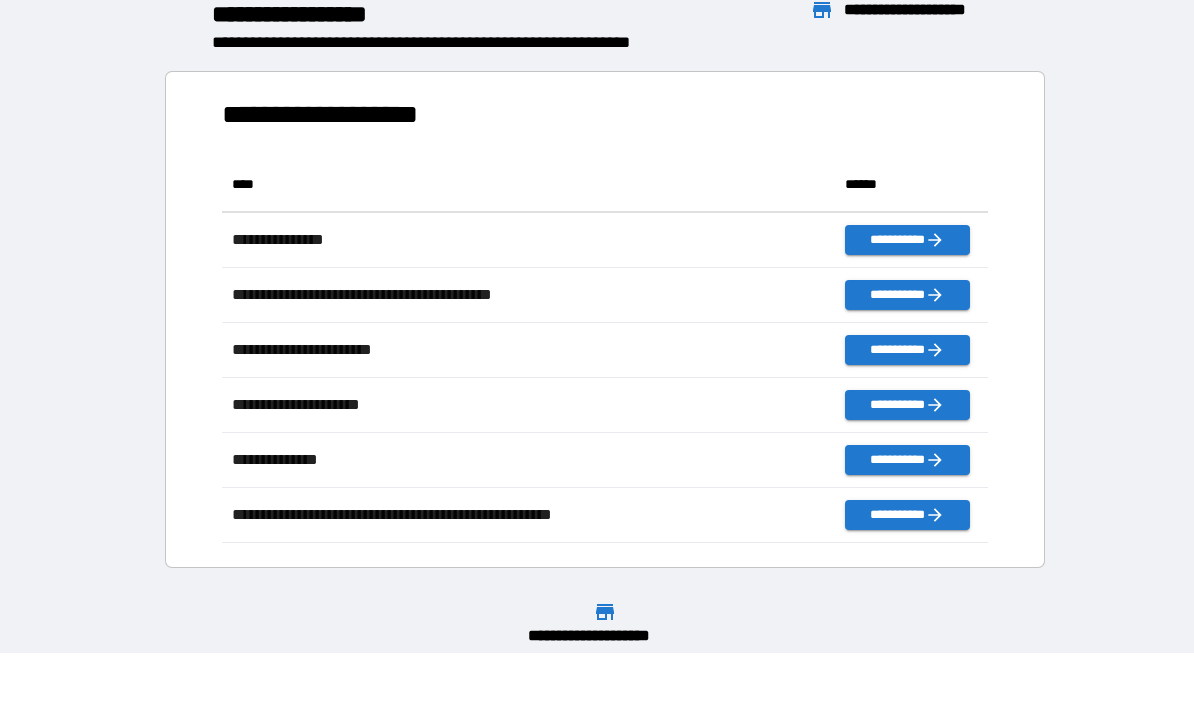scroll, scrollTop: 1, scrollLeft: 1, axis: both 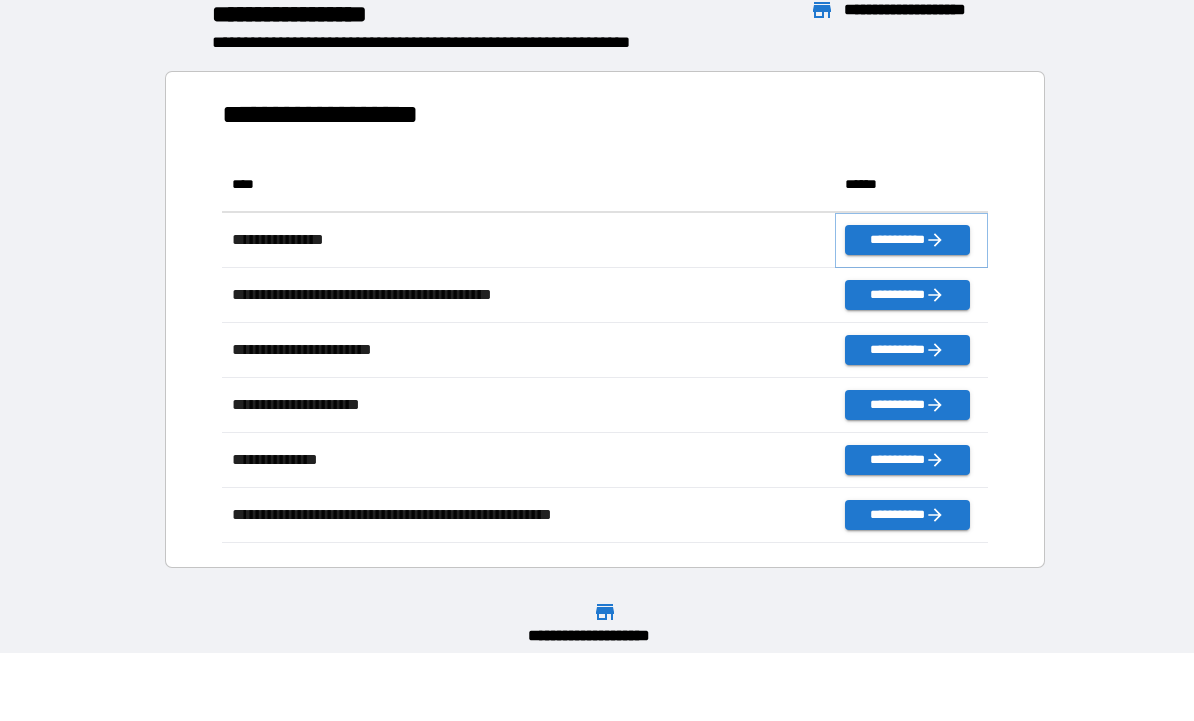 click 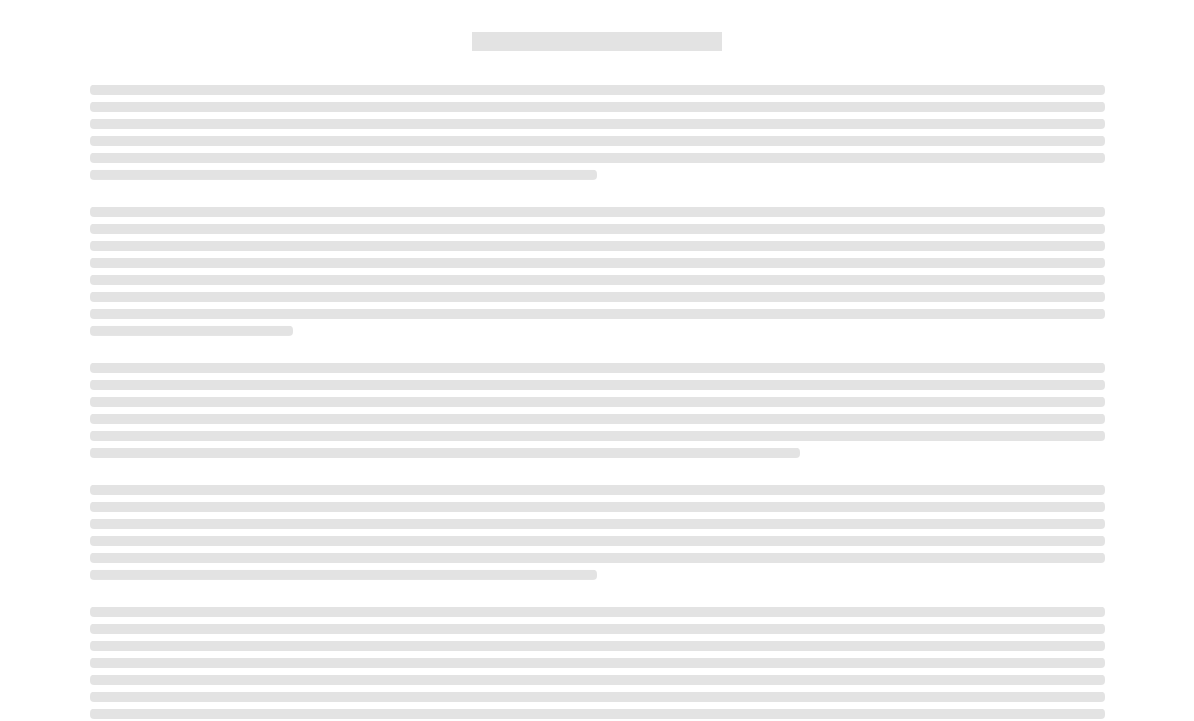 scroll, scrollTop: 67, scrollLeft: 0, axis: vertical 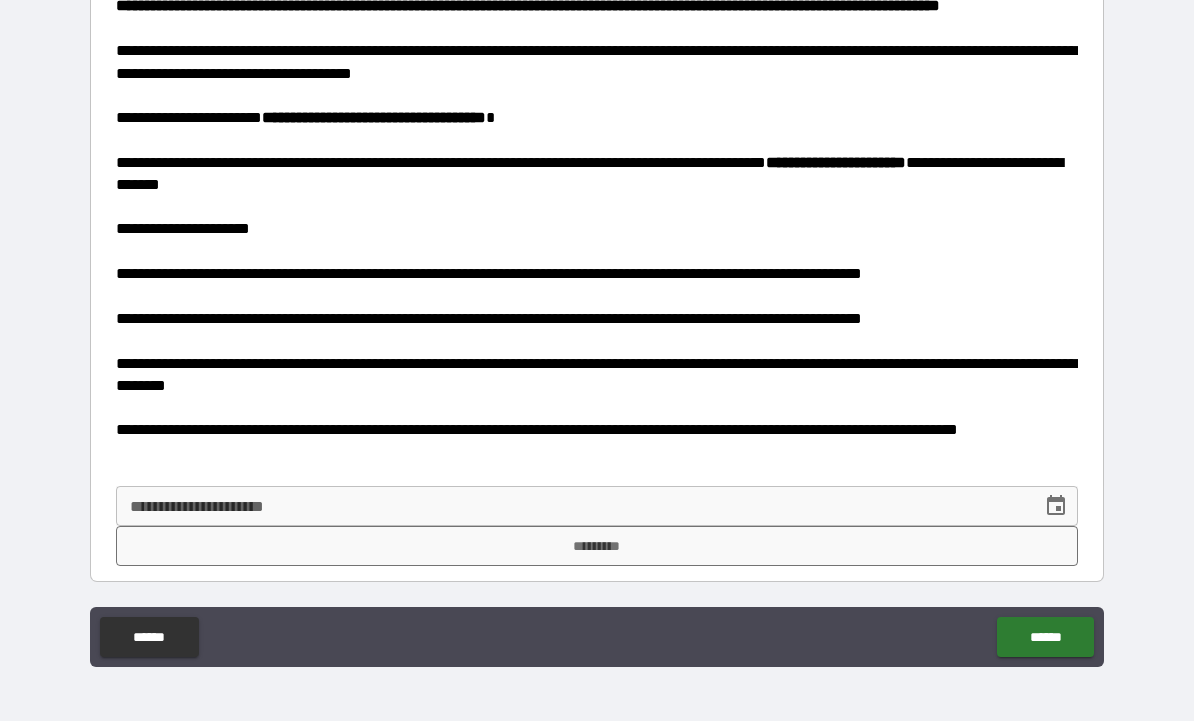 click on "*********" at bounding box center [597, 546] 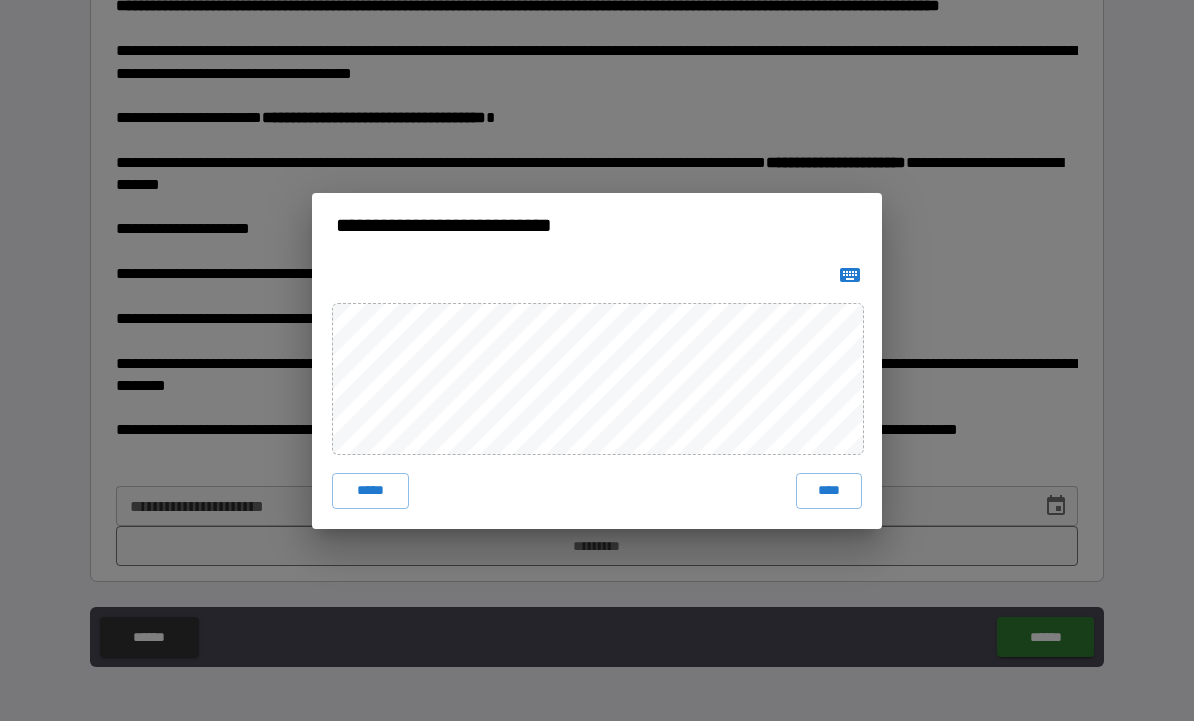 click 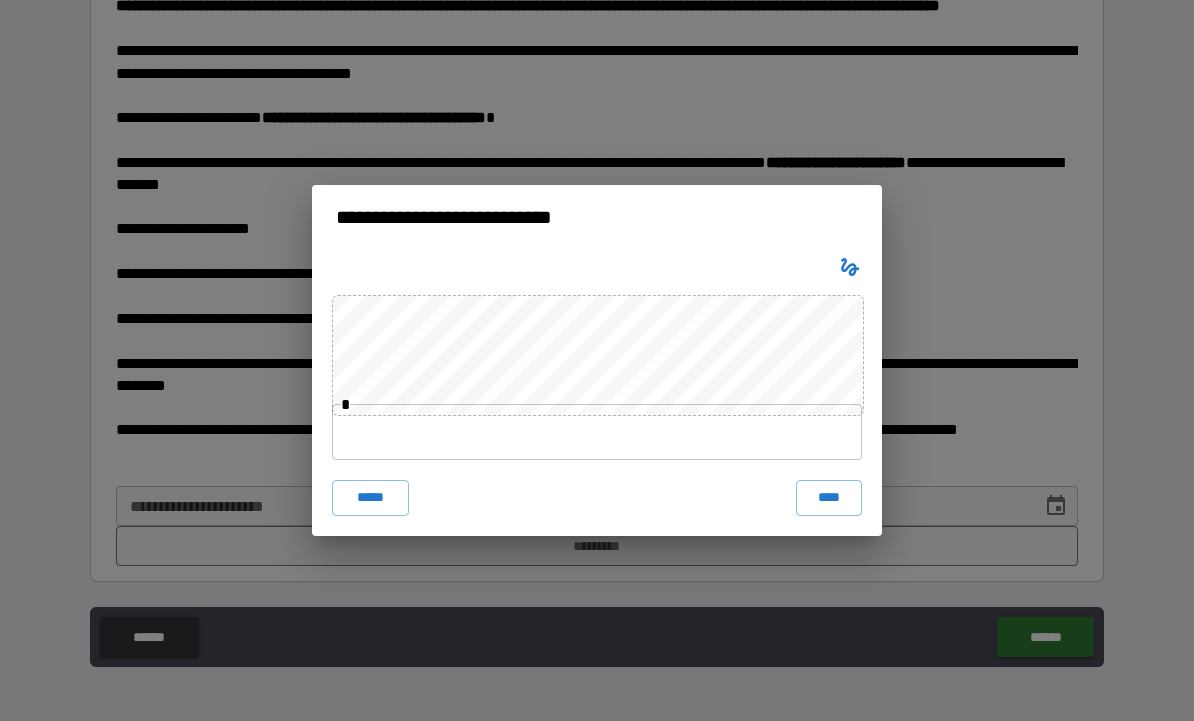 click 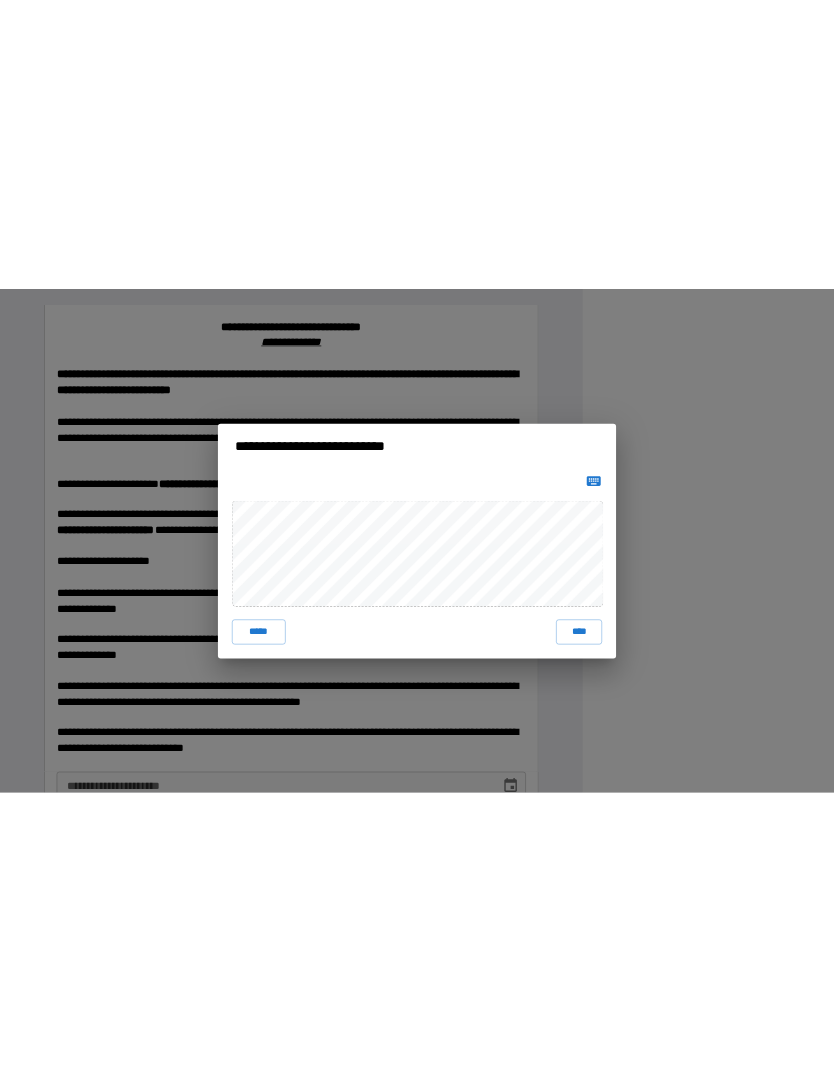 scroll, scrollTop: 0, scrollLeft: 0, axis: both 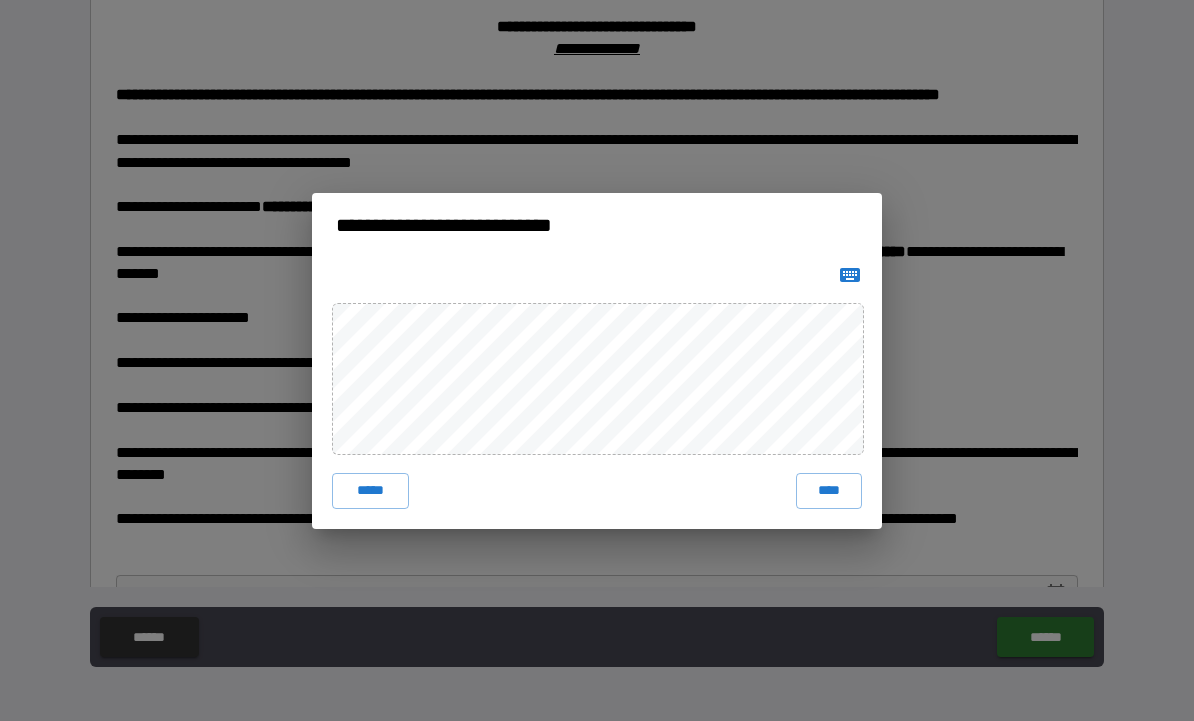 click on "**********" at bounding box center (597, 360) 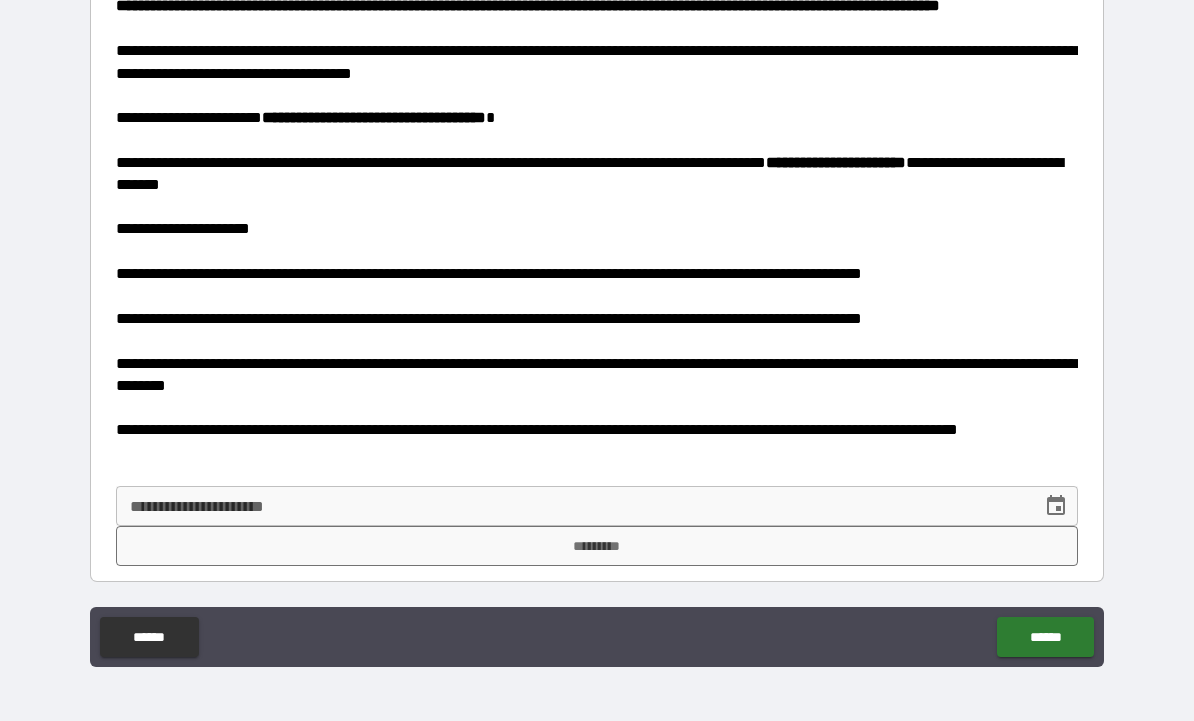 click on "**********" at bounding box center [597, 360] 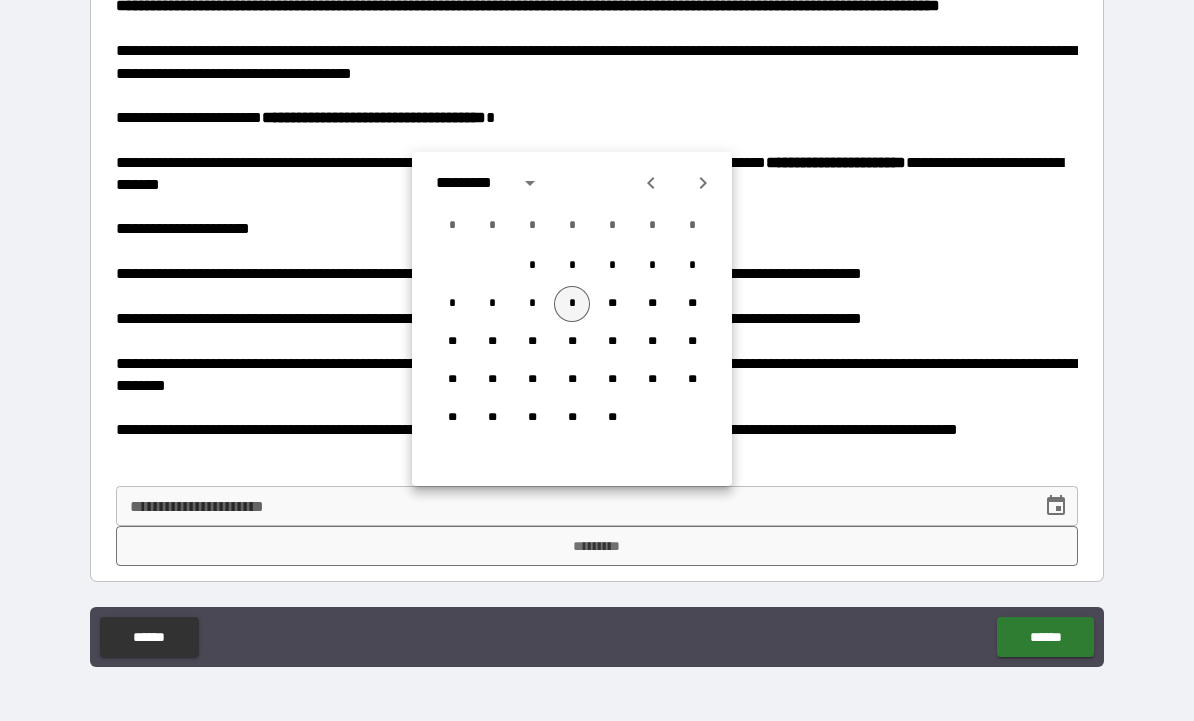 click on "*" at bounding box center (572, 304) 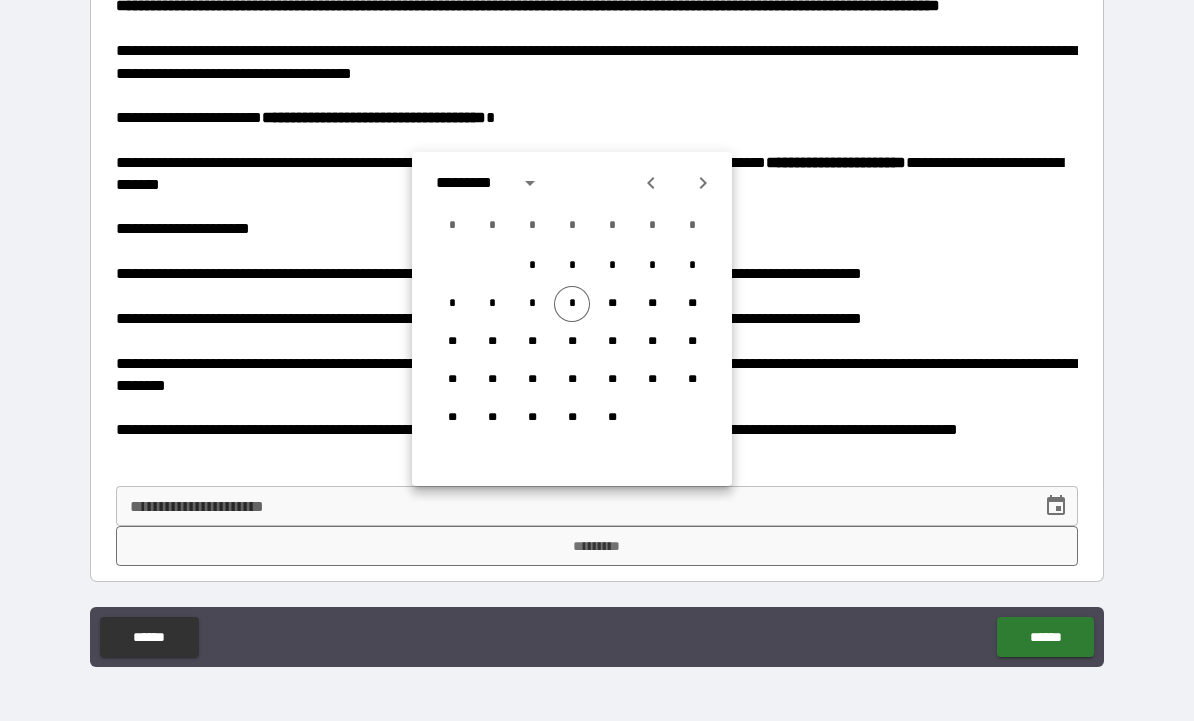 type on "**********" 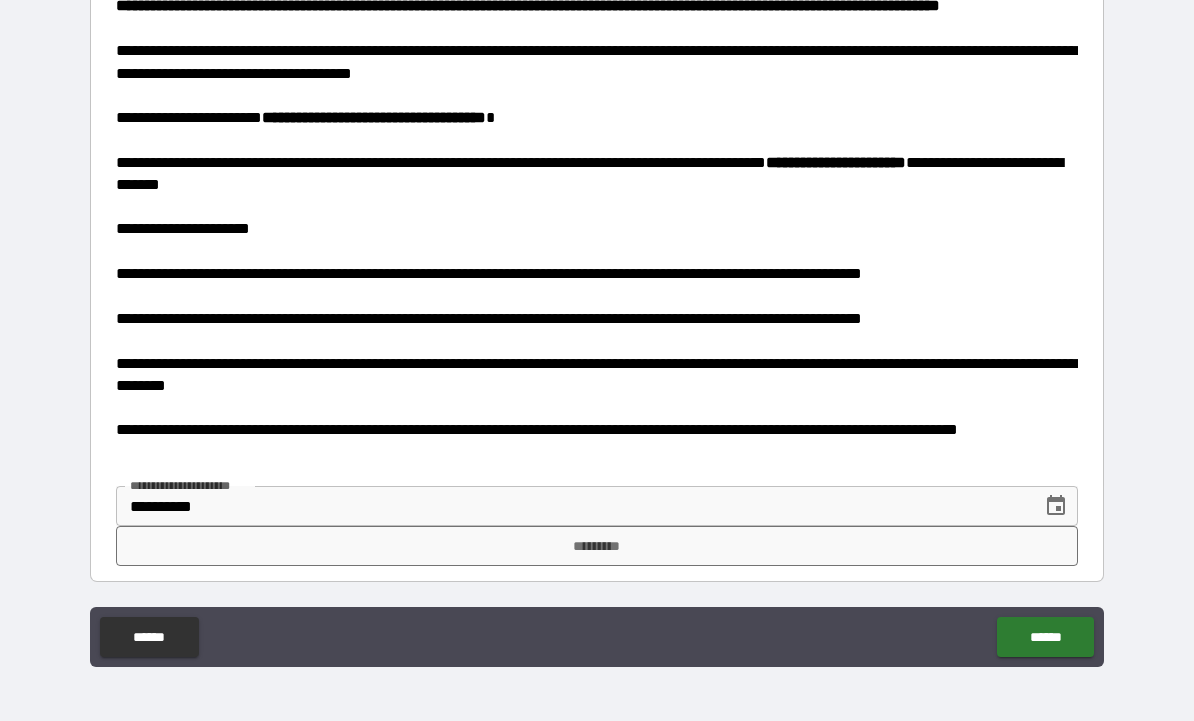click on "*********" at bounding box center (597, 546) 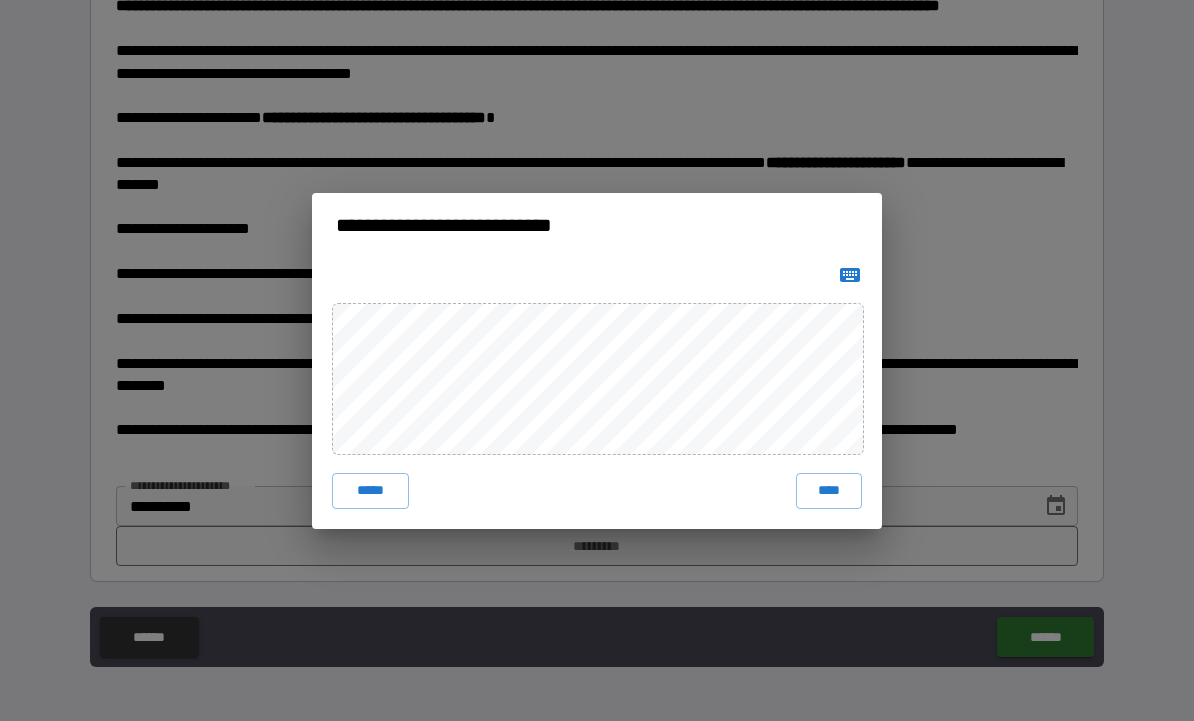 click on "**********" at bounding box center (597, 360) 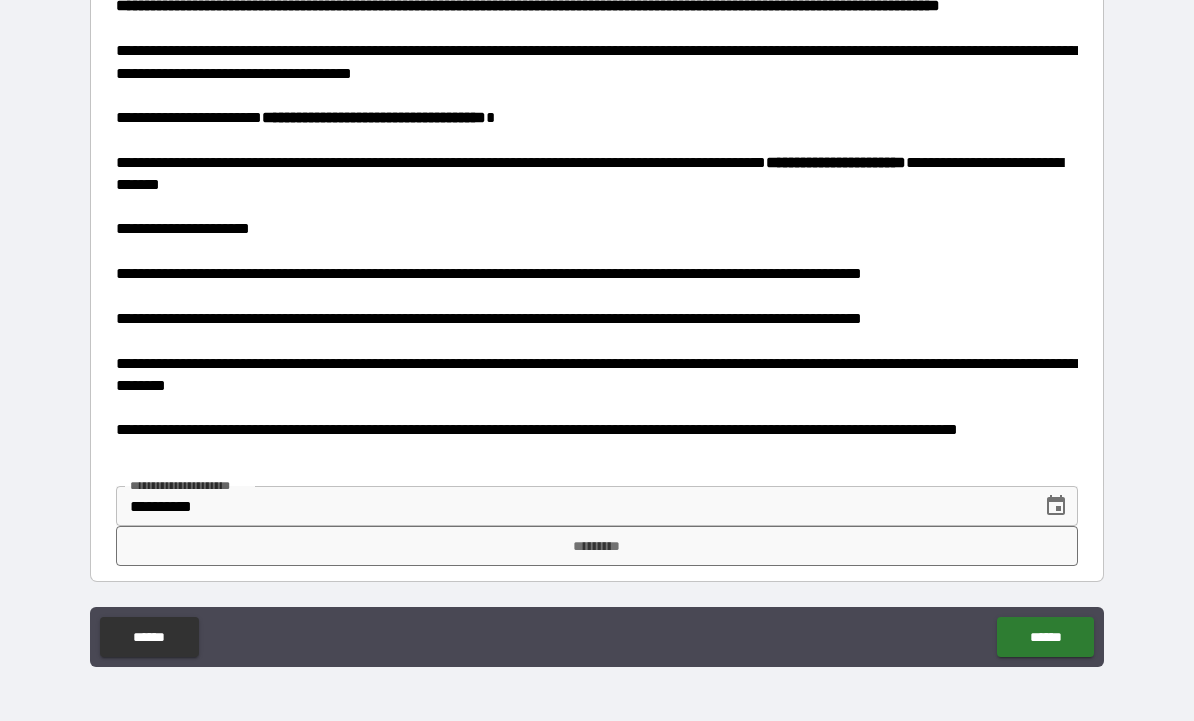click on "*********" at bounding box center (597, 546) 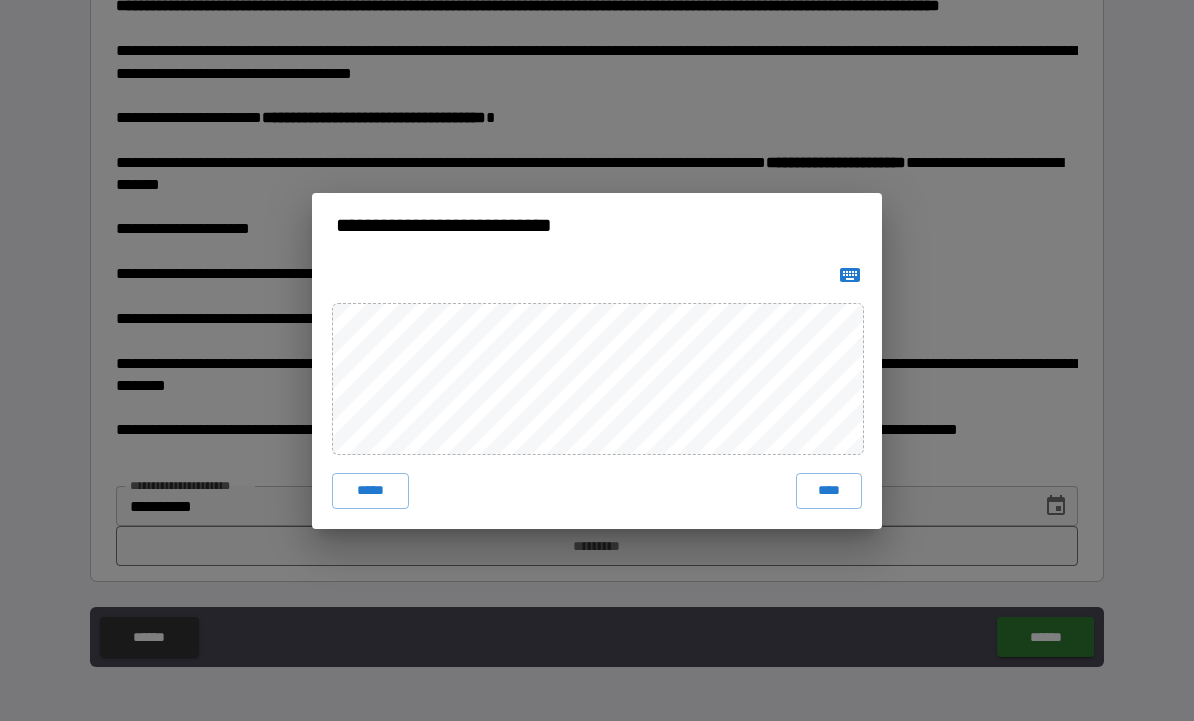 click on "****" at bounding box center (829, 491) 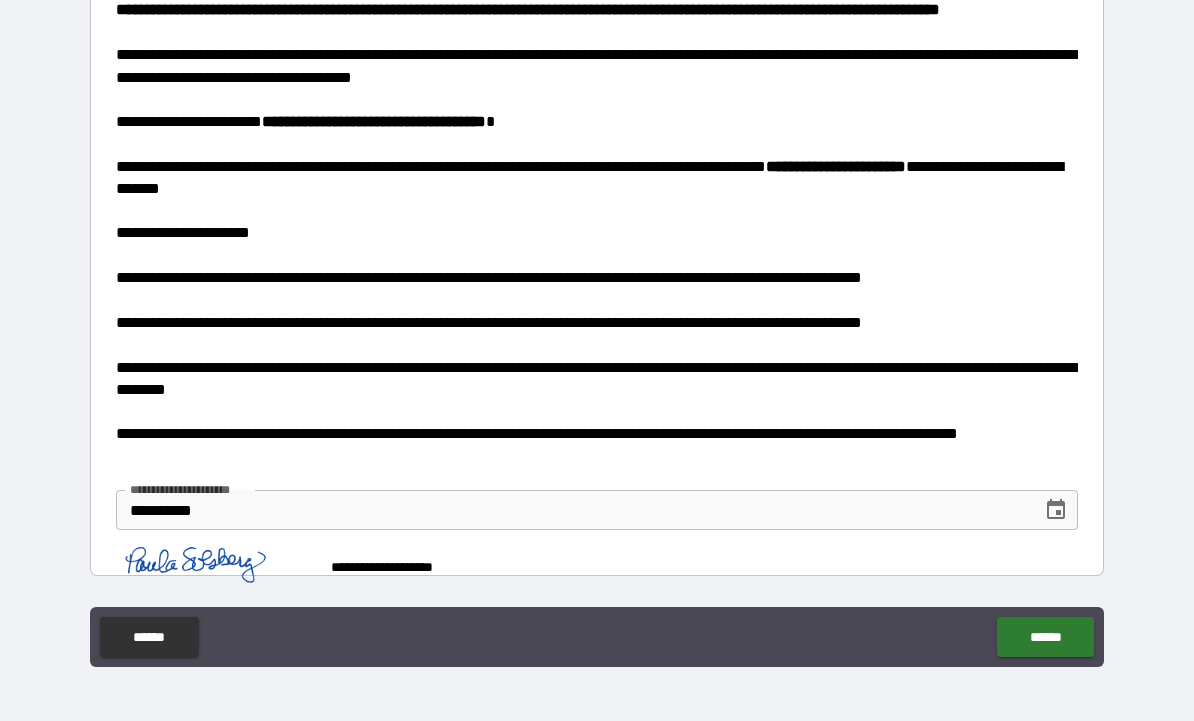 scroll, scrollTop: 91, scrollLeft: 0, axis: vertical 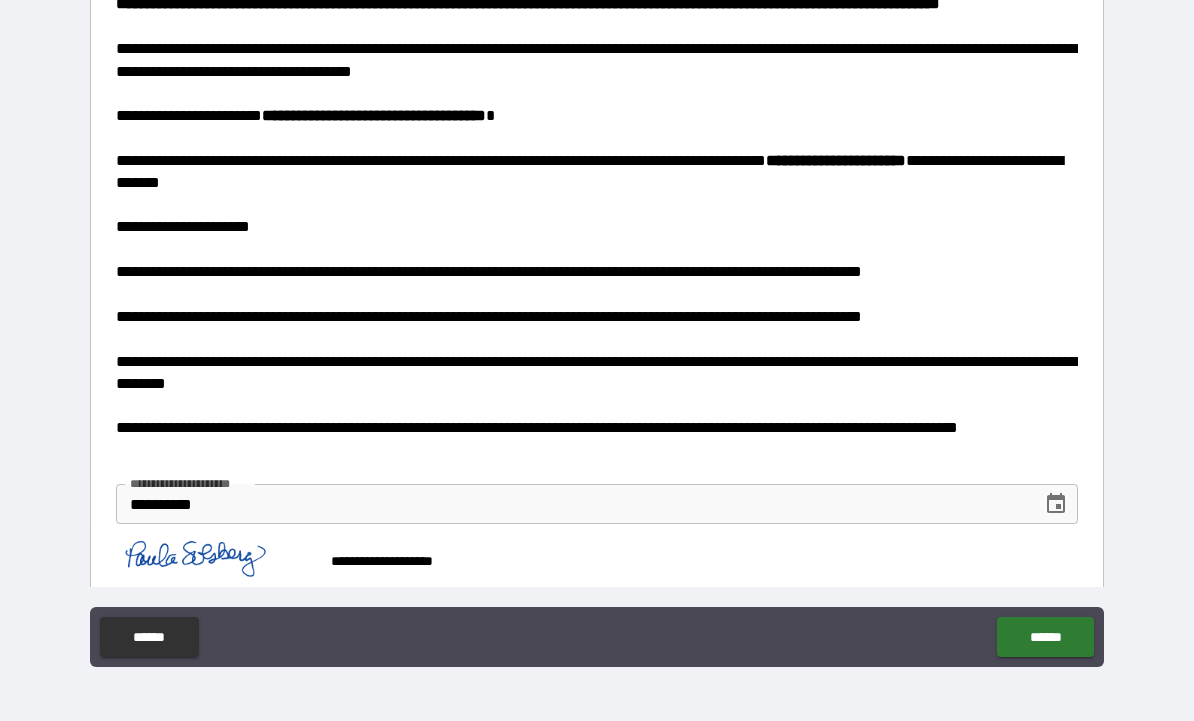 click on "******" at bounding box center [1045, 637] 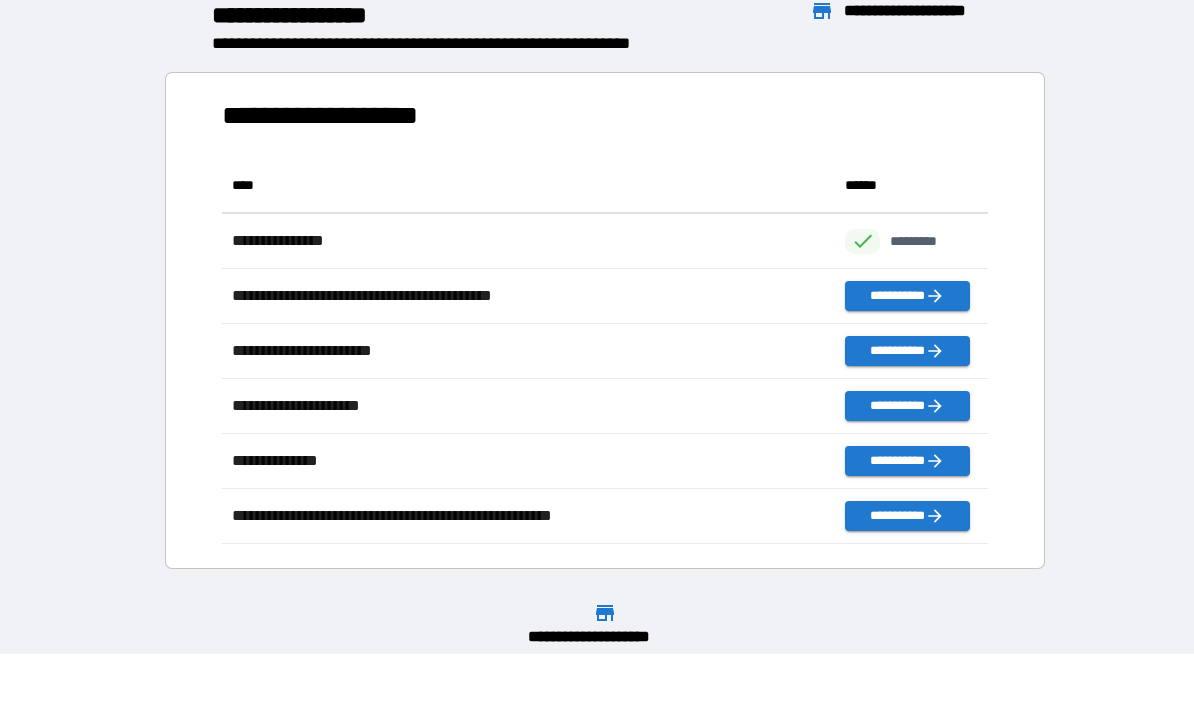scroll, scrollTop: 1, scrollLeft: 1, axis: both 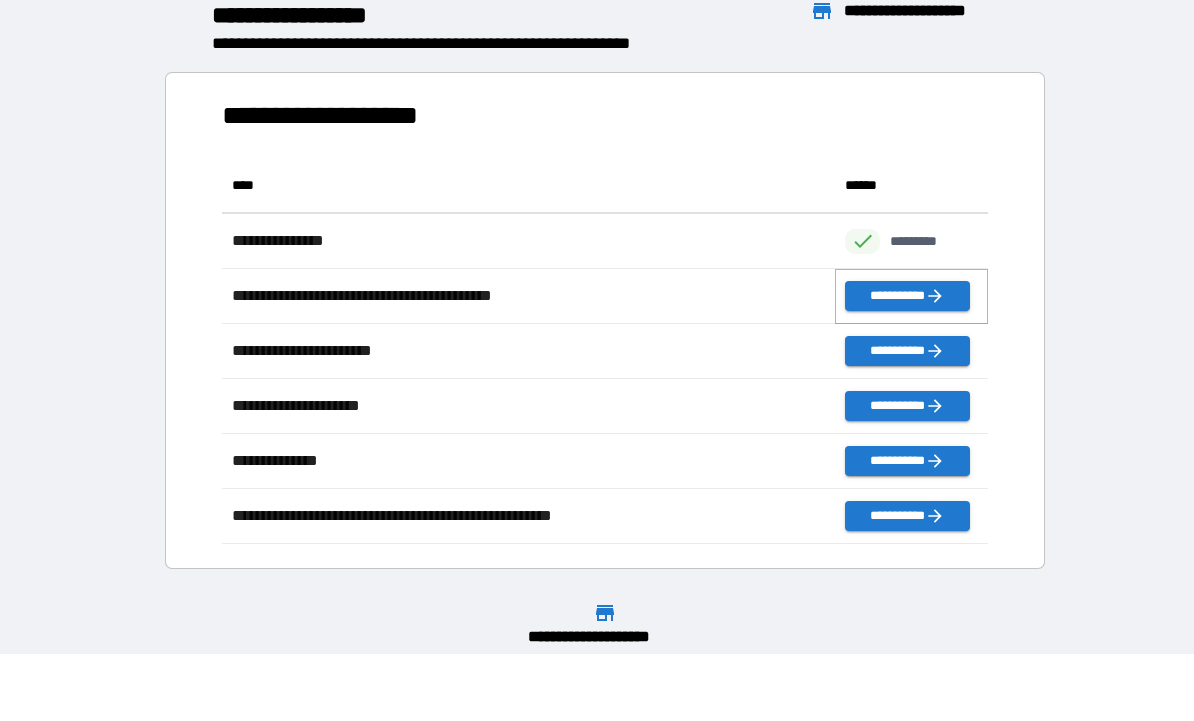 click on "**********" at bounding box center [907, 296] 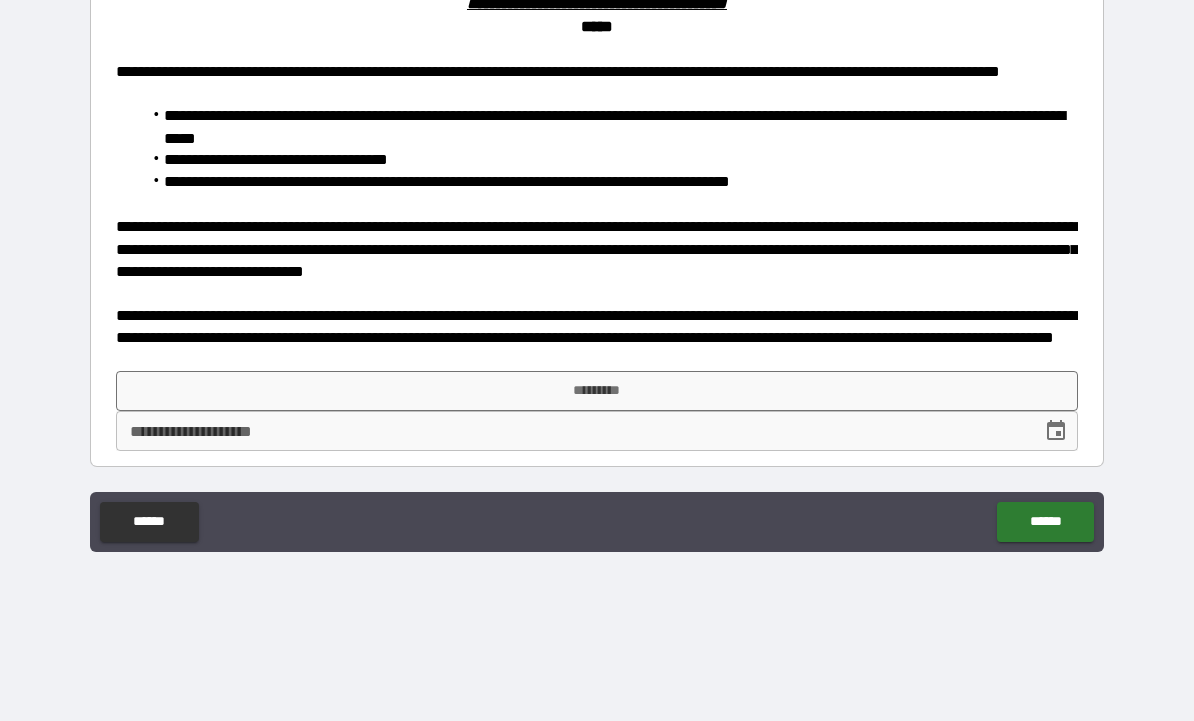 click on "*********" at bounding box center [597, 391] 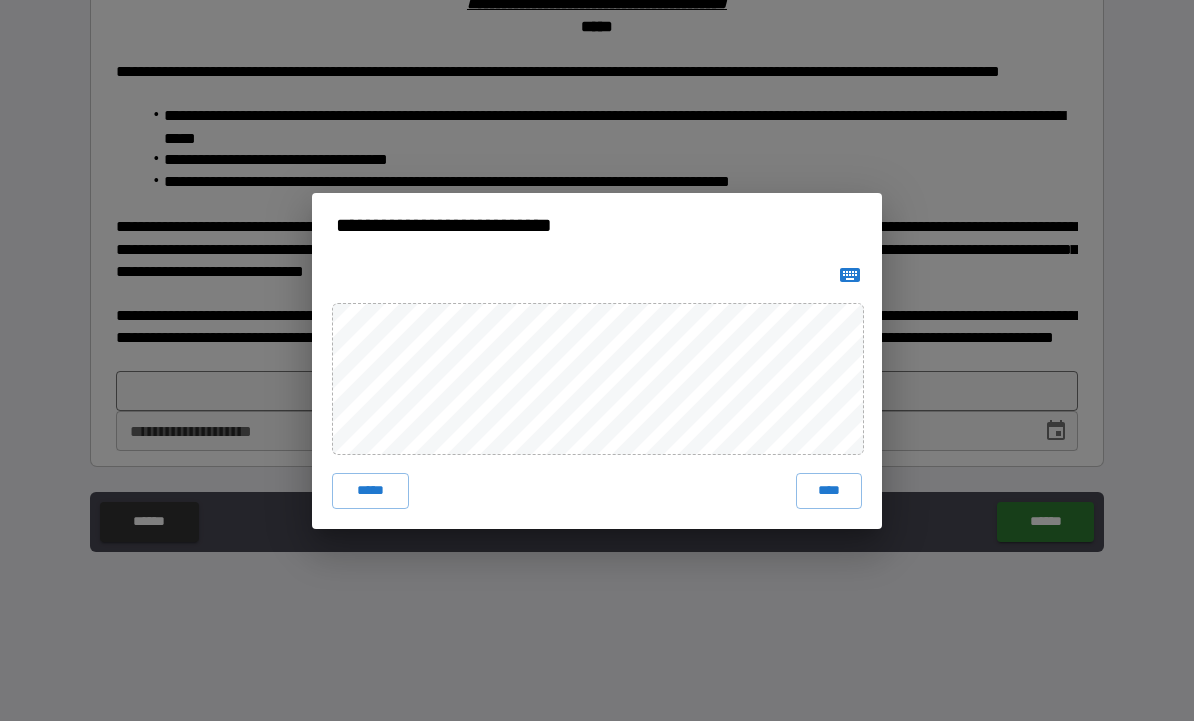 click on "****" at bounding box center (829, 491) 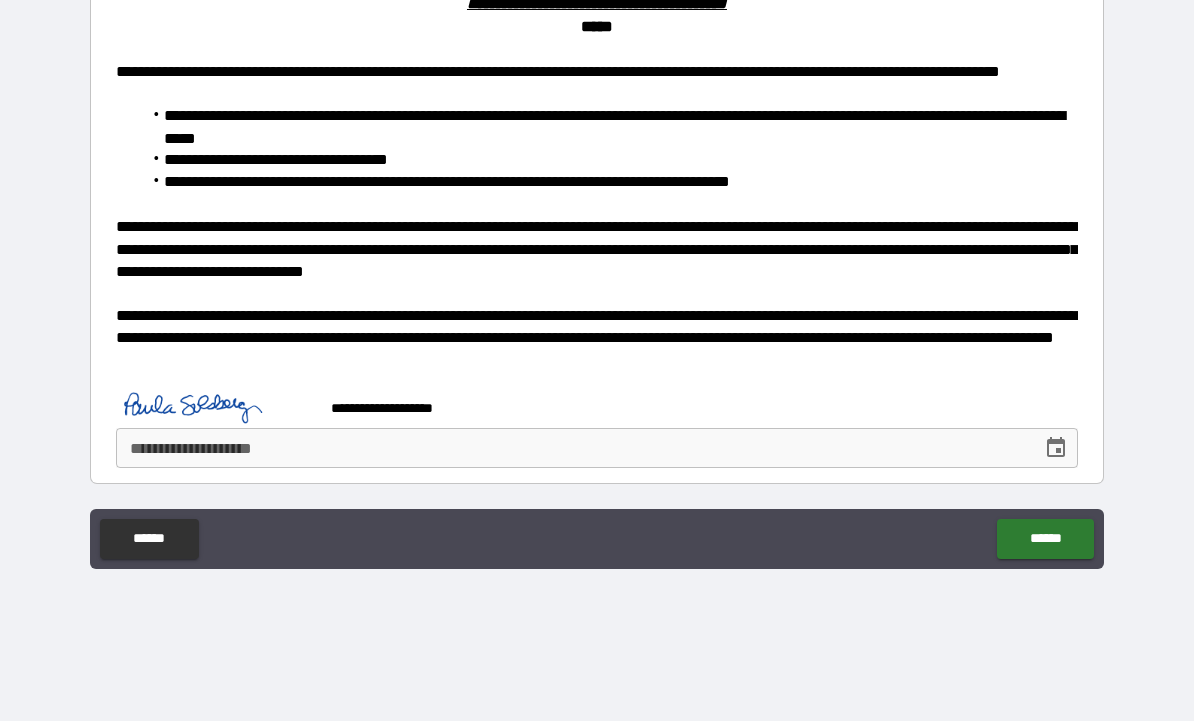 click 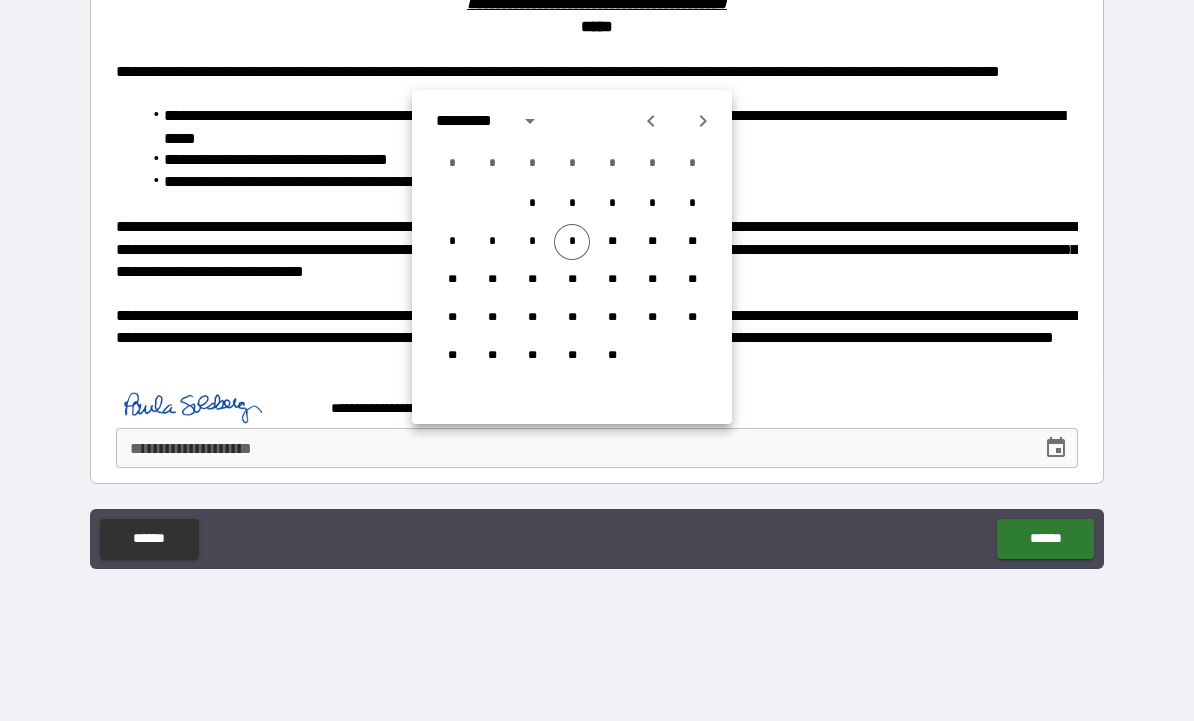 click on "*" at bounding box center [572, 242] 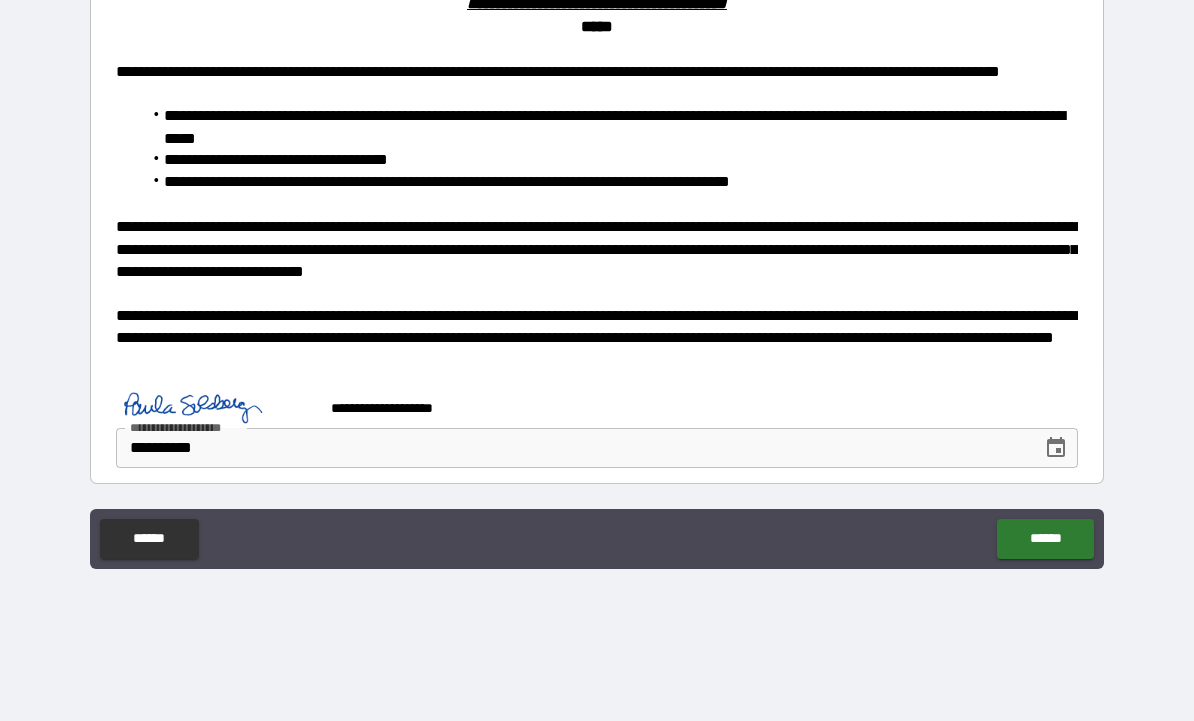 click on "******" at bounding box center (1045, 539) 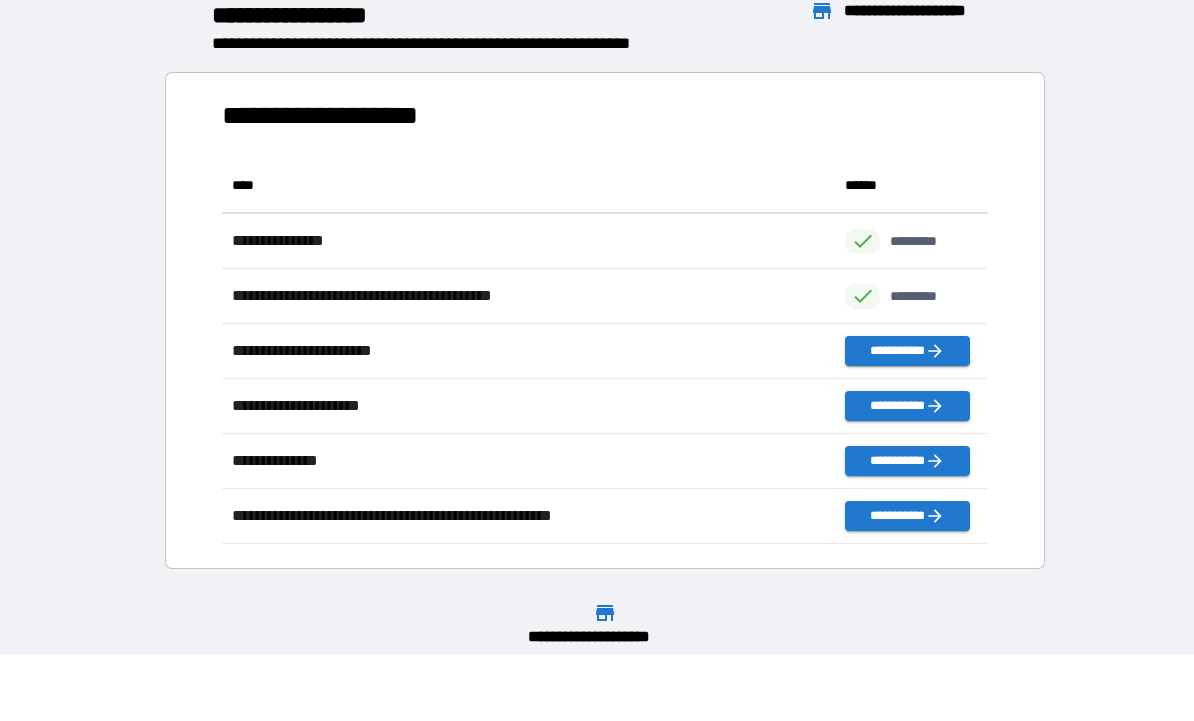 scroll, scrollTop: 1, scrollLeft: 1, axis: both 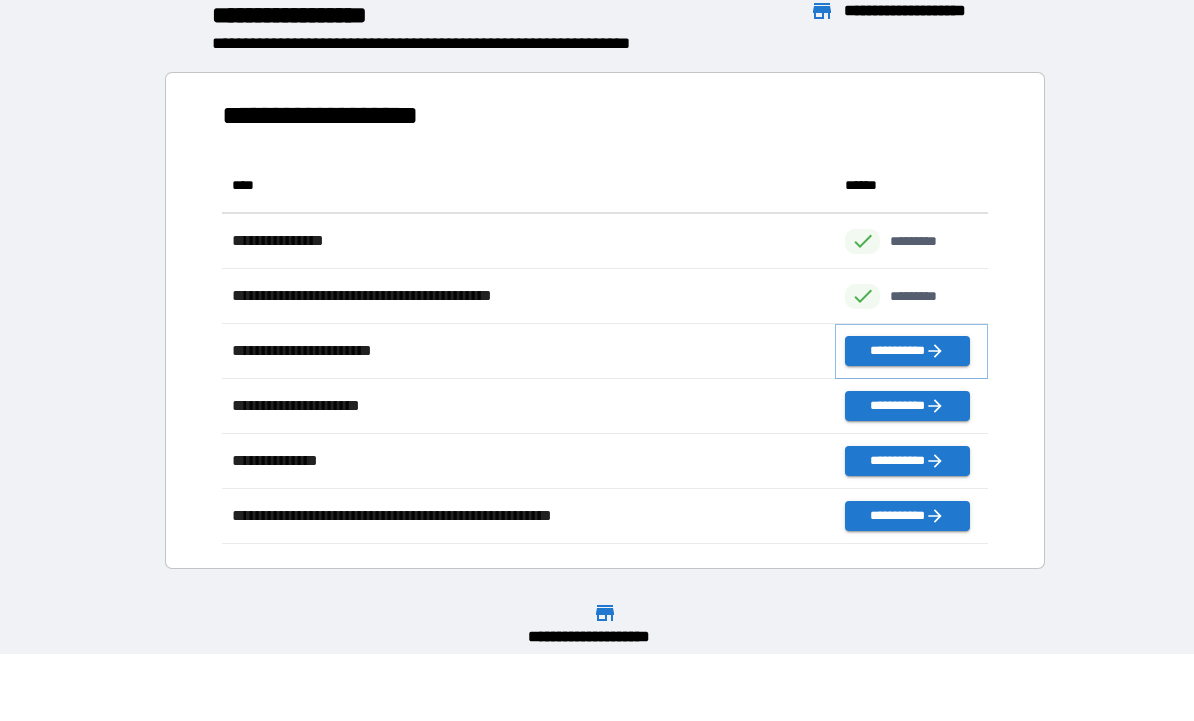 click on "**********" at bounding box center (907, 351) 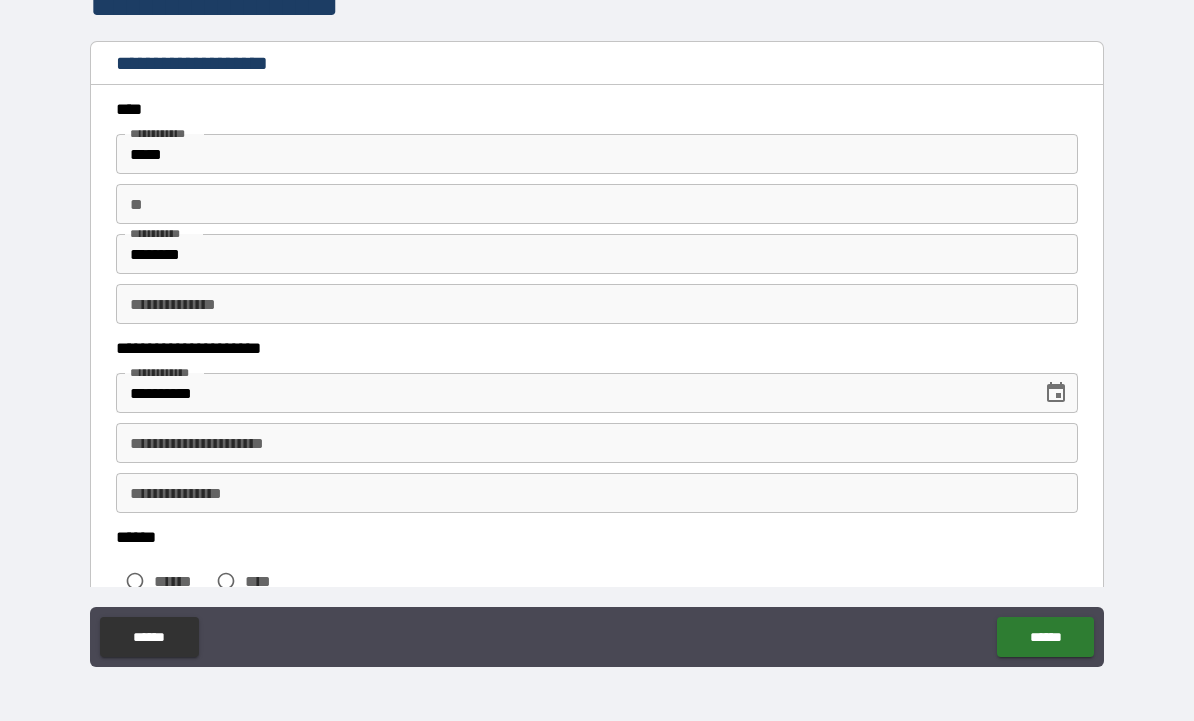 click on "**********" at bounding box center (597, 443) 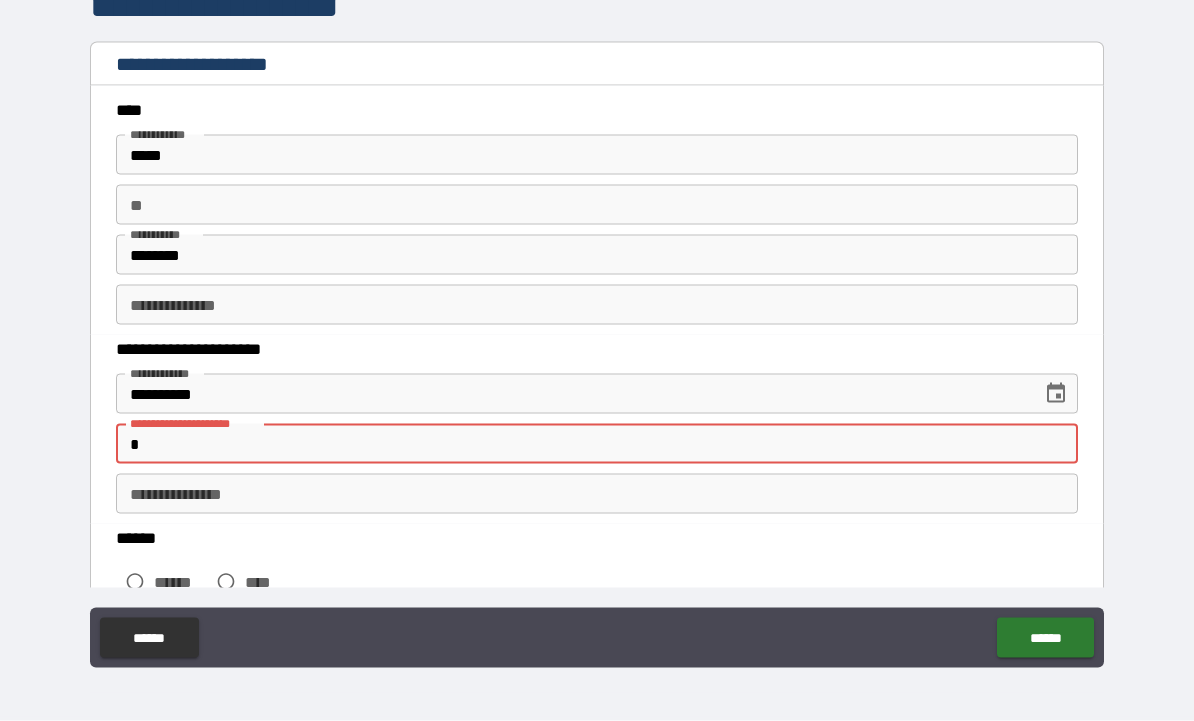 scroll, scrollTop: 67, scrollLeft: 0, axis: vertical 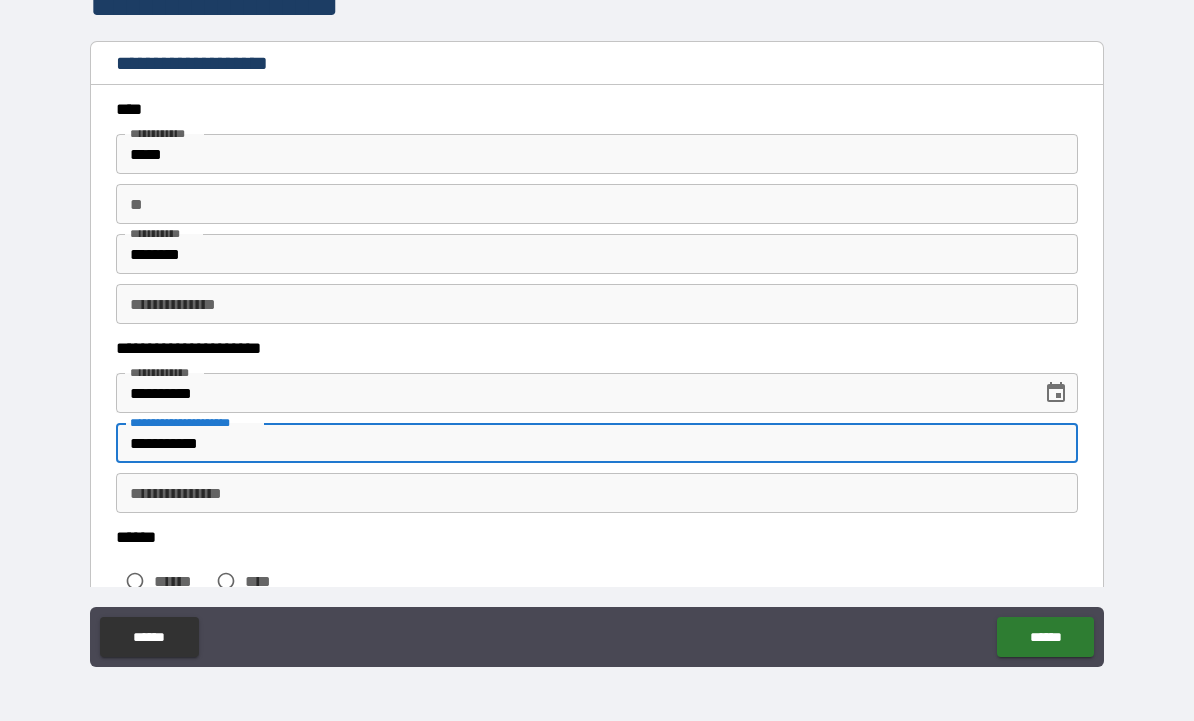 type on "**********" 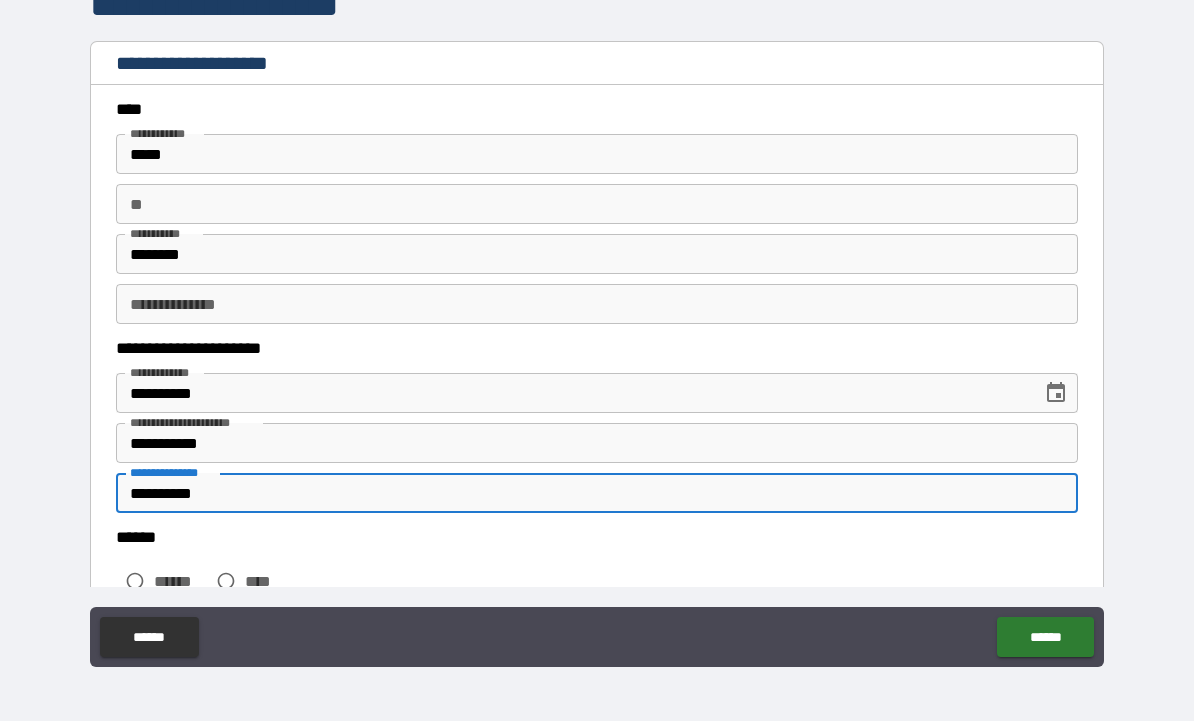 type on "**********" 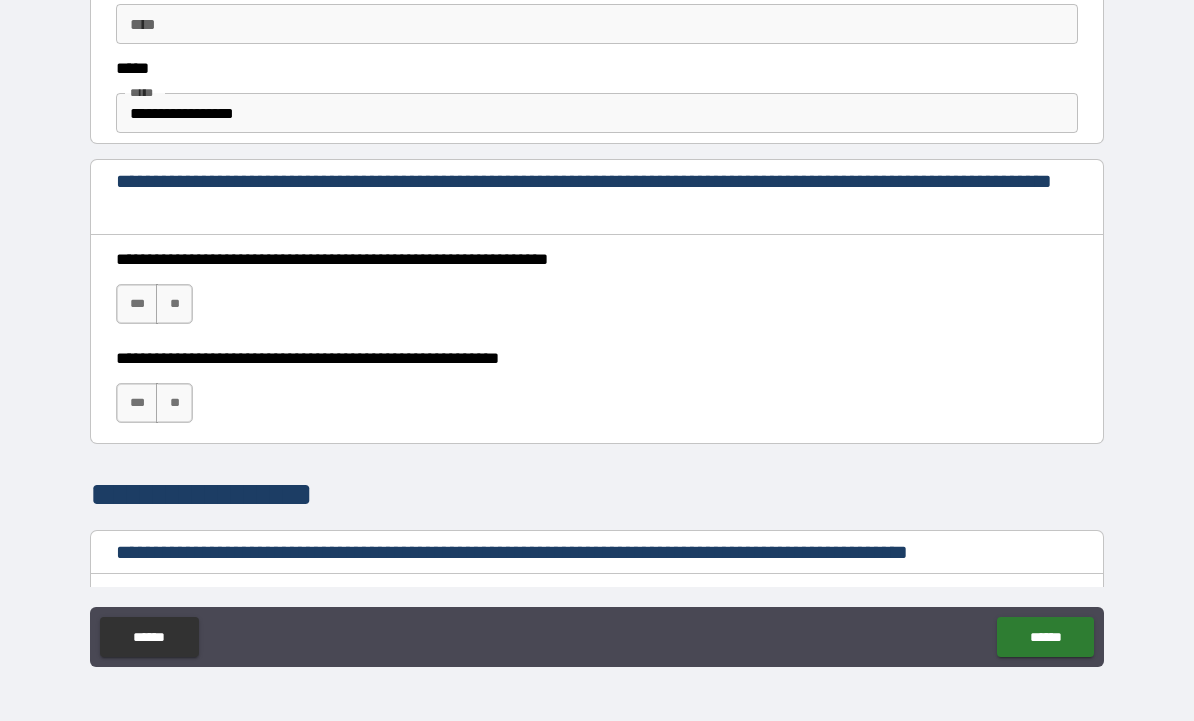 scroll, scrollTop: 1185, scrollLeft: 0, axis: vertical 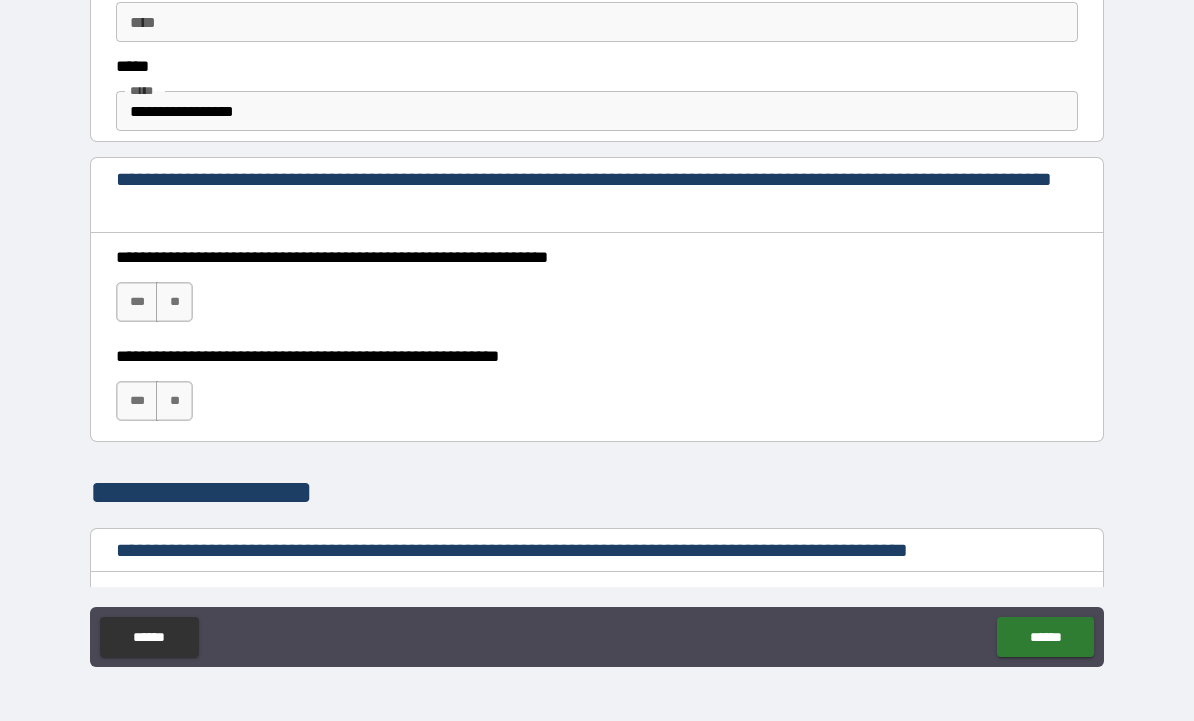 click on "***" at bounding box center [137, 302] 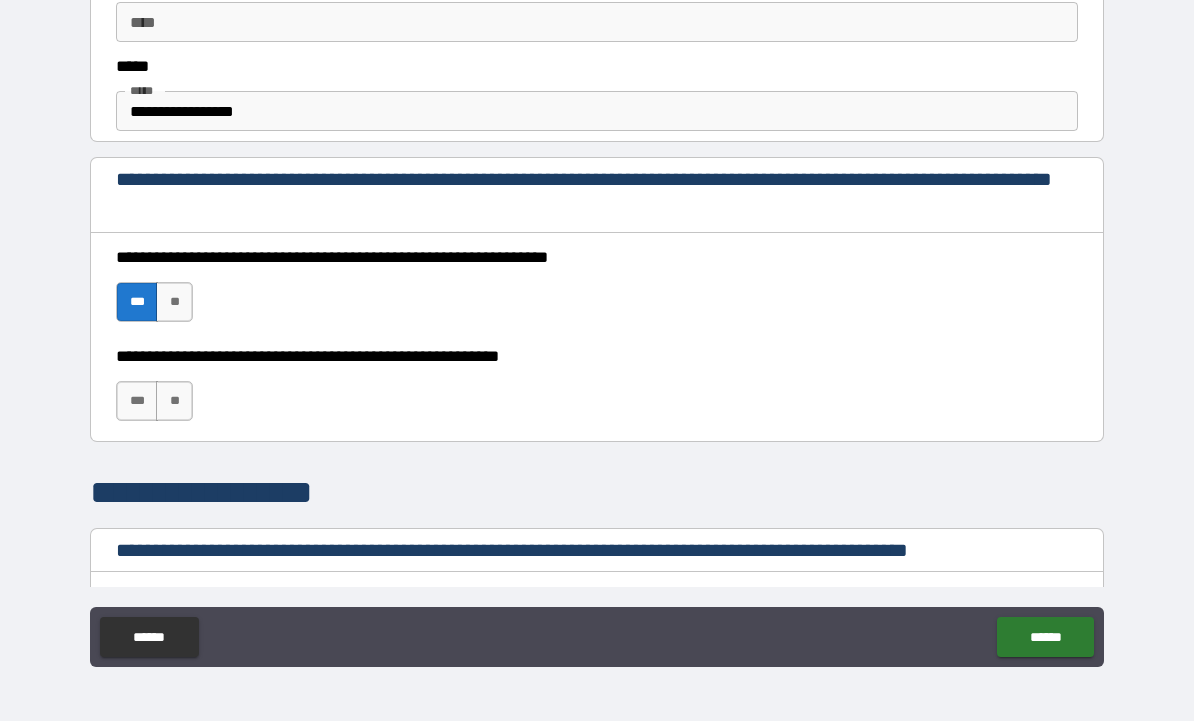 click on "***" at bounding box center (137, 401) 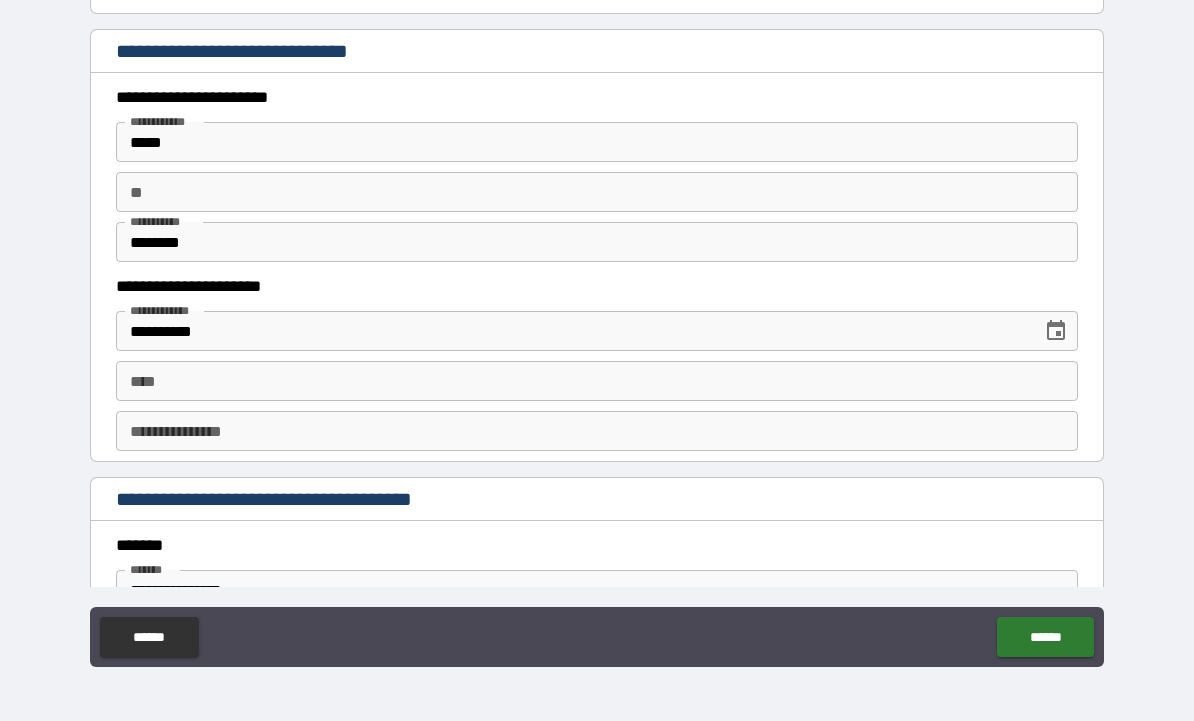 scroll, scrollTop: 1842, scrollLeft: 0, axis: vertical 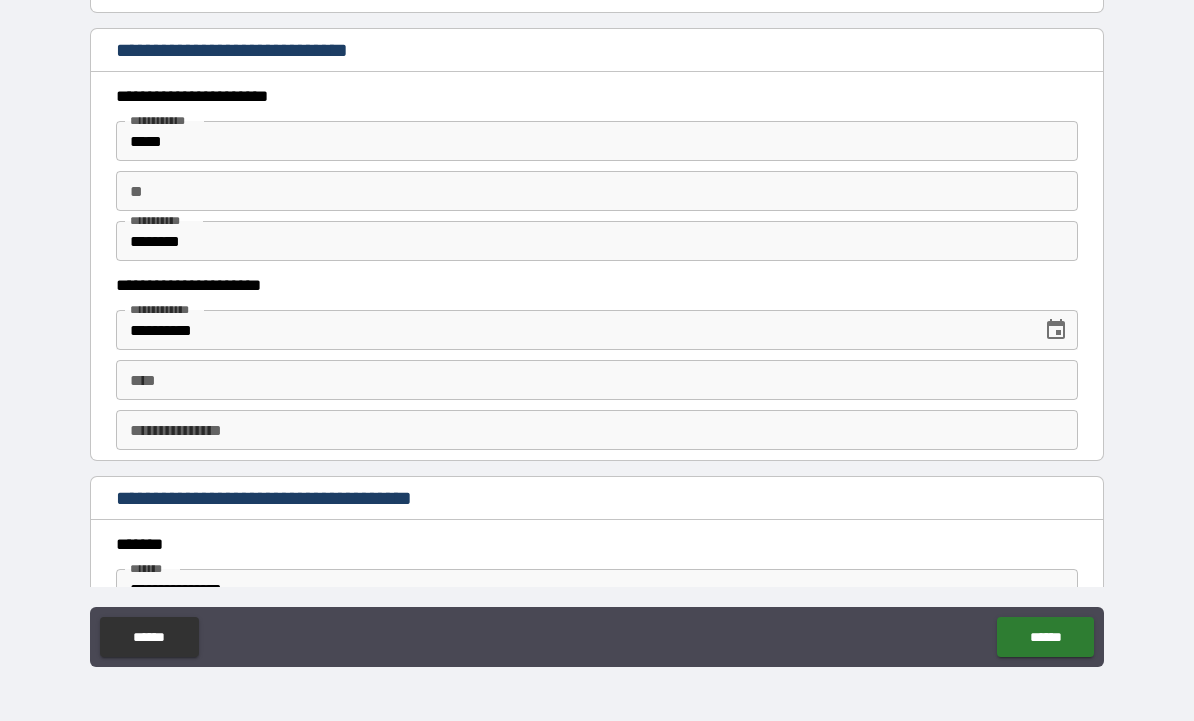 click on "****" at bounding box center [597, 380] 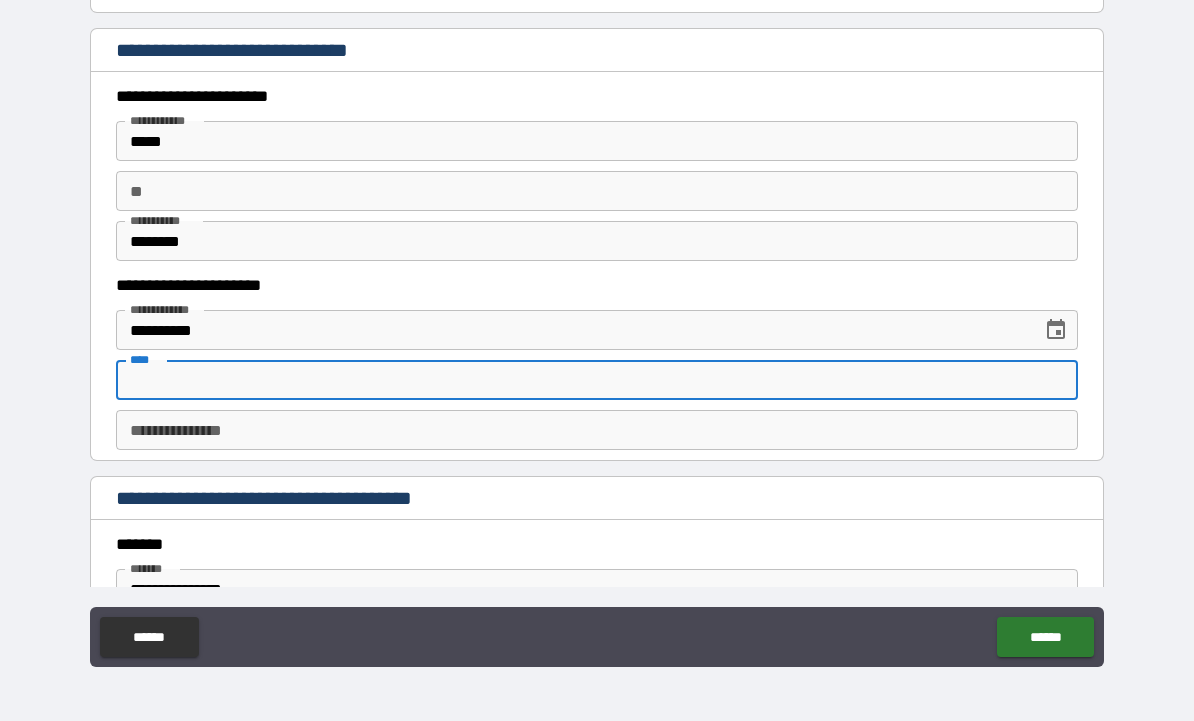 click on "**********" at bounding box center (597, 329) 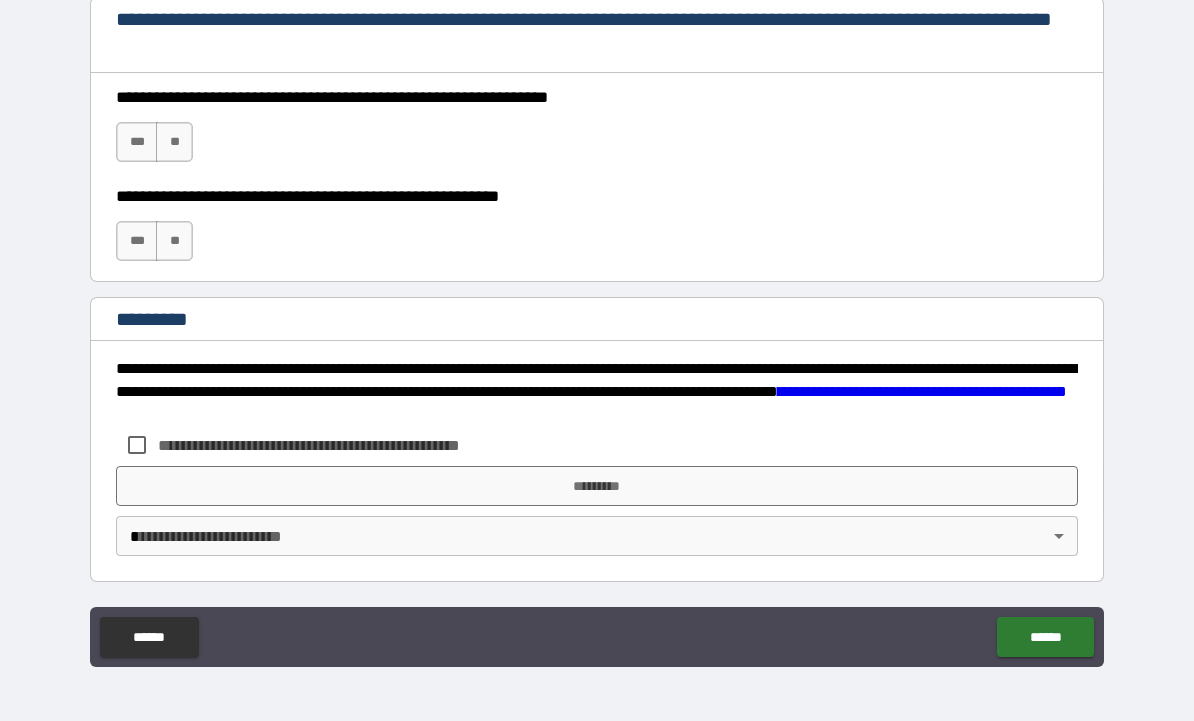 scroll, scrollTop: 2950, scrollLeft: 0, axis: vertical 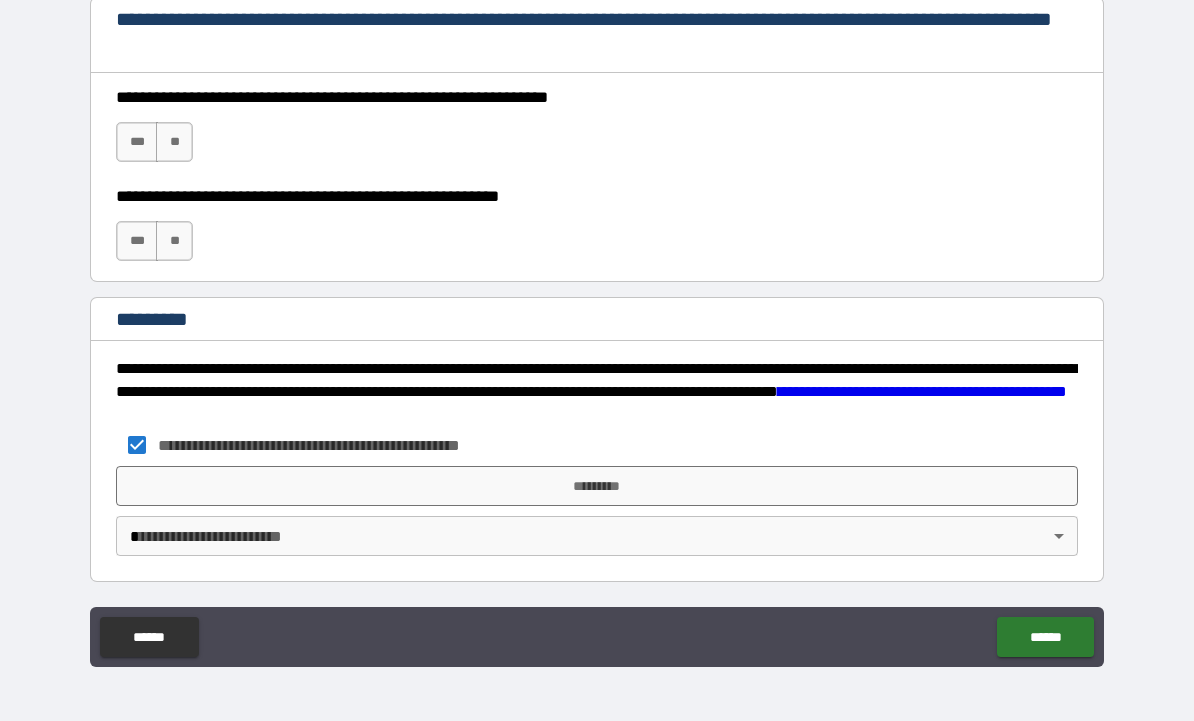 click on "*********" at bounding box center (597, 486) 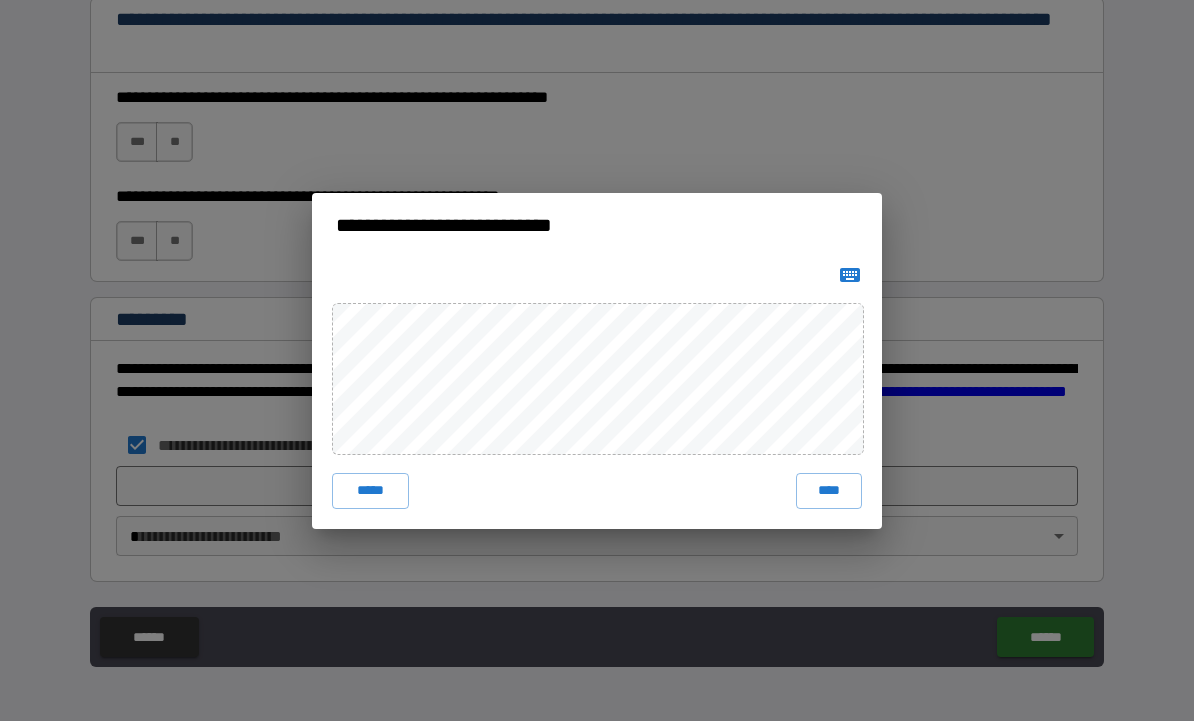 click on "****" at bounding box center [829, 491] 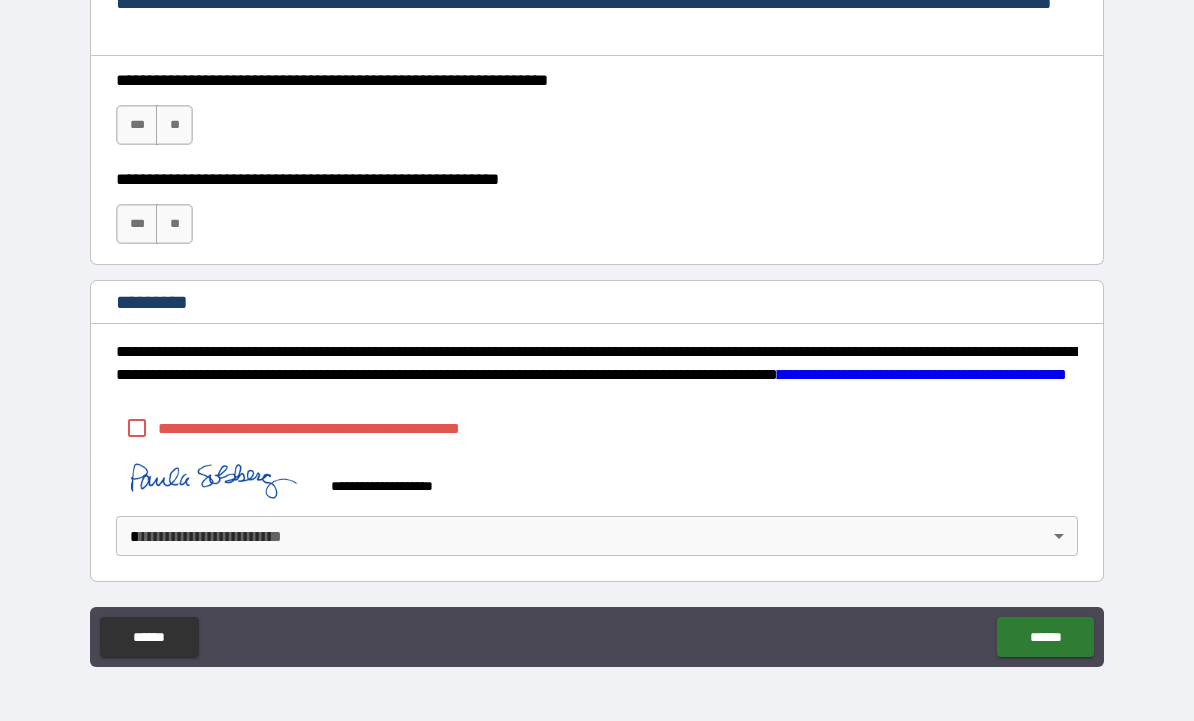 scroll, scrollTop: 2967, scrollLeft: 0, axis: vertical 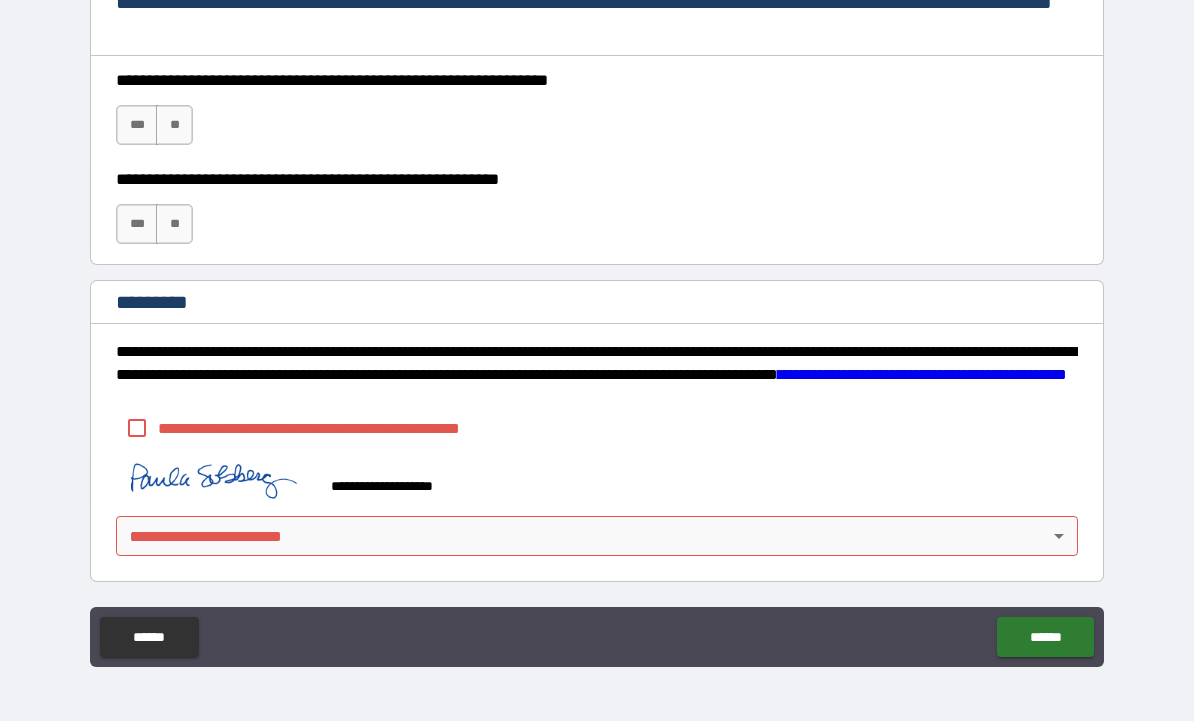 click at bounding box center [216, 477] 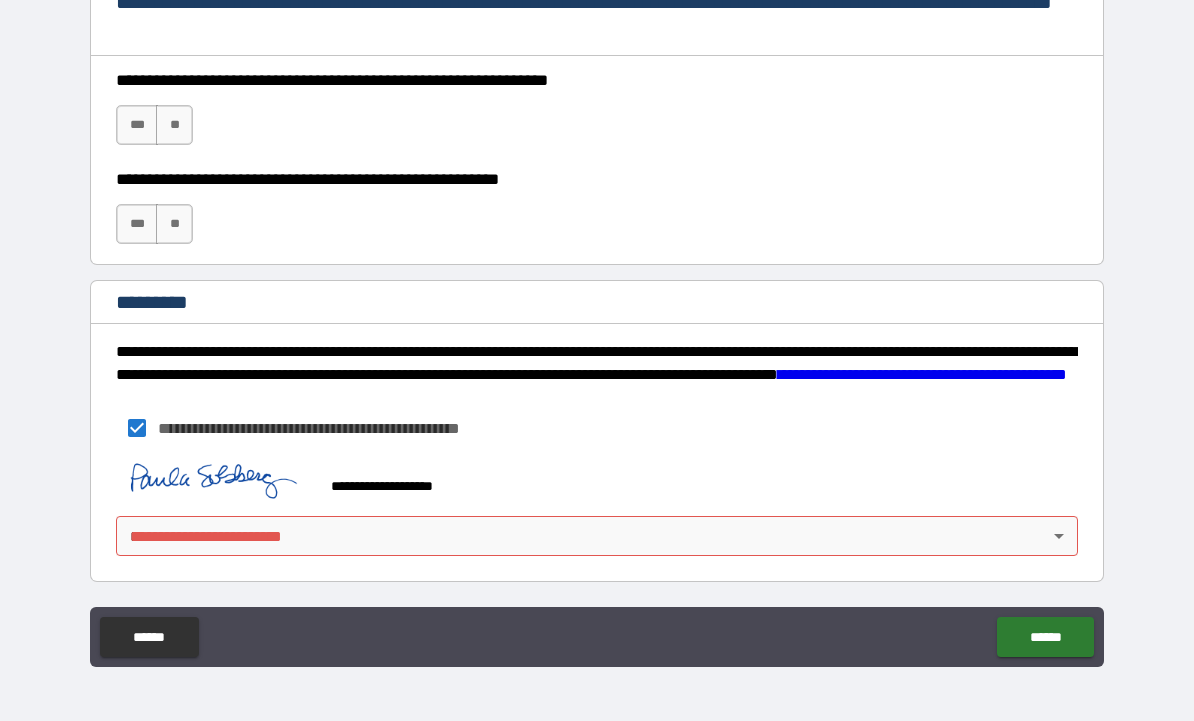 click at bounding box center [216, 477] 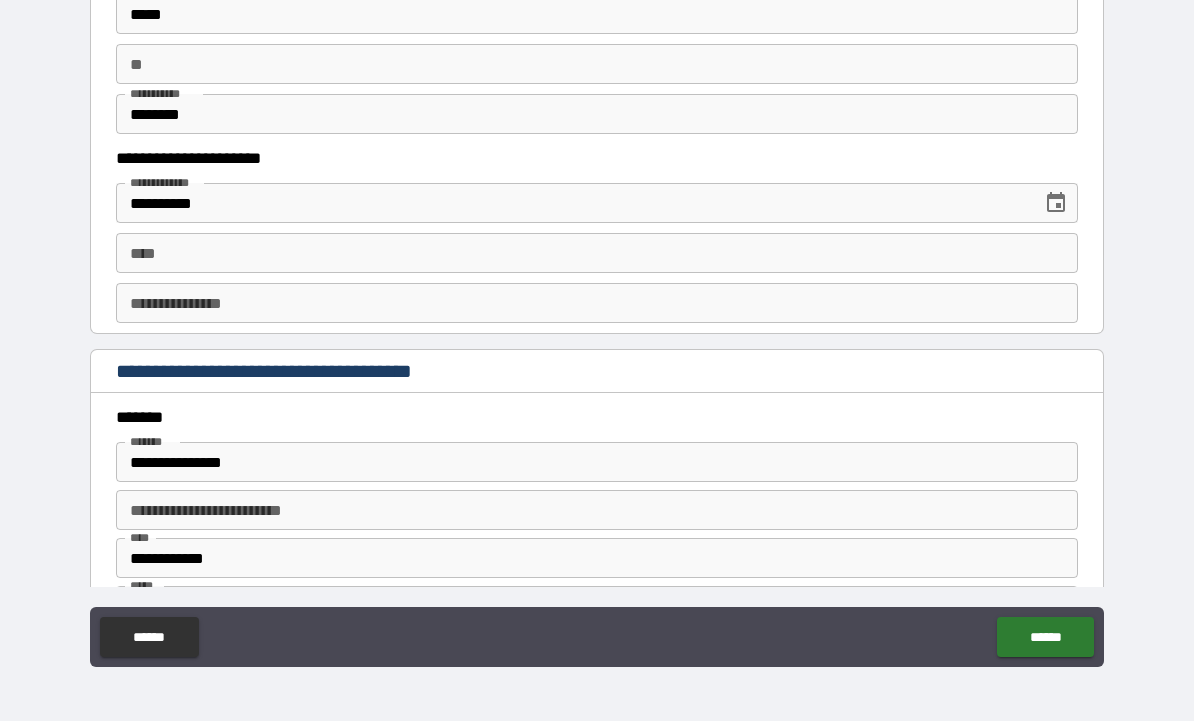 scroll, scrollTop: 1971, scrollLeft: 0, axis: vertical 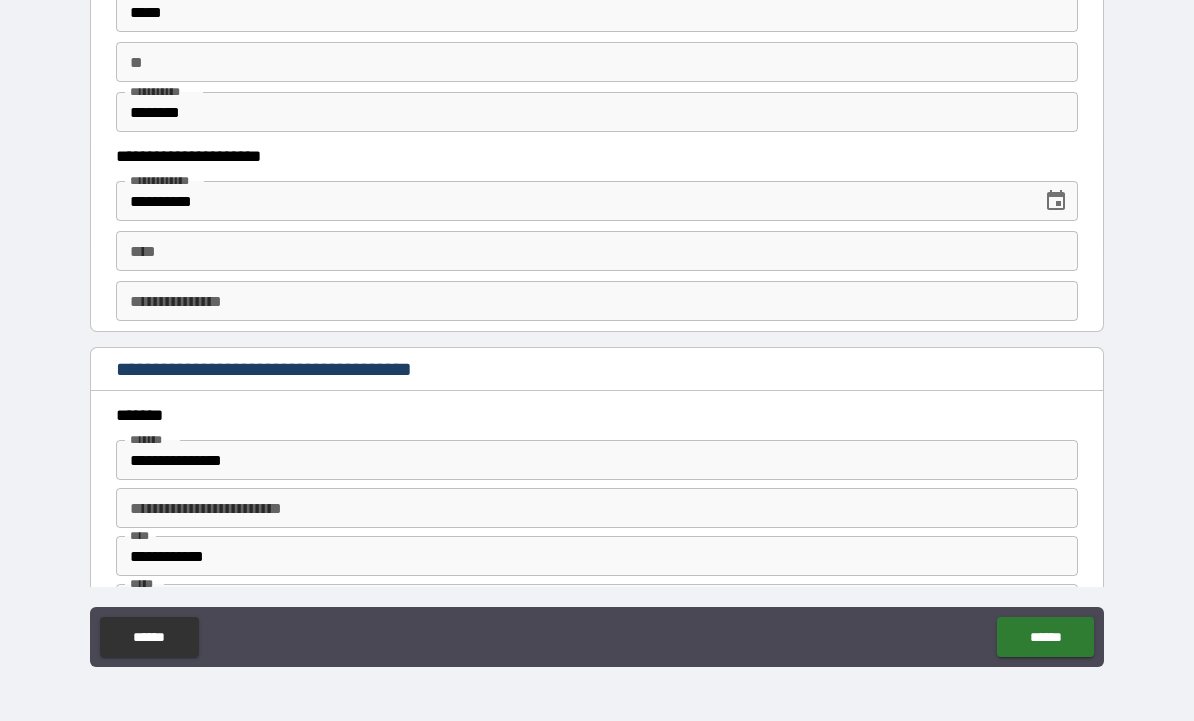 click on "****" at bounding box center (597, 251) 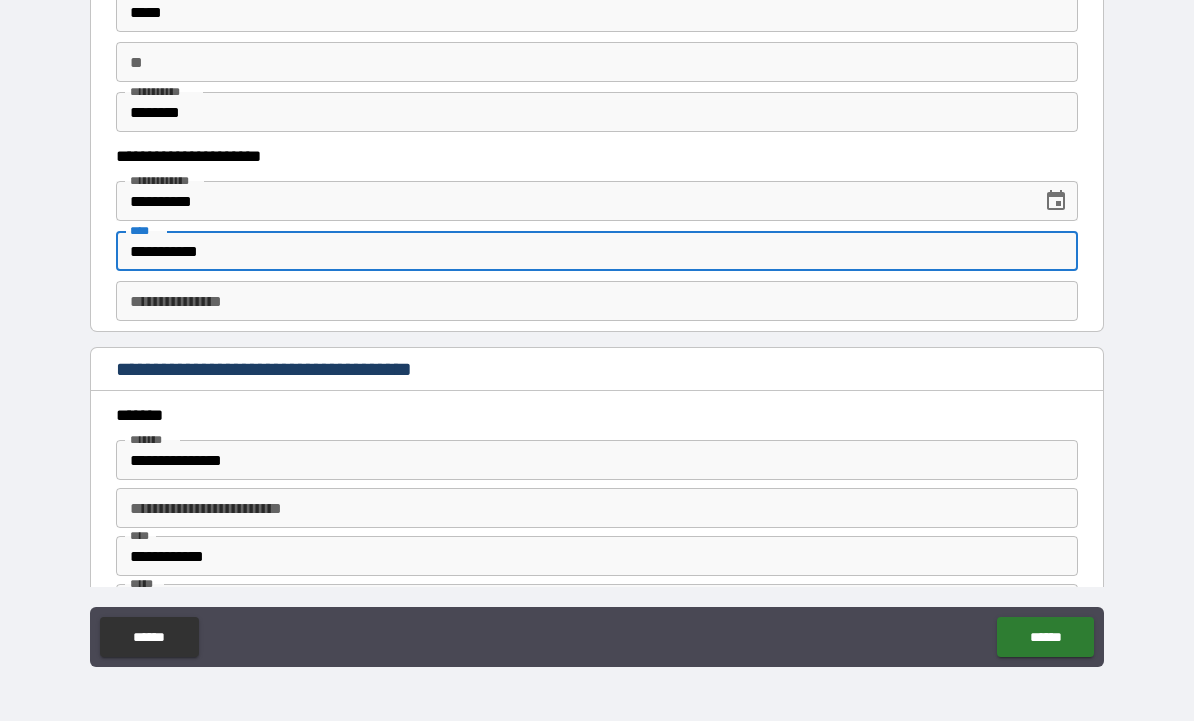 type on "**********" 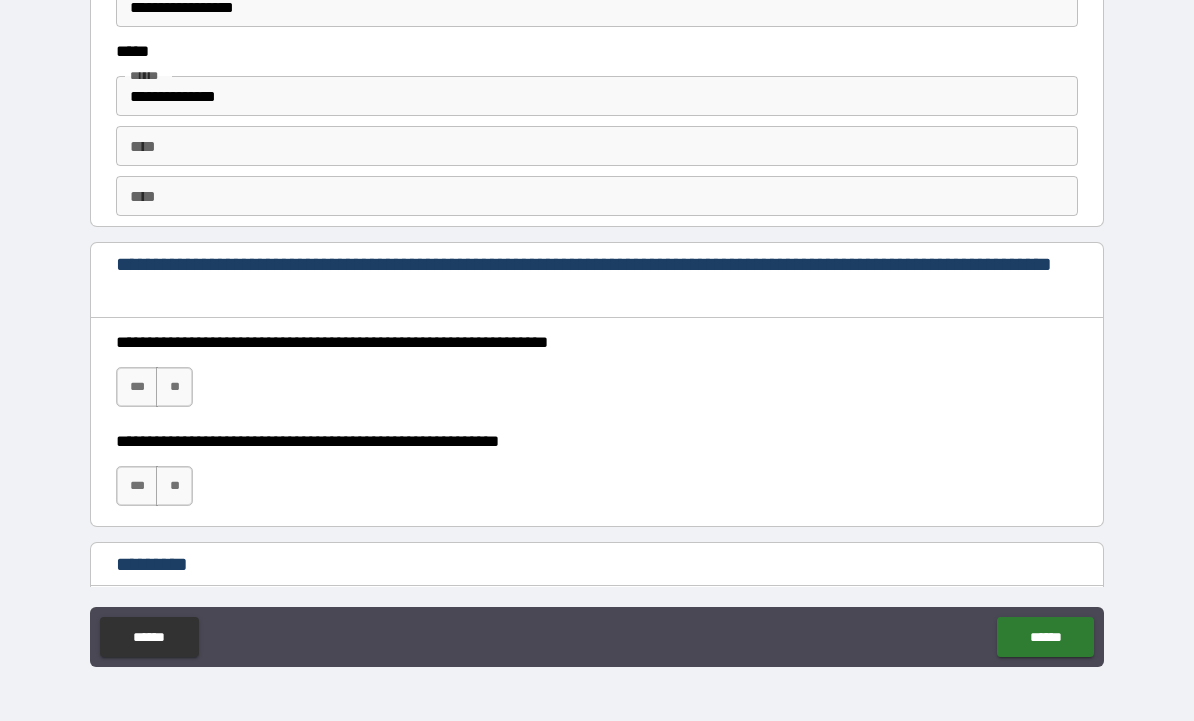 scroll, scrollTop: 2706, scrollLeft: 0, axis: vertical 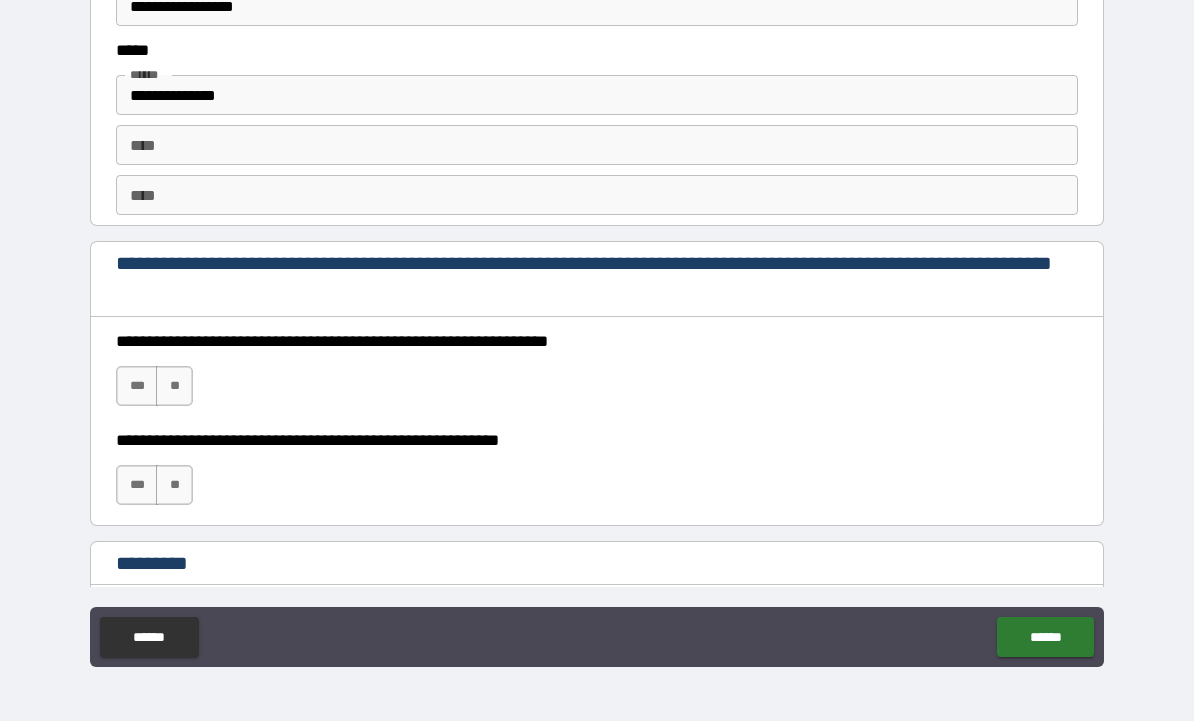 type on "**********" 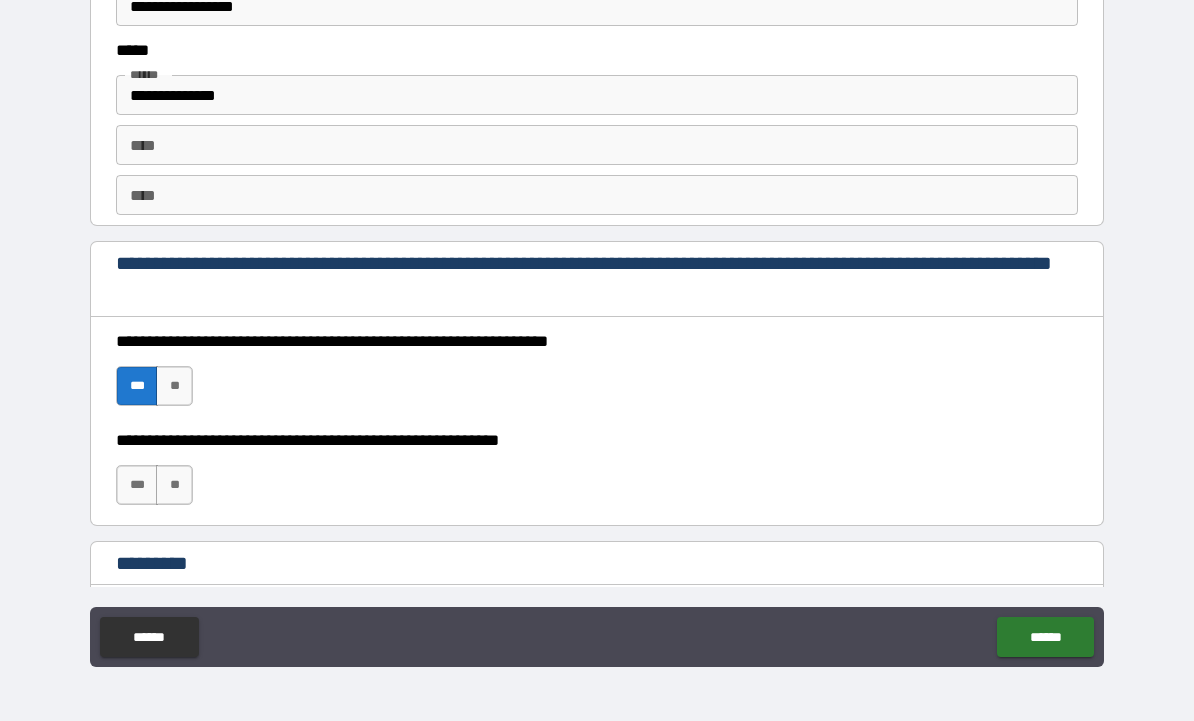 click on "***" at bounding box center (137, 485) 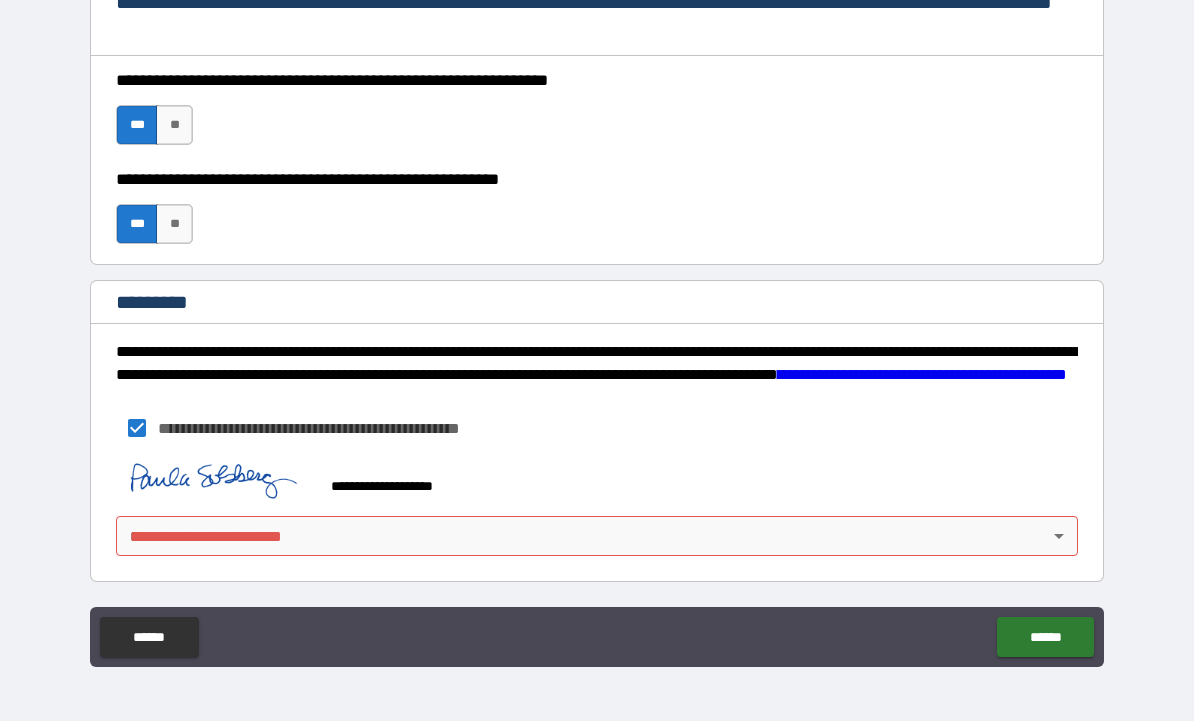 scroll, scrollTop: 2967, scrollLeft: 0, axis: vertical 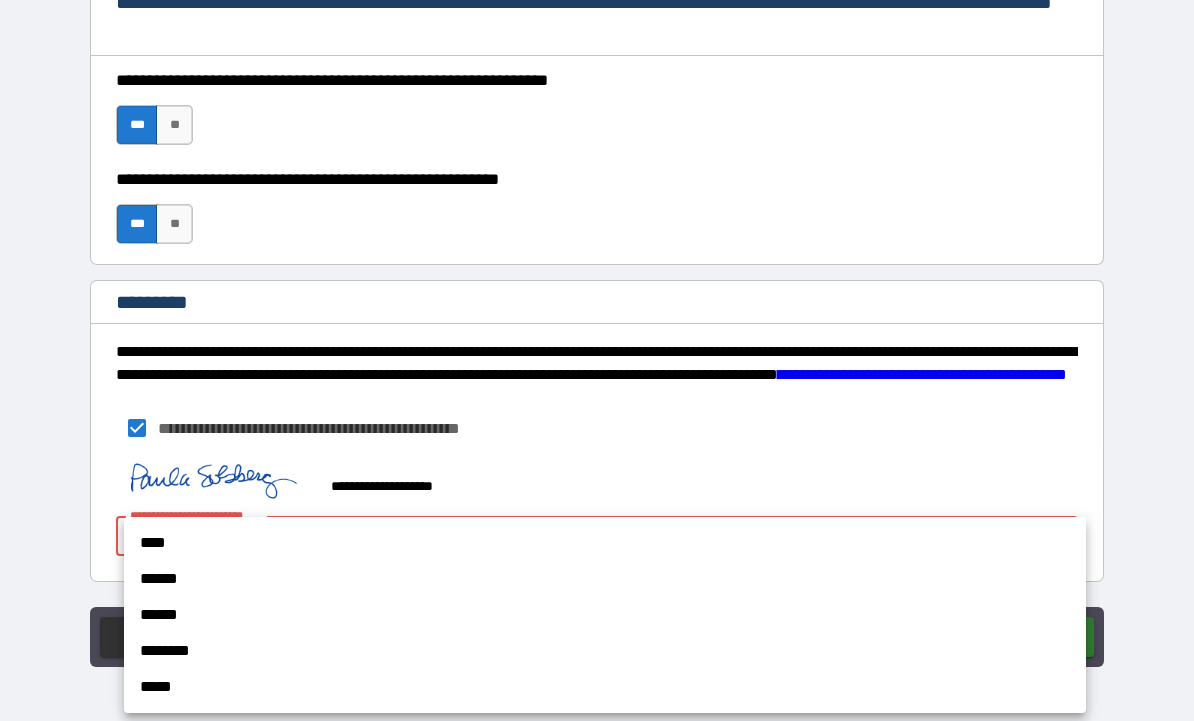 click on "****" at bounding box center [605, 543] 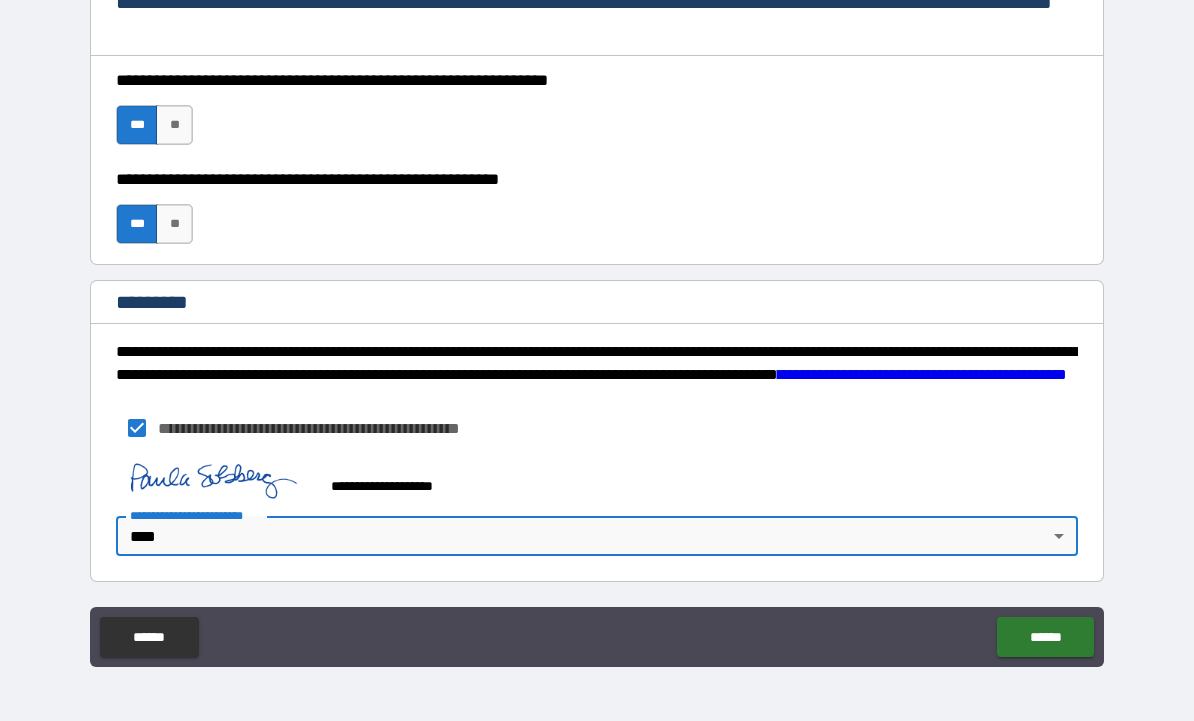 click on "******" at bounding box center [1045, 637] 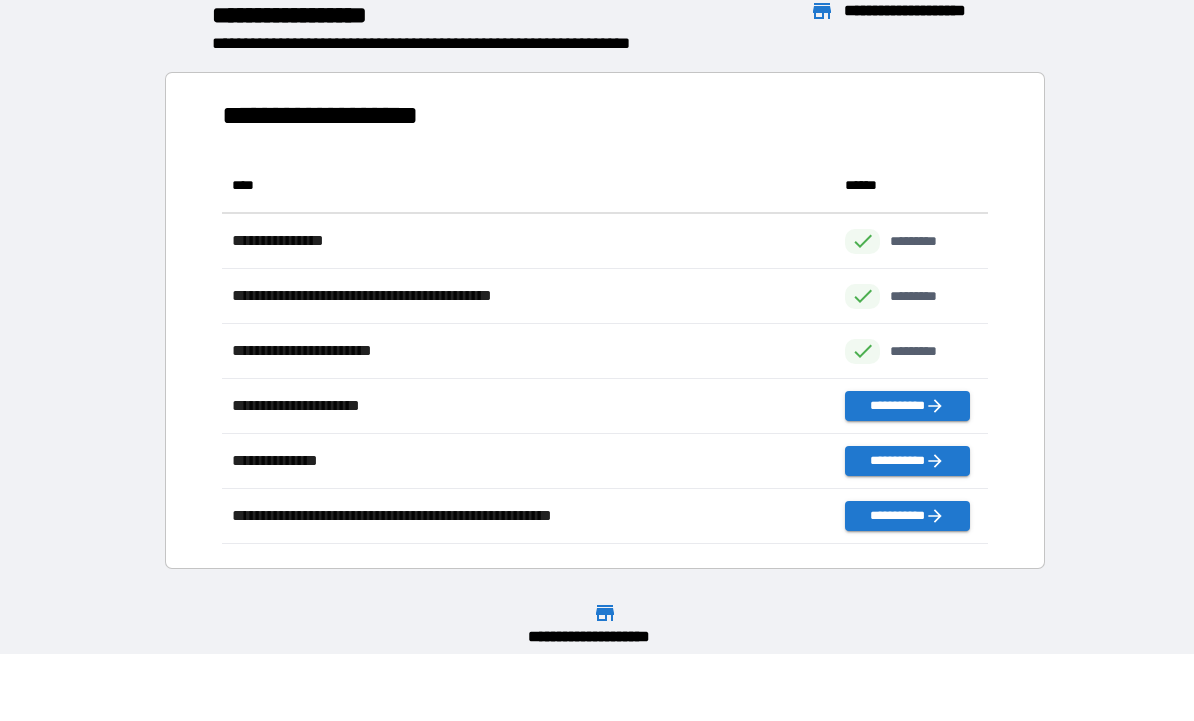 scroll, scrollTop: 1, scrollLeft: 1, axis: both 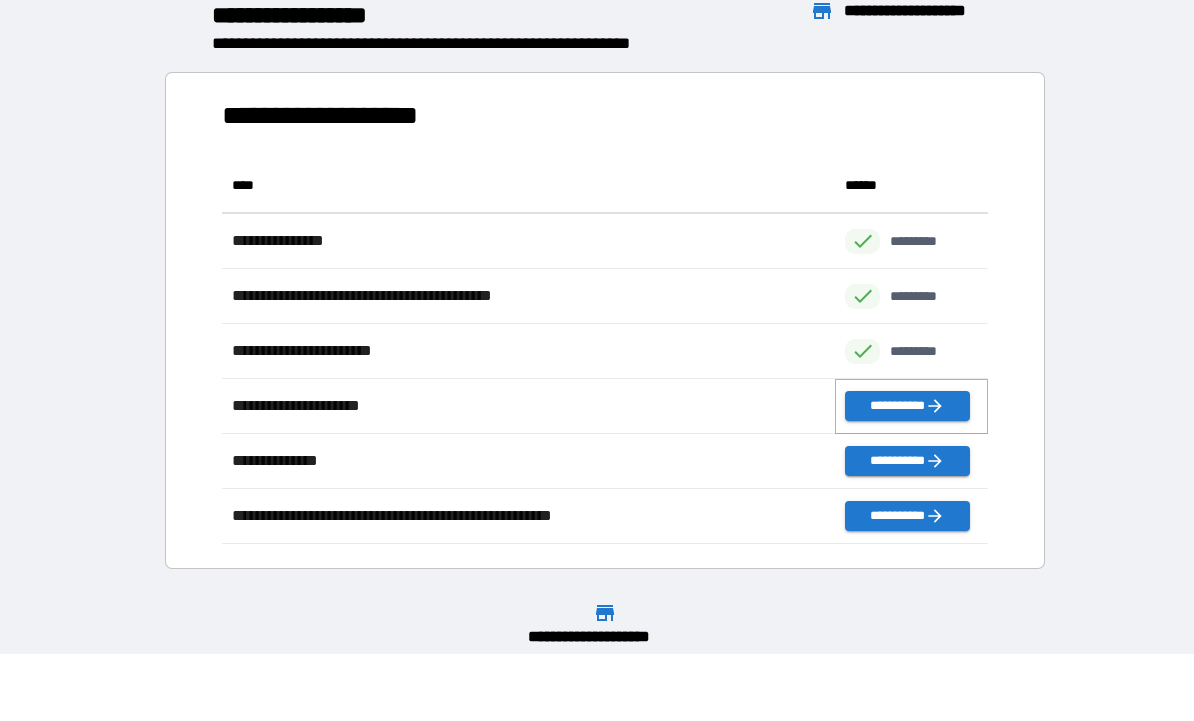 click on "**********" at bounding box center [907, 406] 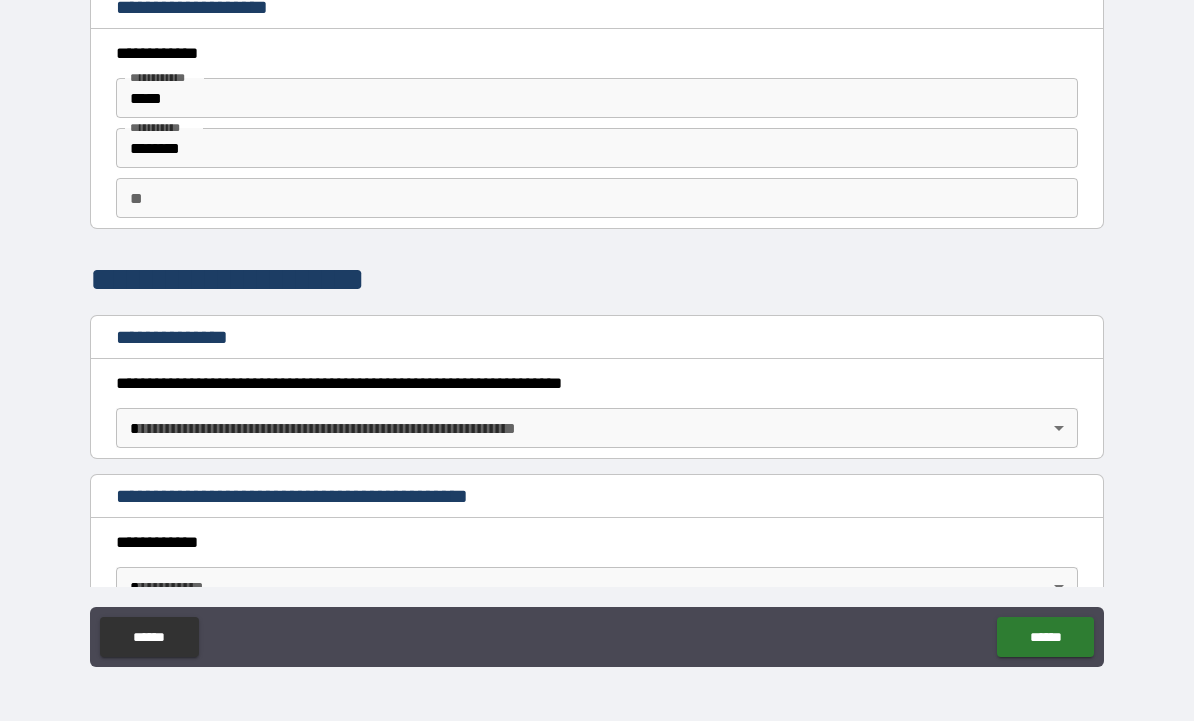 click on "**********" at bounding box center [597, 327] 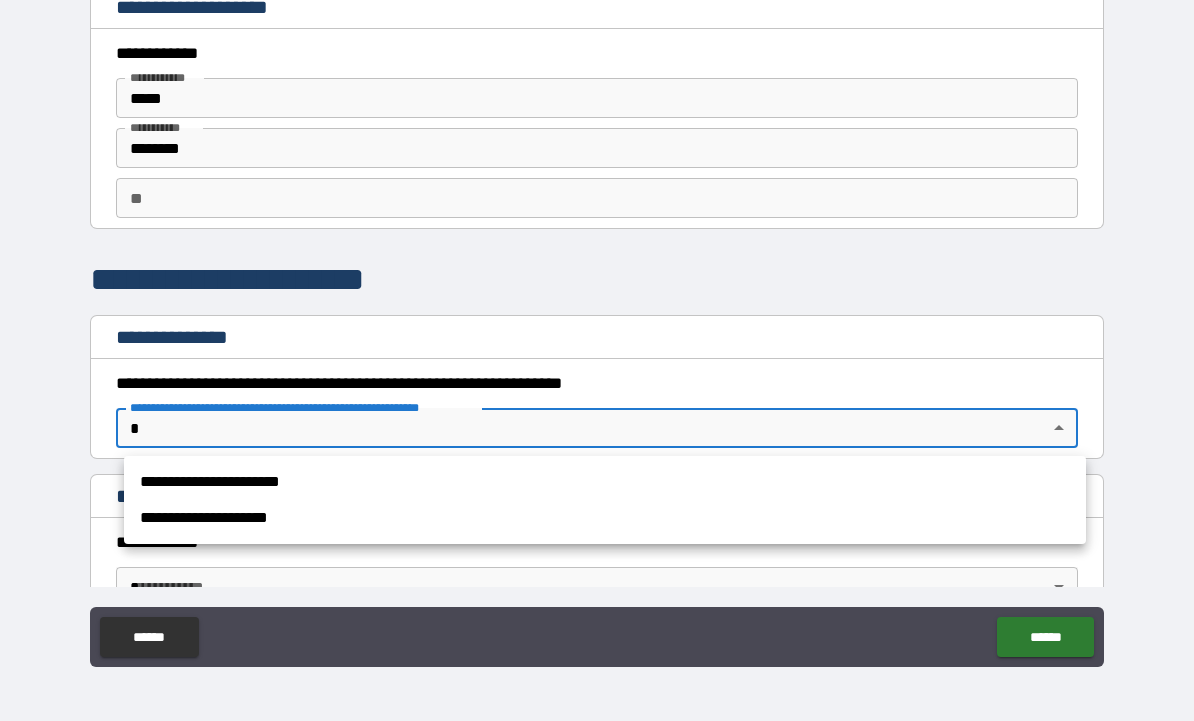 click on "**********" at bounding box center (605, 518) 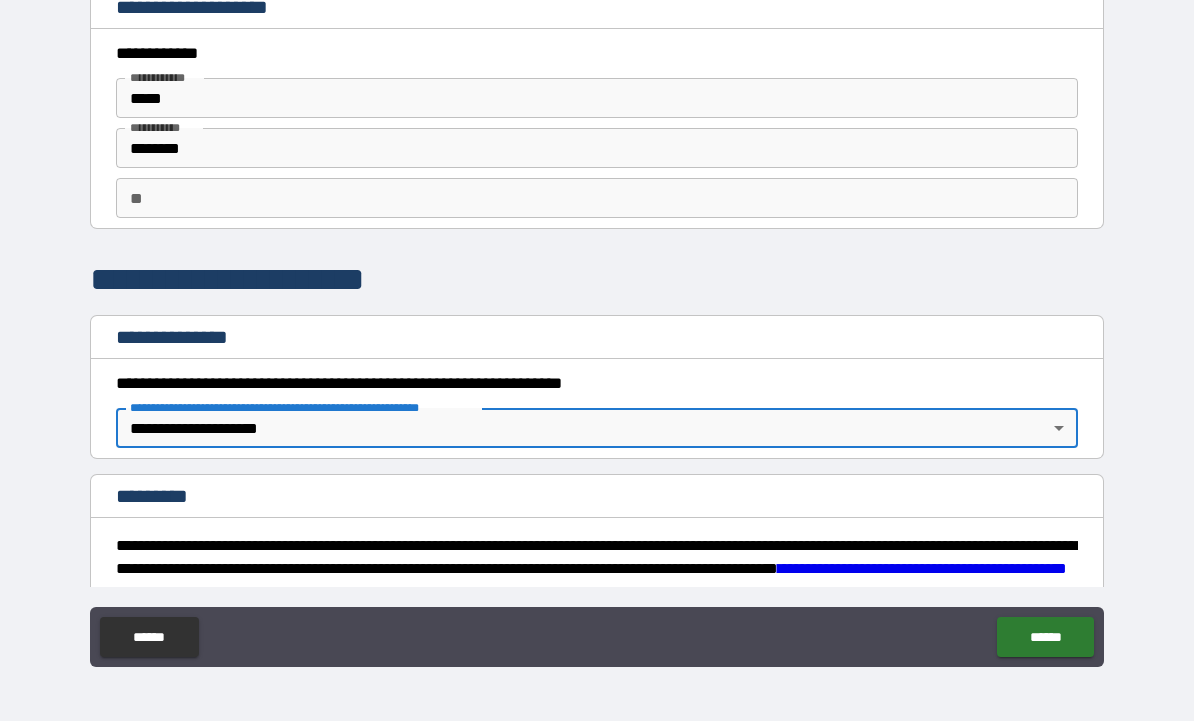 type on "*" 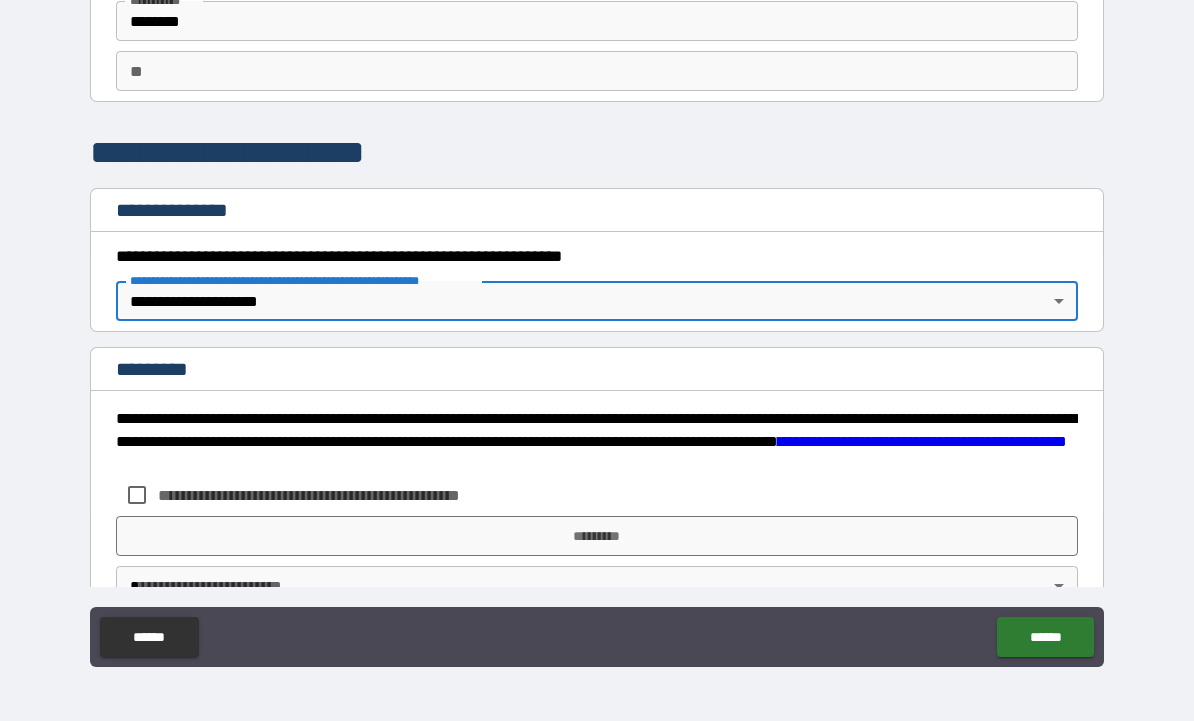 scroll, scrollTop: 177, scrollLeft: 0, axis: vertical 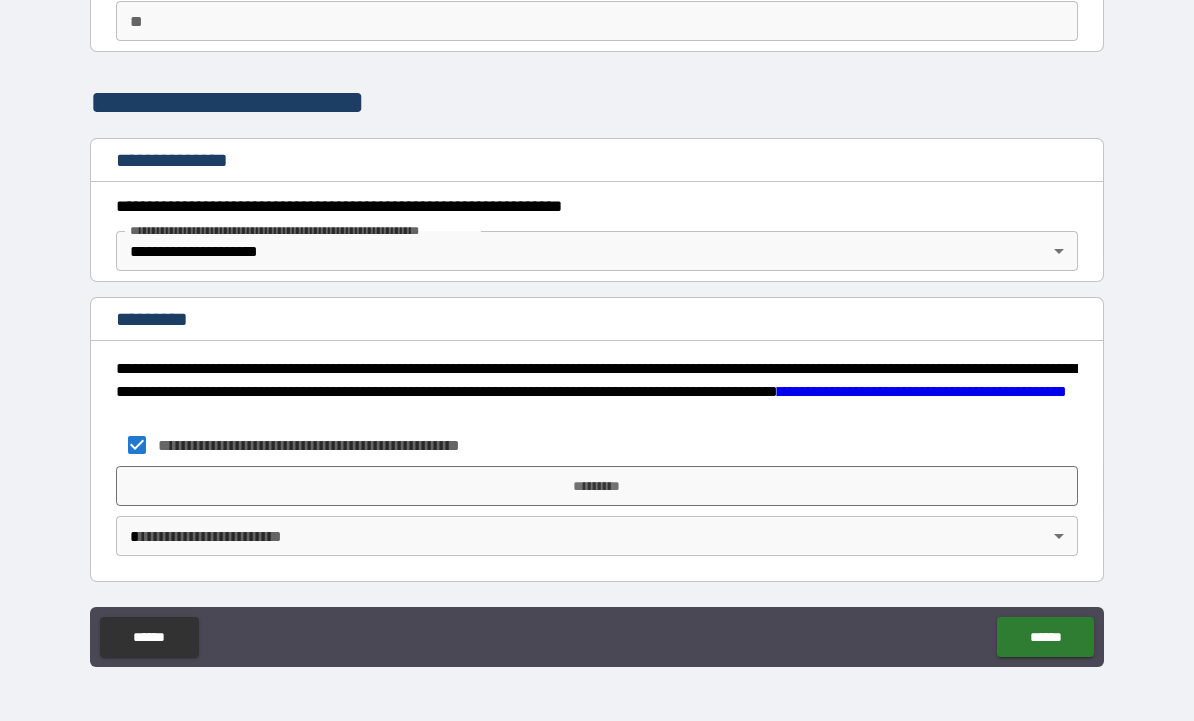 click on "*********" at bounding box center [597, 486] 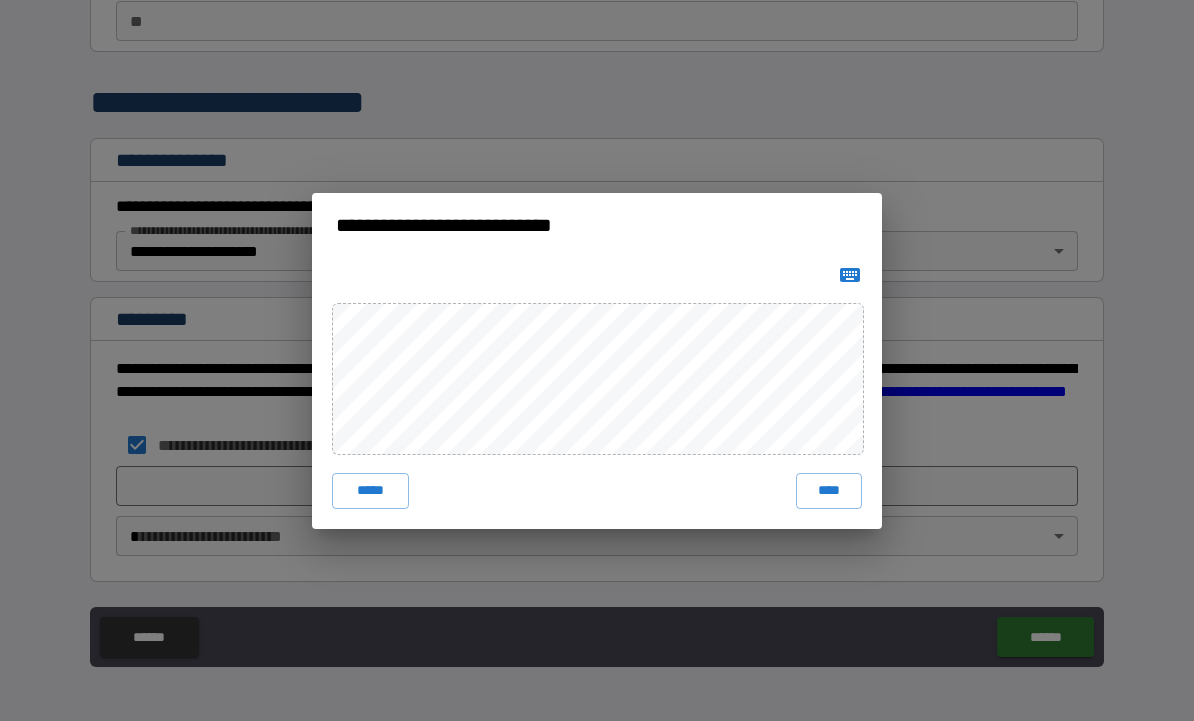 click on "****" at bounding box center (829, 491) 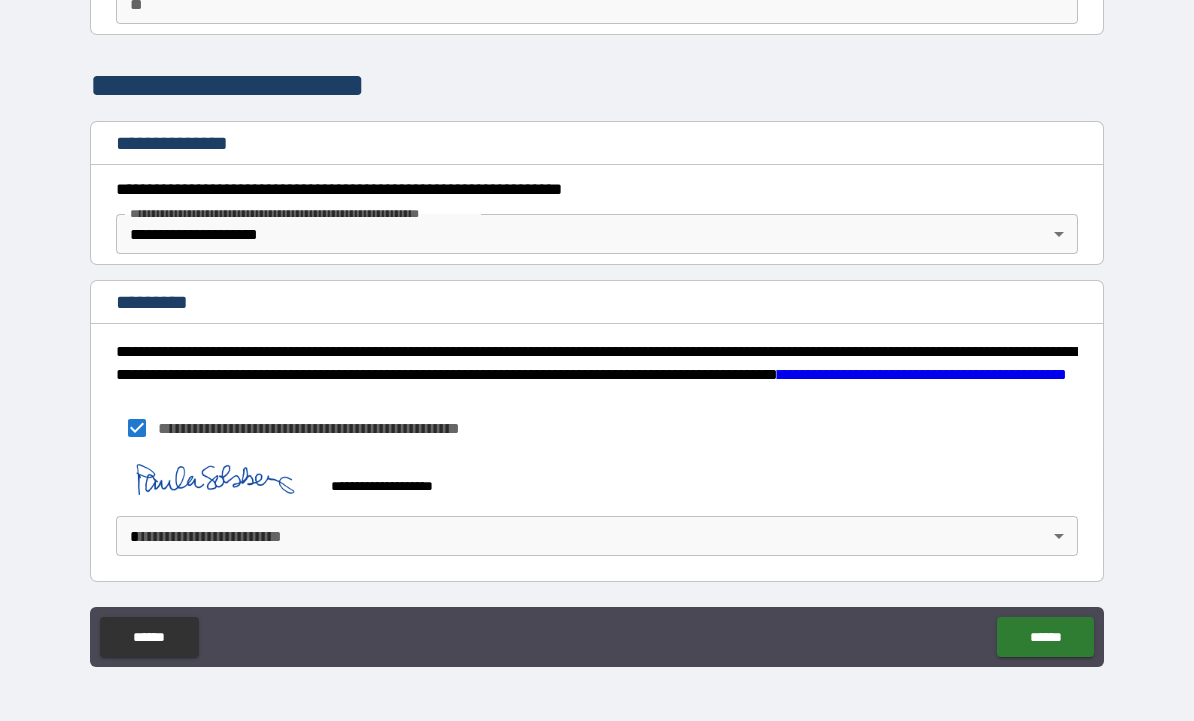 scroll, scrollTop: 194, scrollLeft: 0, axis: vertical 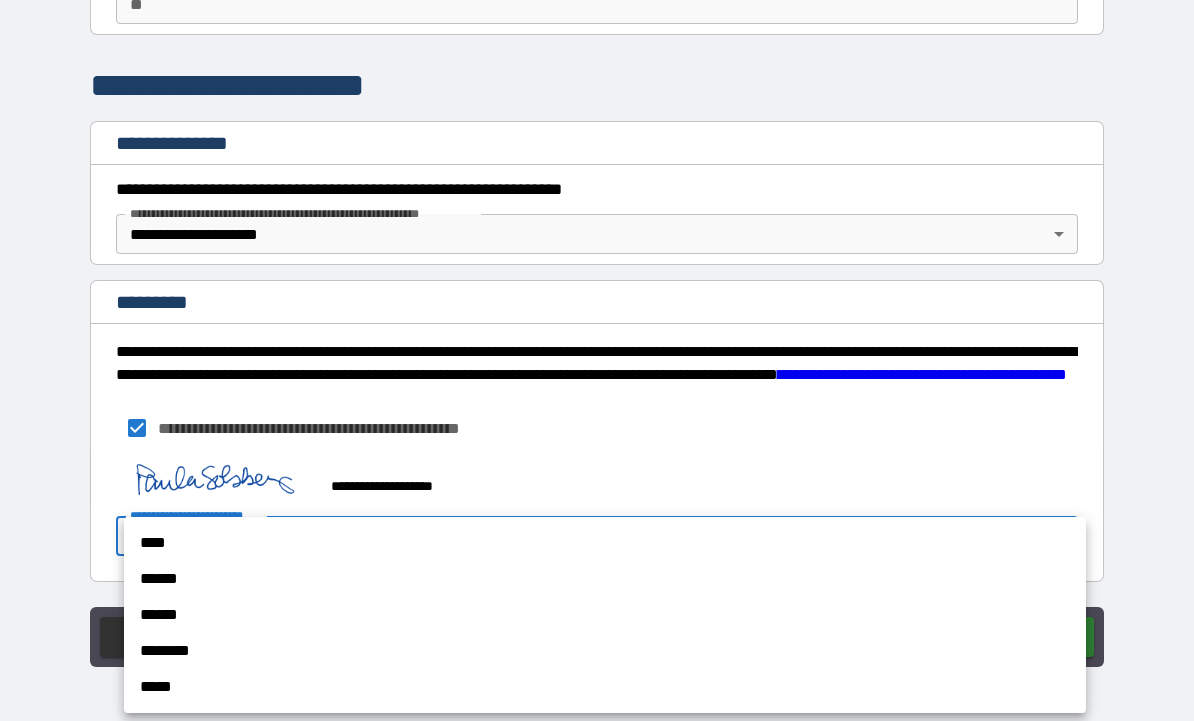 click on "****" at bounding box center (605, 543) 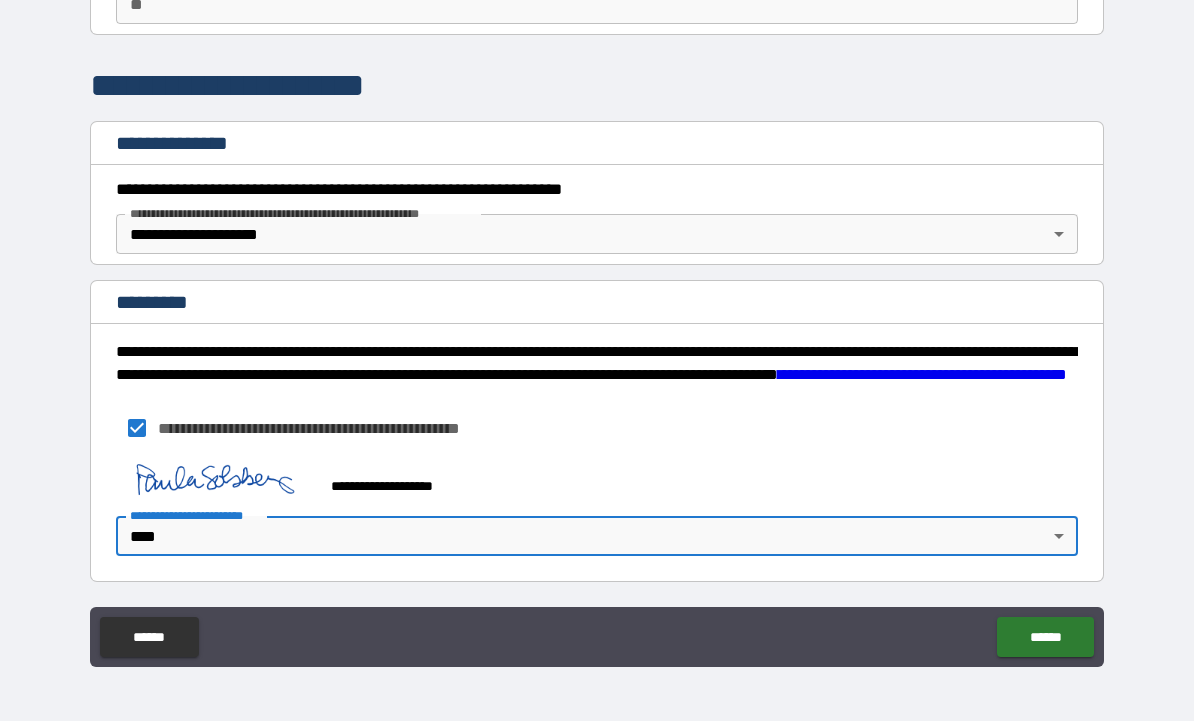 click on "******" at bounding box center (1045, 637) 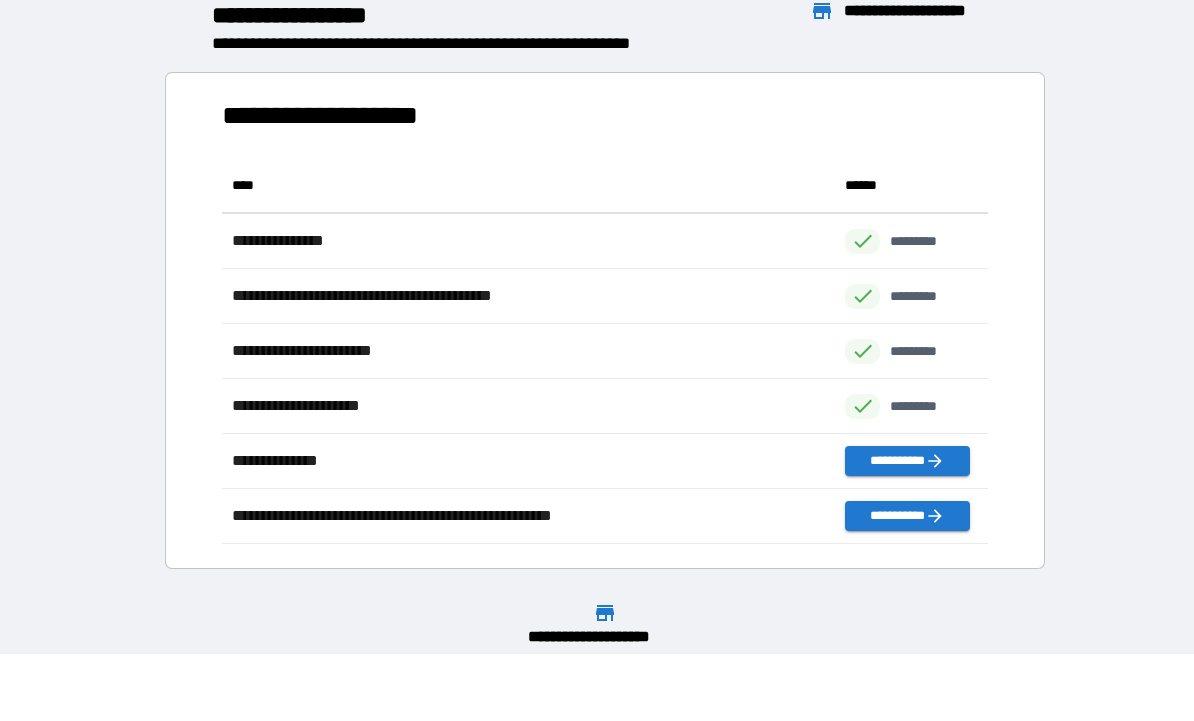 scroll, scrollTop: 1, scrollLeft: 1, axis: both 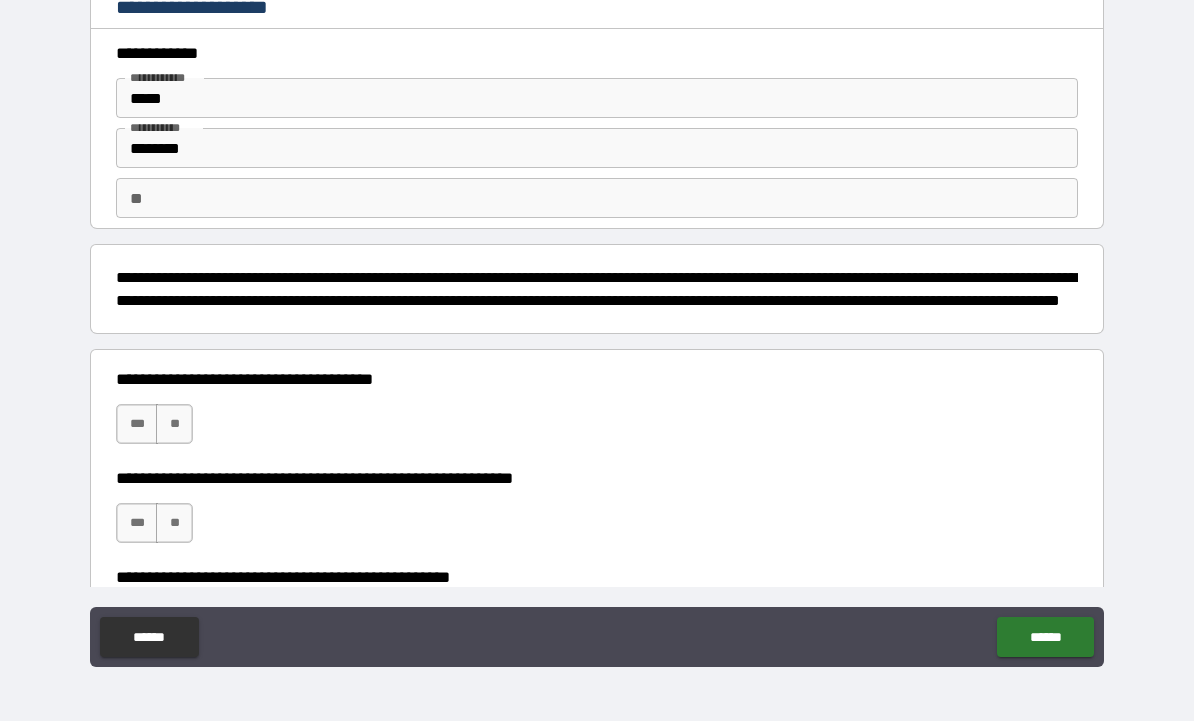 click on "***" at bounding box center (137, 424) 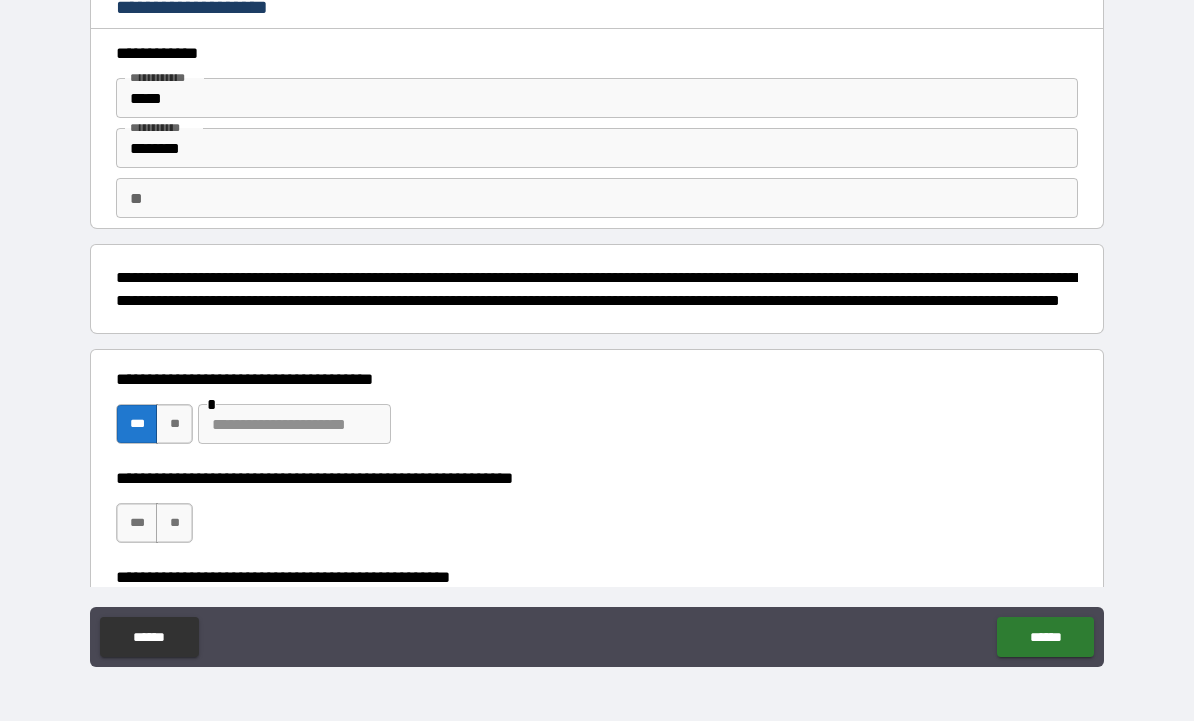 click on "**" at bounding box center [174, 523] 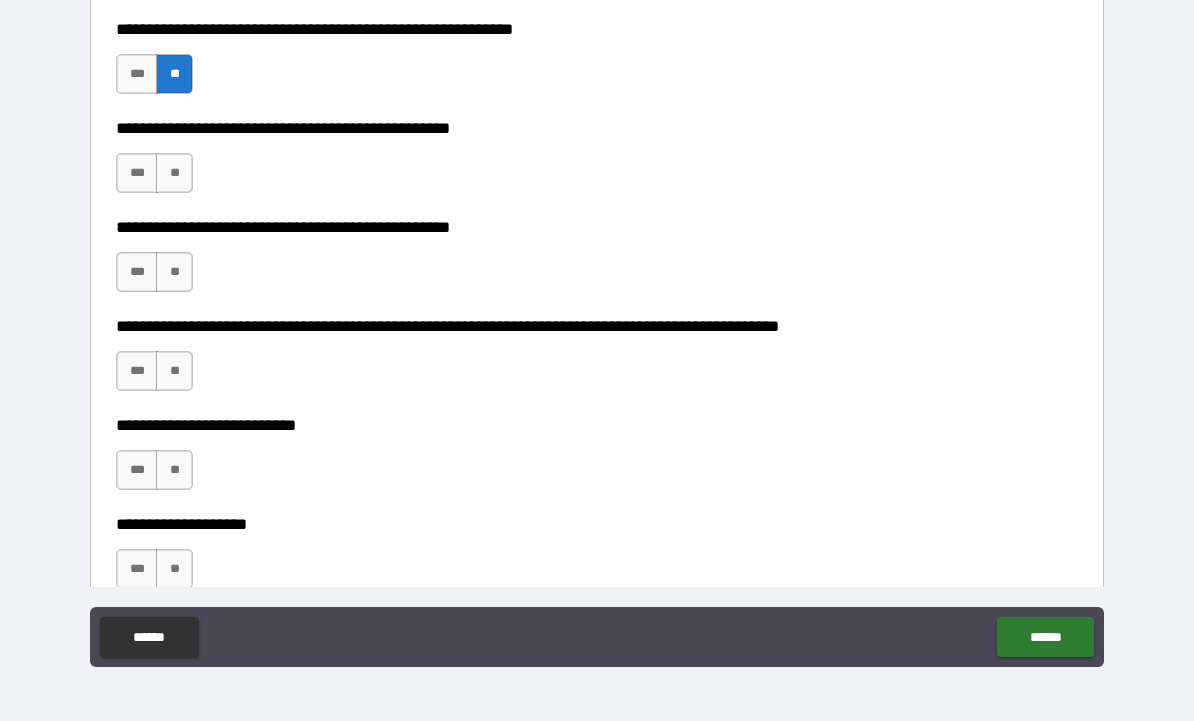 scroll, scrollTop: 449, scrollLeft: 0, axis: vertical 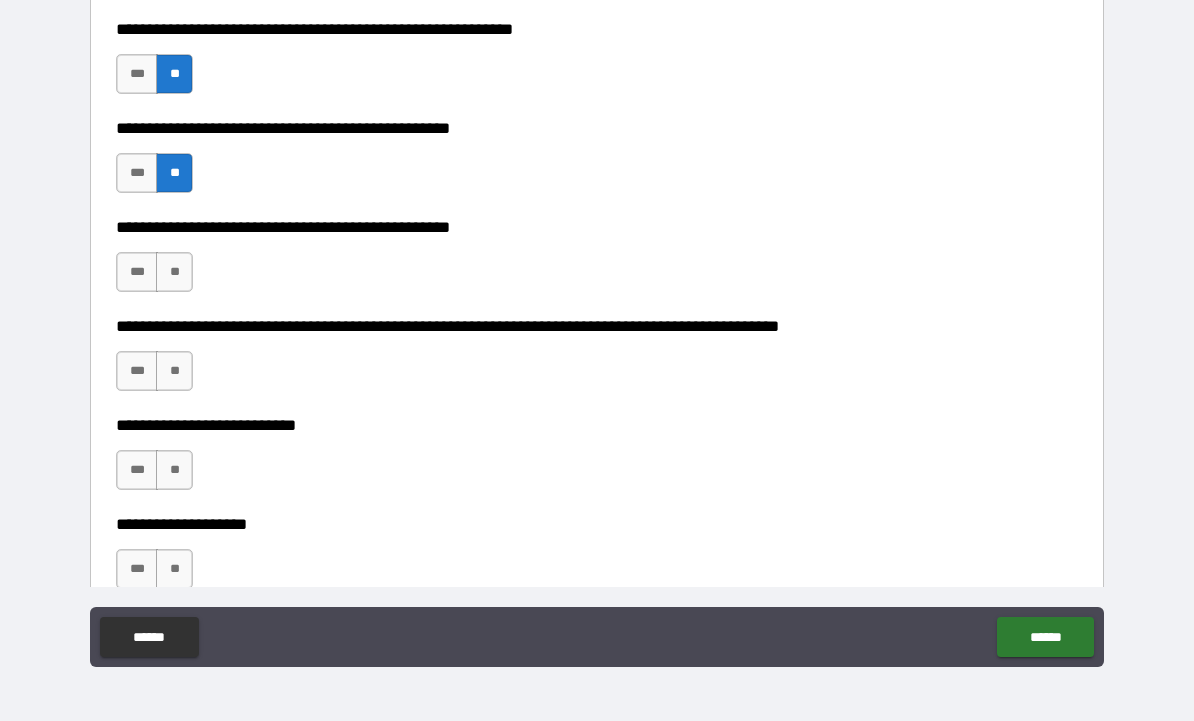 click on "**" at bounding box center (174, 272) 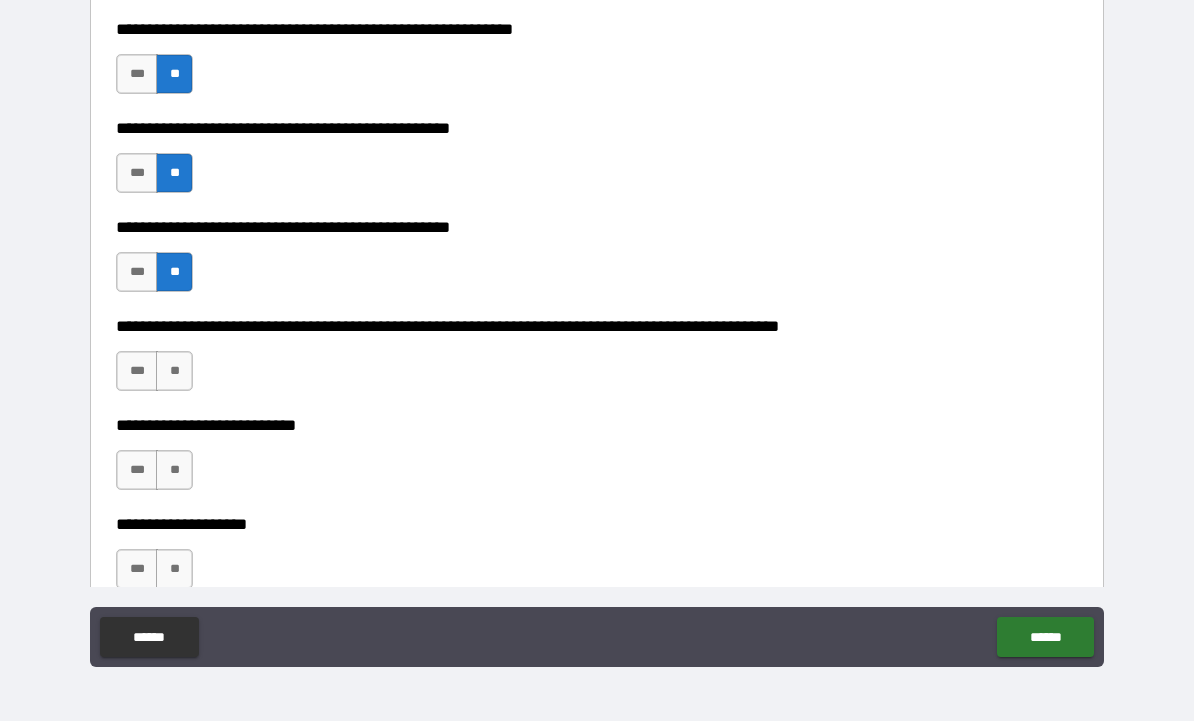 click on "**" at bounding box center [174, 371] 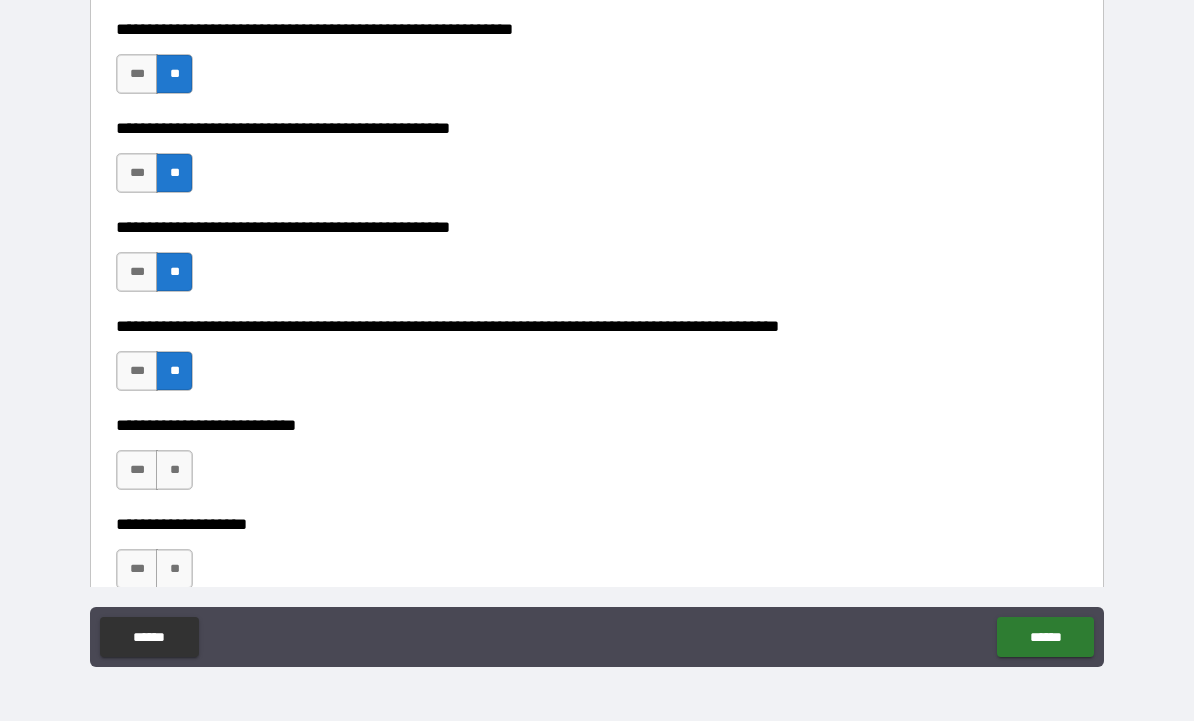 click on "**" at bounding box center [174, 470] 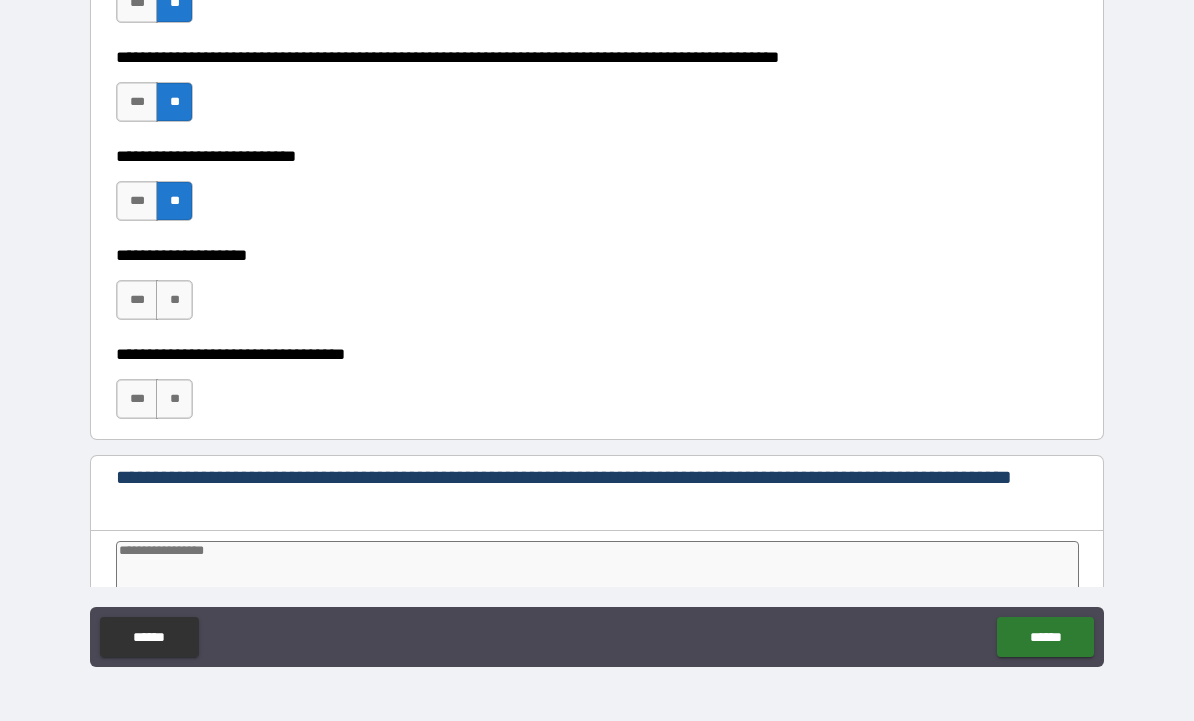 scroll, scrollTop: 720, scrollLeft: 0, axis: vertical 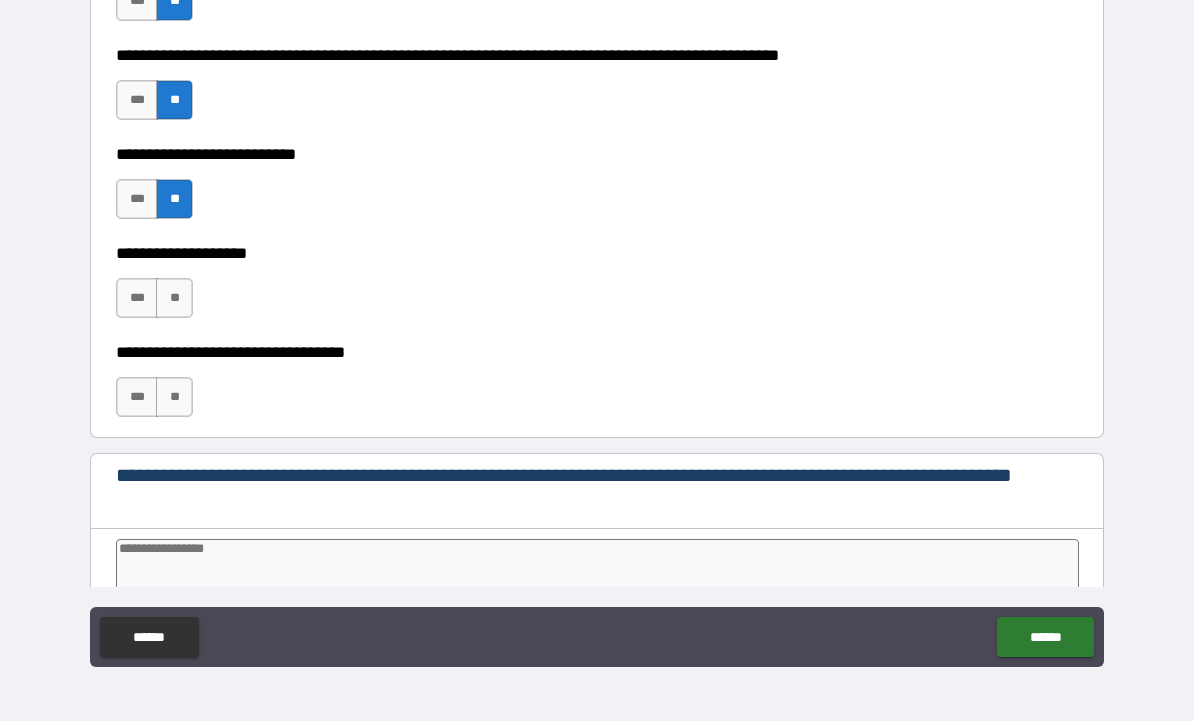 click on "**" at bounding box center [174, 298] 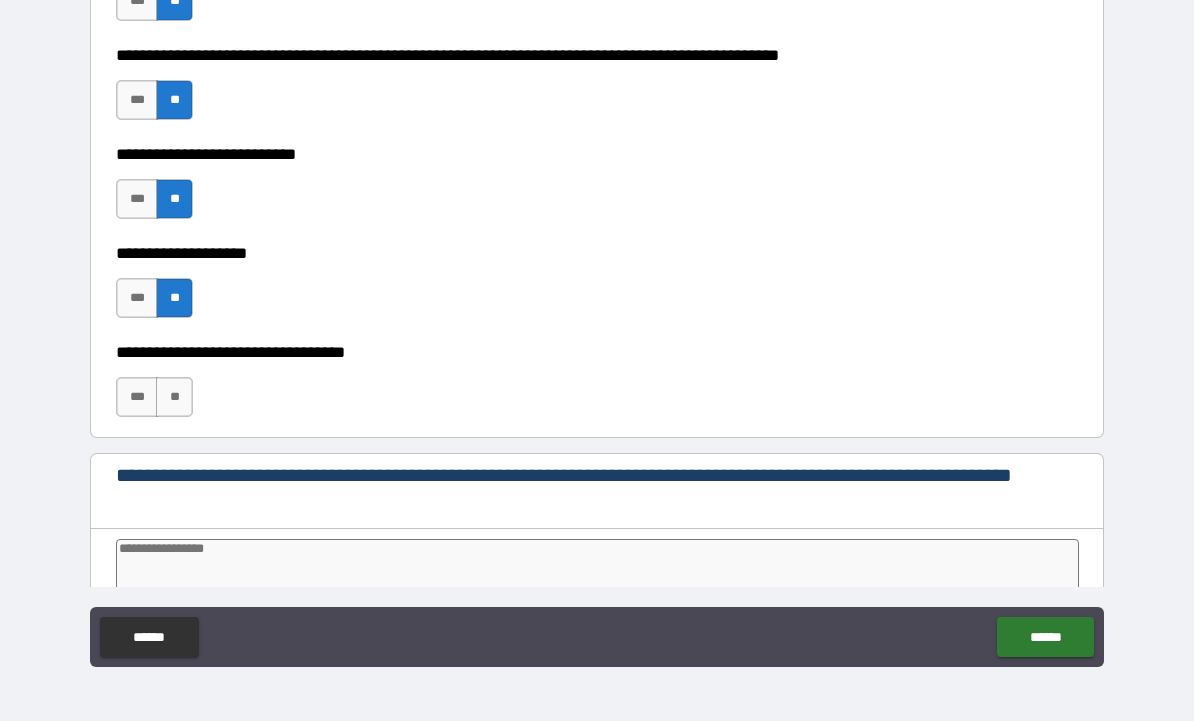 click on "**" at bounding box center [174, 397] 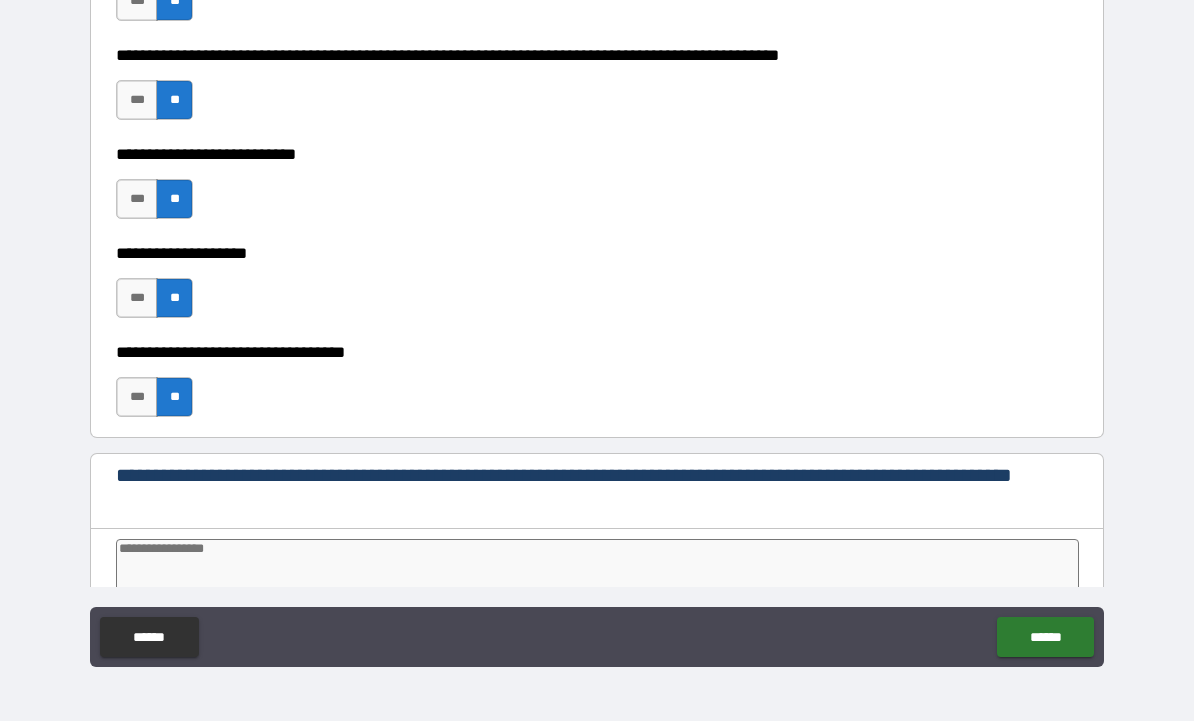 type on "*" 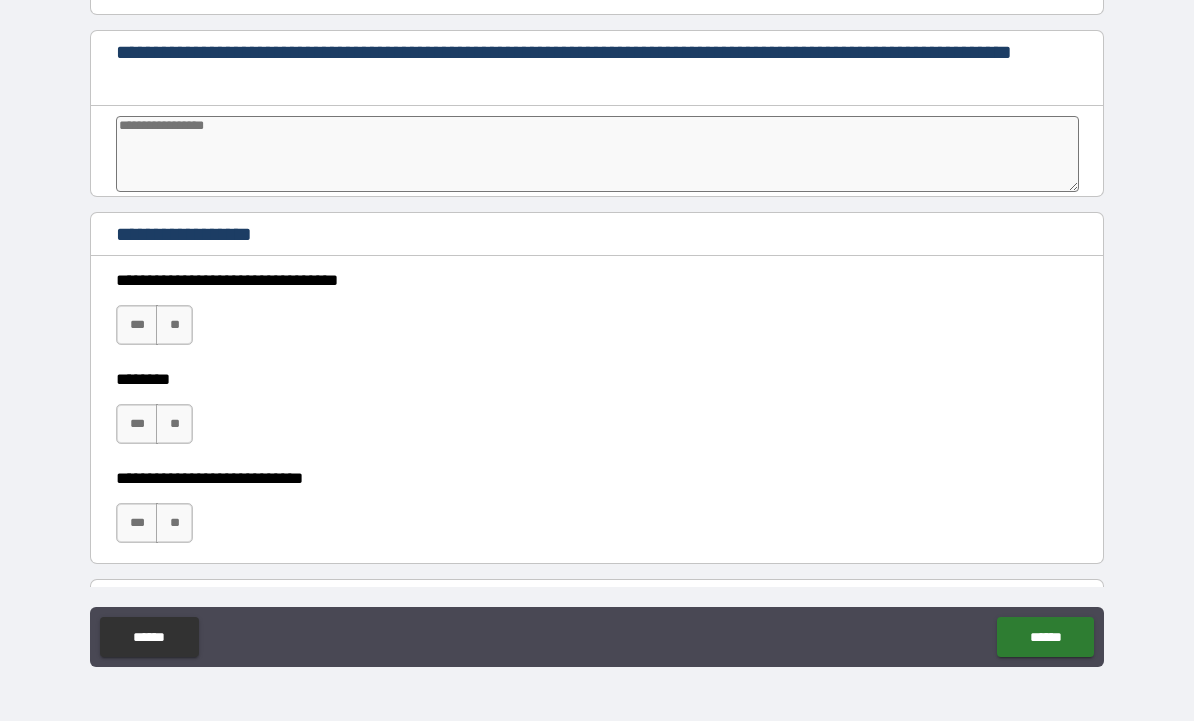 scroll, scrollTop: 1141, scrollLeft: 0, axis: vertical 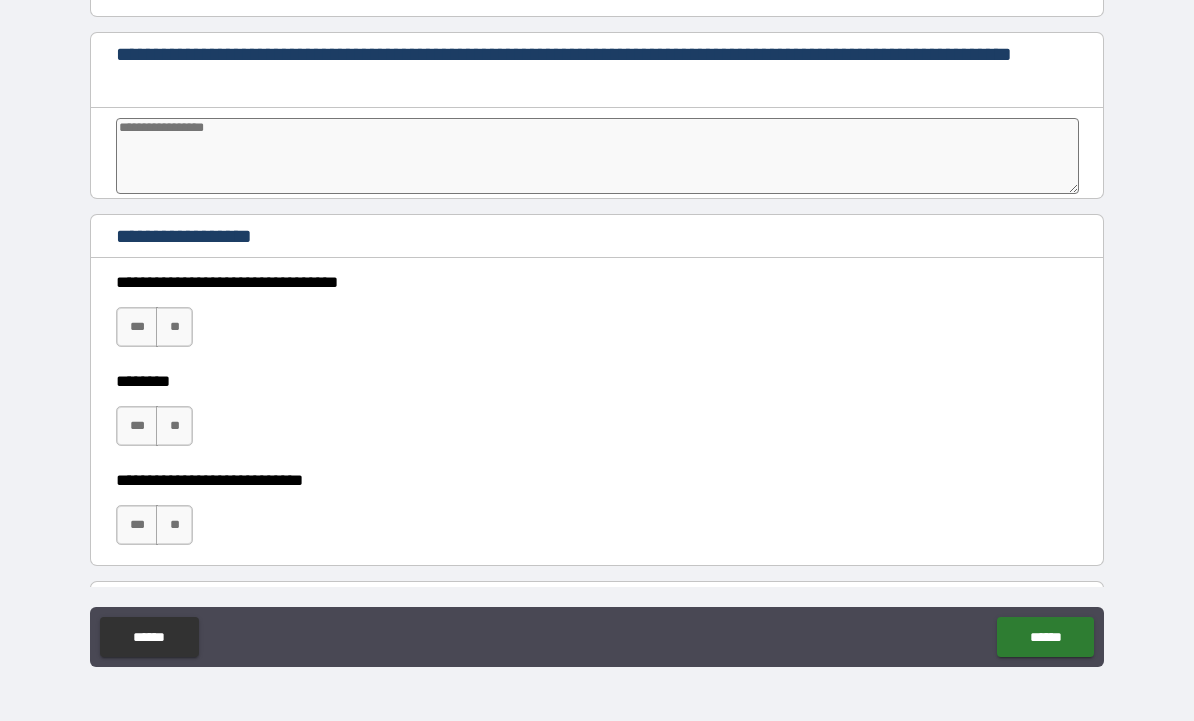click at bounding box center (597, 156) 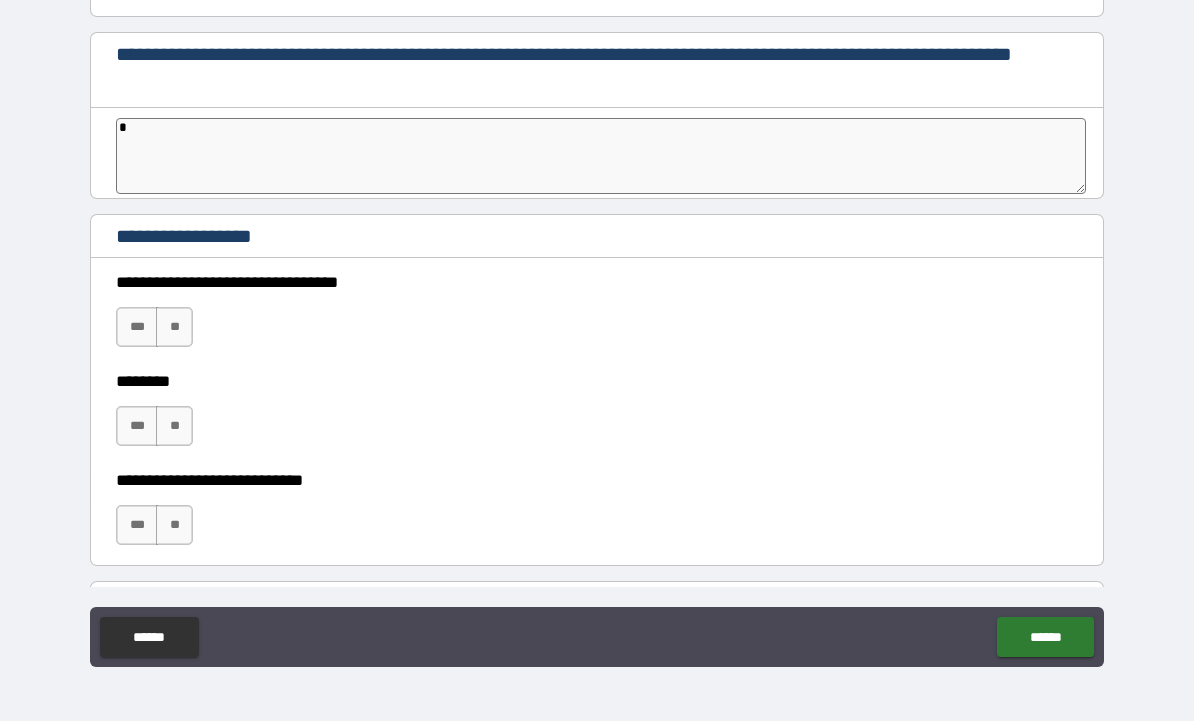 type on "*" 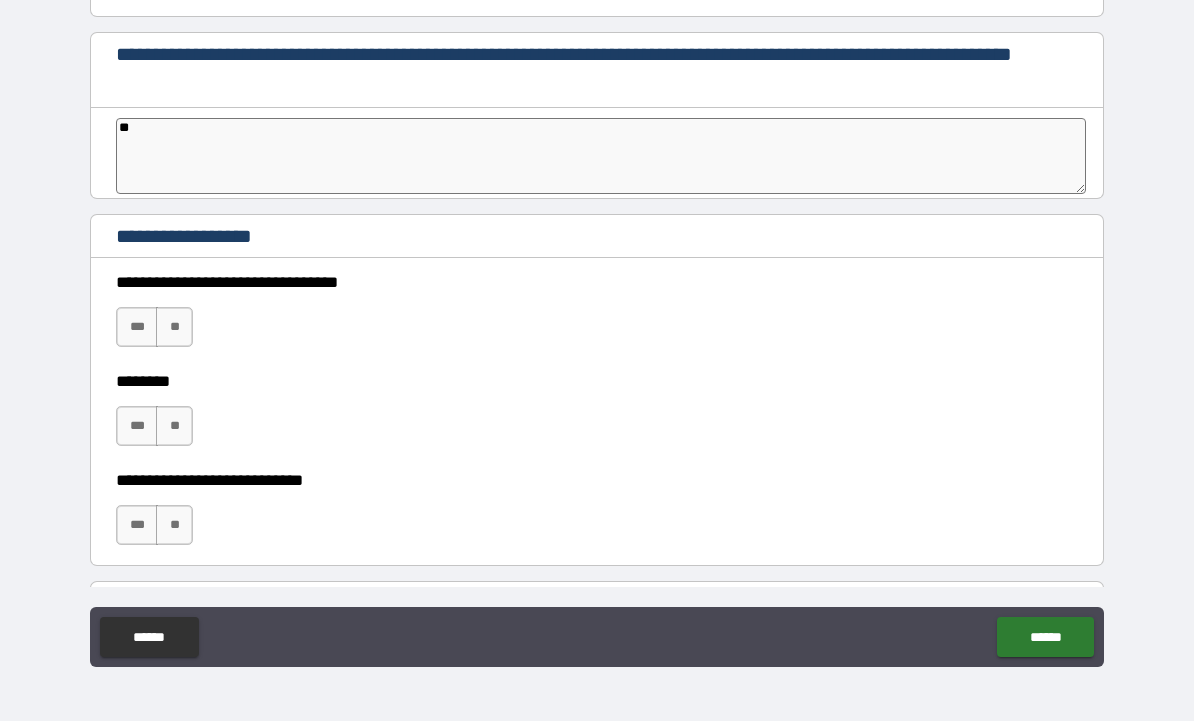 type on "*" 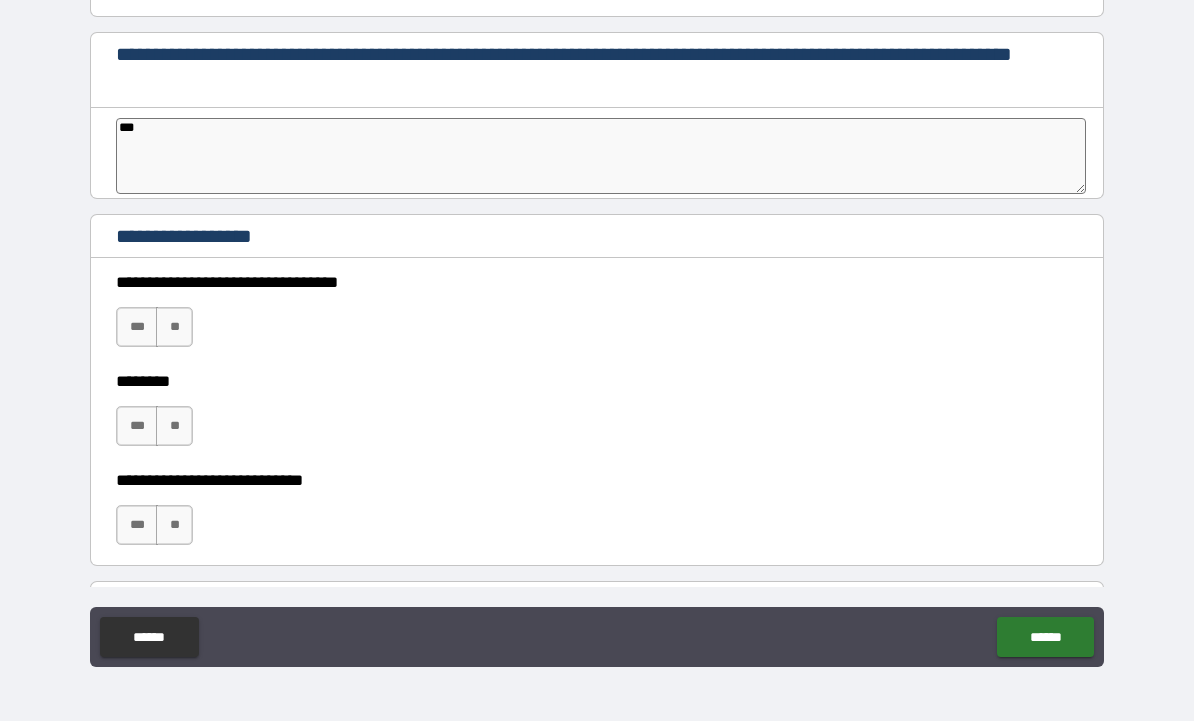 type on "*" 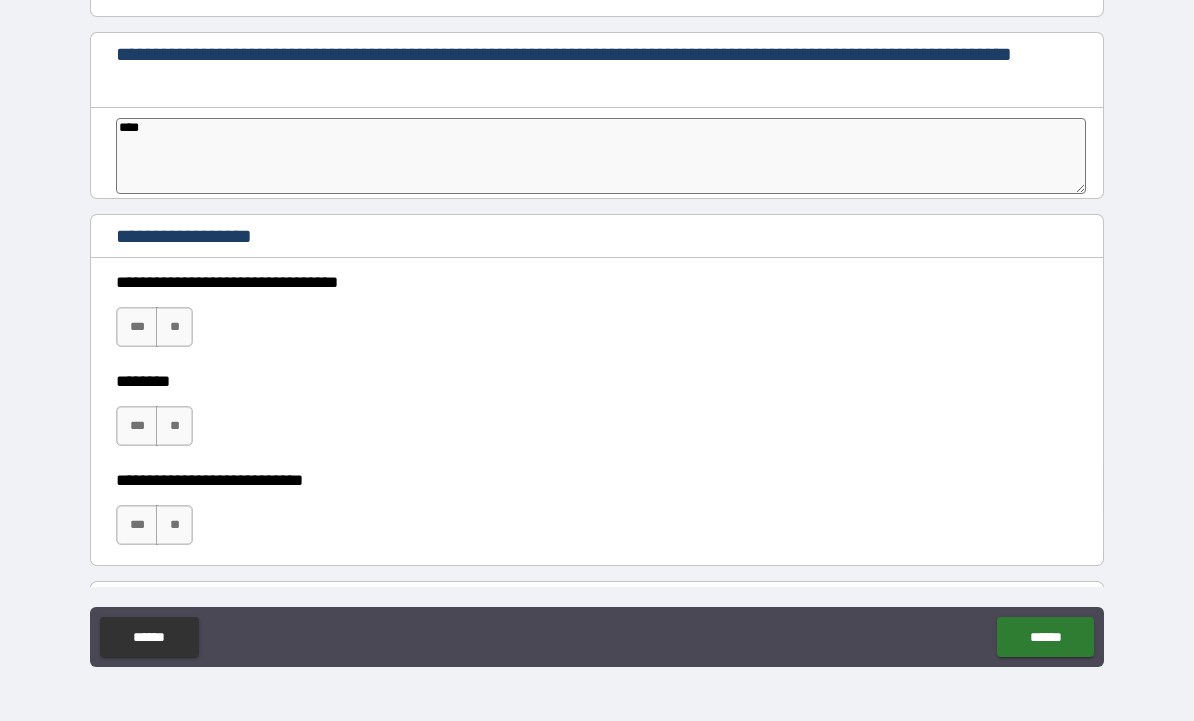 type on "*" 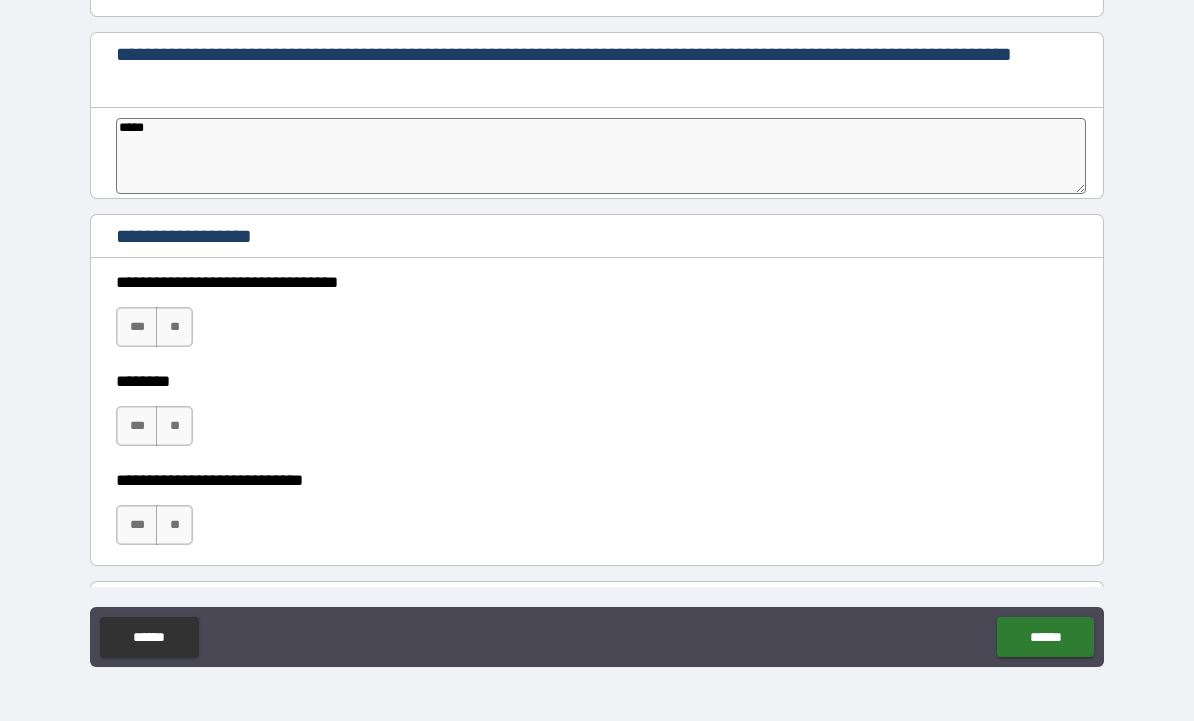 type on "*" 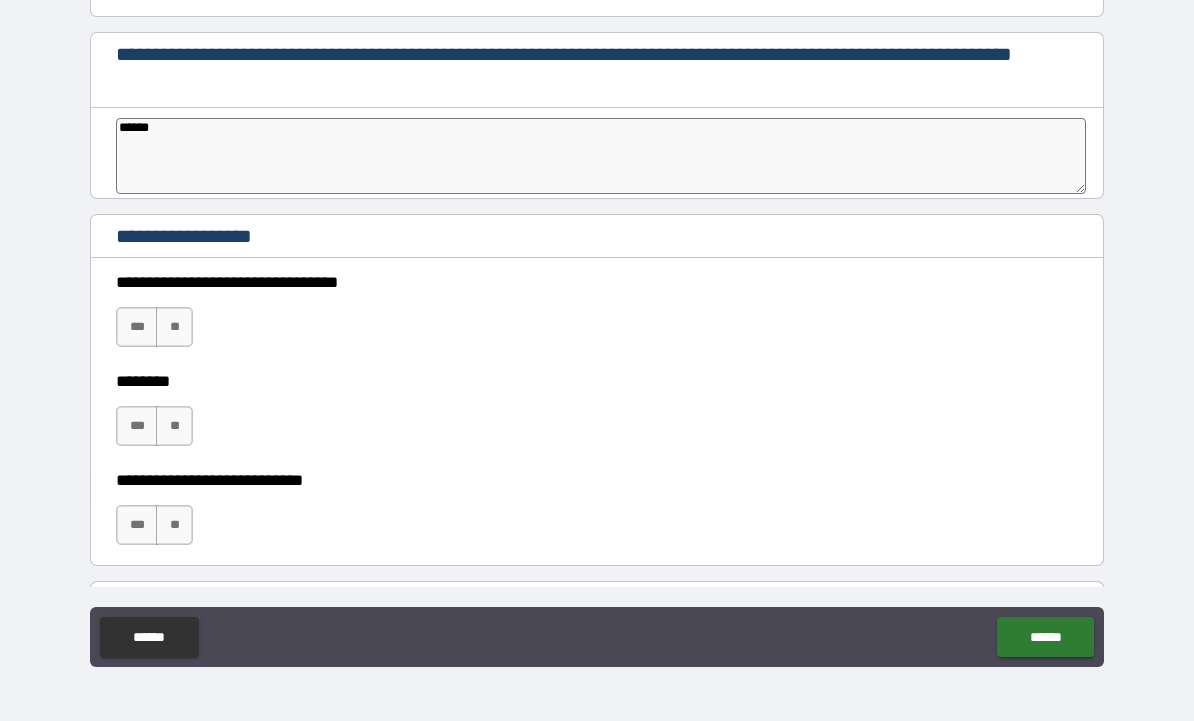 type on "*" 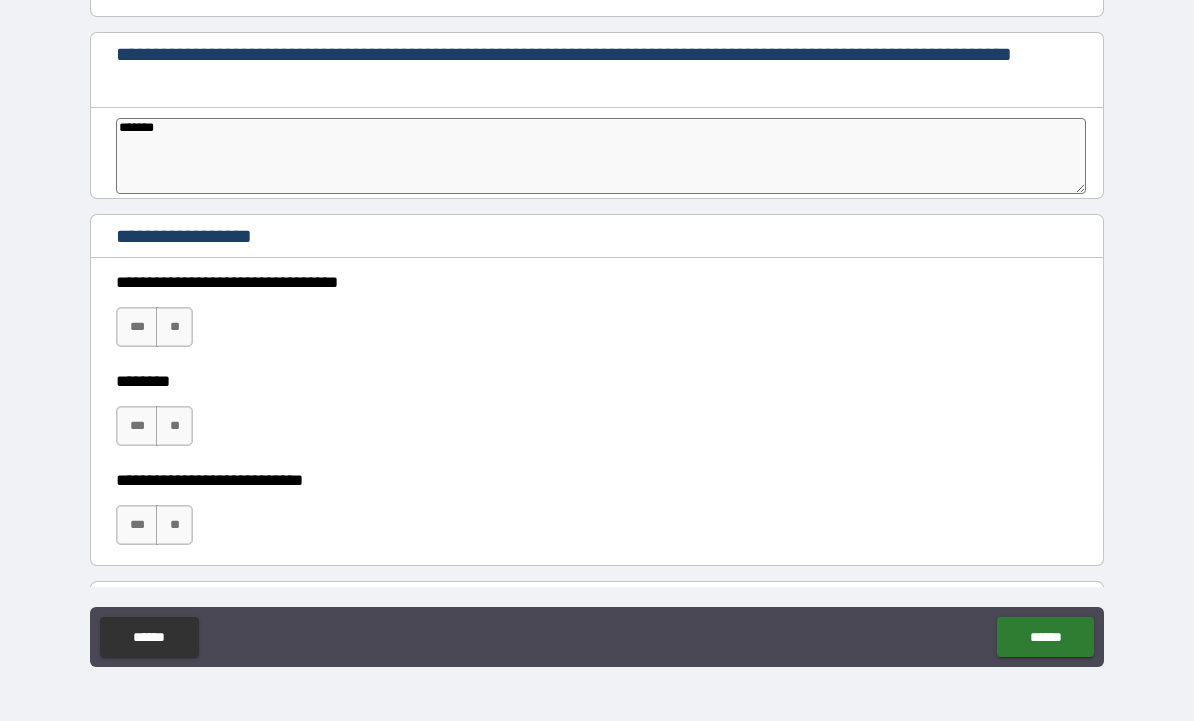 type on "*" 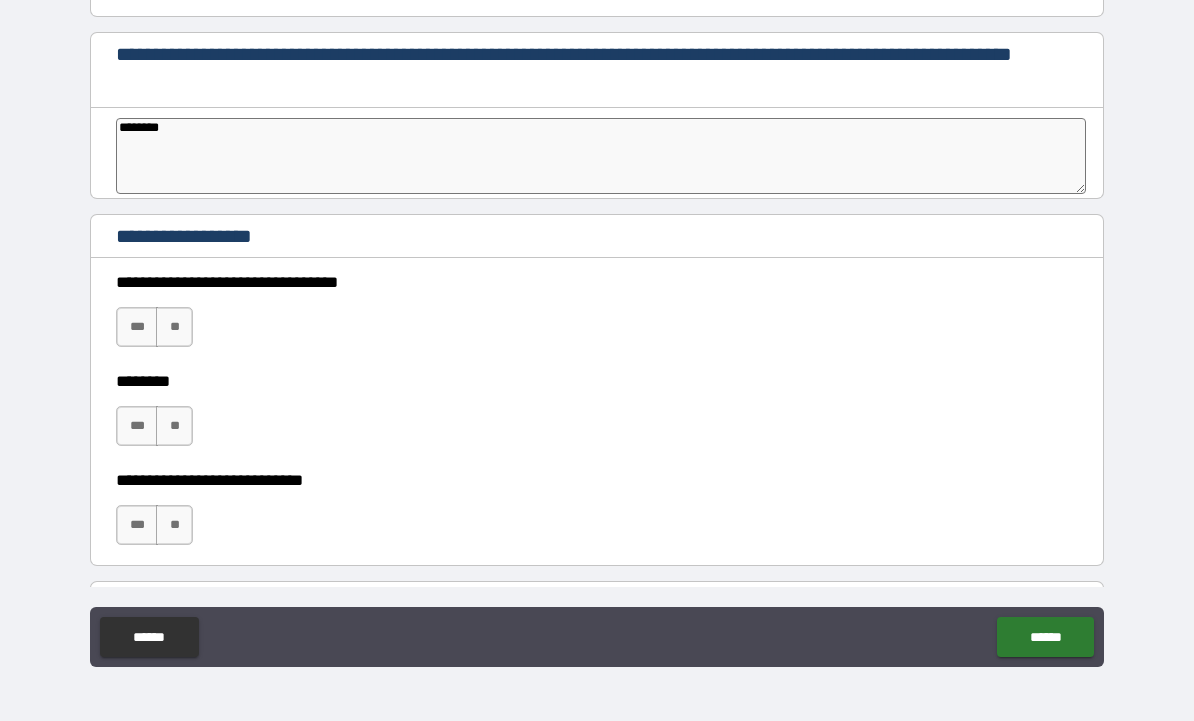 type on "*" 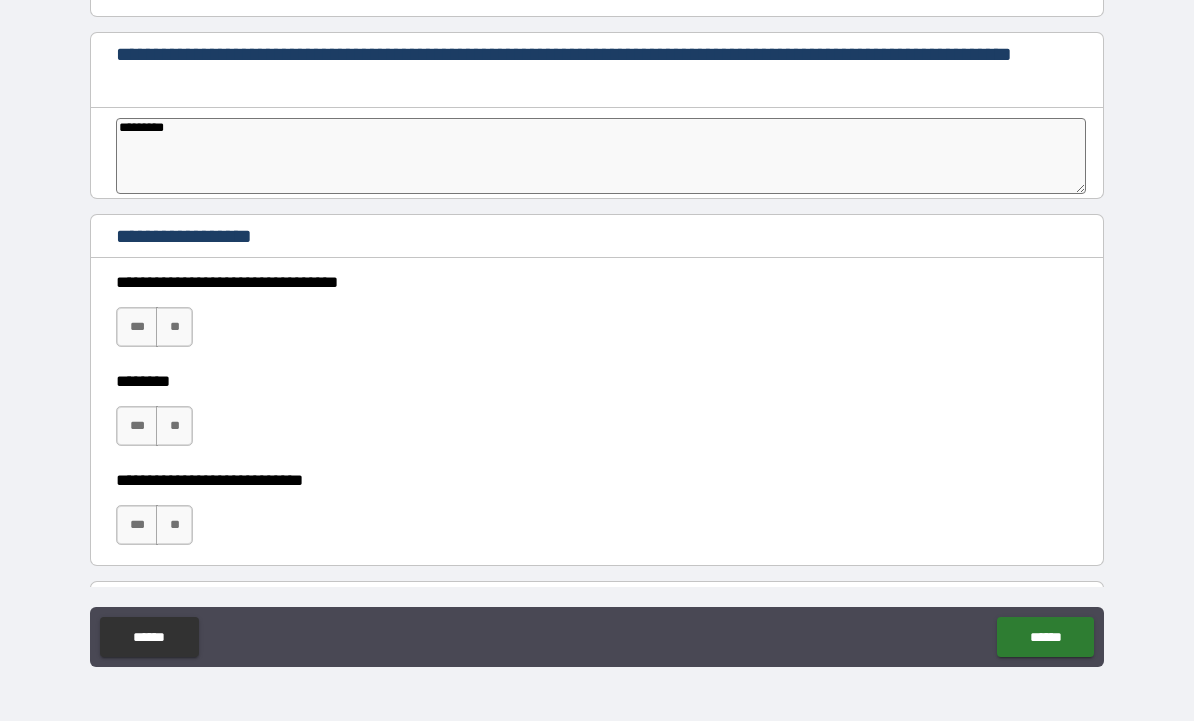 type on "*" 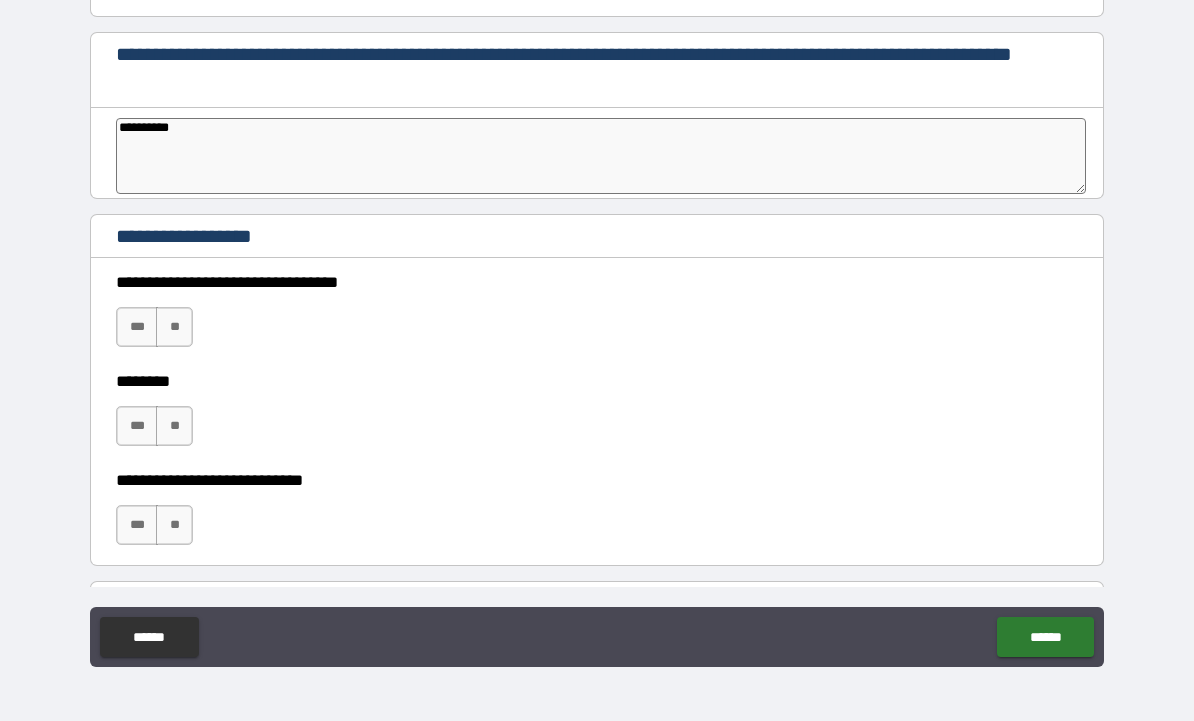 type on "*" 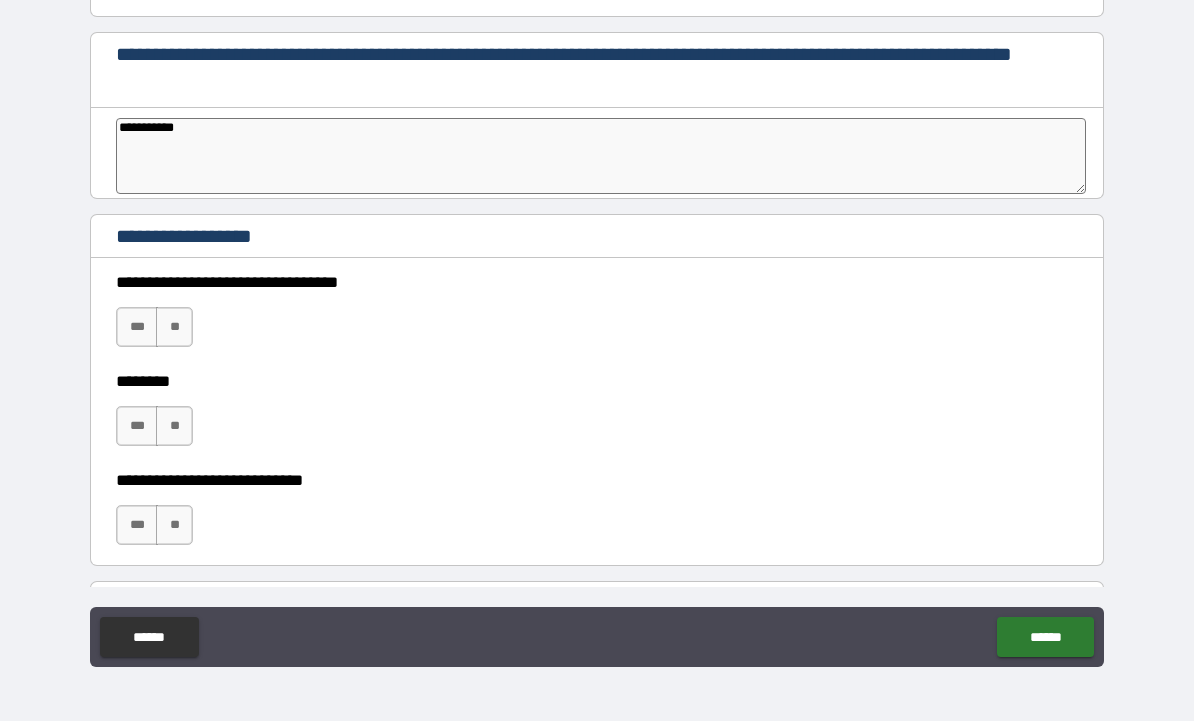 type on "*" 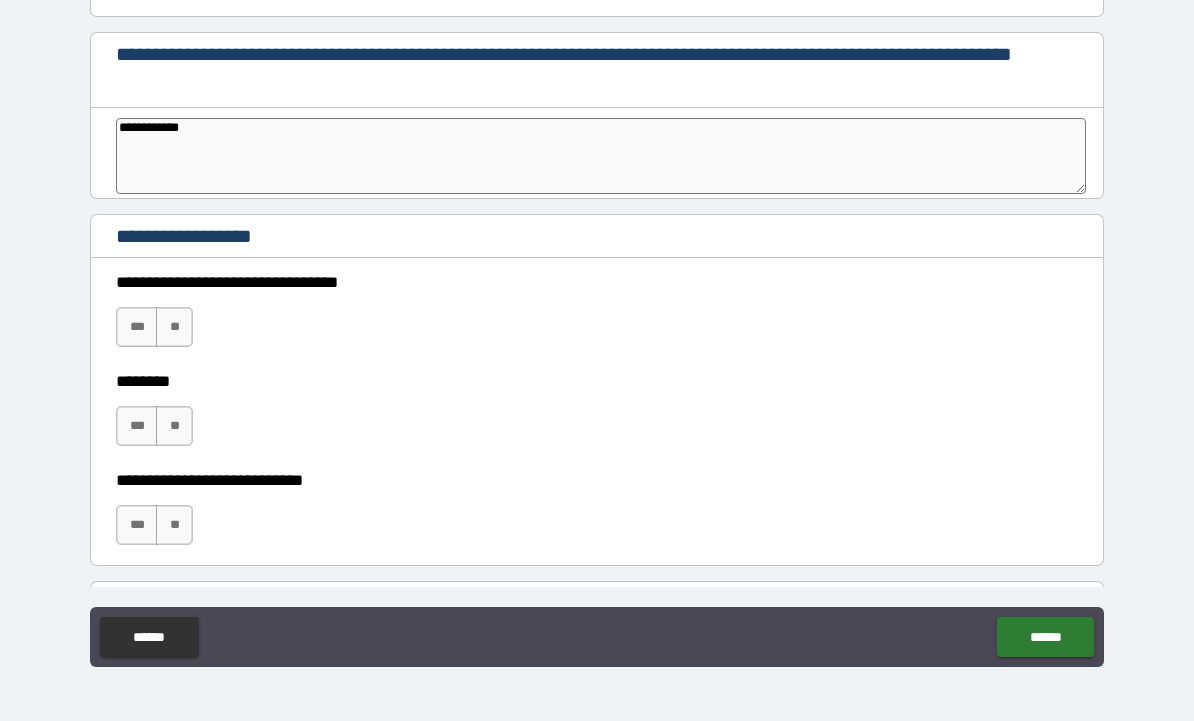 type on "*" 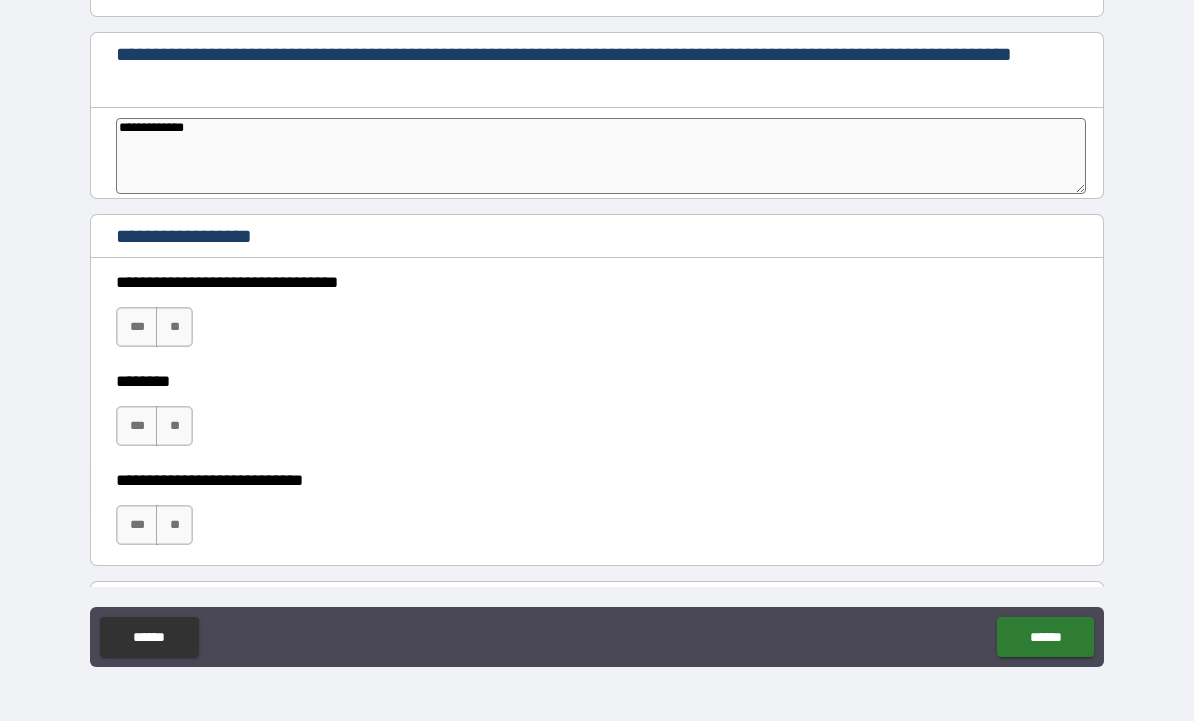 type on "*" 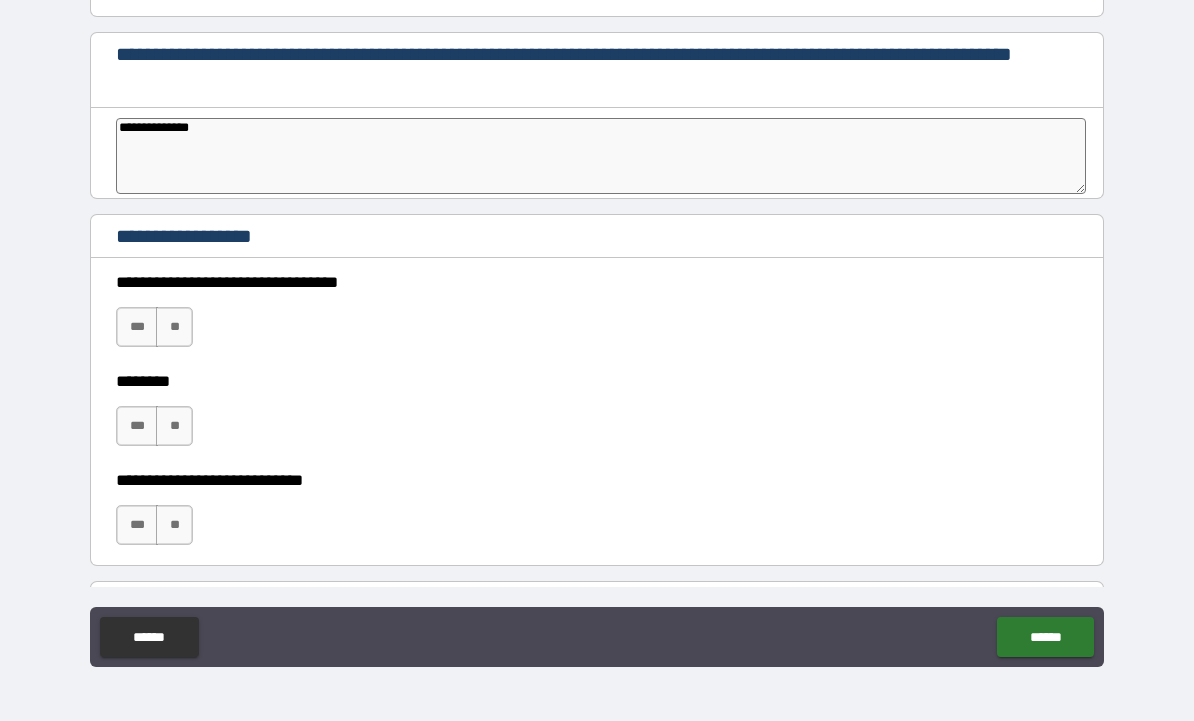 type on "*" 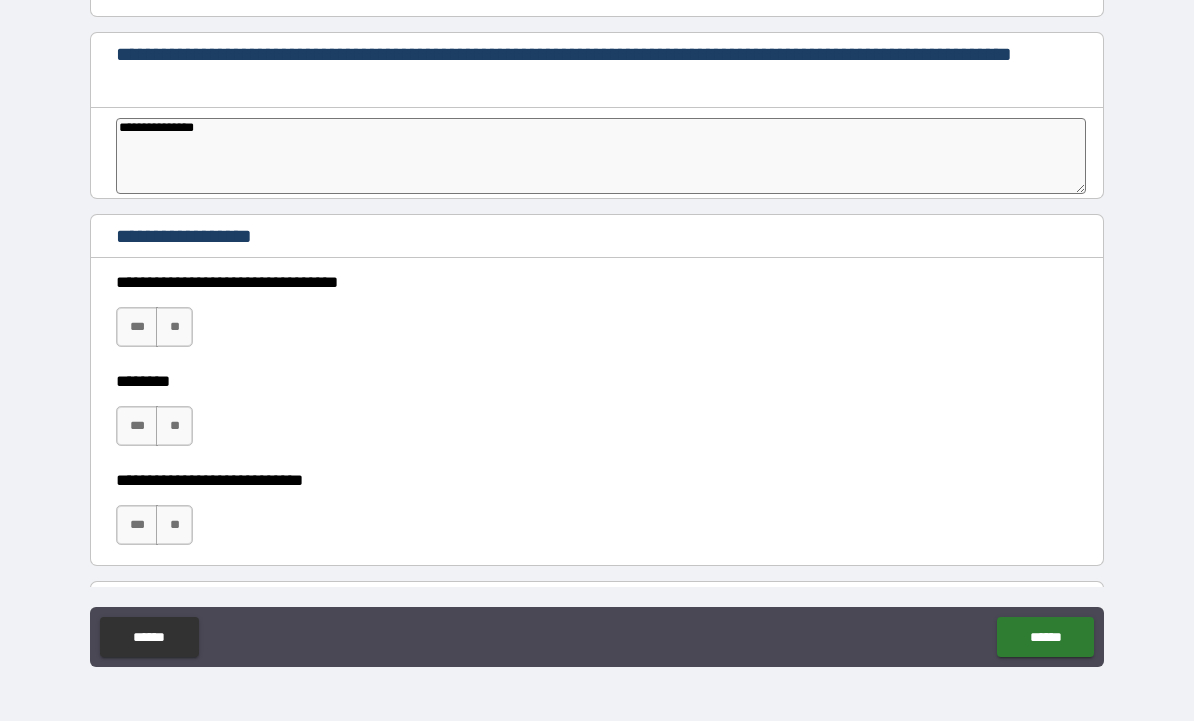 type on "*" 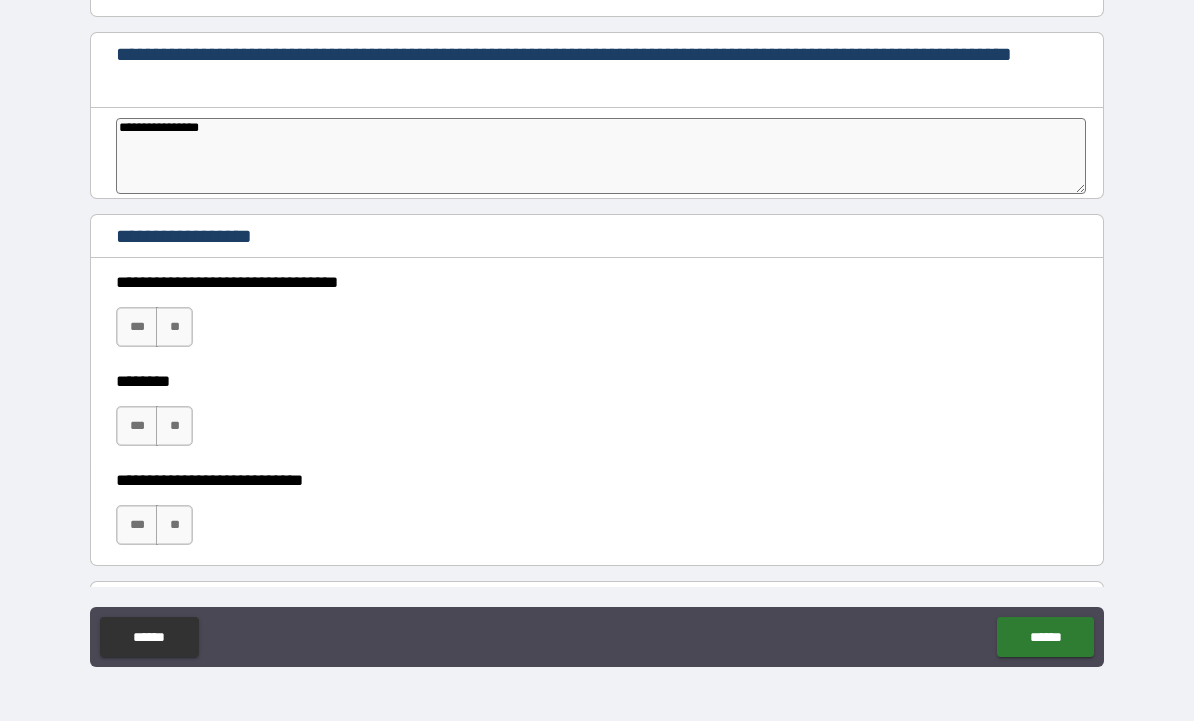 type on "*" 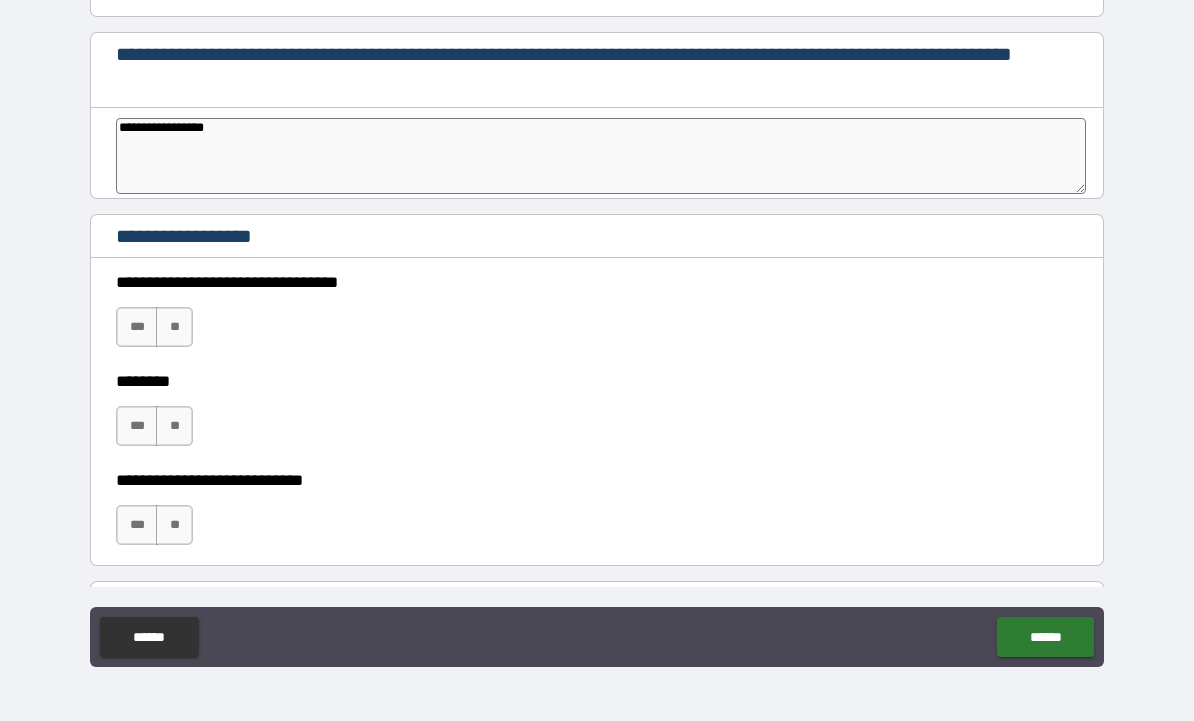 type on "*" 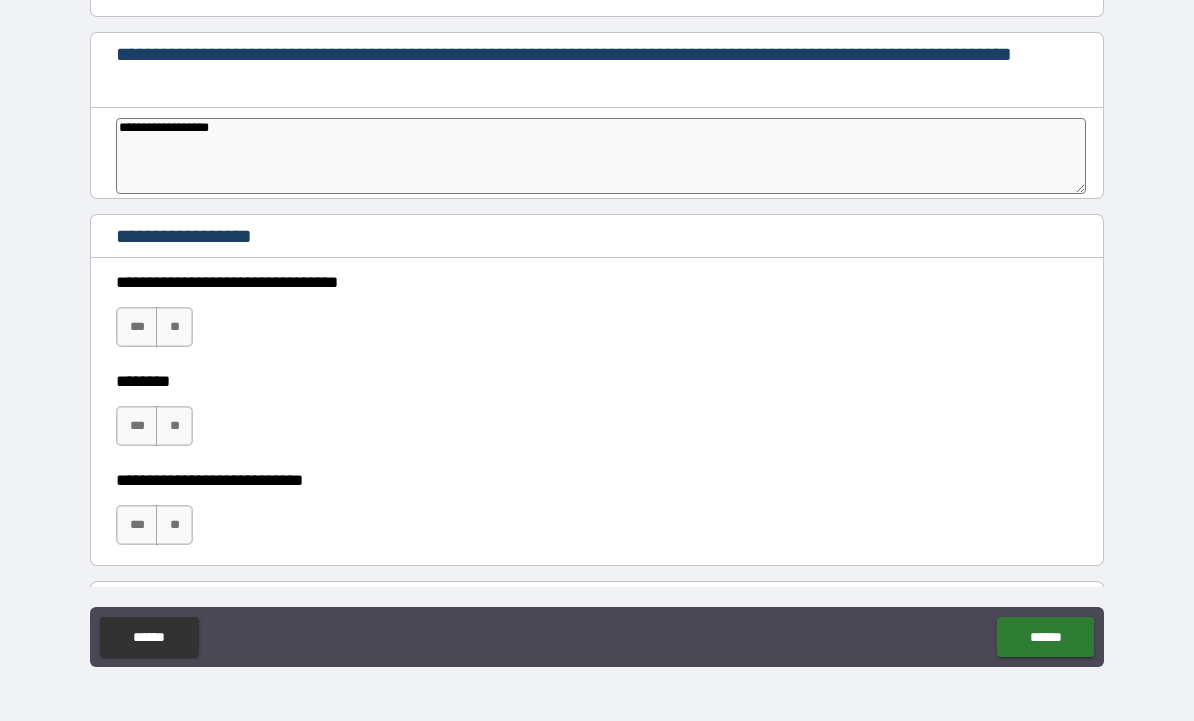 type on "*" 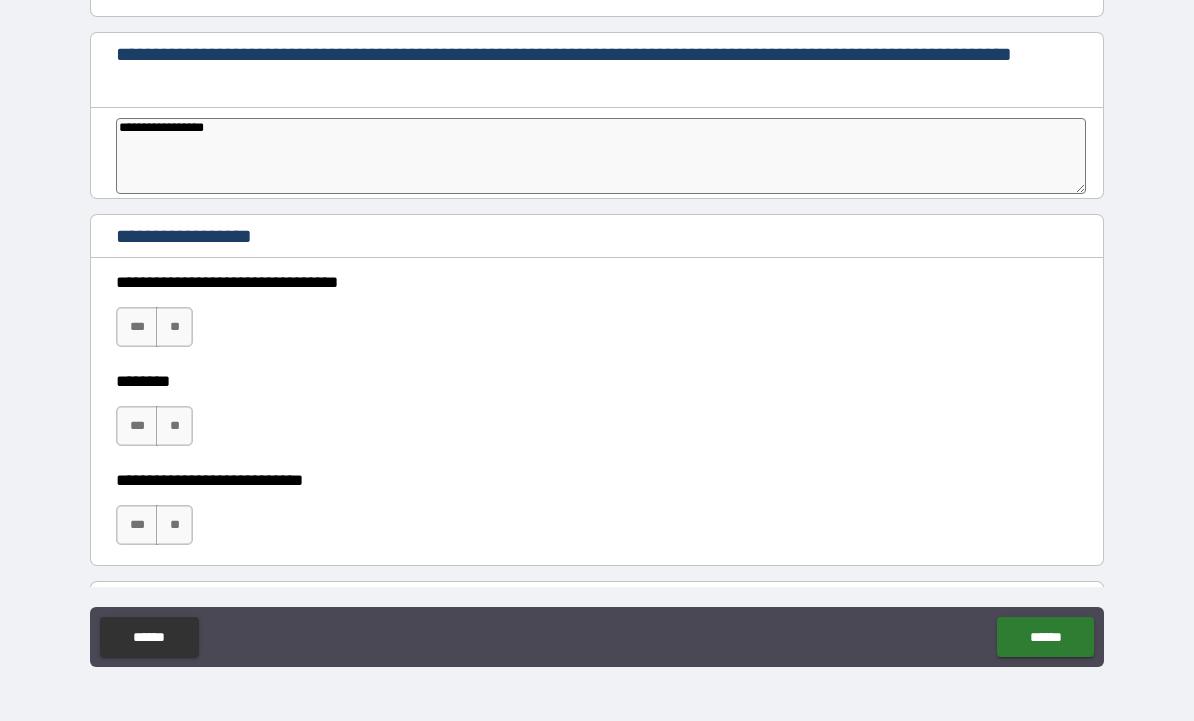 type on "*" 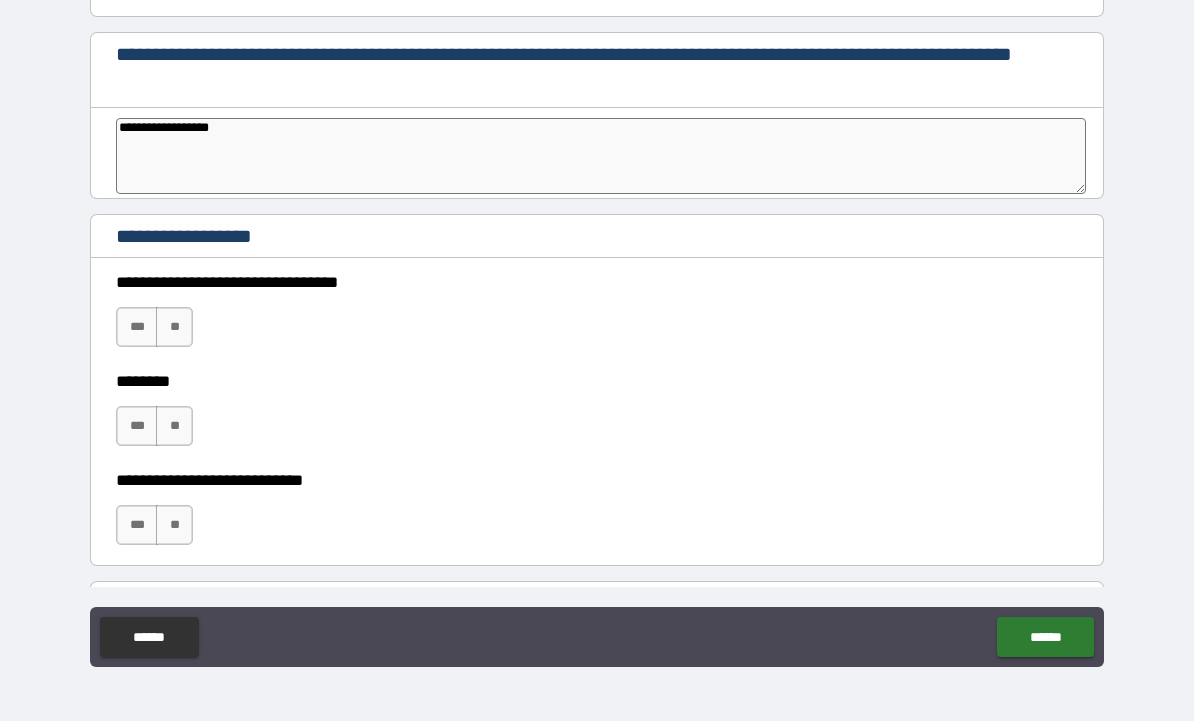 type on "*" 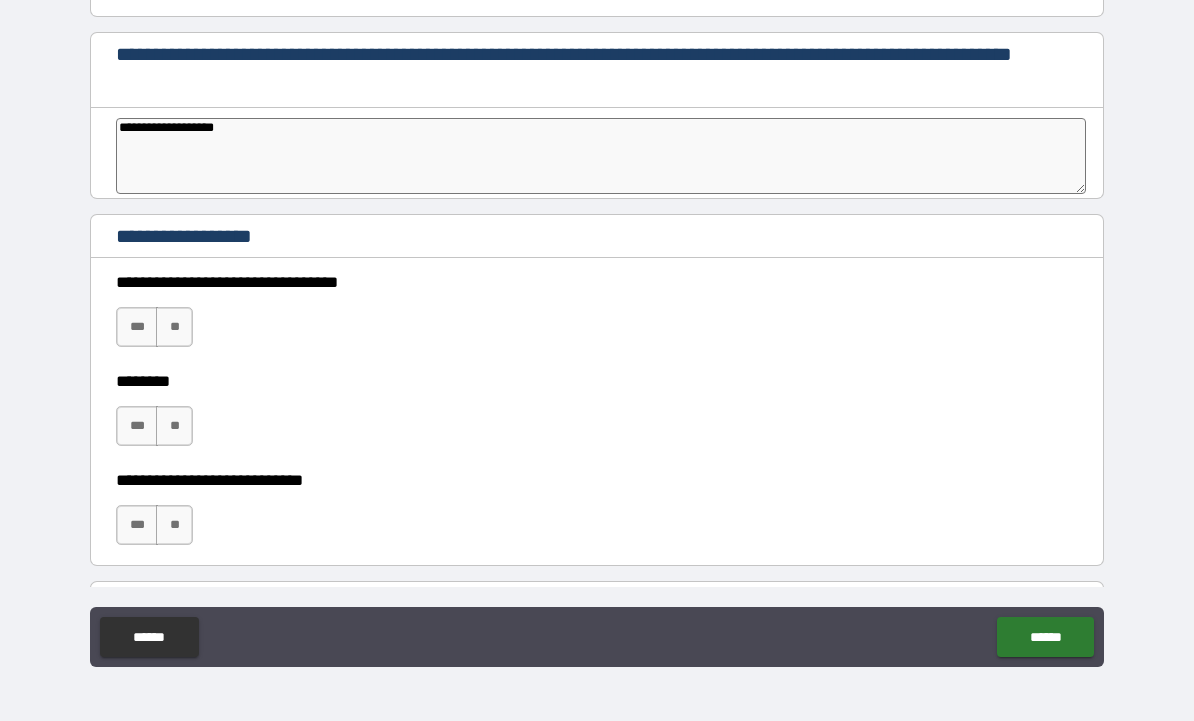 type on "*" 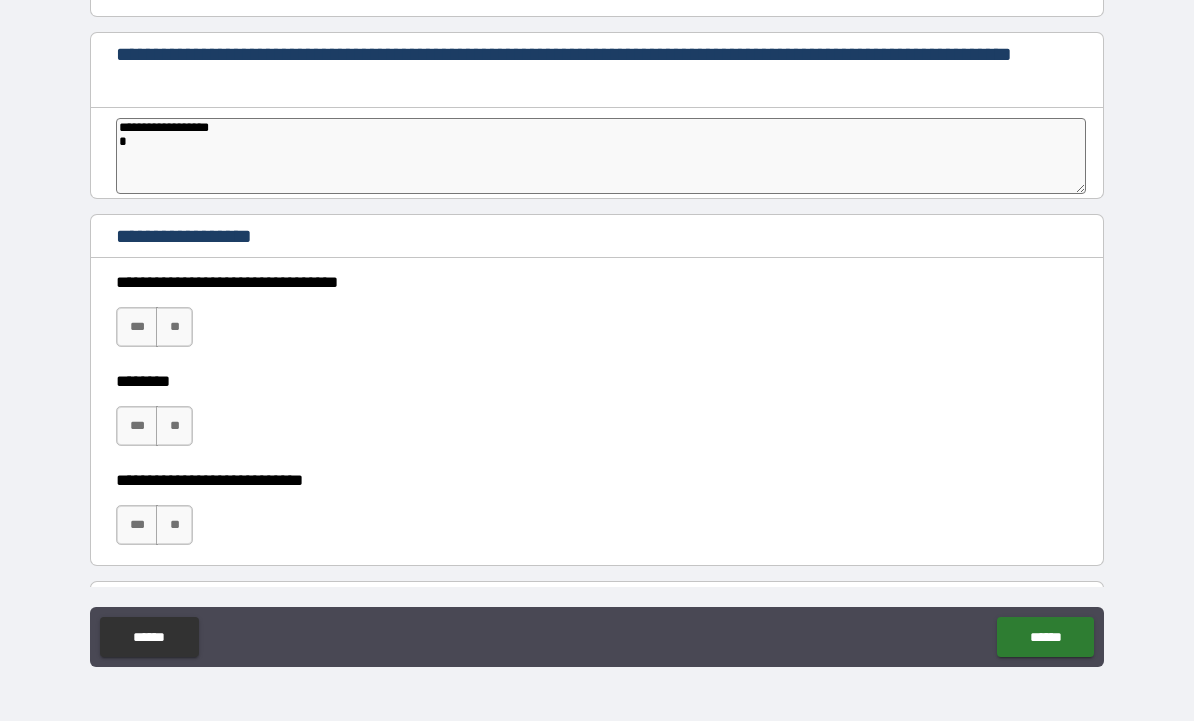 type on "*" 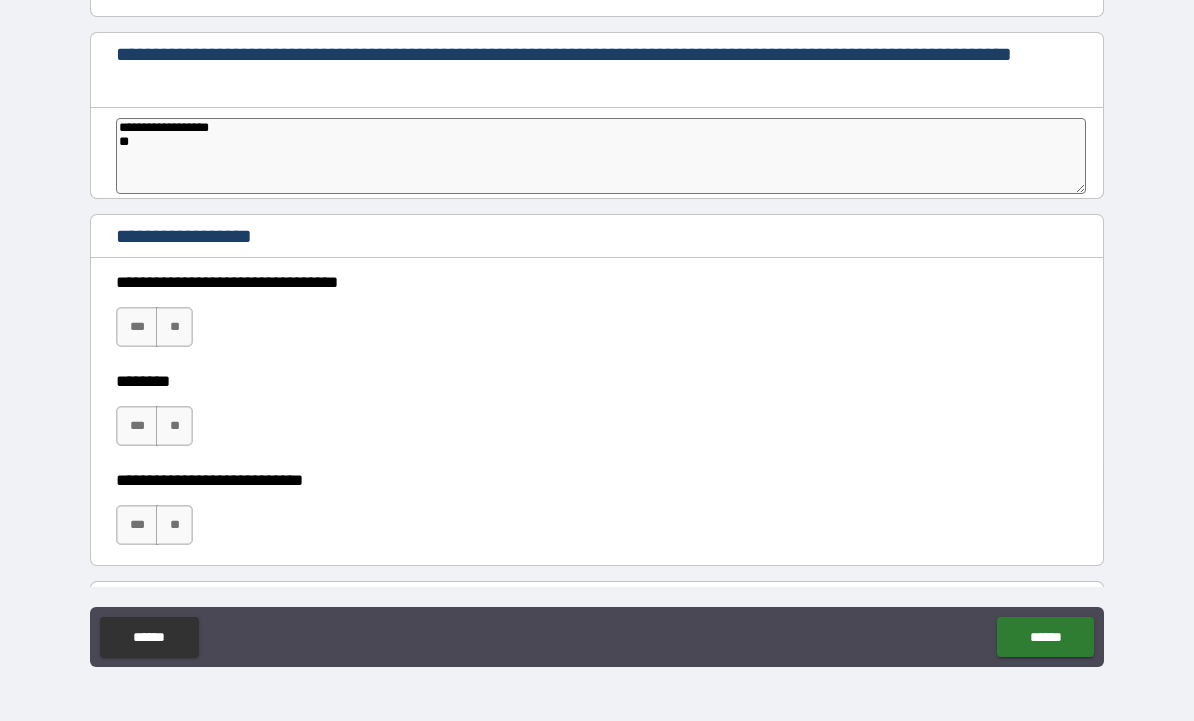 type on "*" 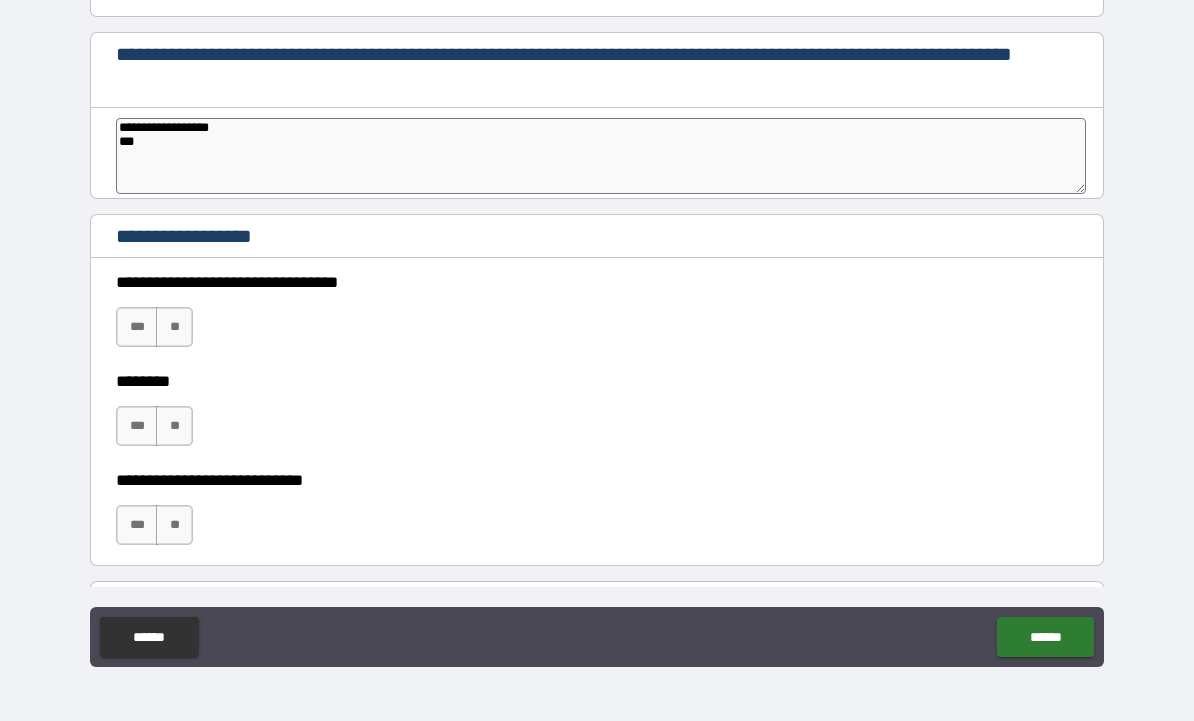 type on "*" 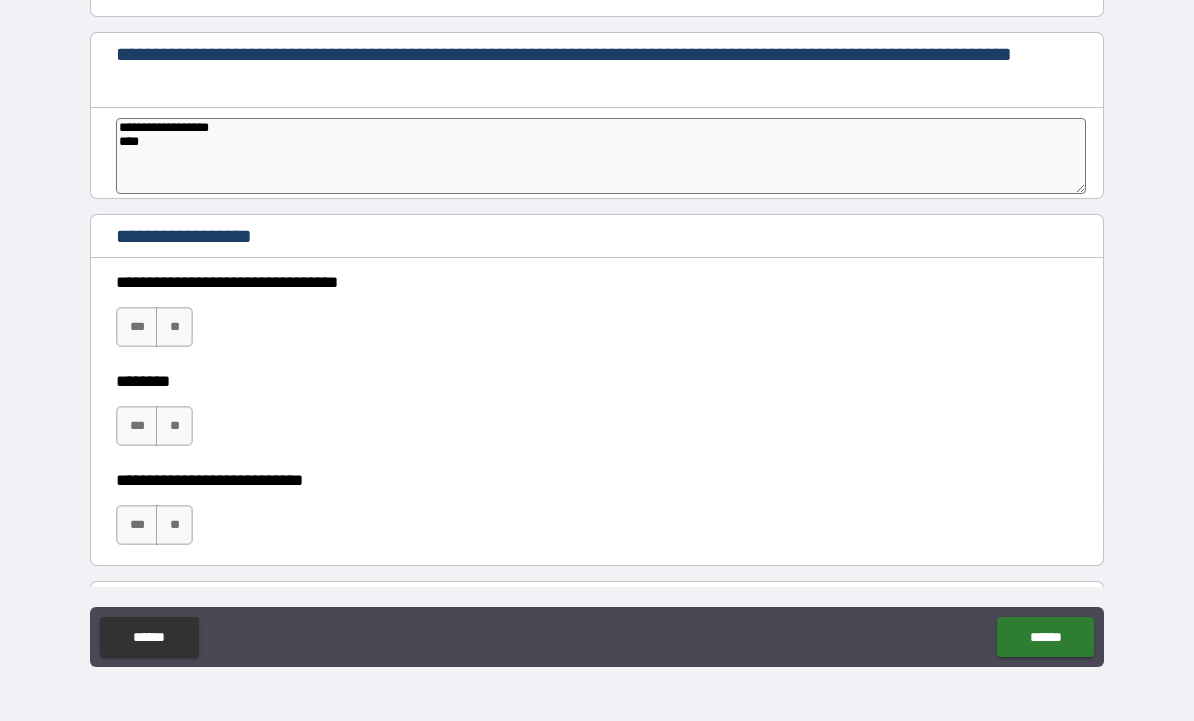 type on "*" 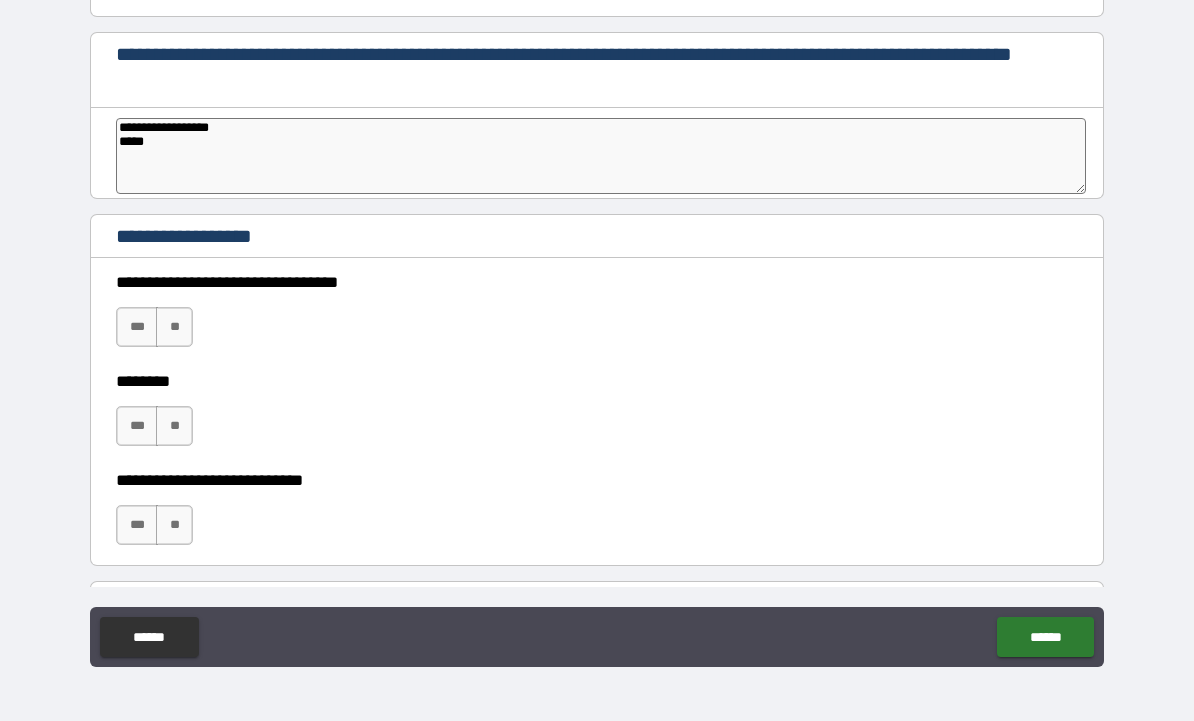 type on "*" 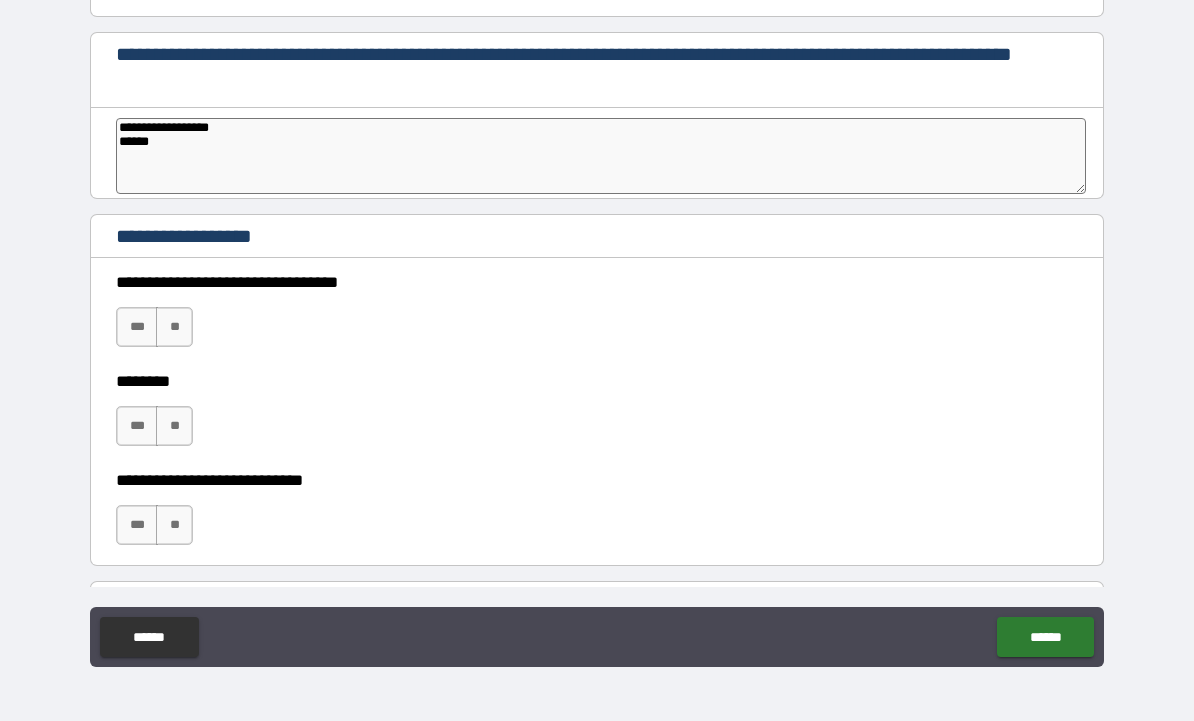 type on "*" 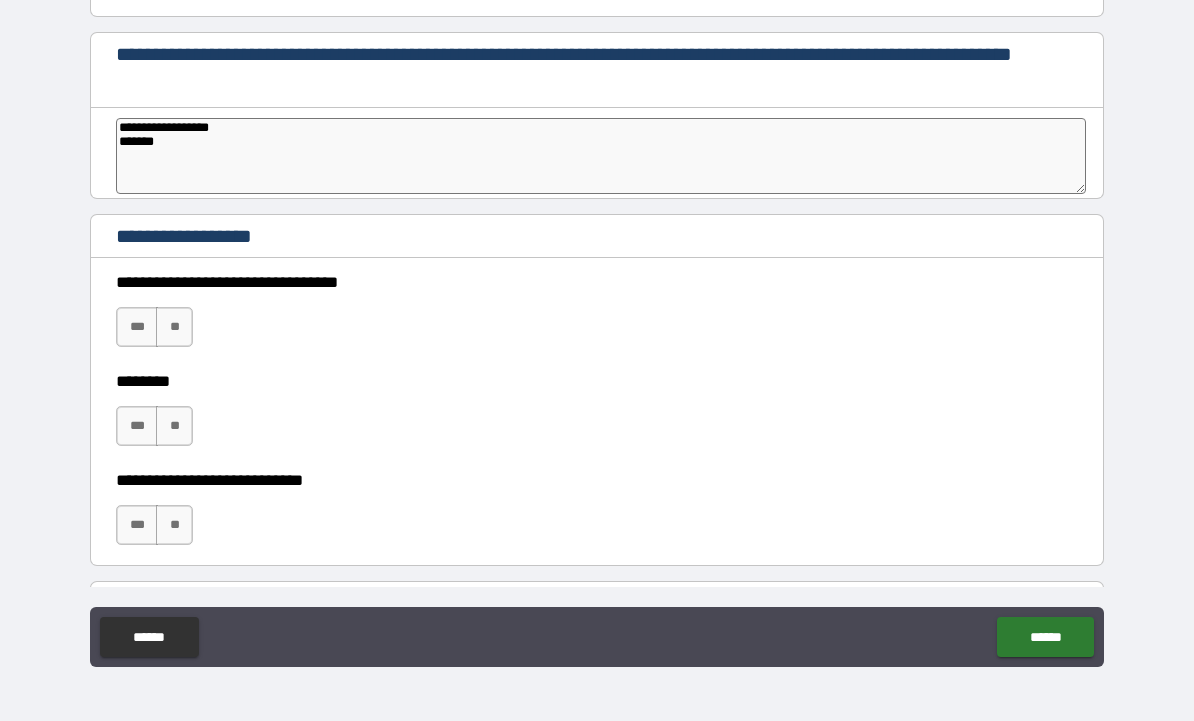 type on "*" 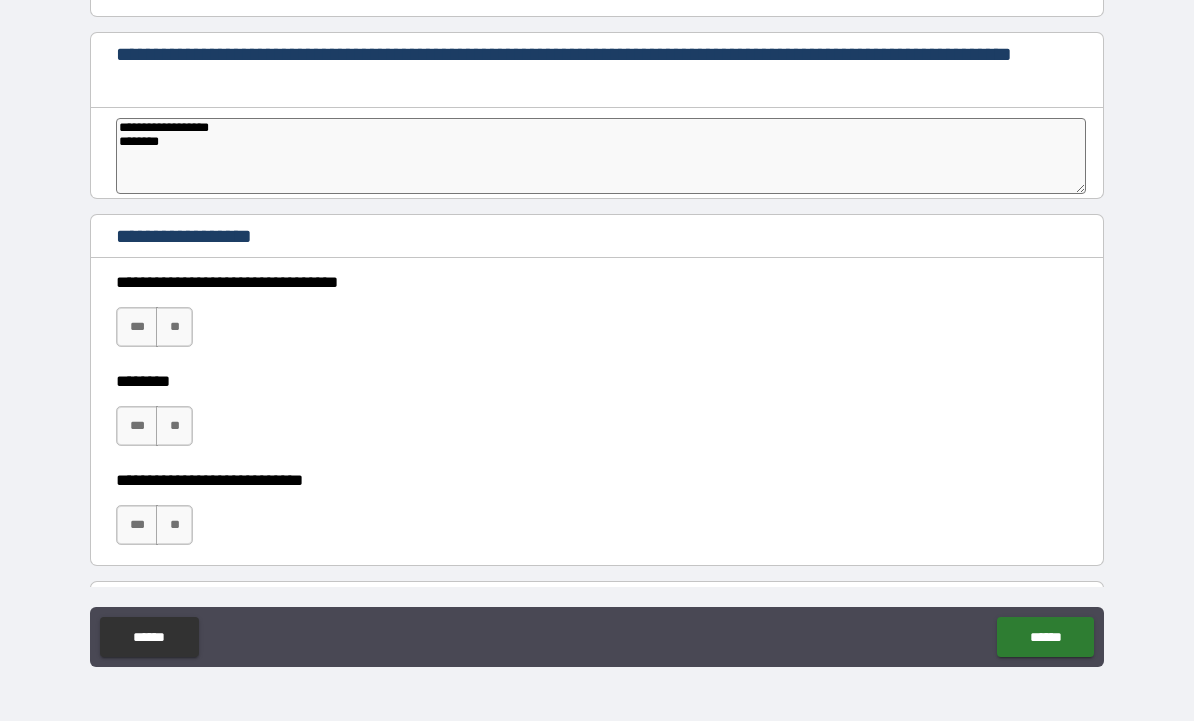 type on "*" 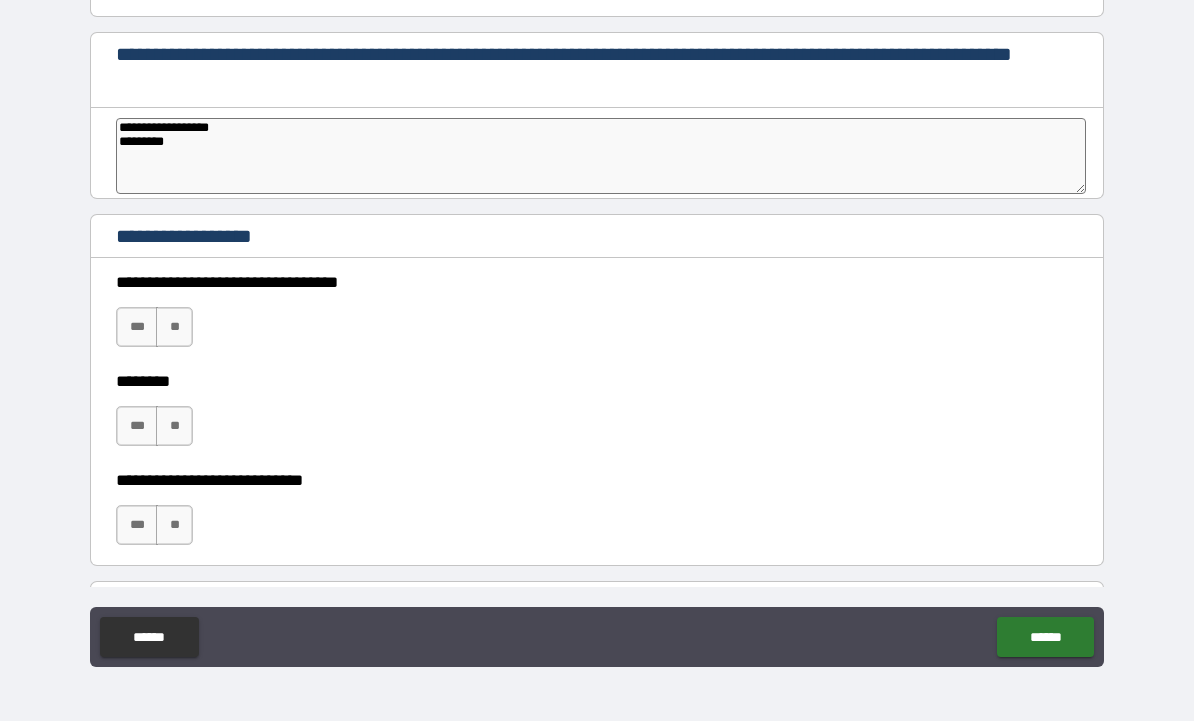 type on "*" 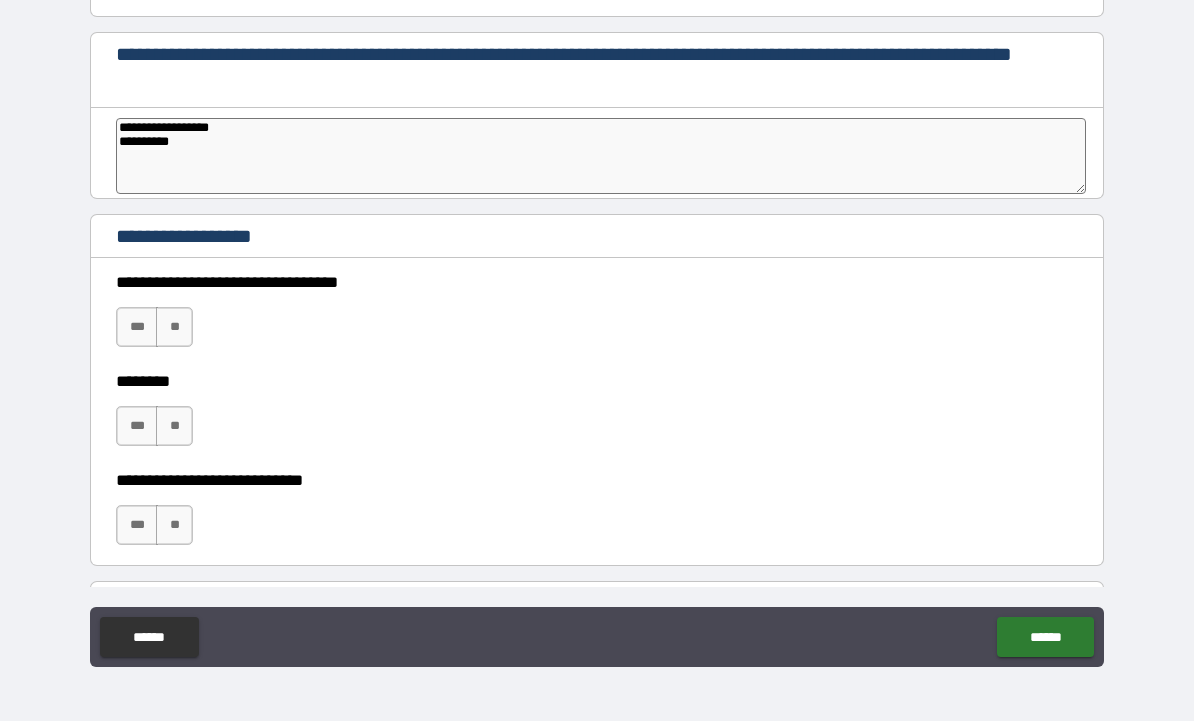 type on "*" 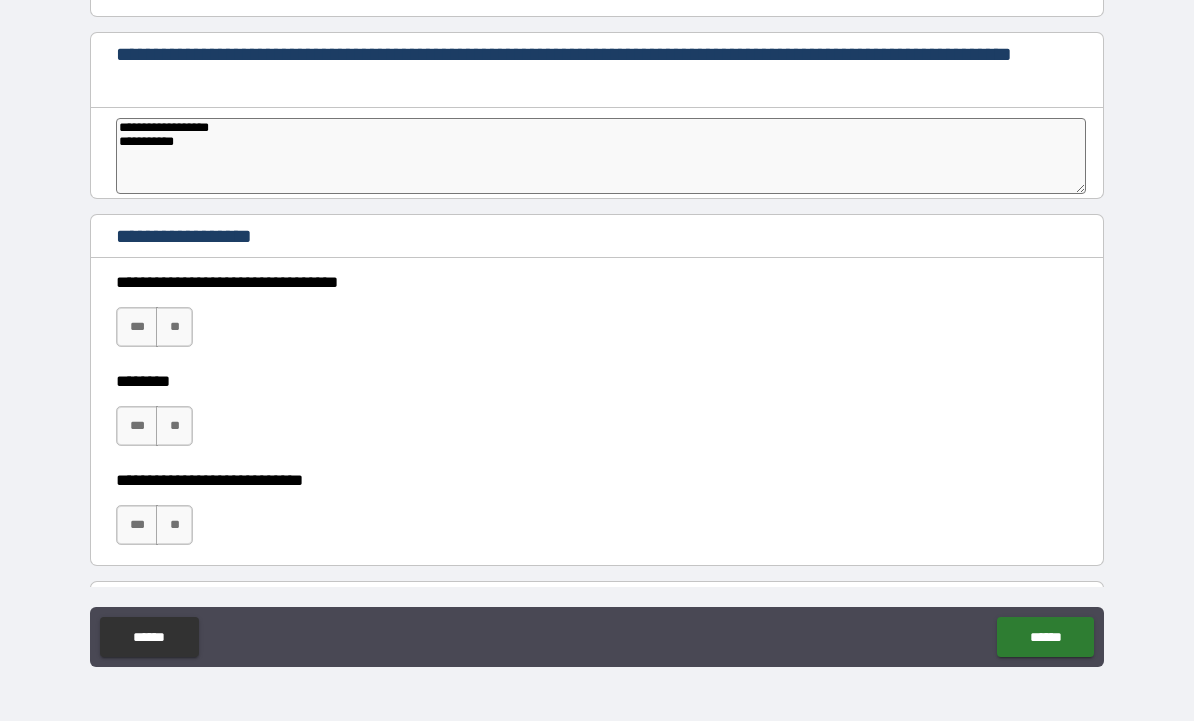 type on "*" 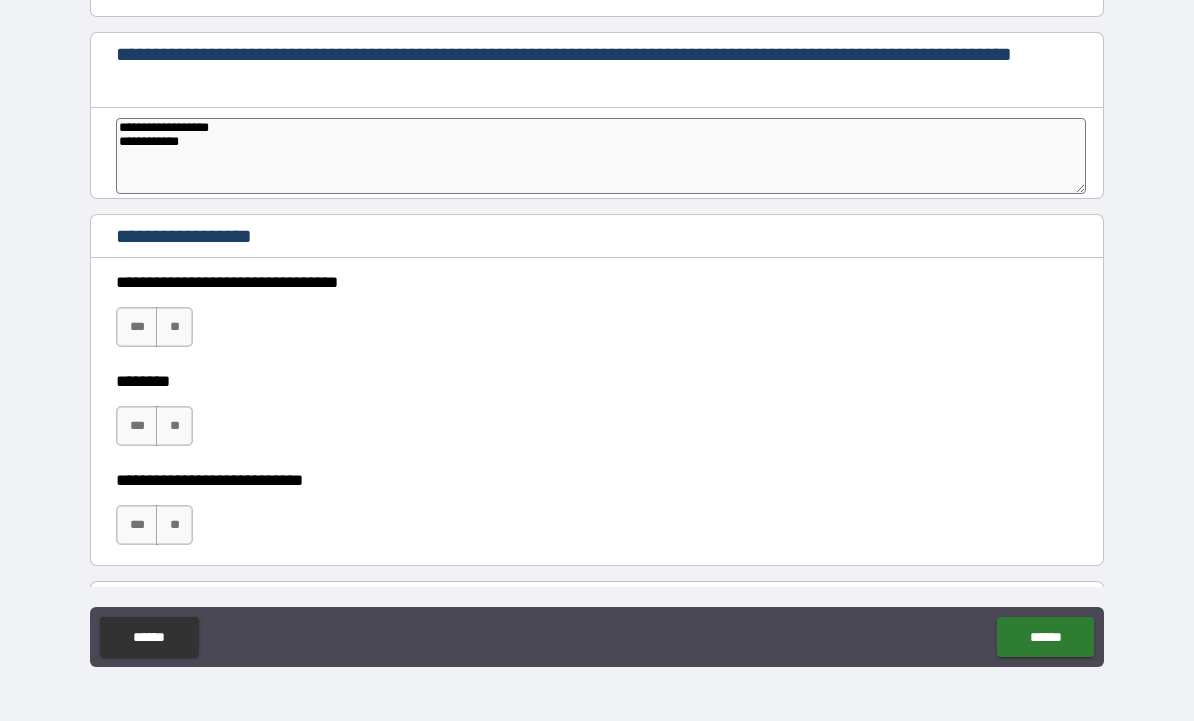 type on "*" 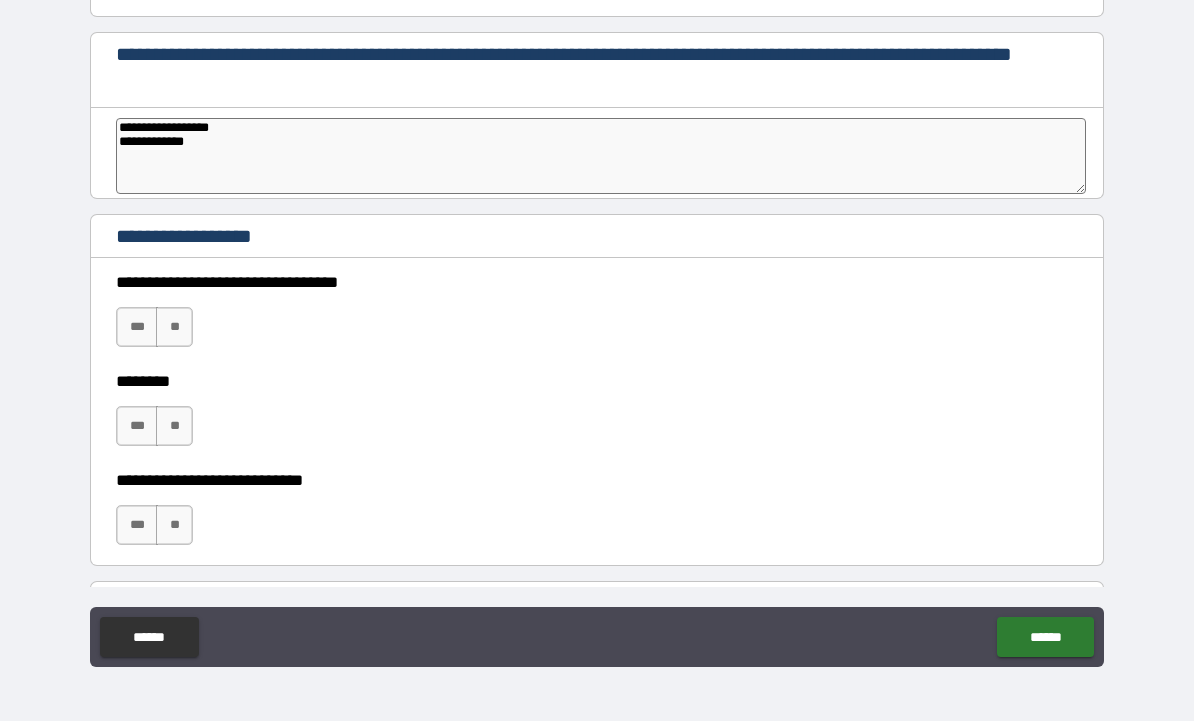 type on "*" 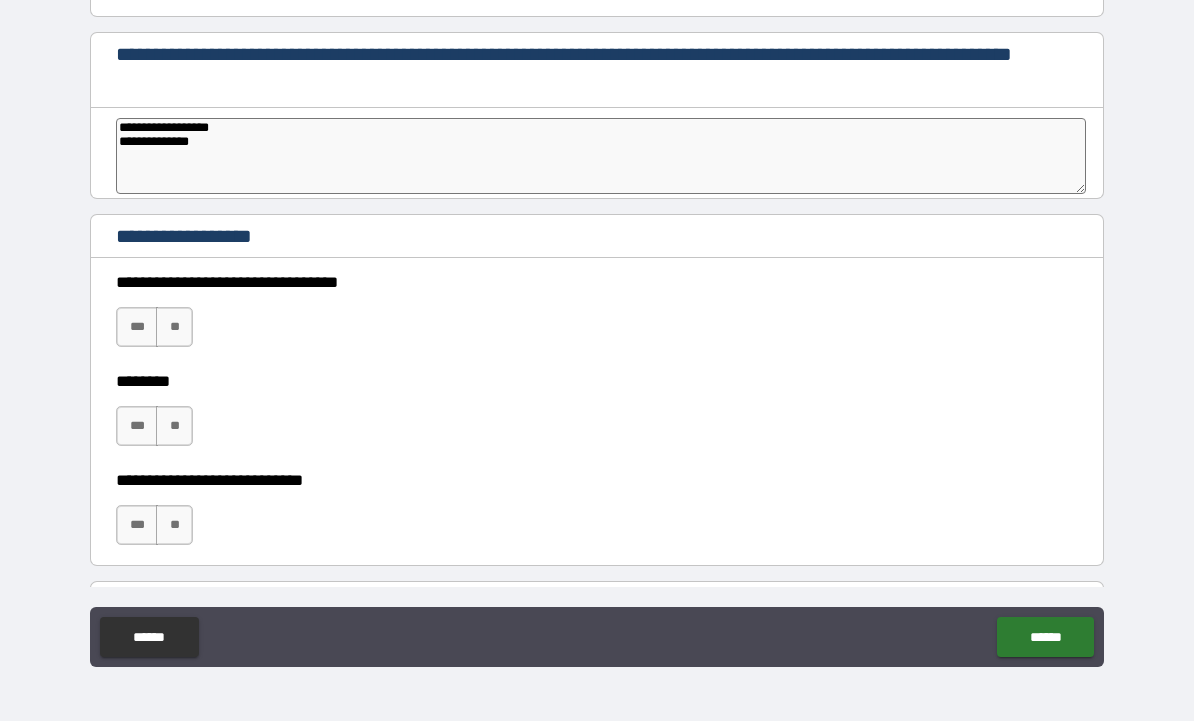 type on "*" 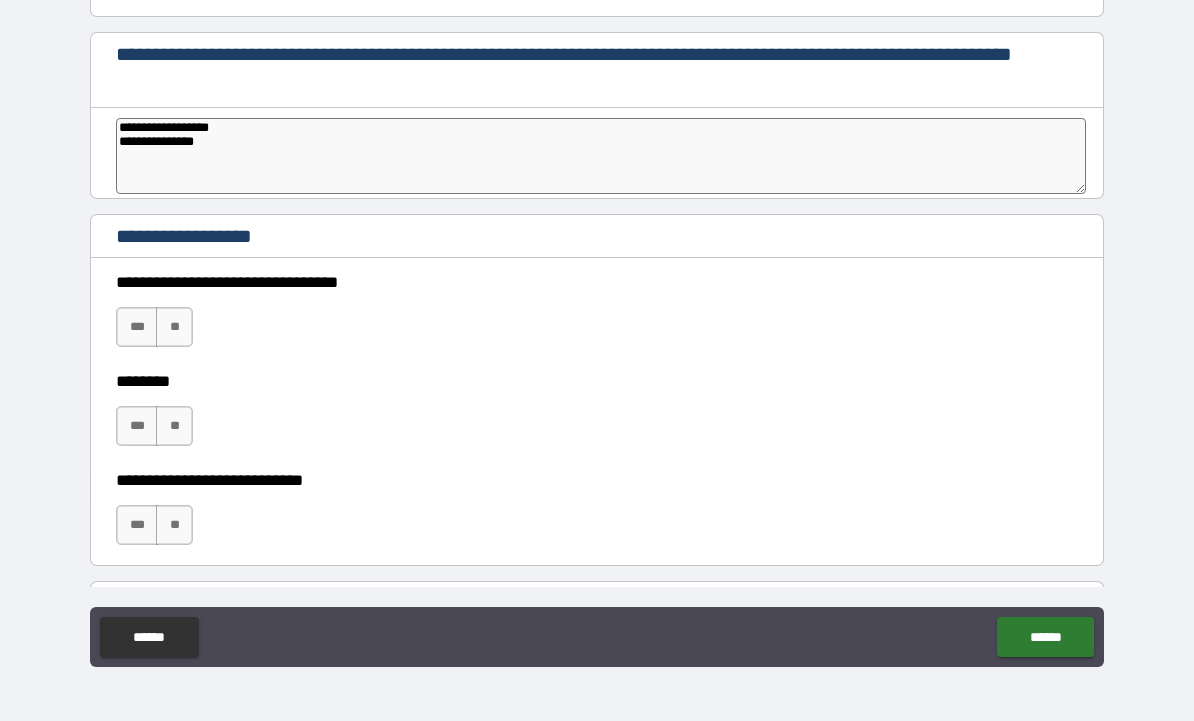 type on "*" 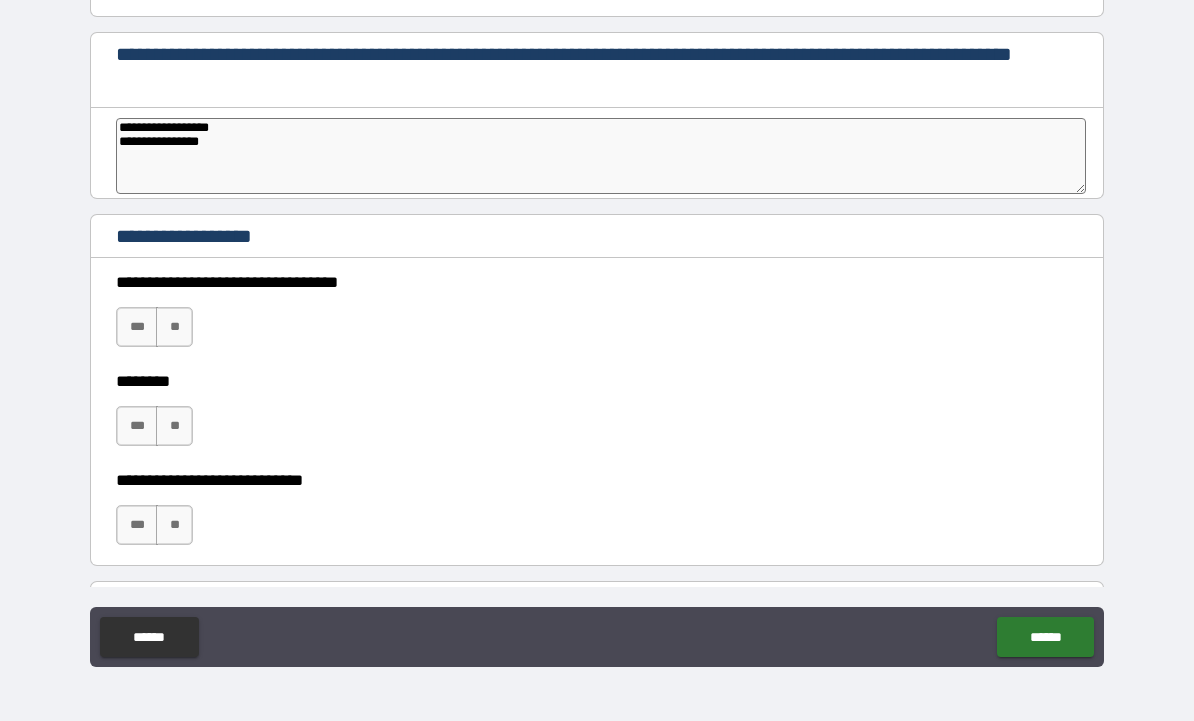 type on "*" 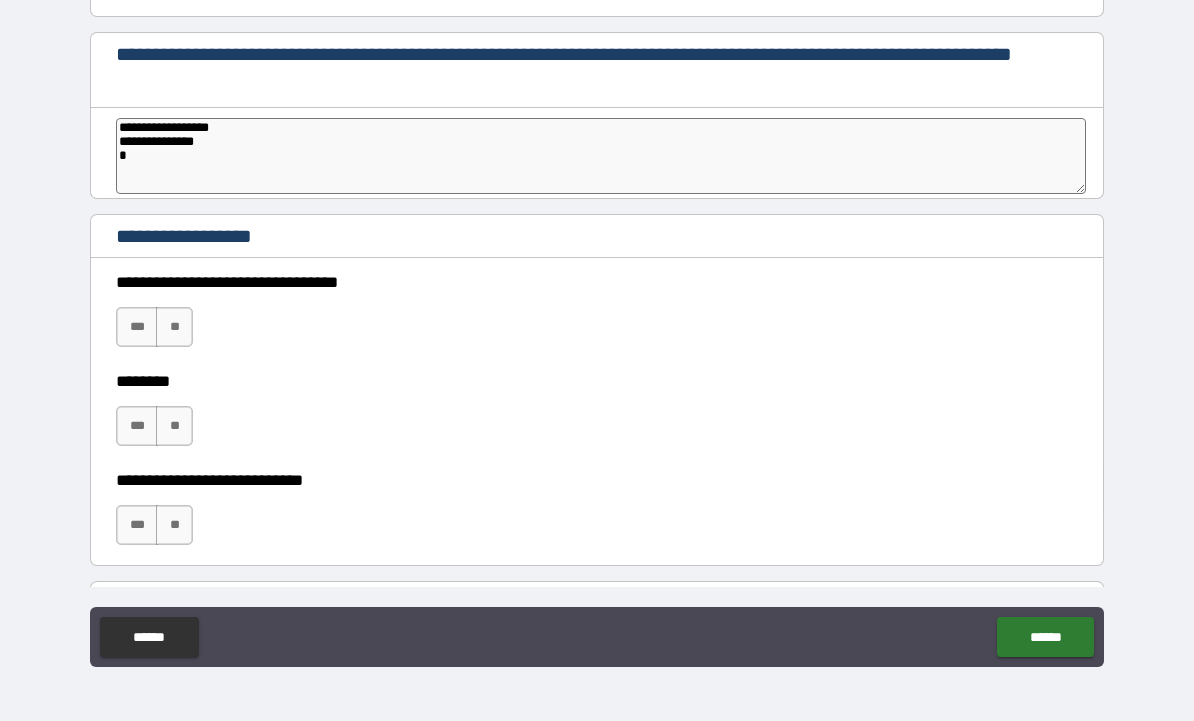 type on "*" 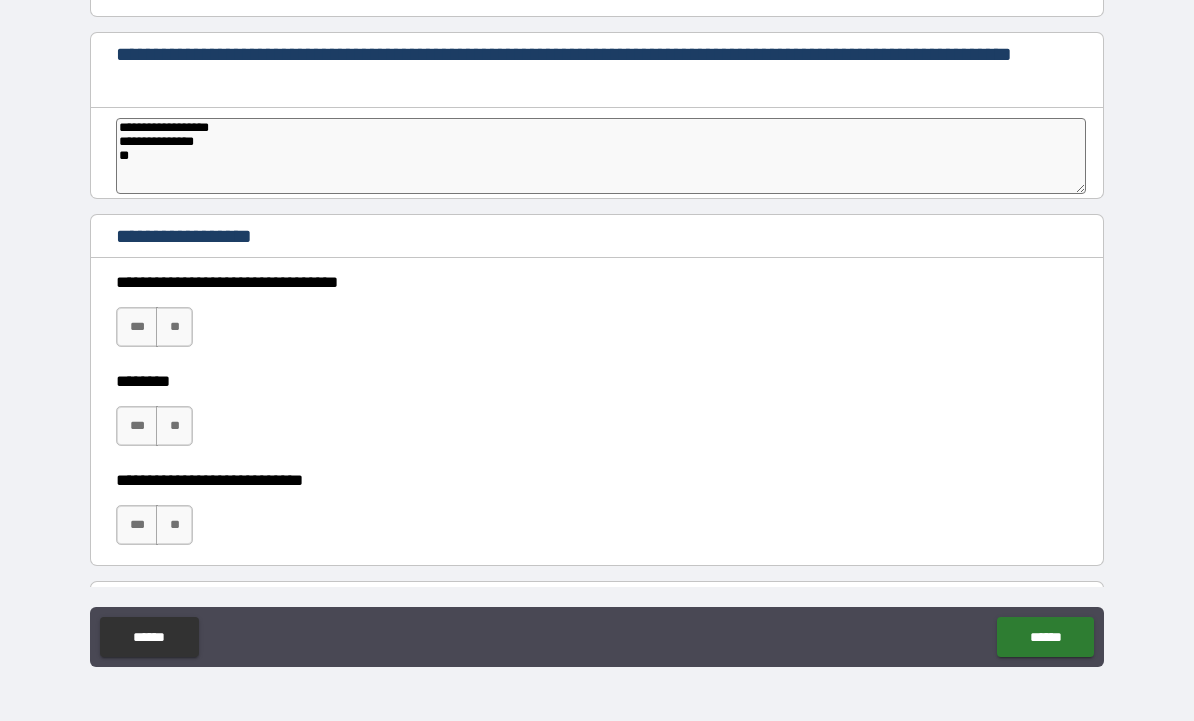 type on "*" 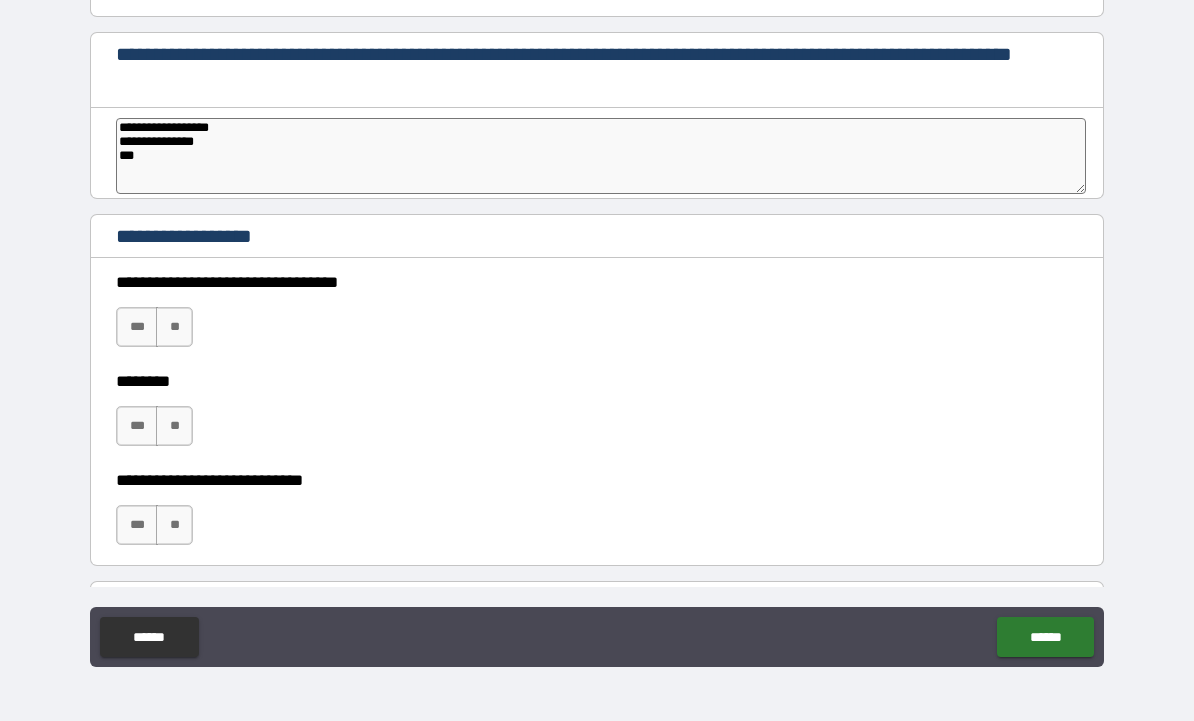 type on "*" 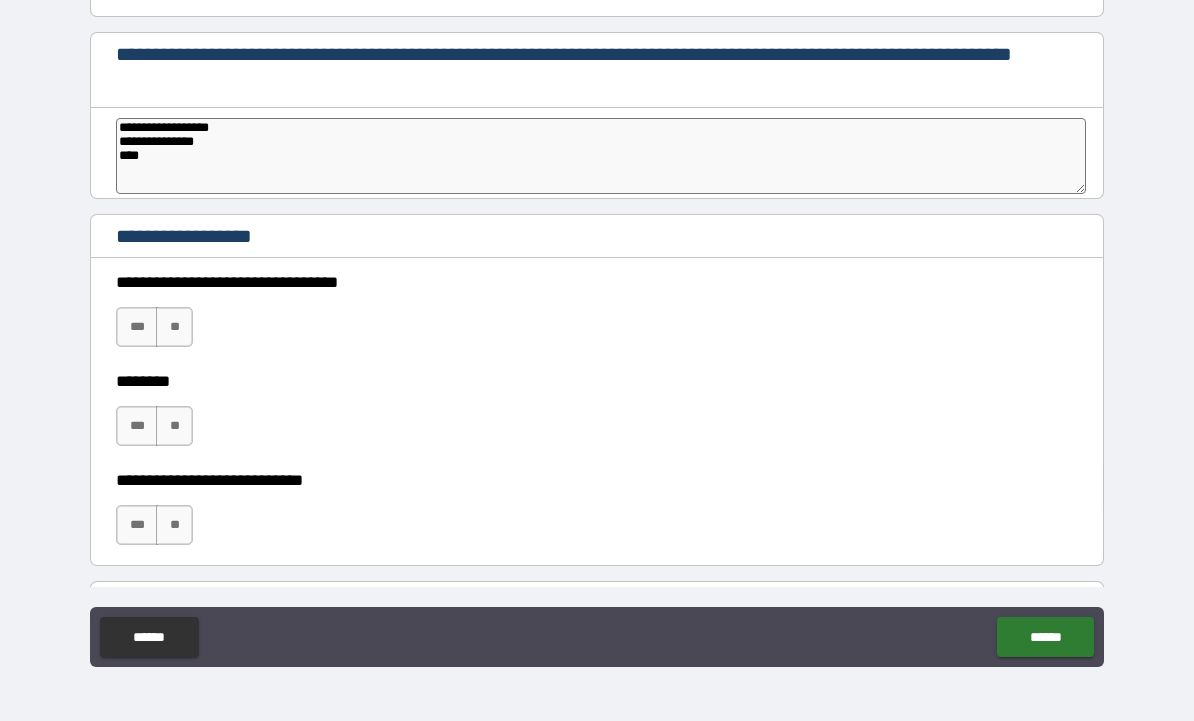 type on "*" 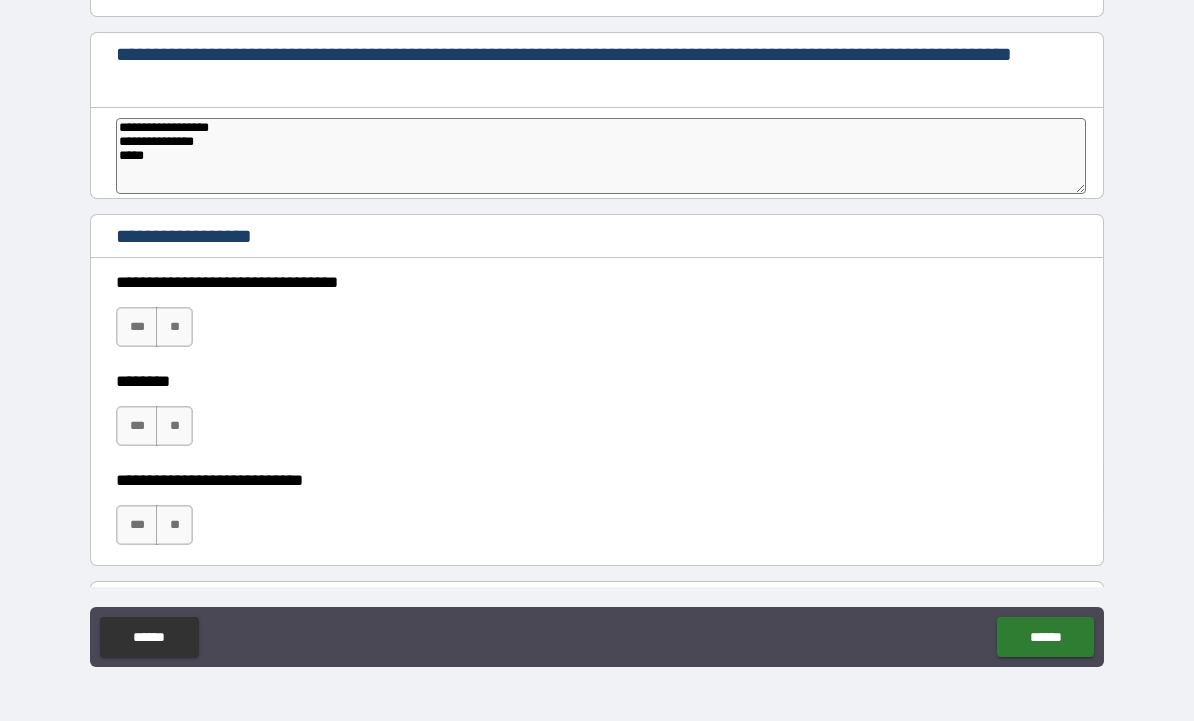 type on "*" 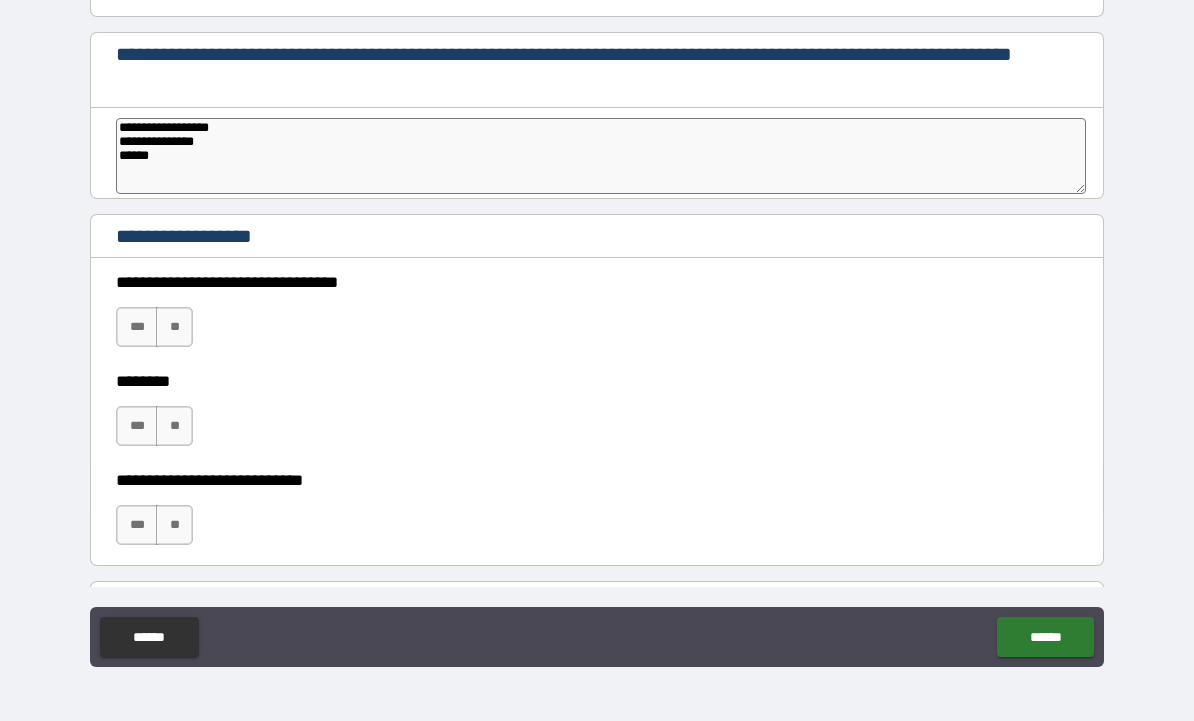 type on "*" 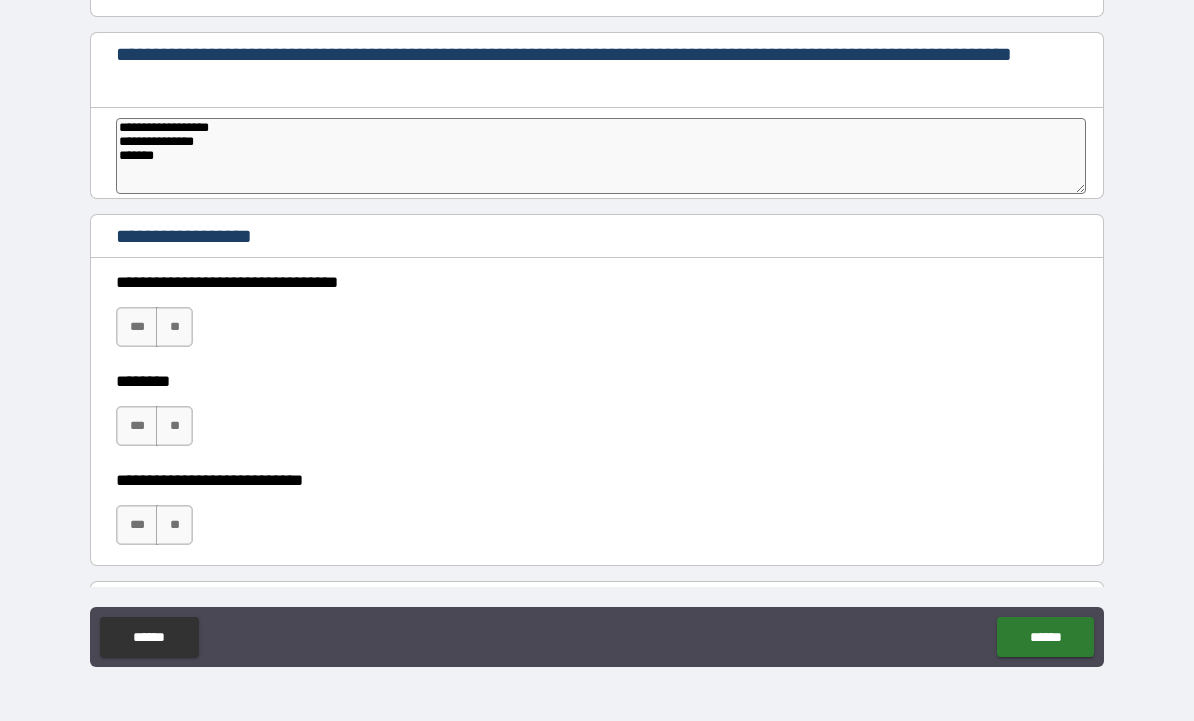 type on "*" 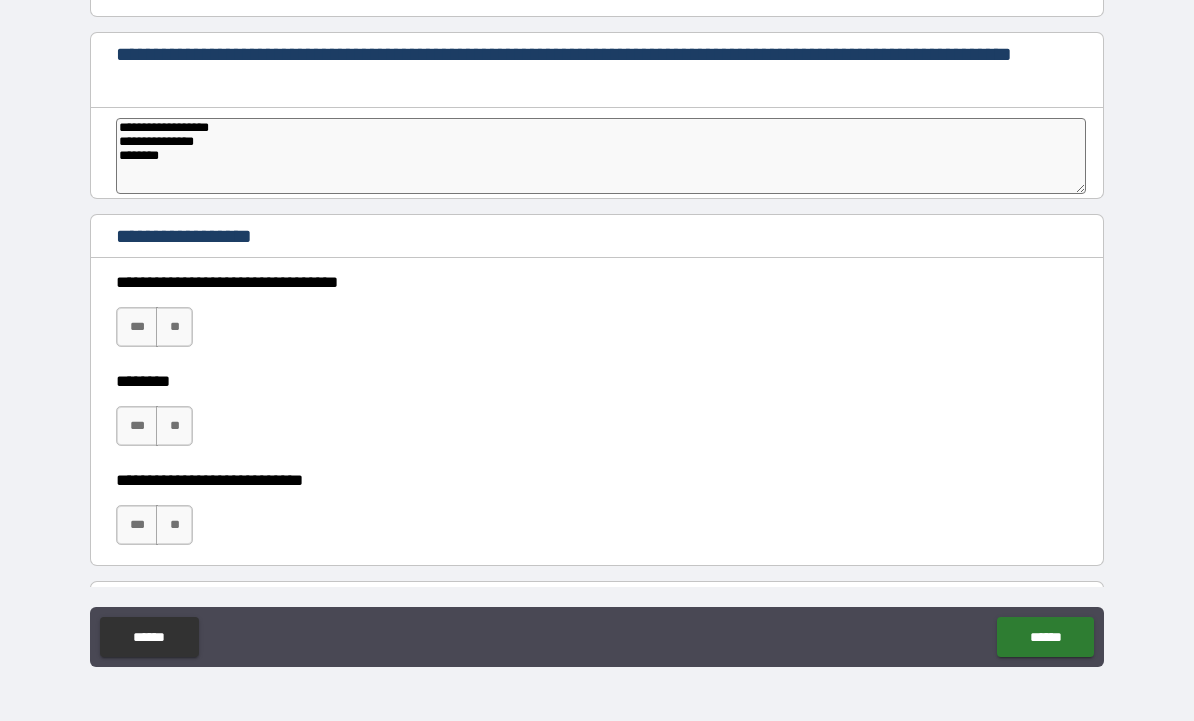 type on "*" 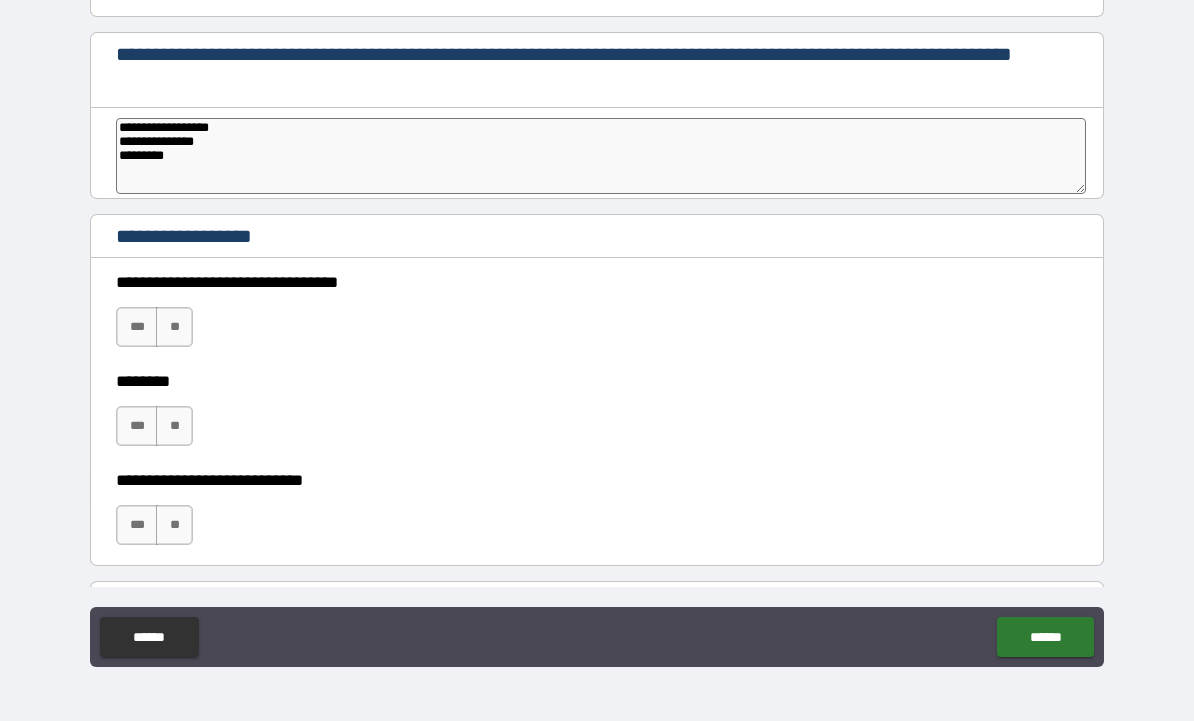 type on "*" 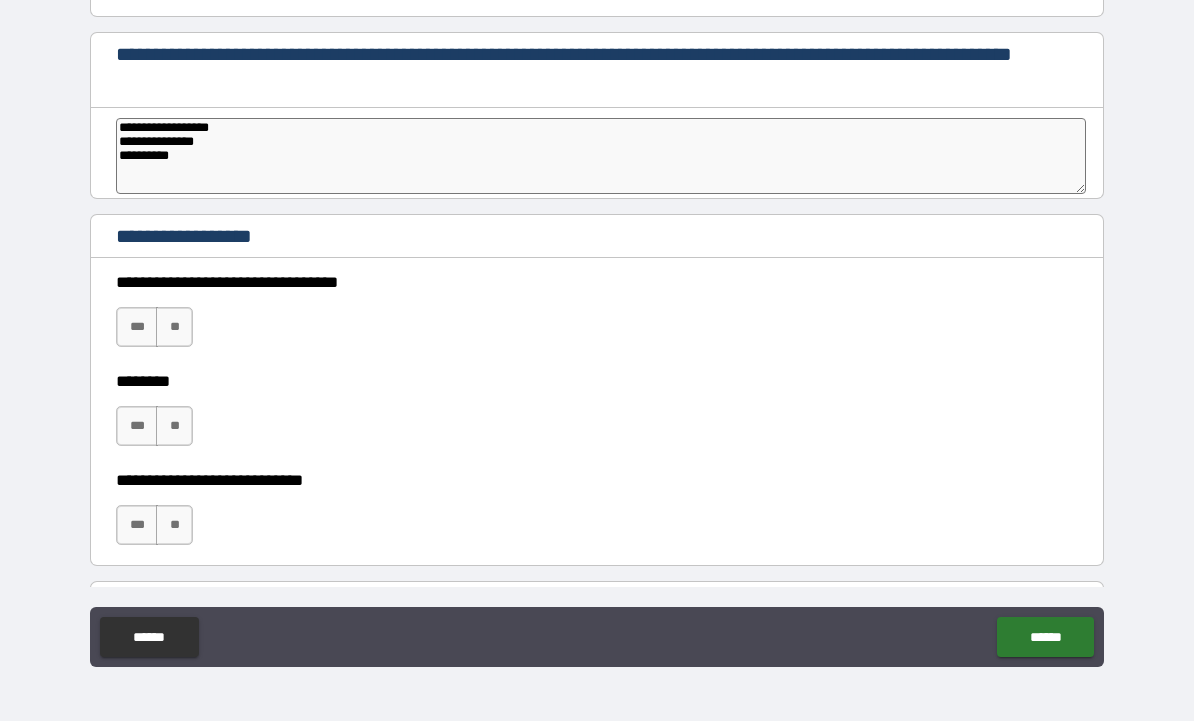 type on "*" 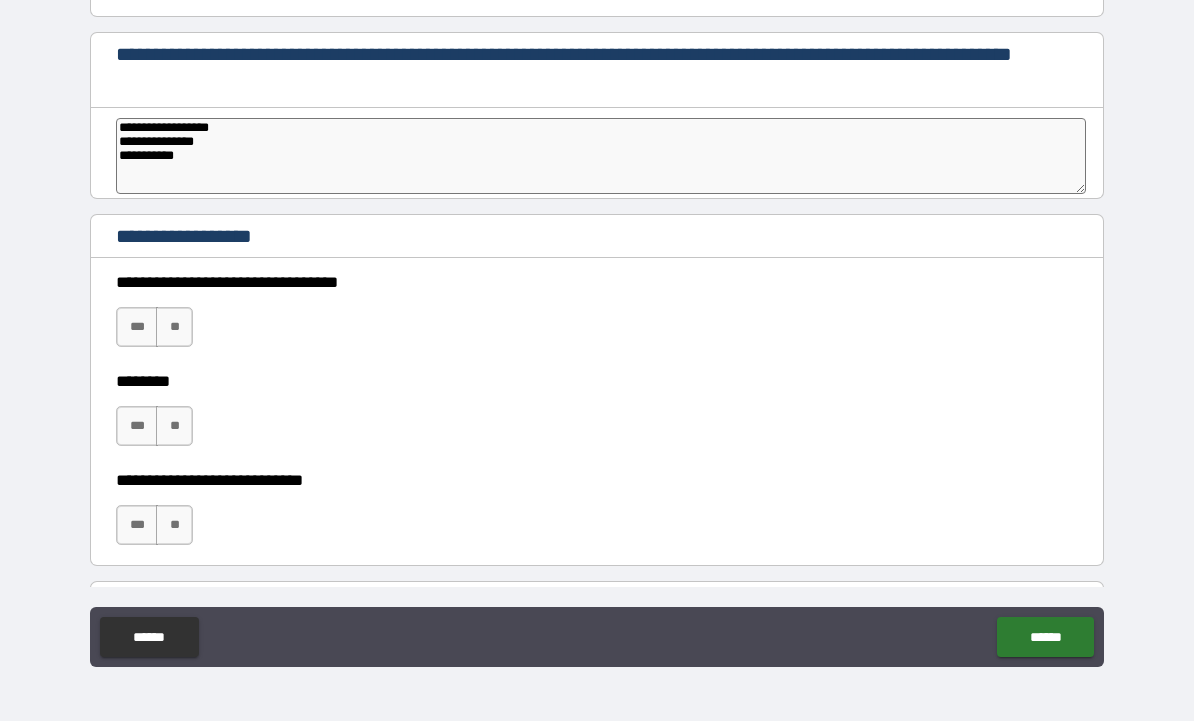 type on "*" 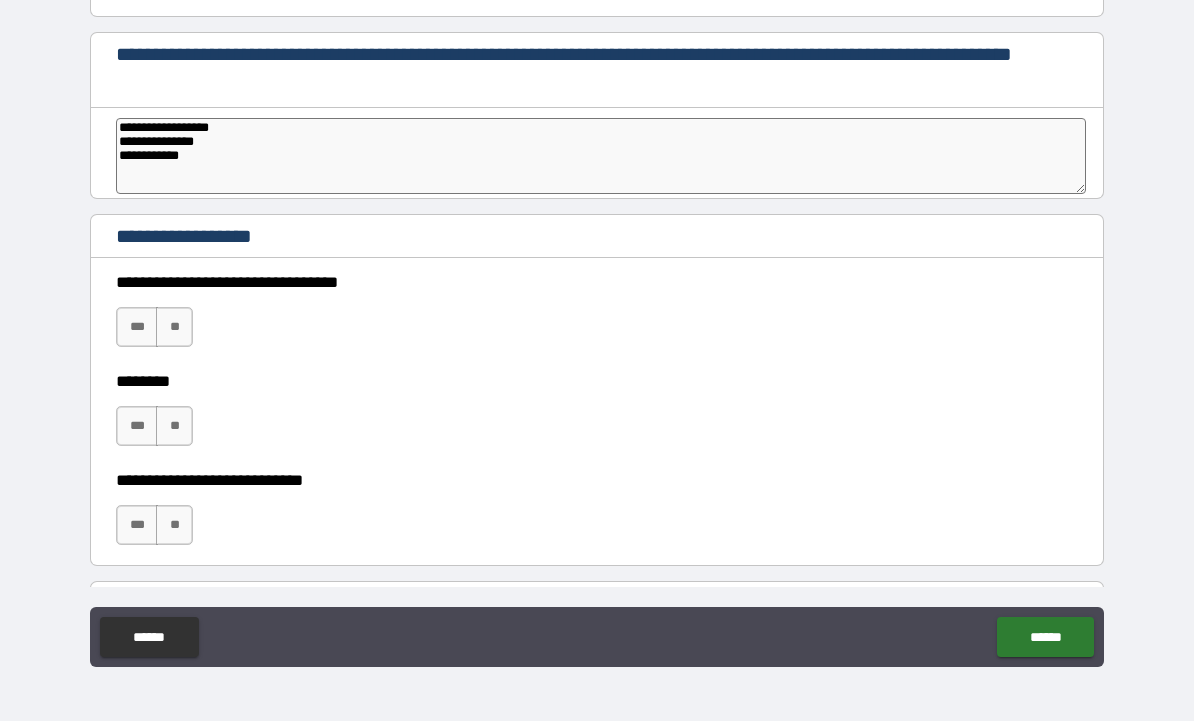 type on "*" 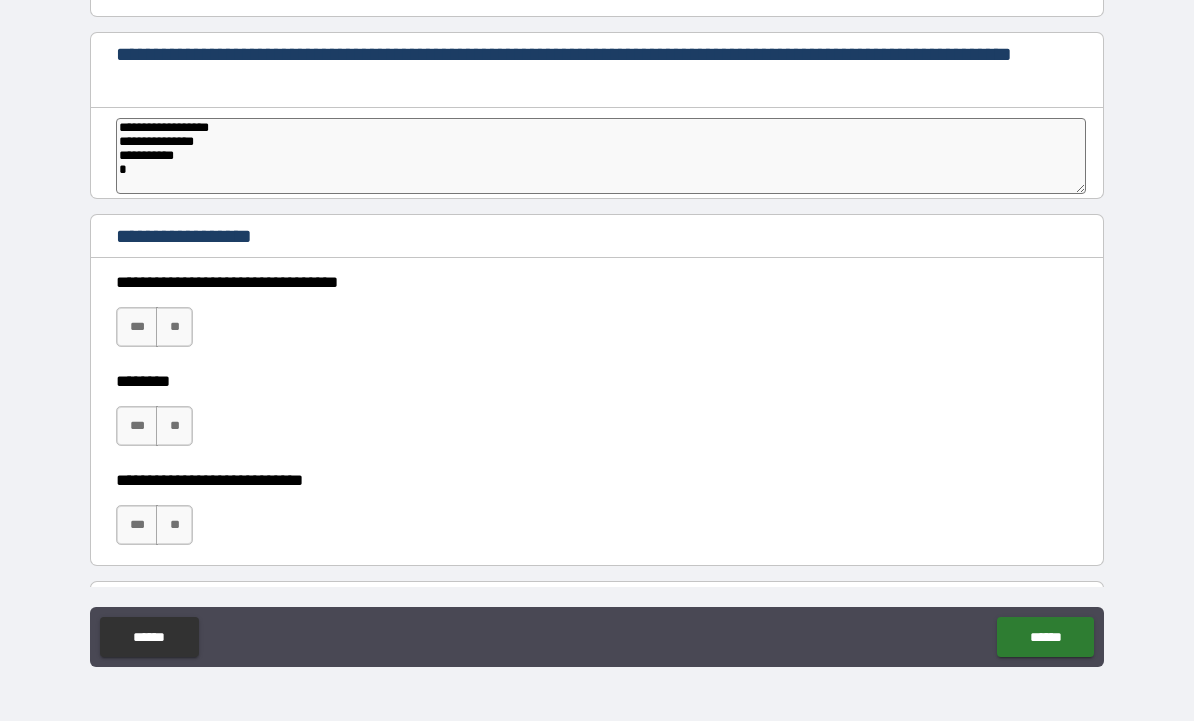 type on "*" 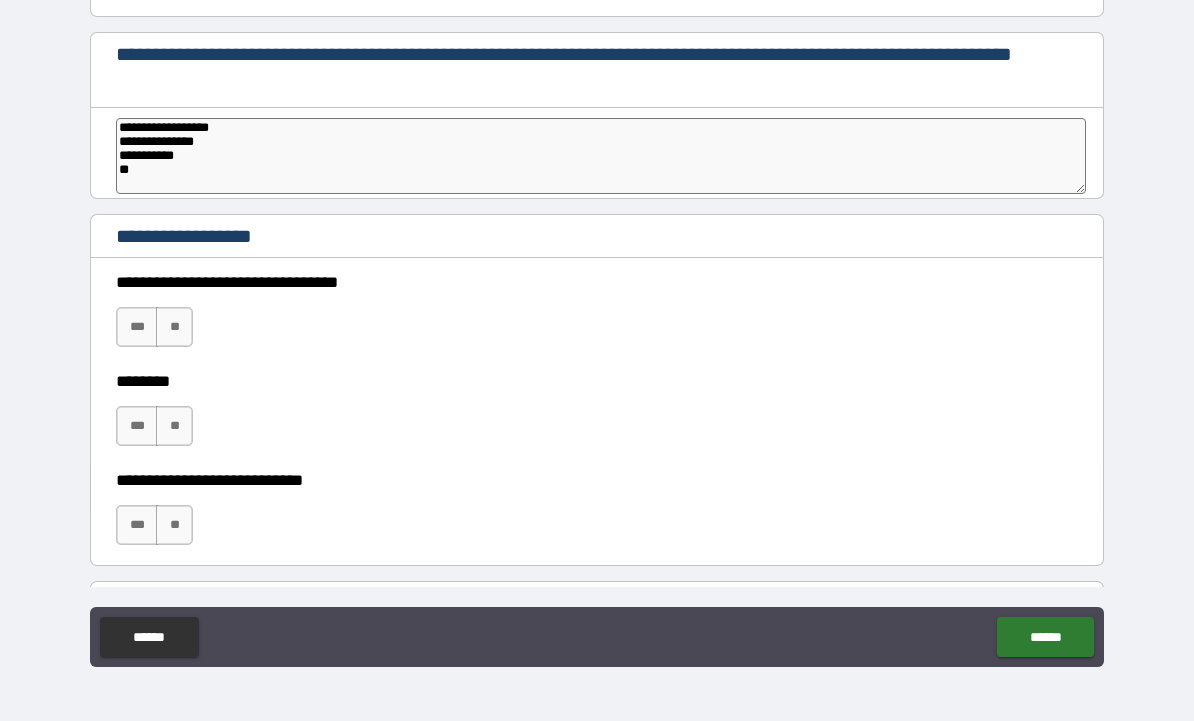 type on "*" 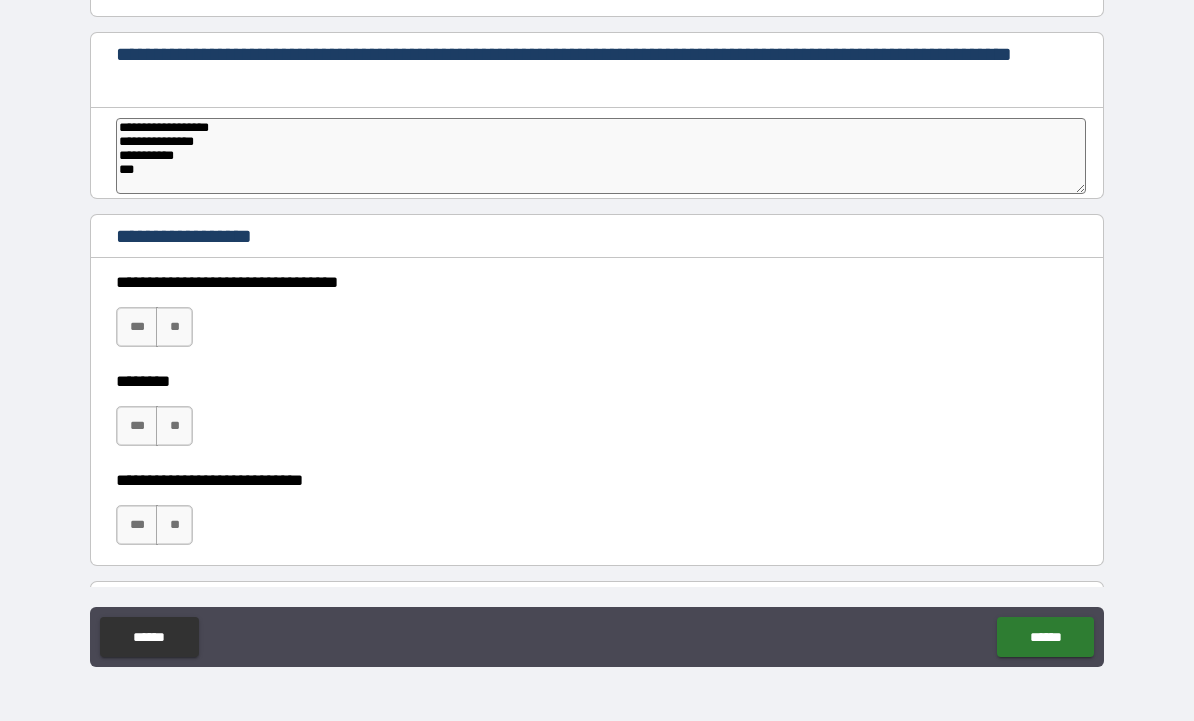 type on "*" 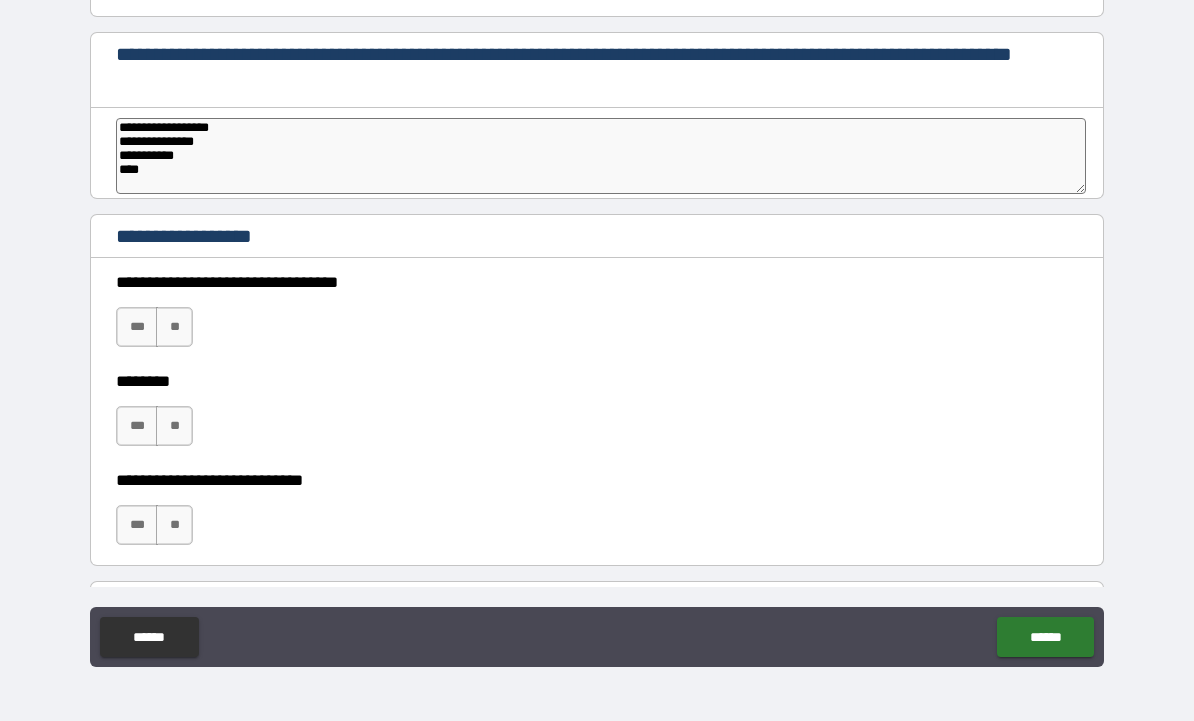 type on "*" 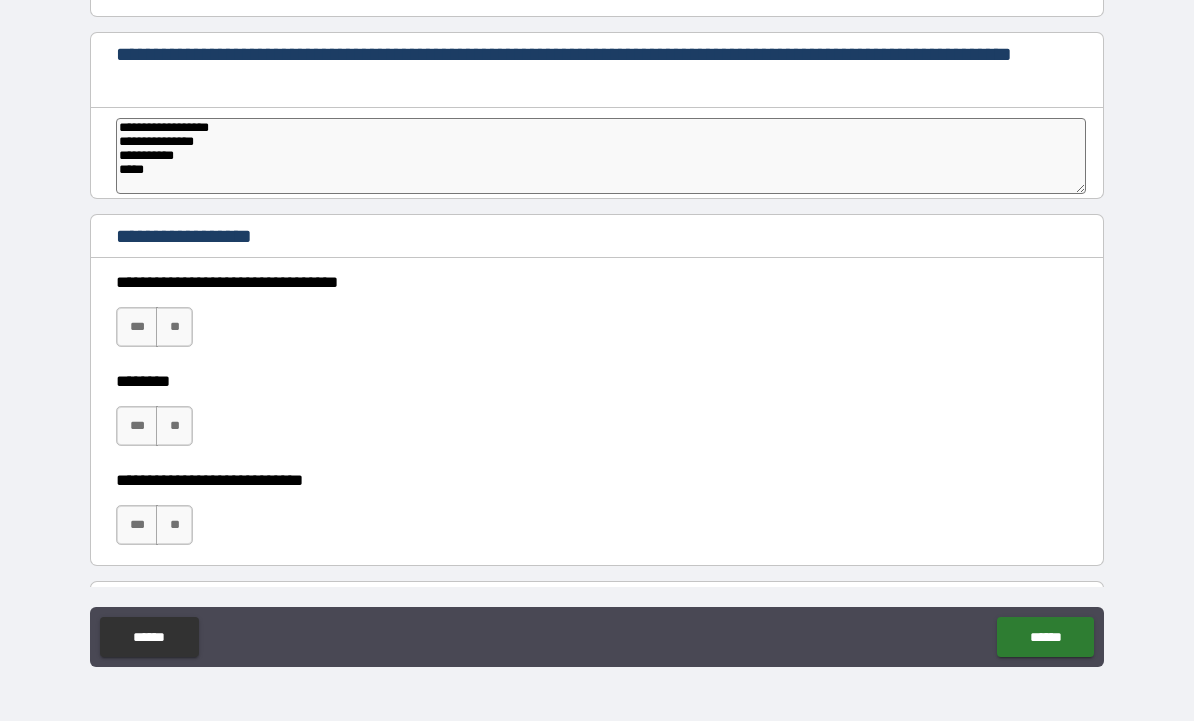type on "*" 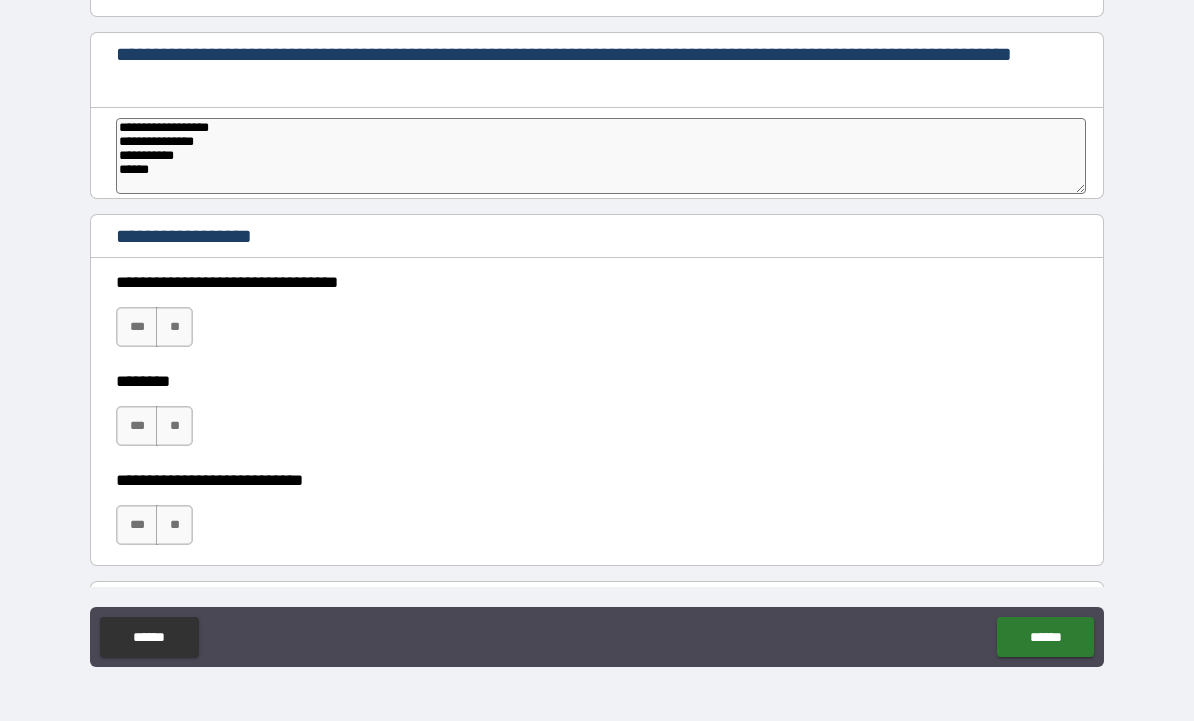 type on "*" 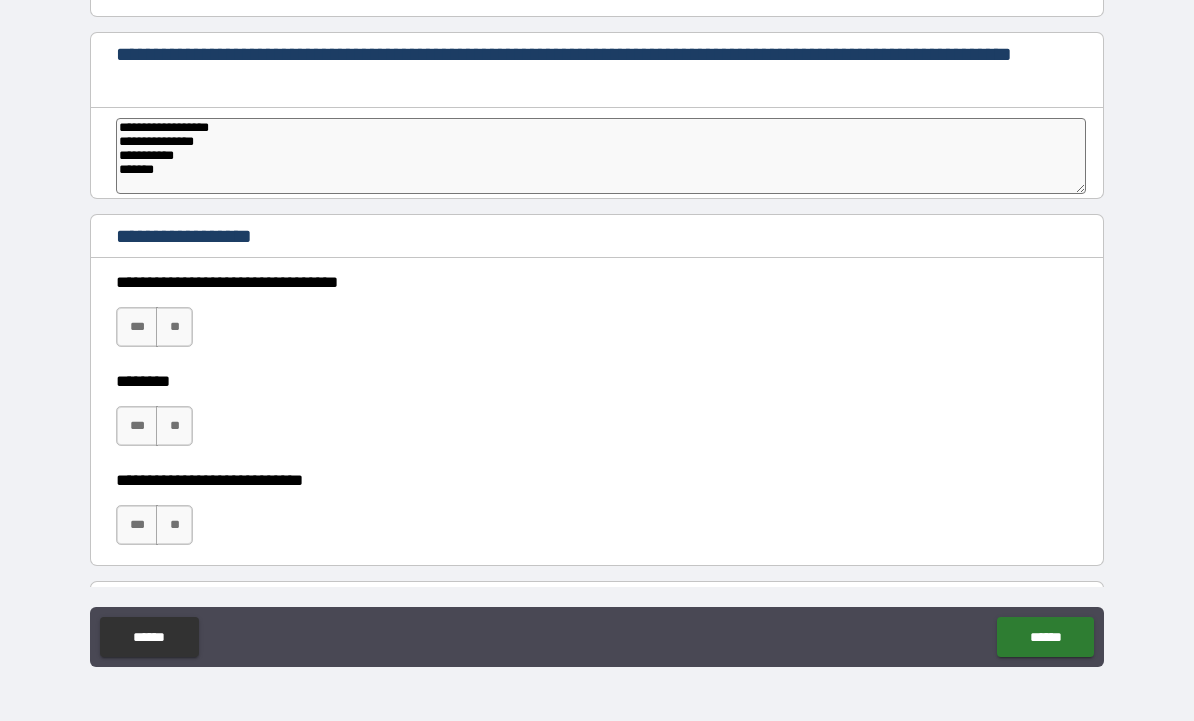 type on "*" 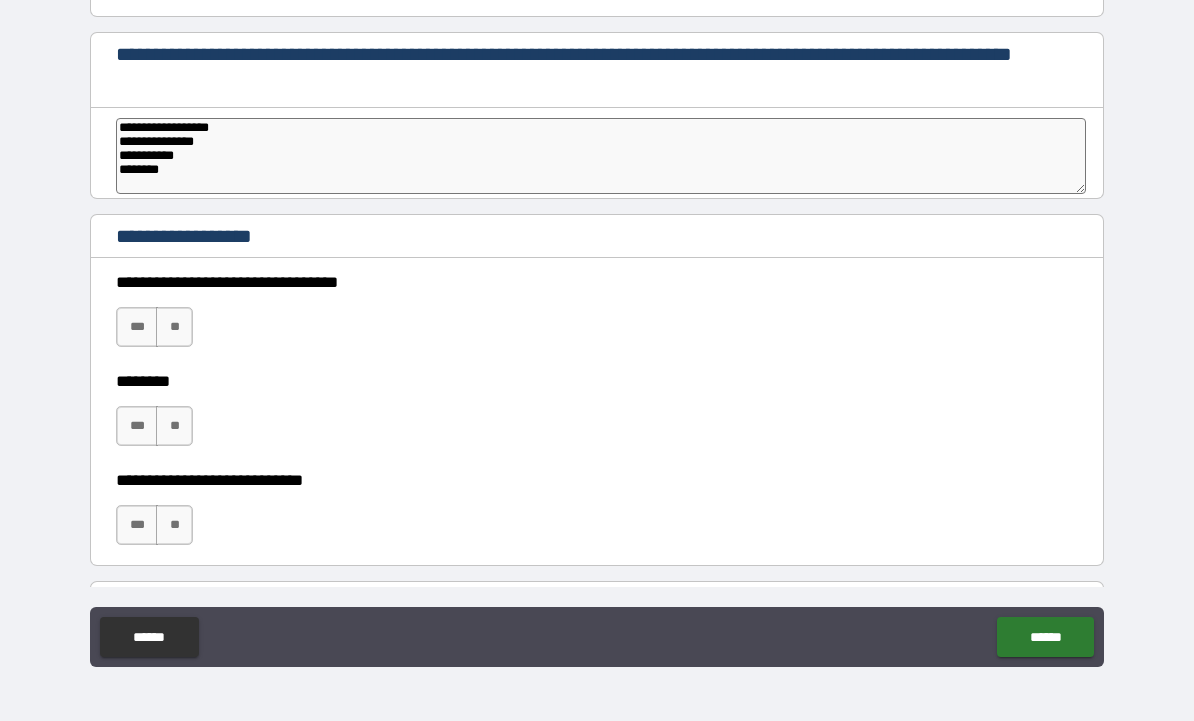 type on "*" 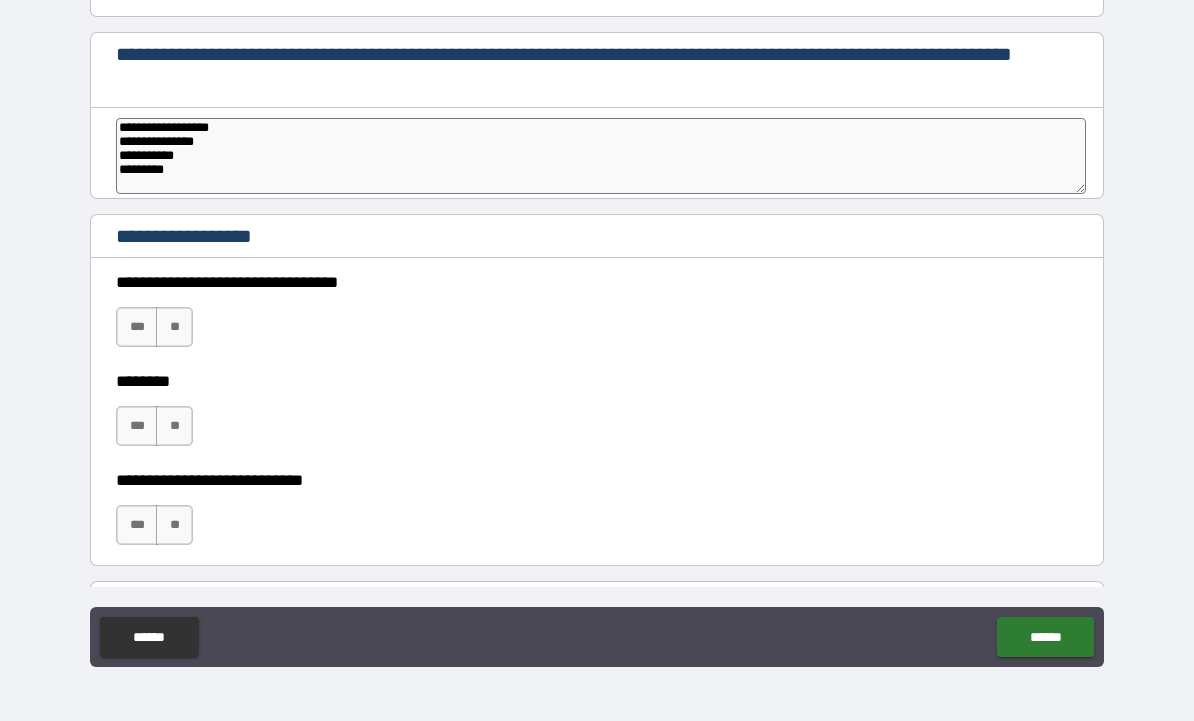 type on "*" 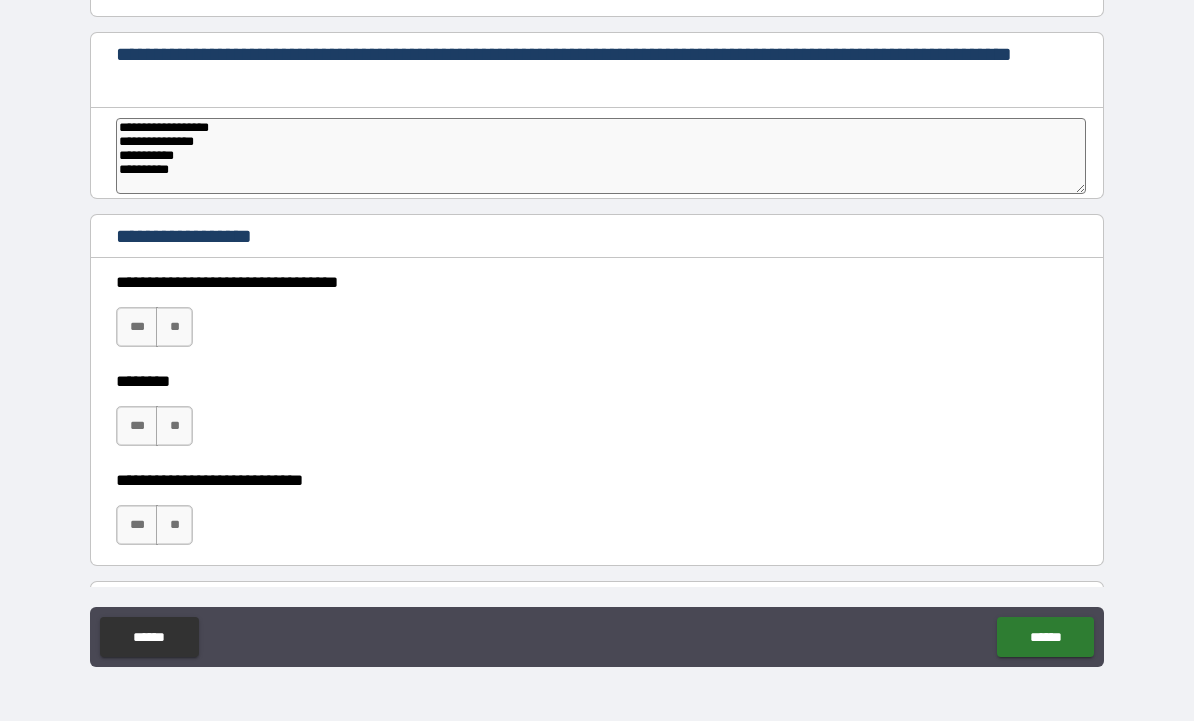 type on "*" 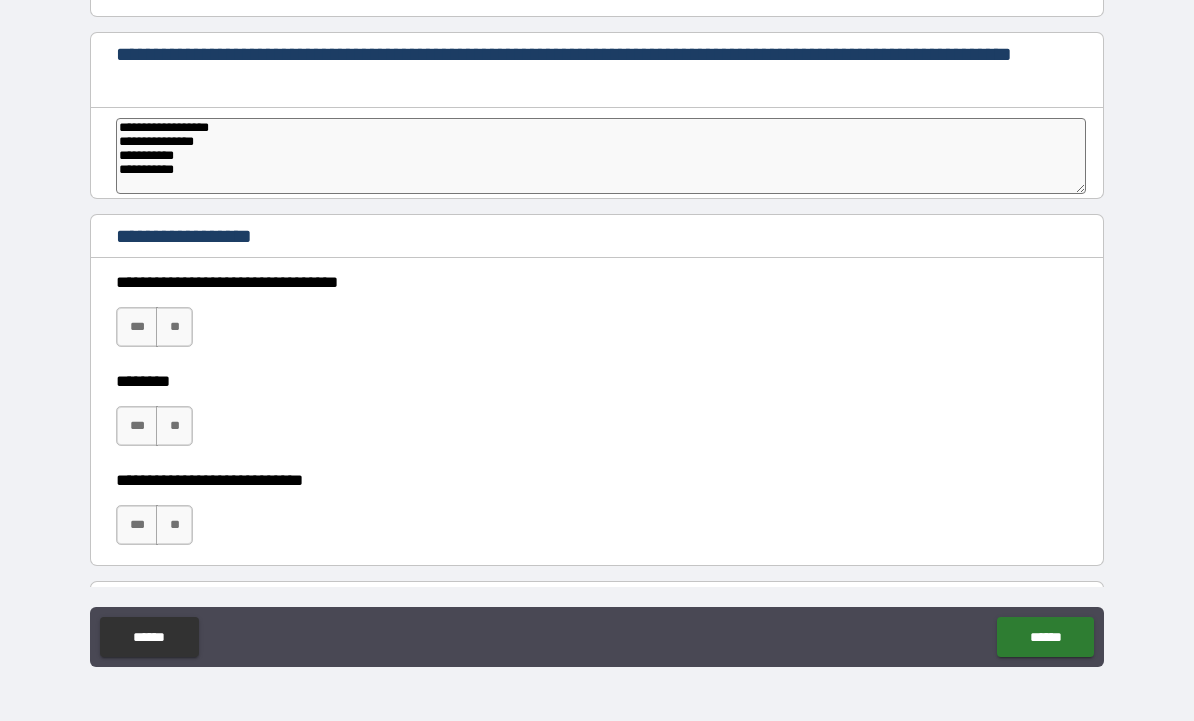 type on "*" 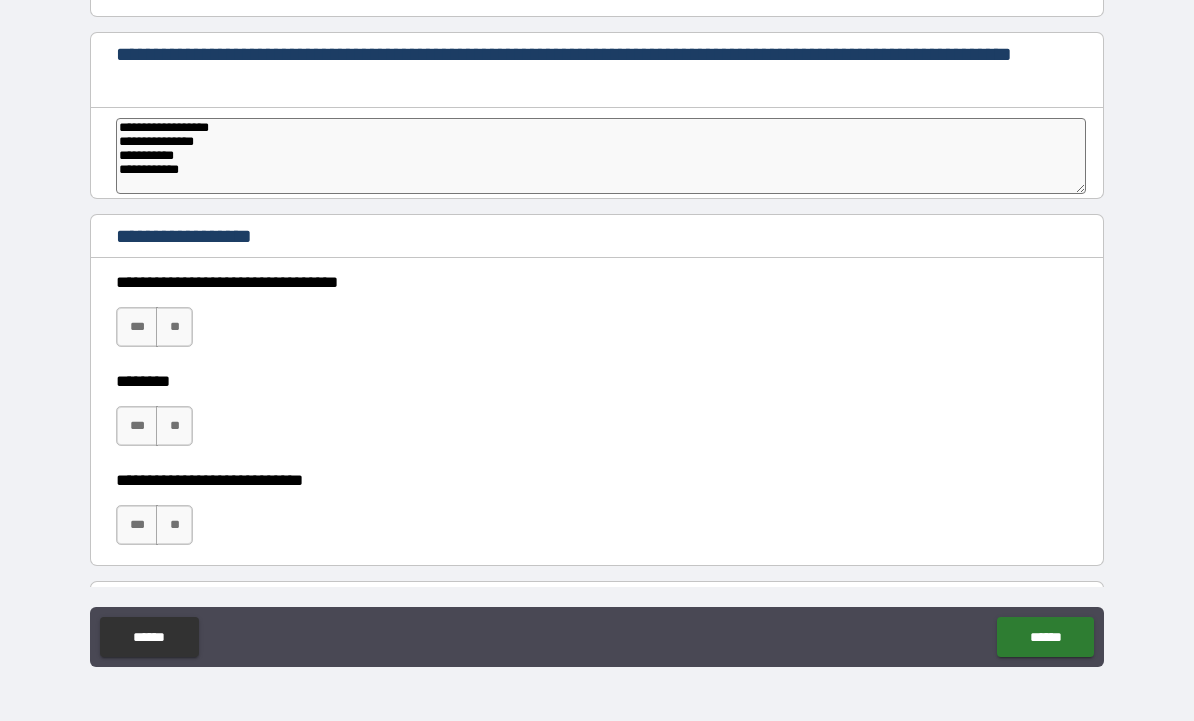 type on "*" 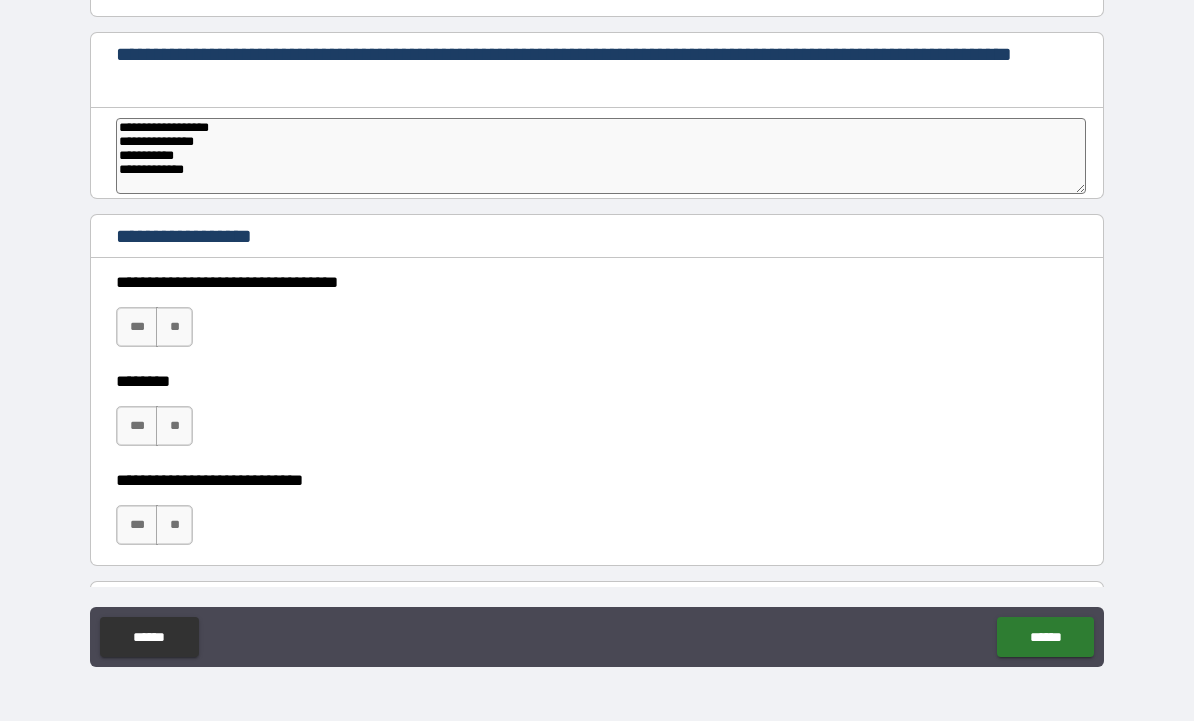 type on "*" 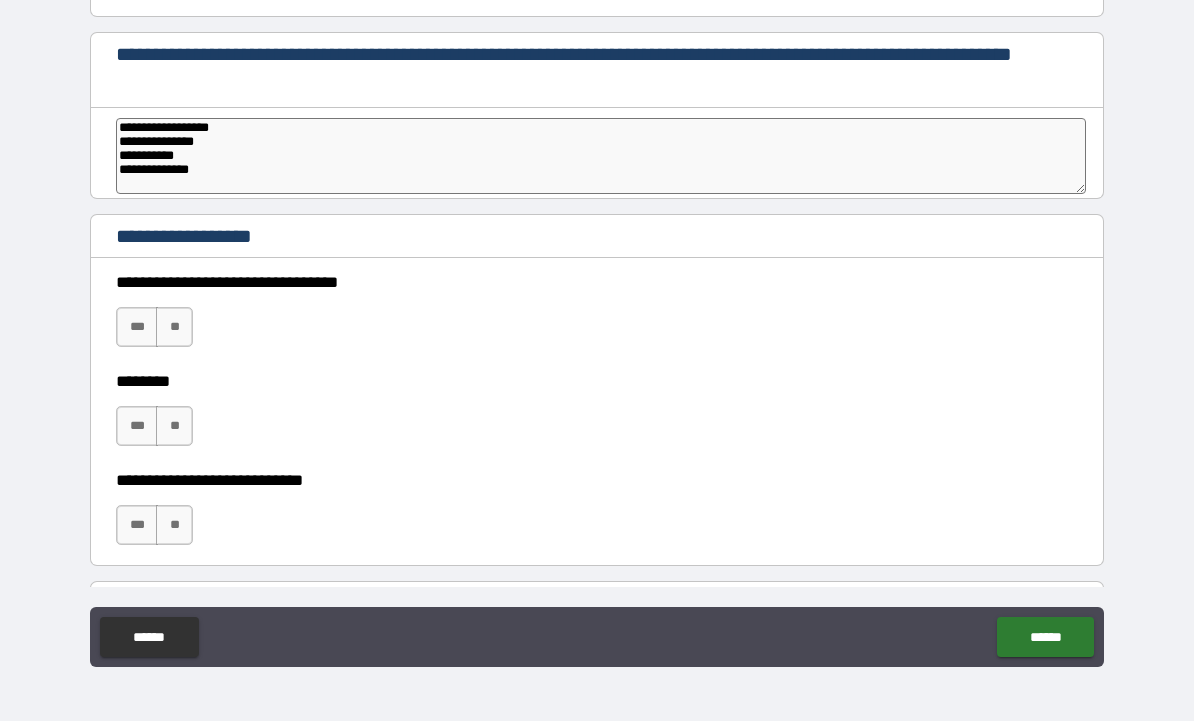 type on "*" 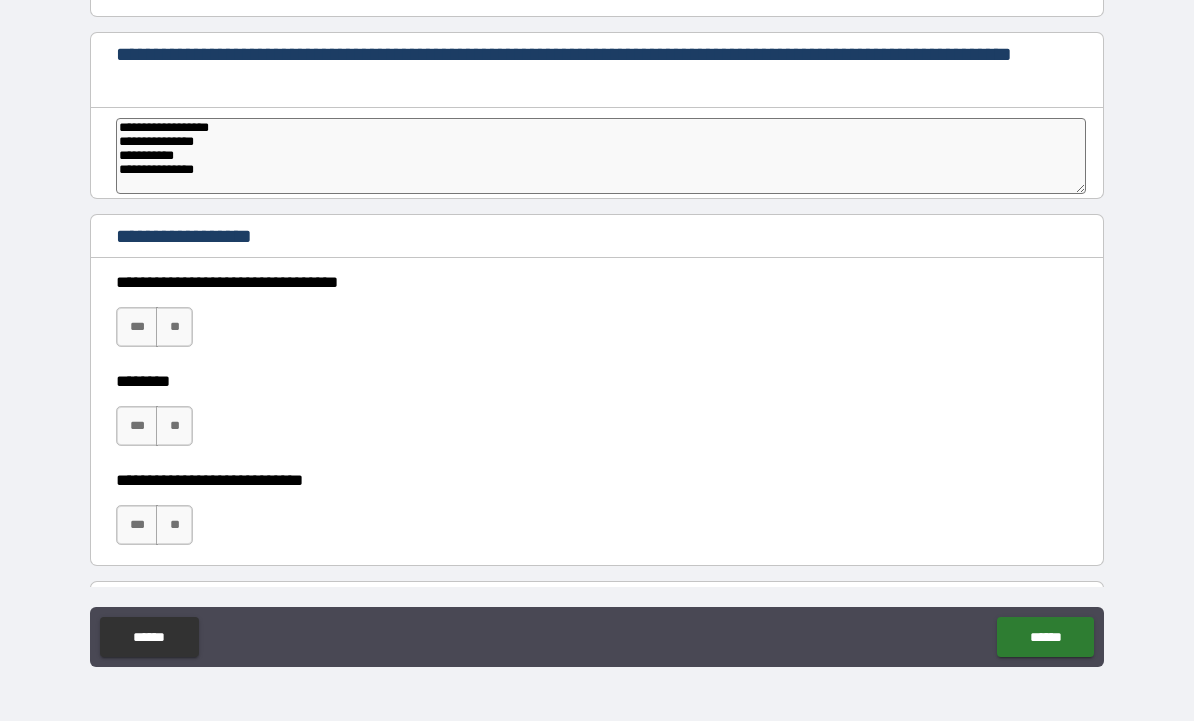 type on "*" 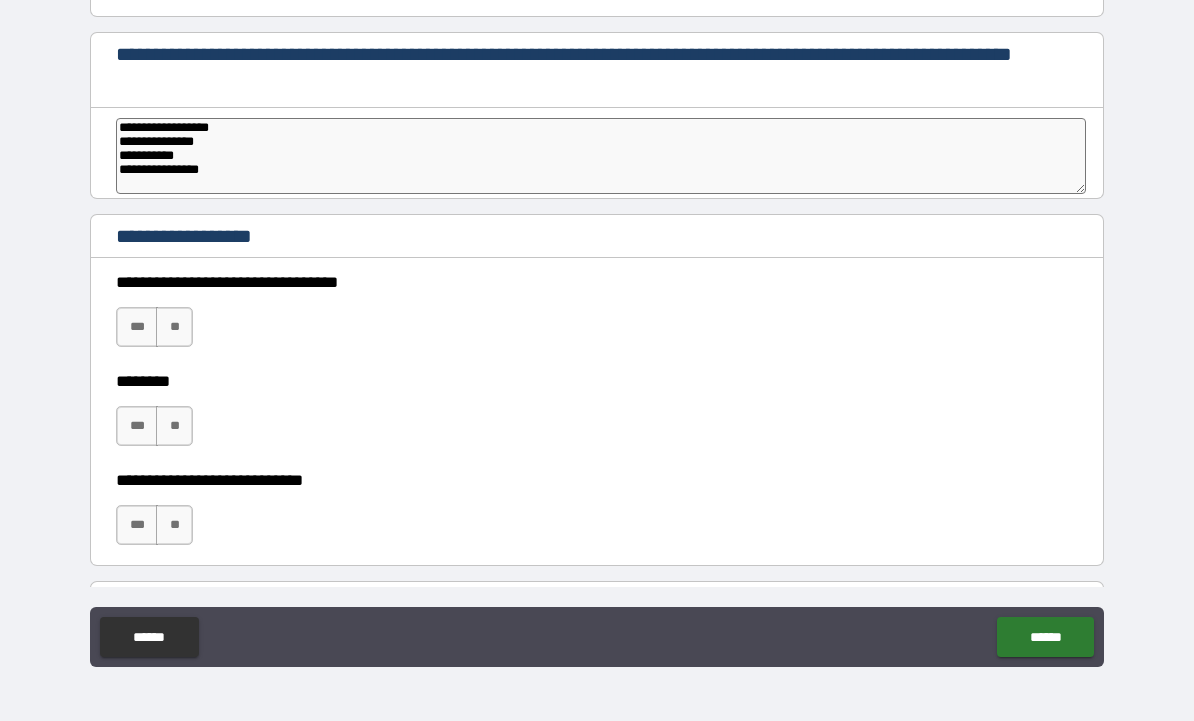 type on "*" 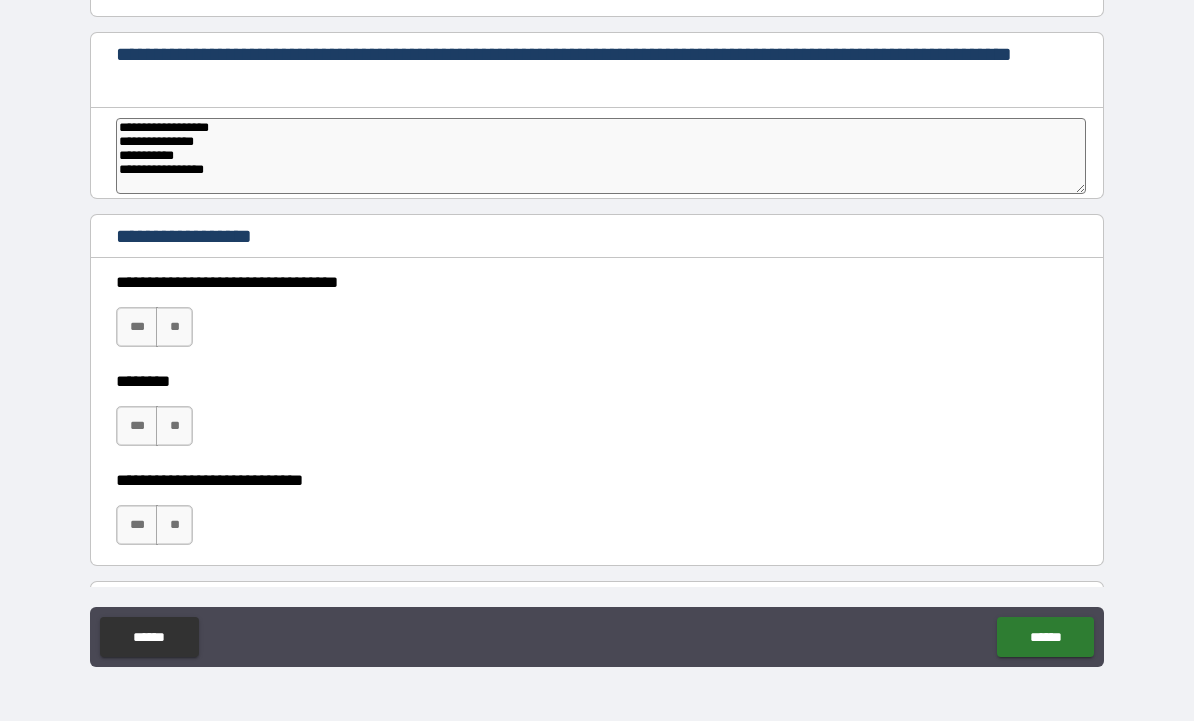 type on "*" 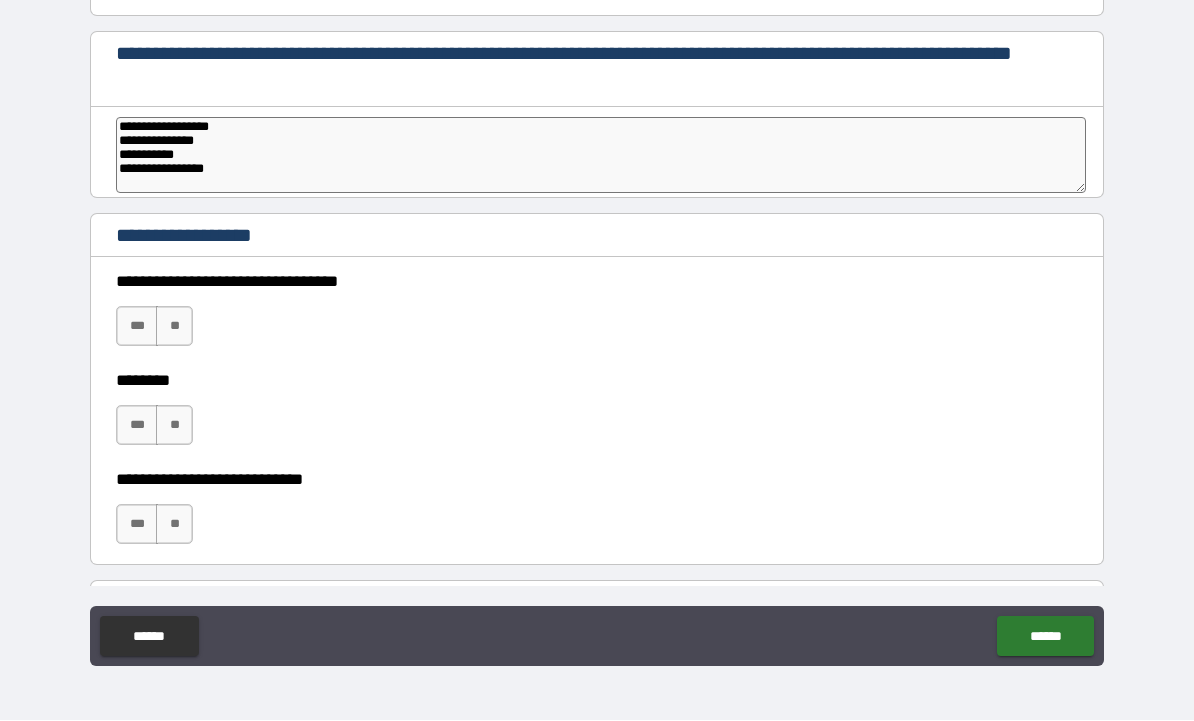 type on "**********" 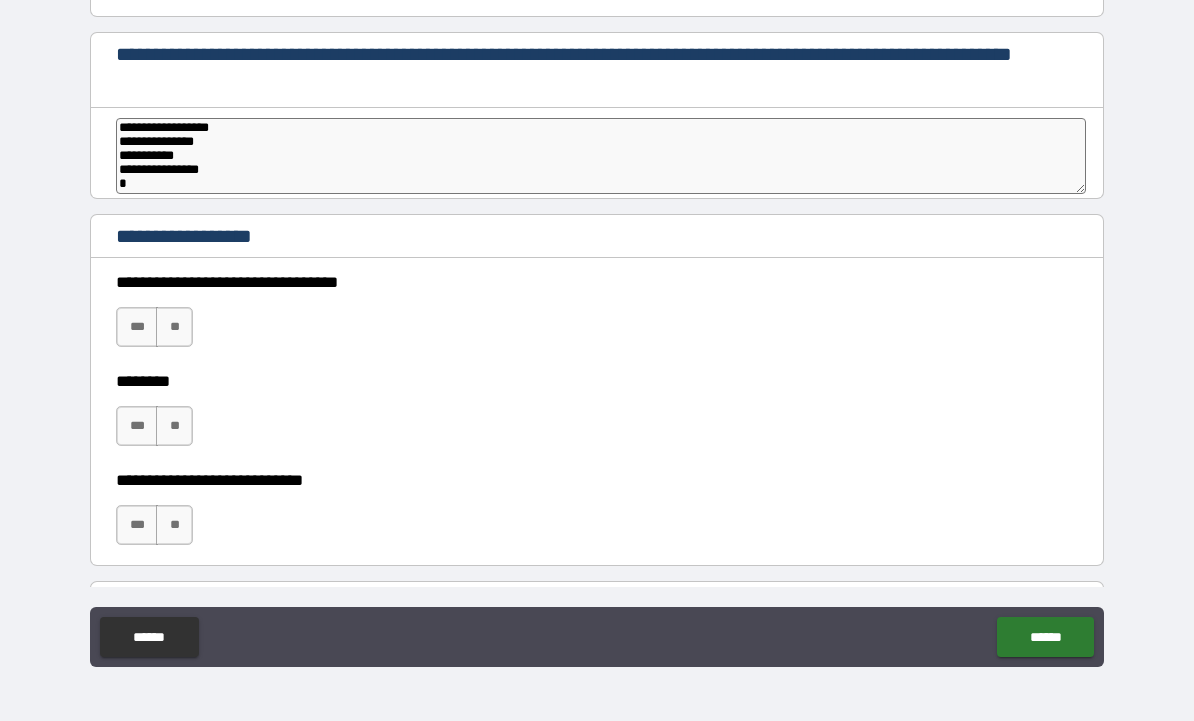 type on "*" 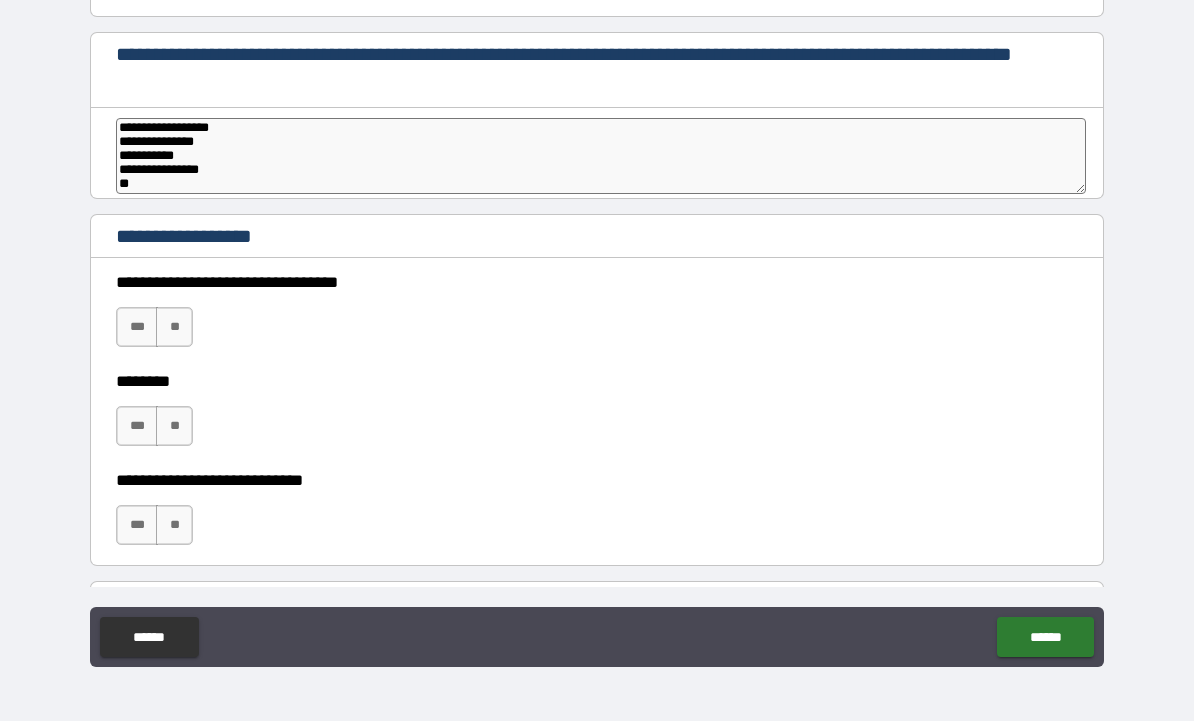 type on "**********" 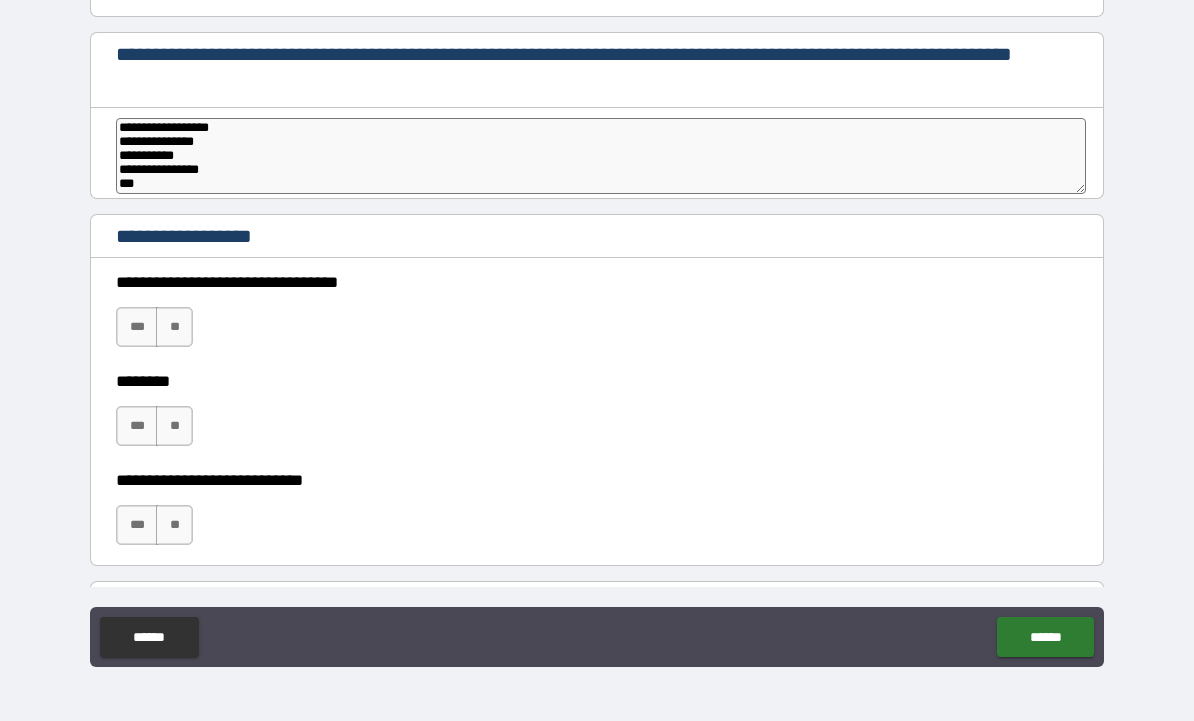 type on "*" 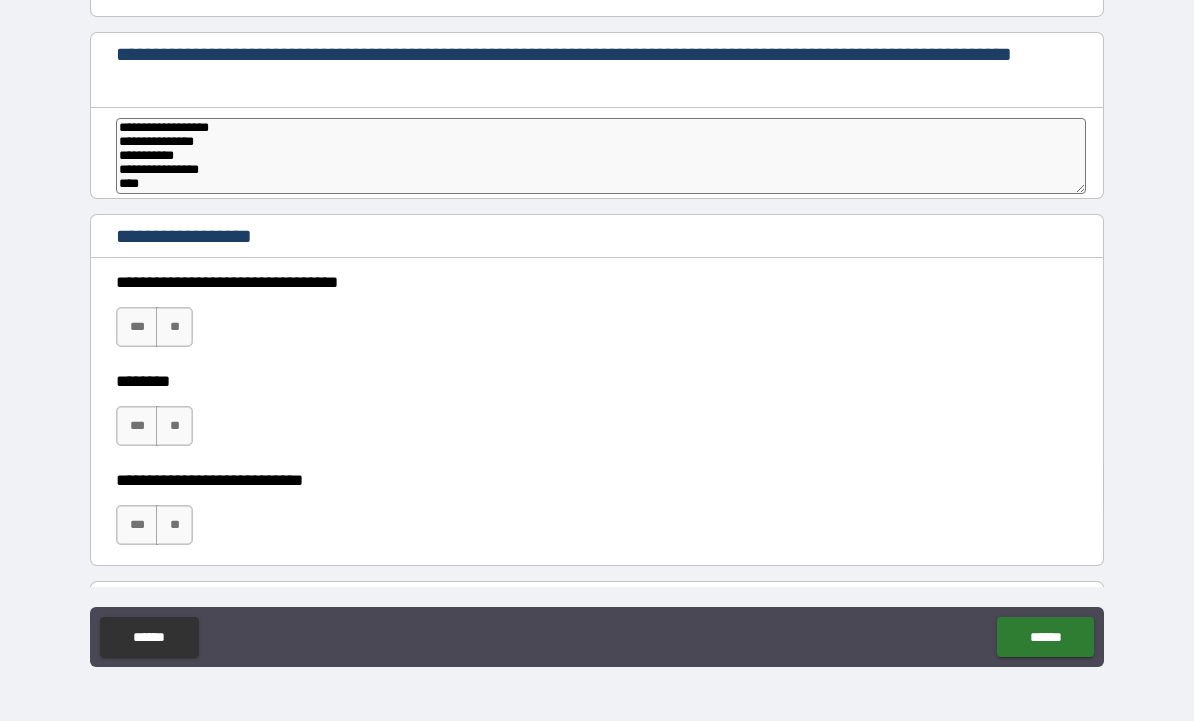 type on "*" 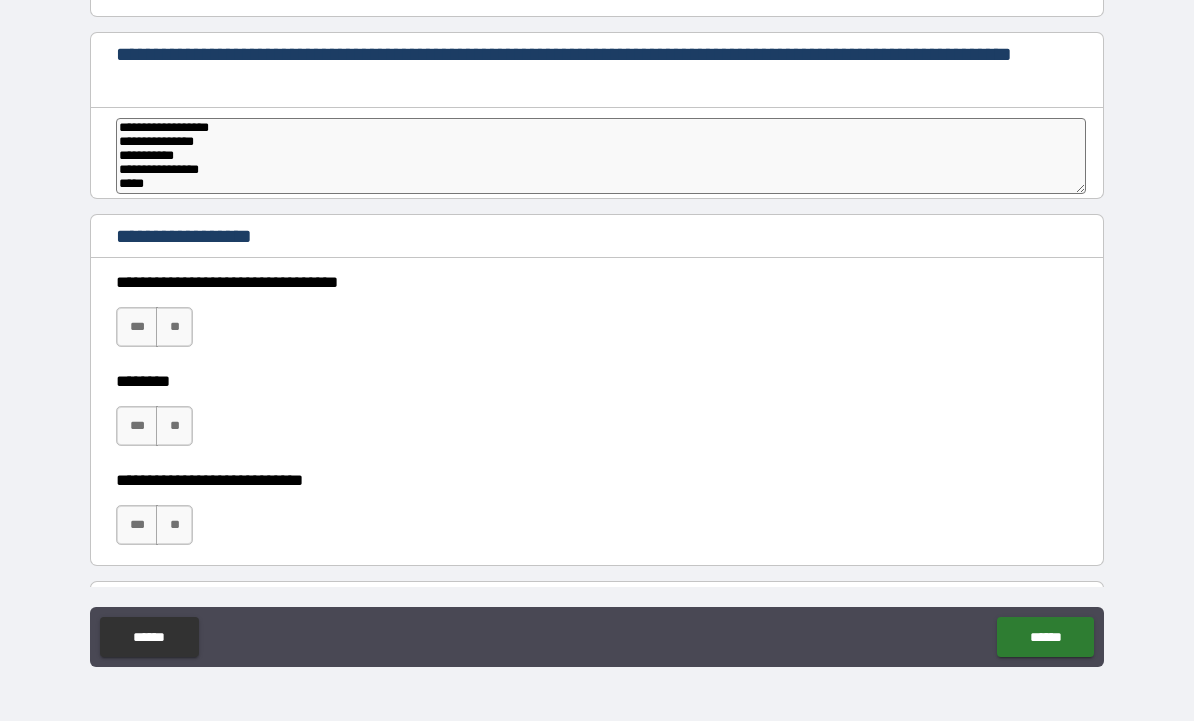 type on "*" 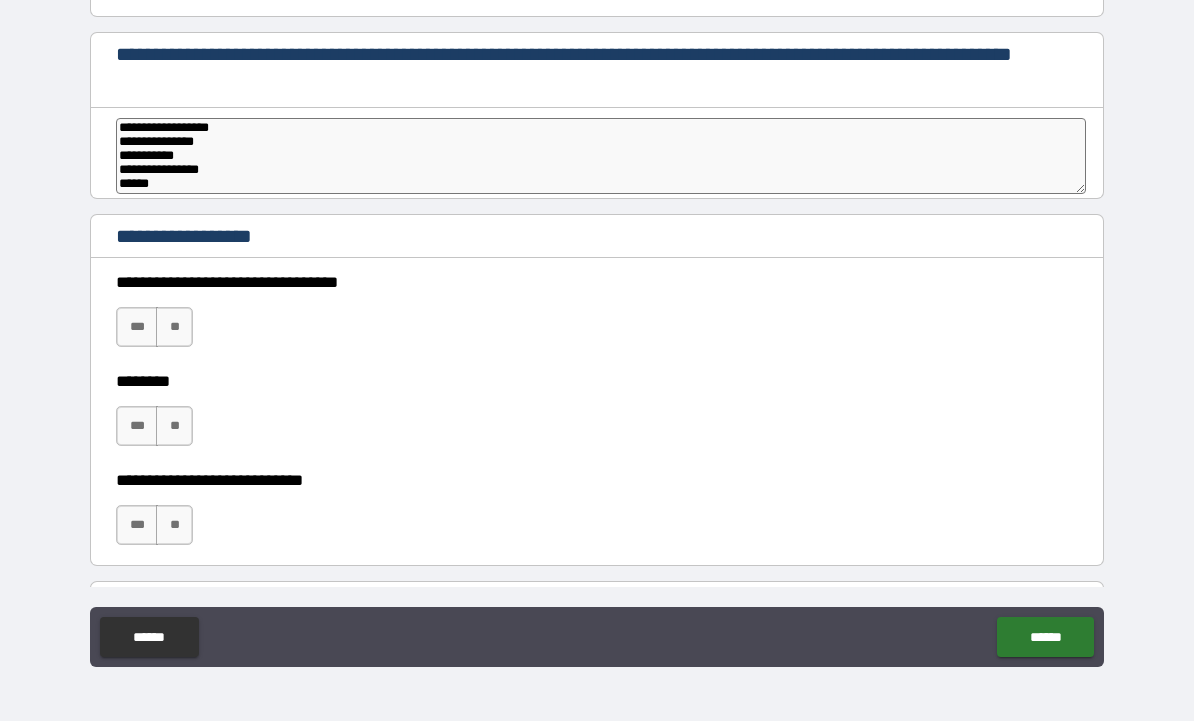 type on "**********" 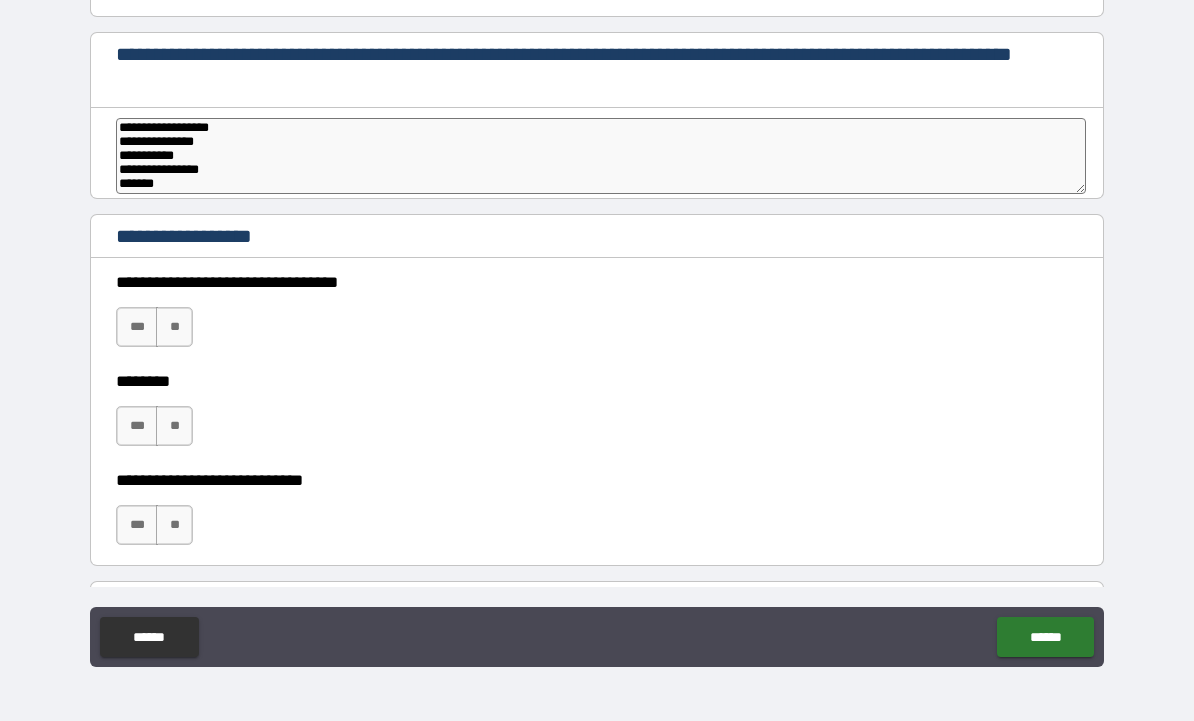 type on "*" 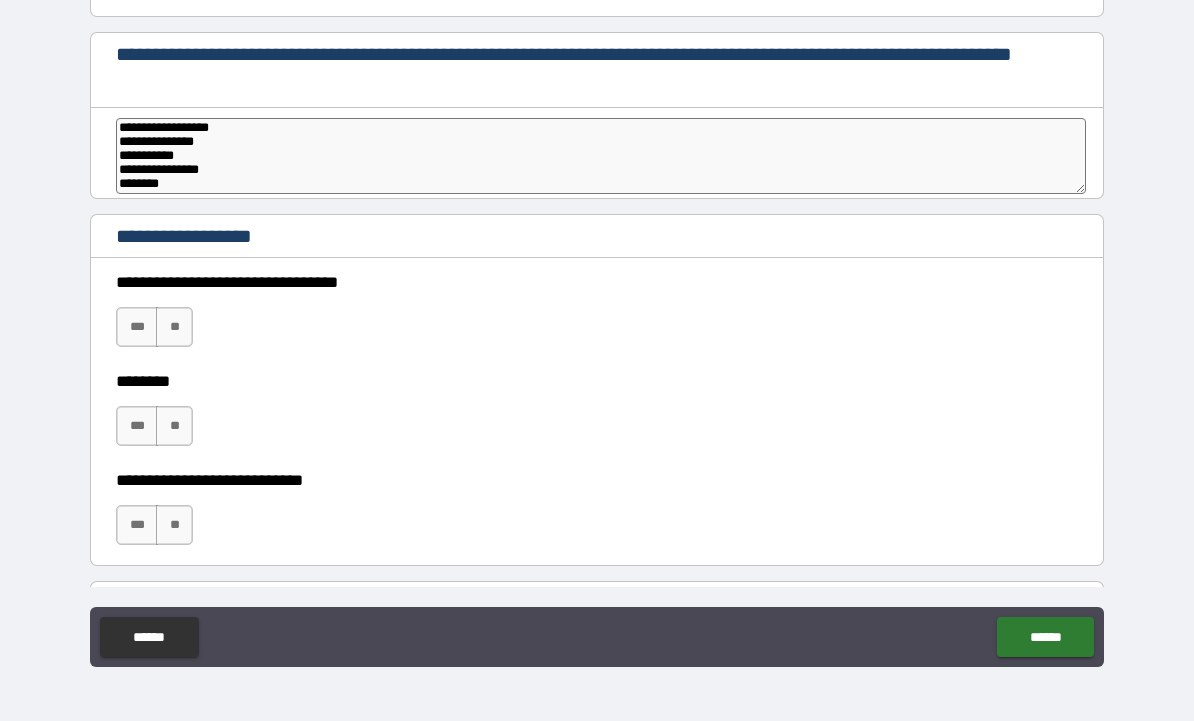 type on "*" 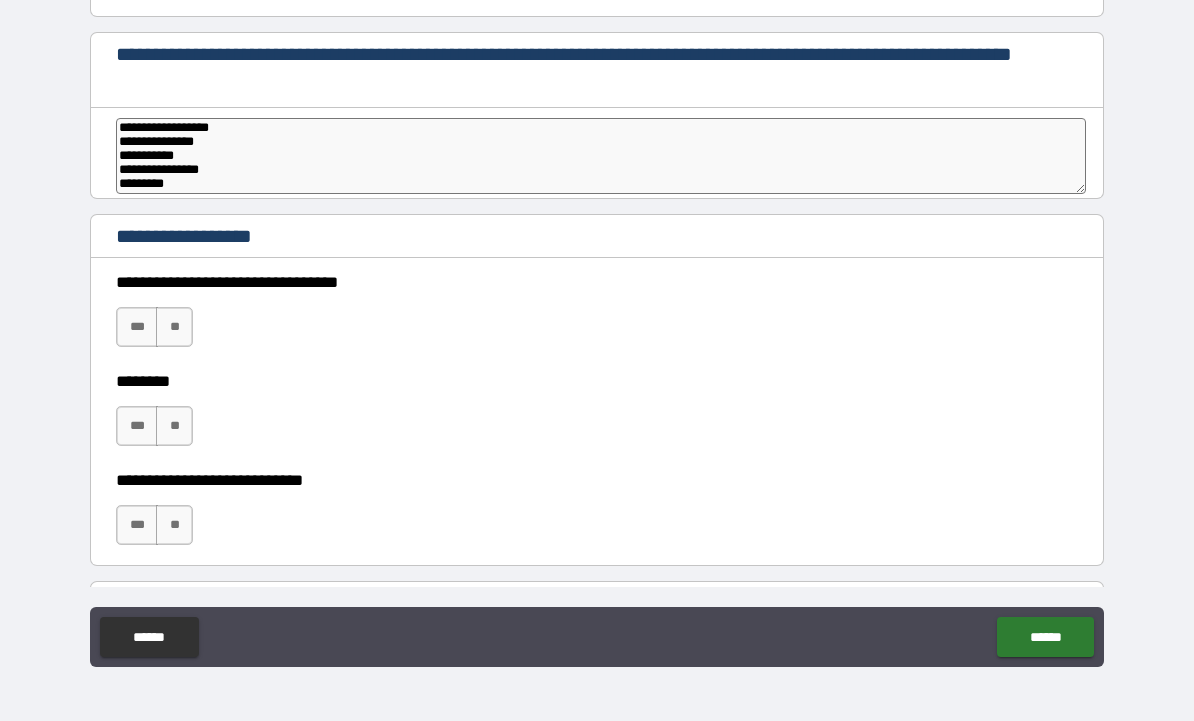 type on "*" 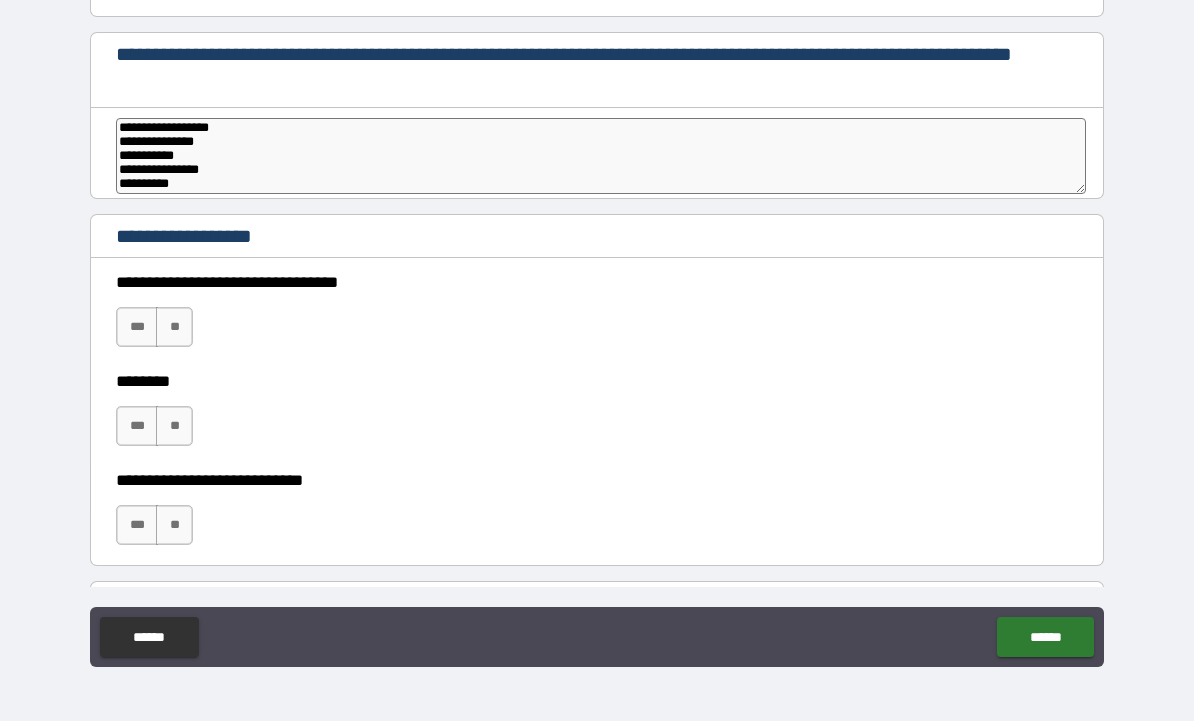 type on "*" 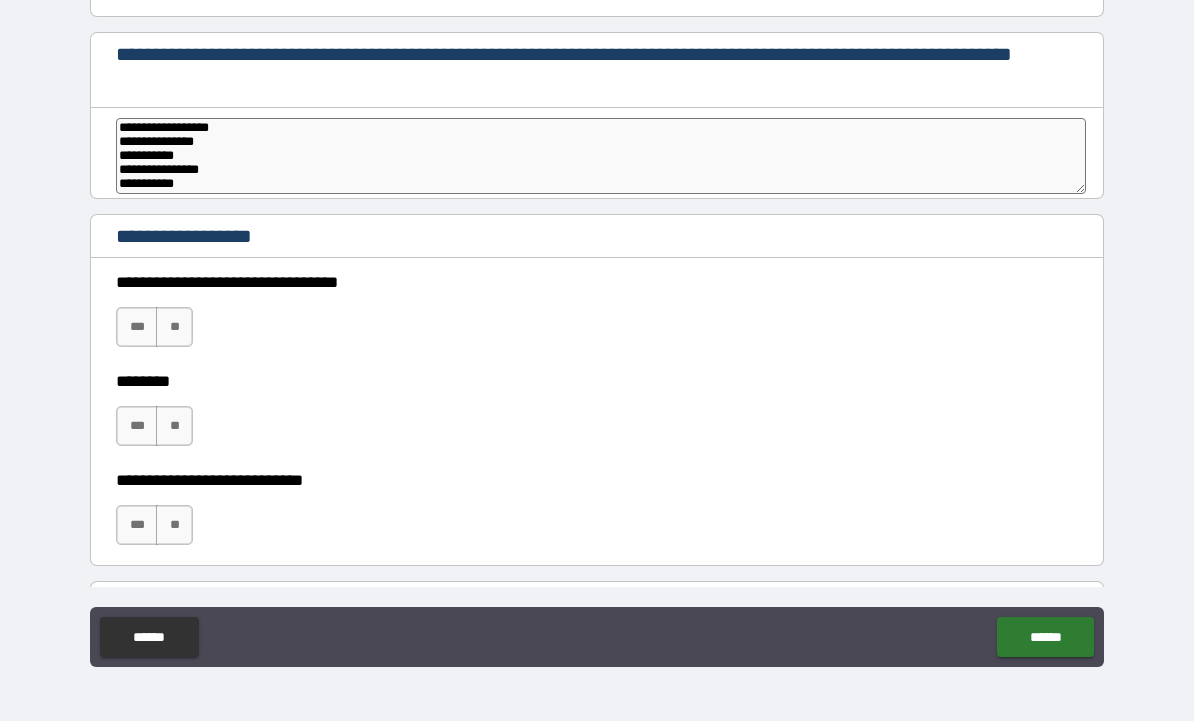 type on "*" 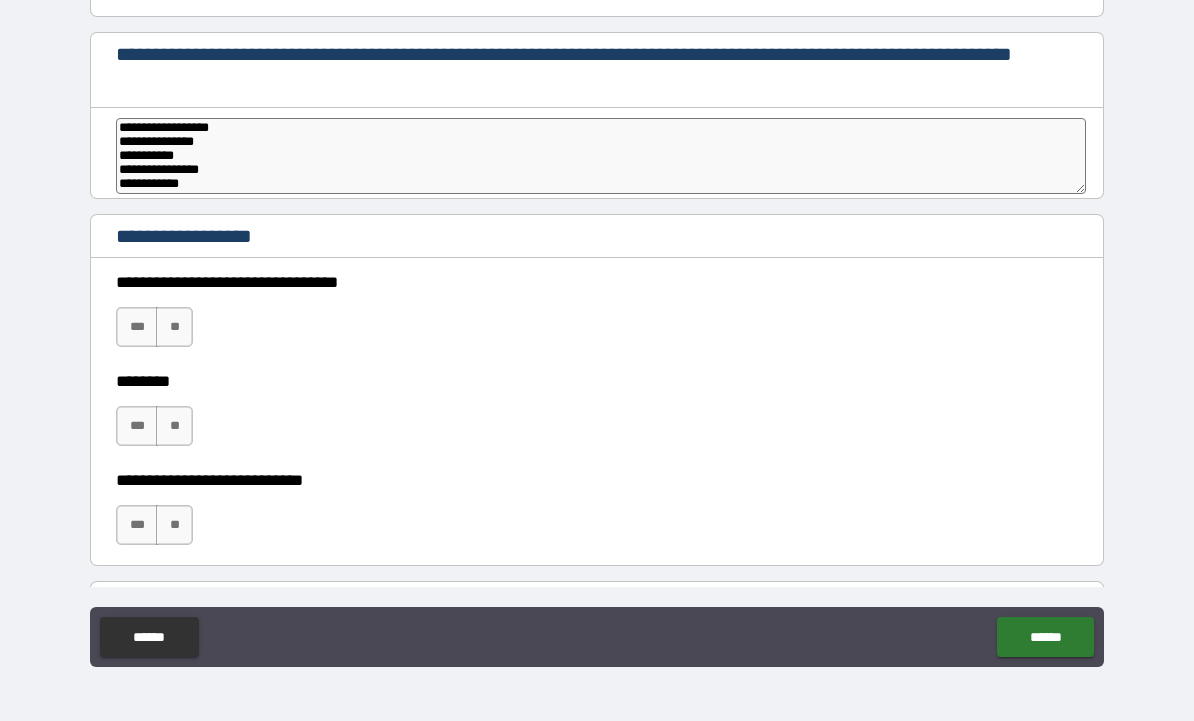 type on "*" 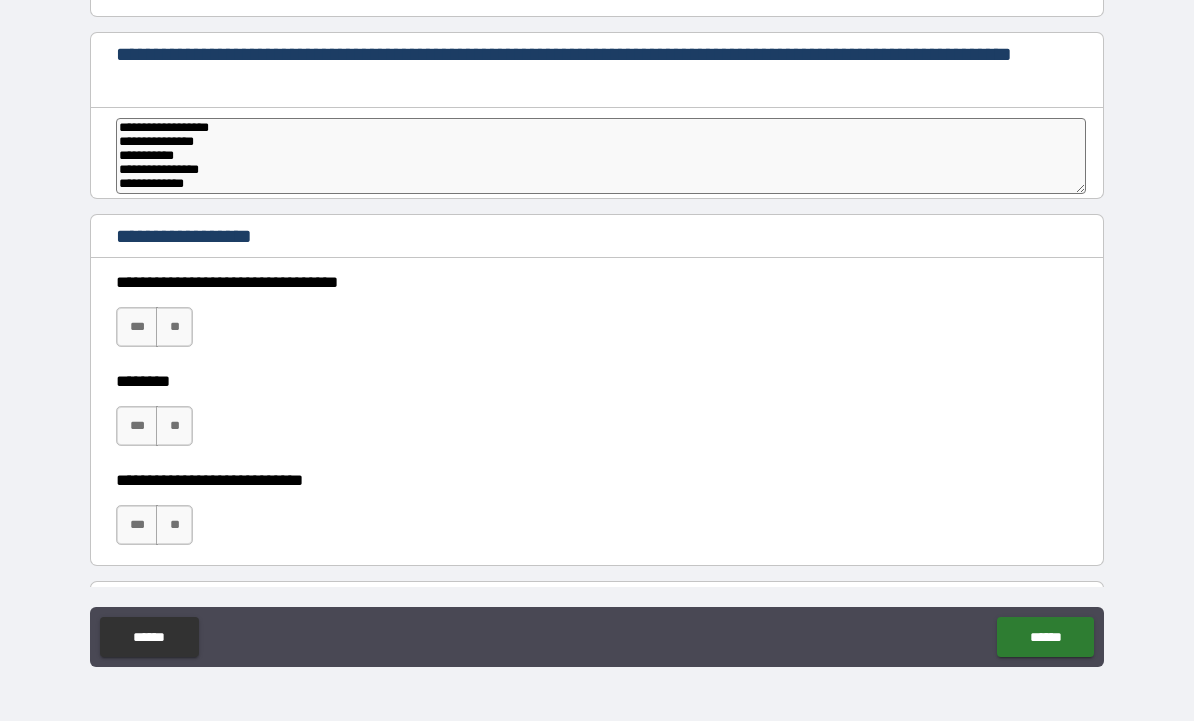 scroll, scrollTop: 12, scrollLeft: 0, axis: vertical 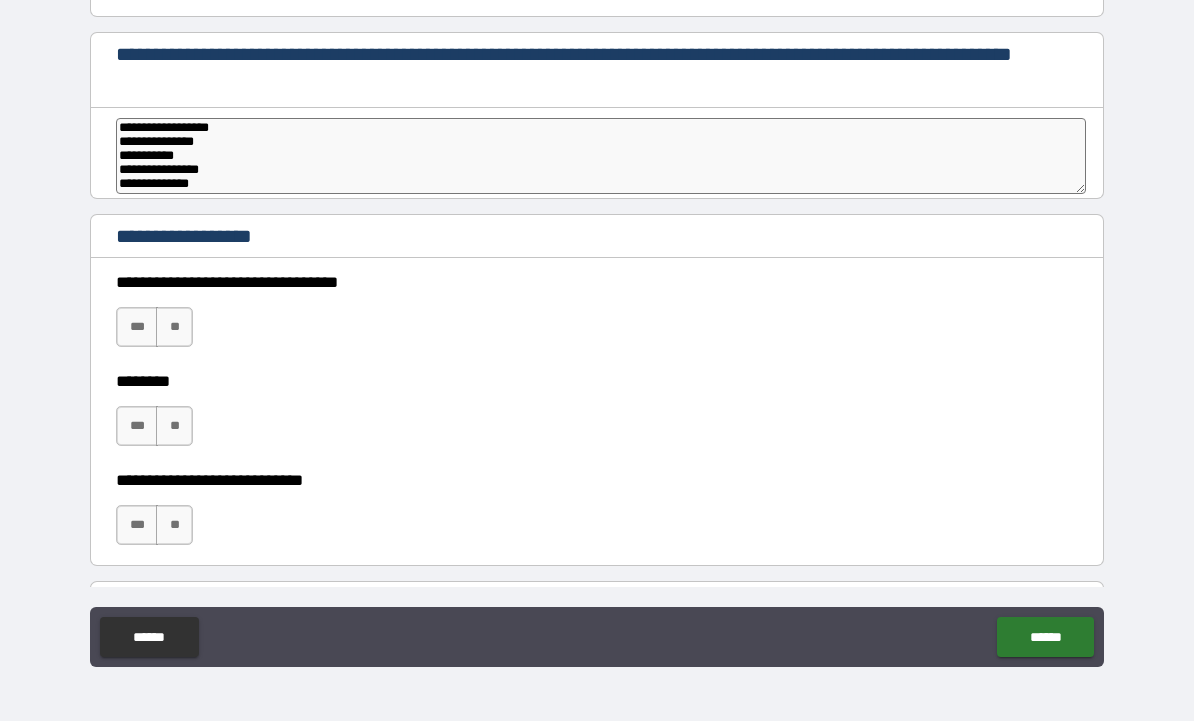type on "*" 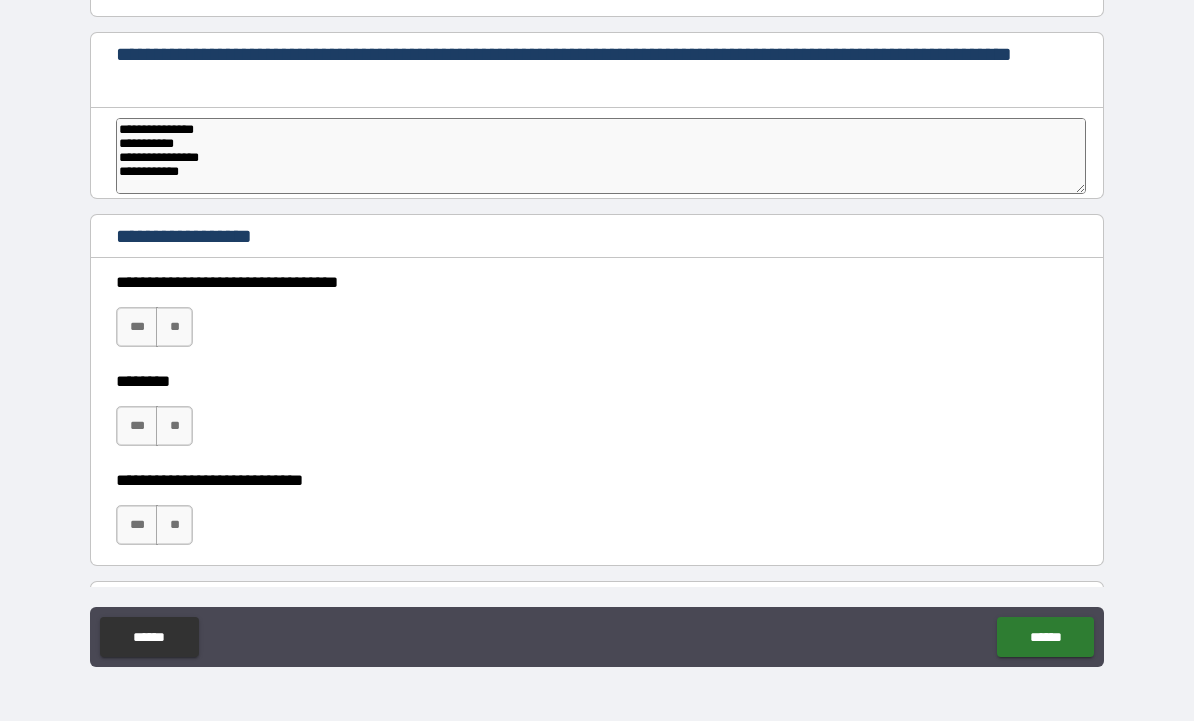 scroll, scrollTop: 28, scrollLeft: 0, axis: vertical 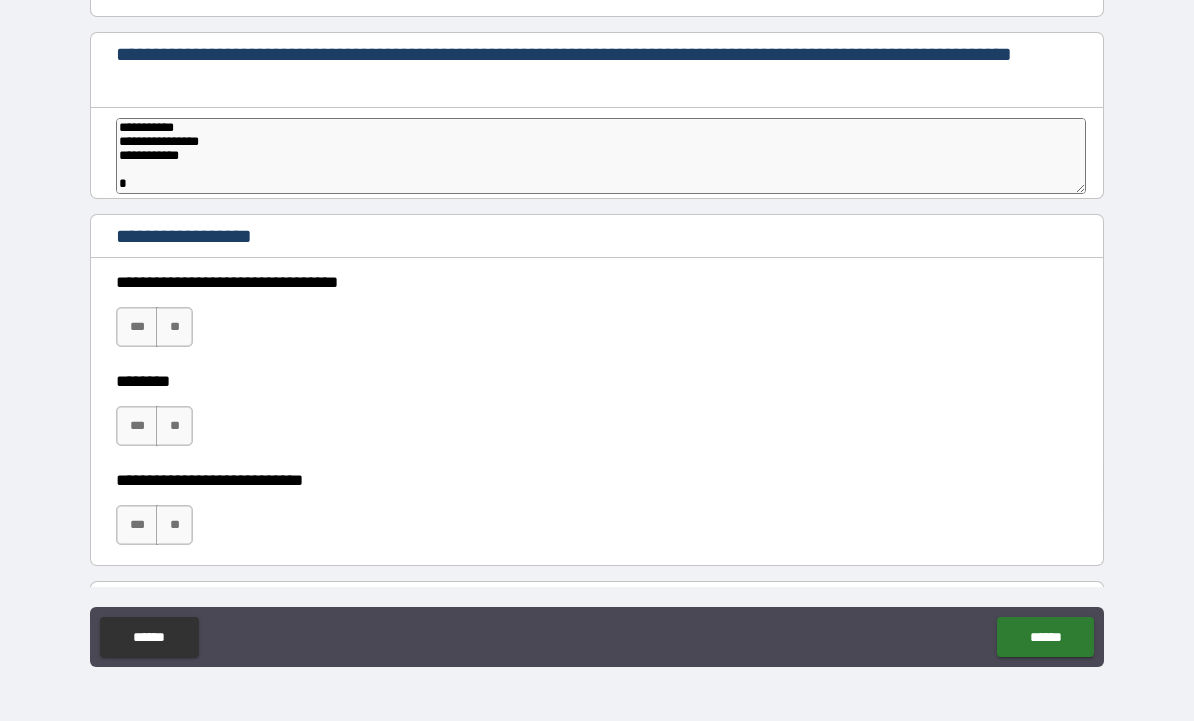 type on "*" 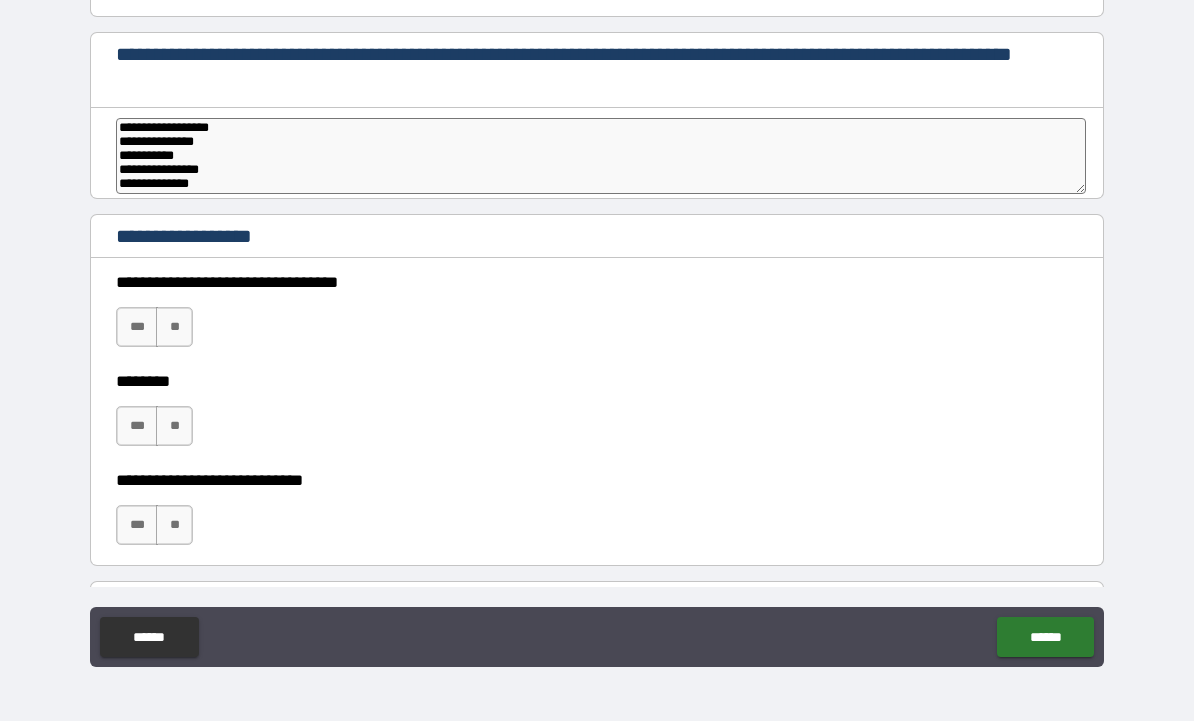 type on "*" 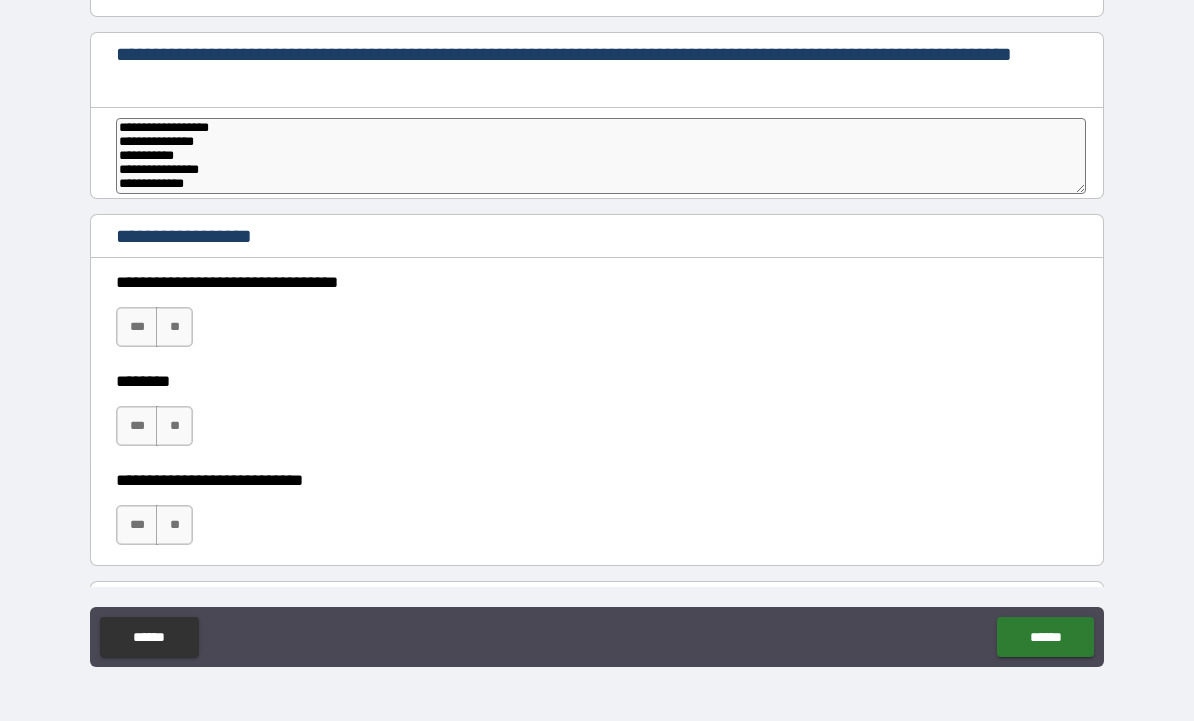scroll, scrollTop: 14, scrollLeft: 0, axis: vertical 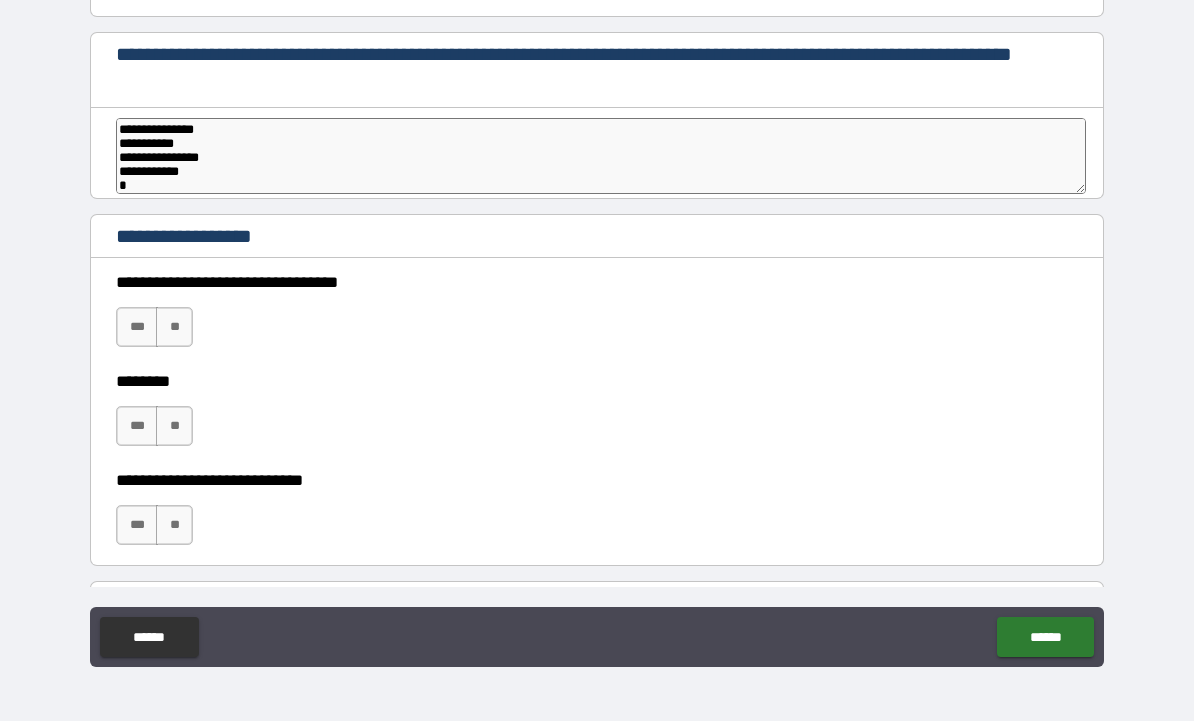 type on "*" 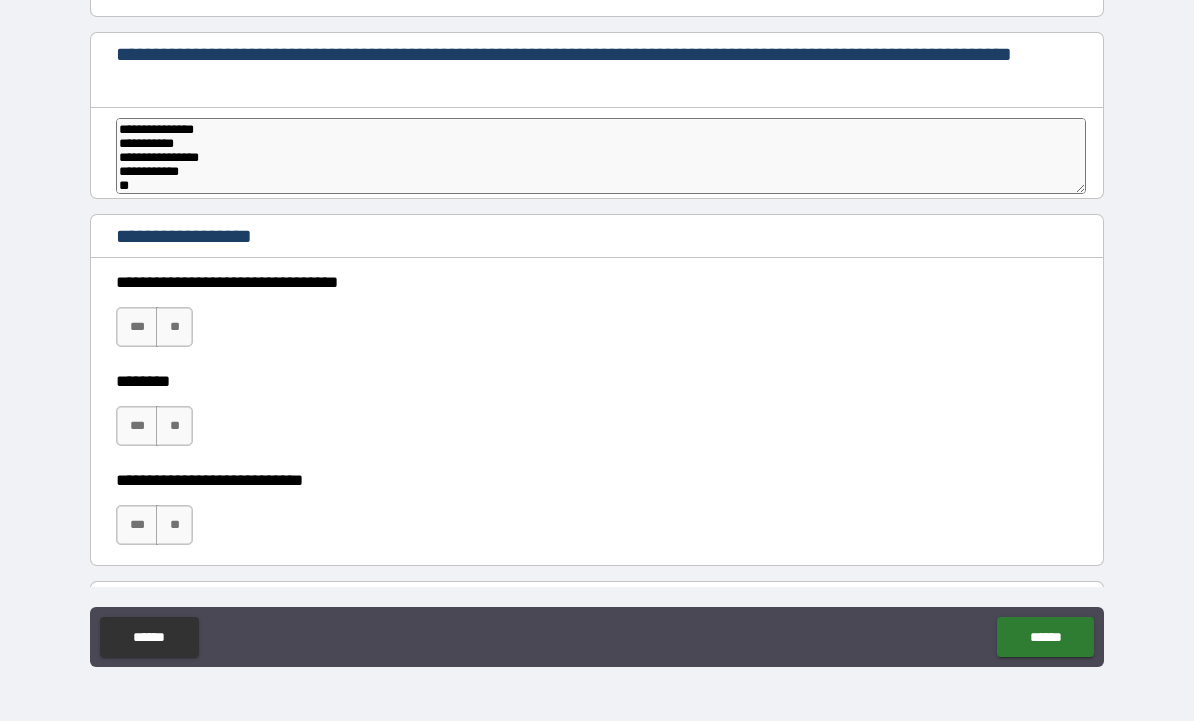 type on "*" 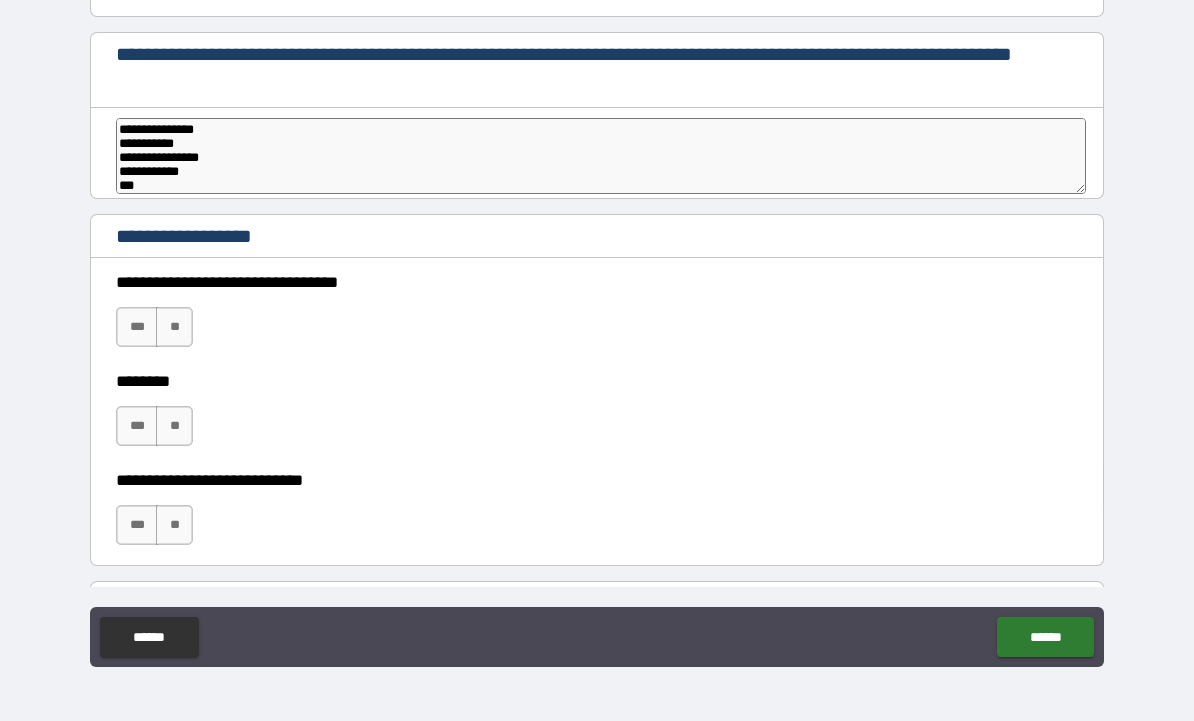 type on "*" 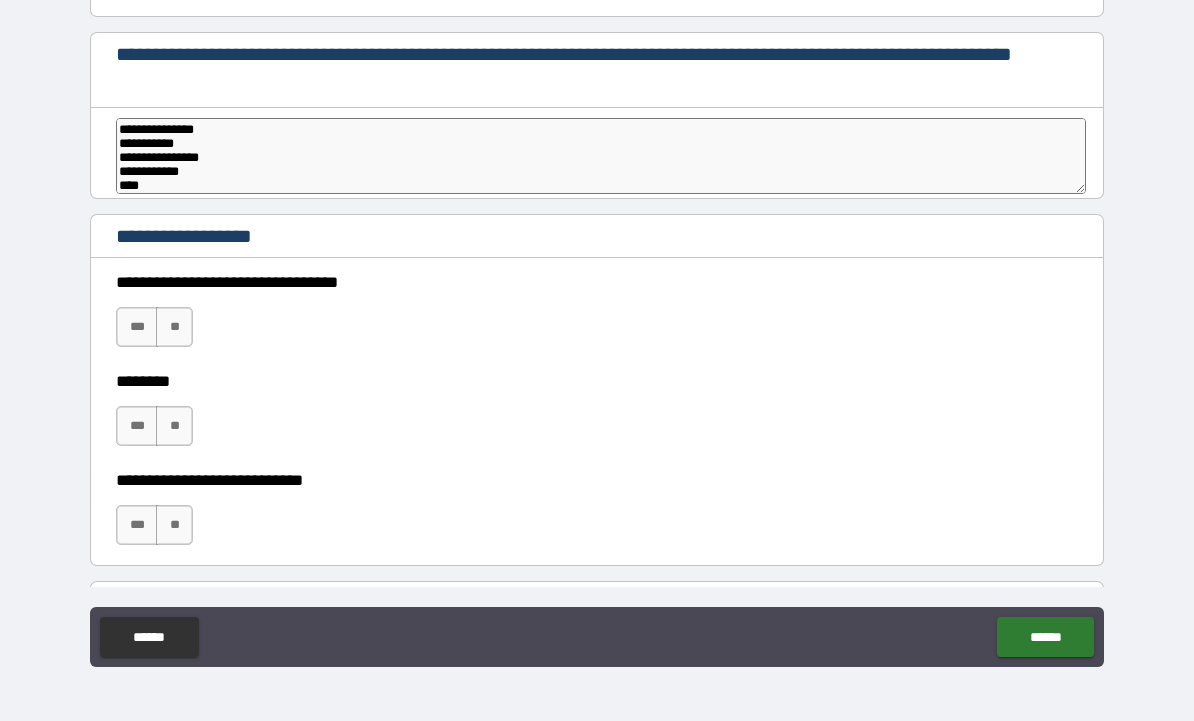 type on "*" 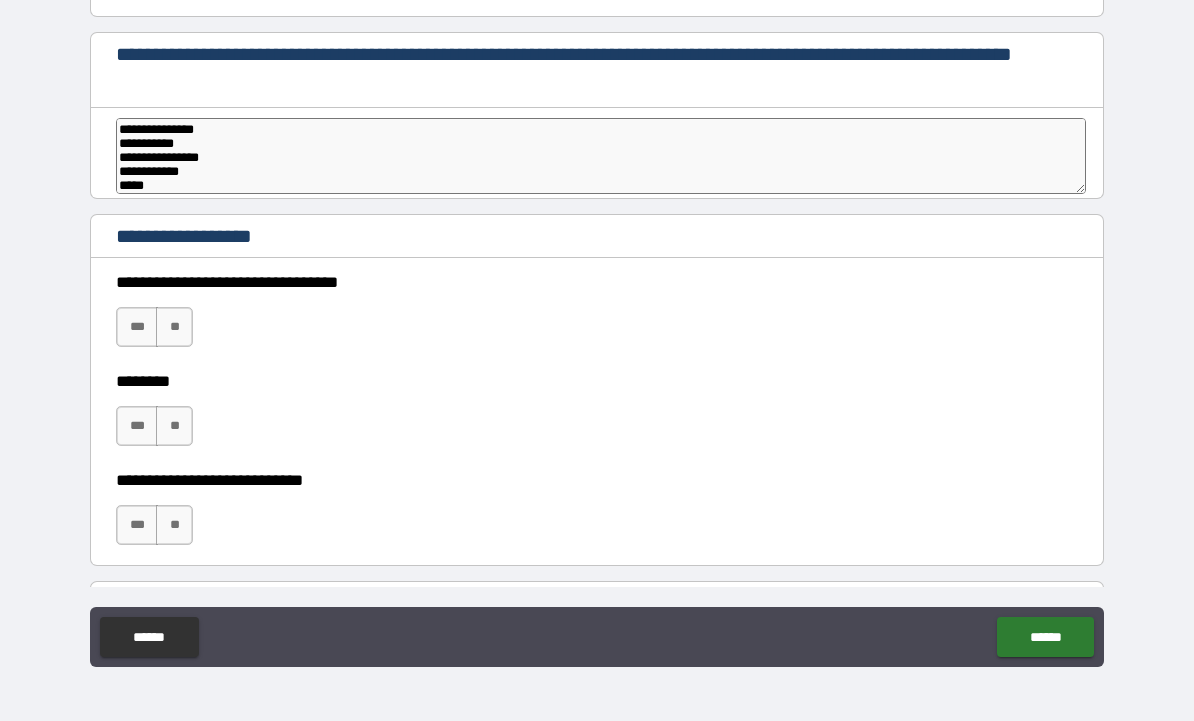 type on "*" 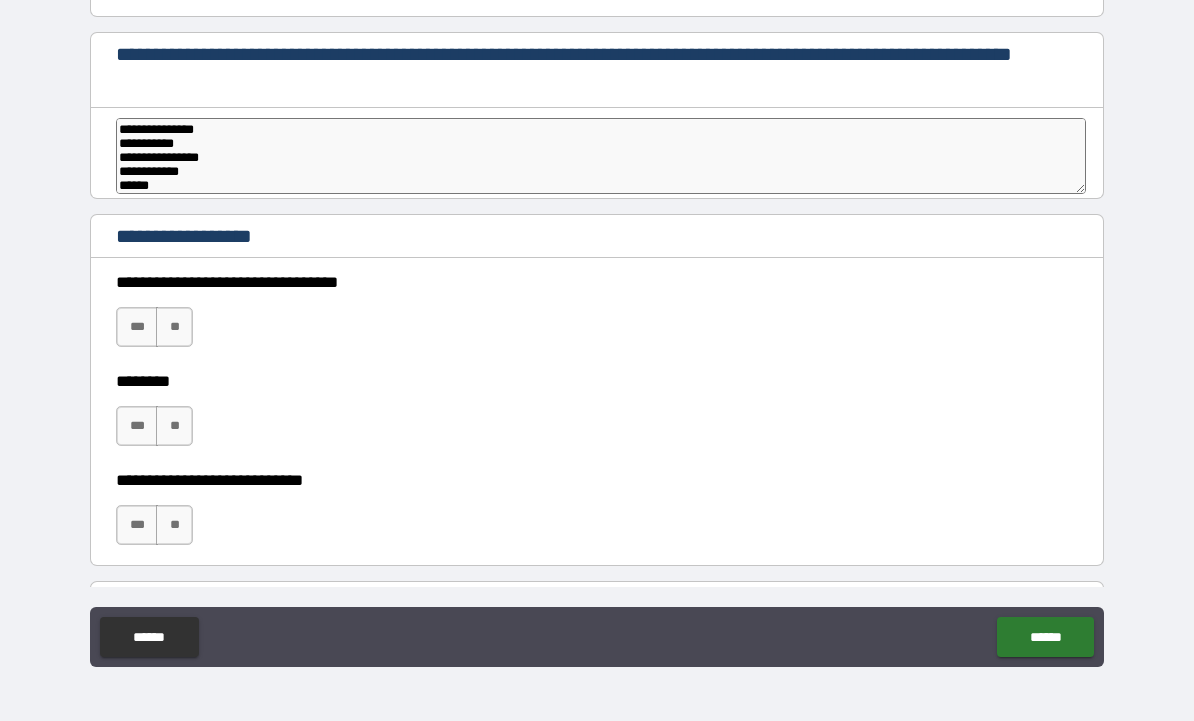 type on "*" 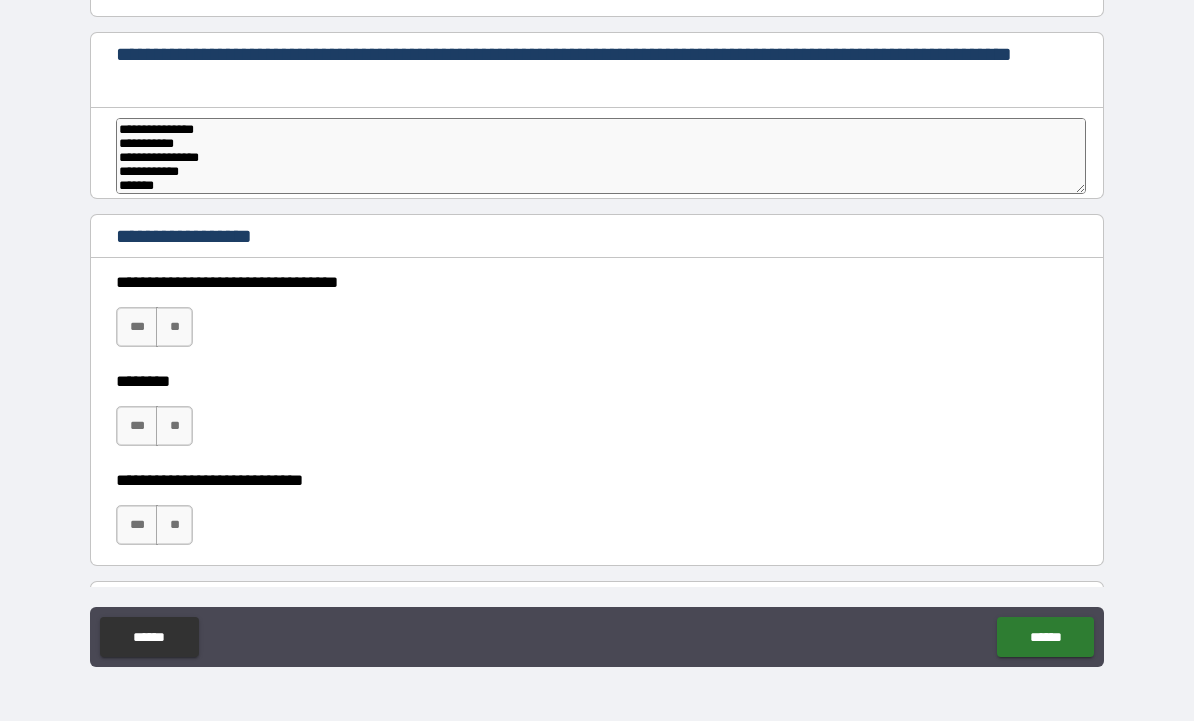 type on "*" 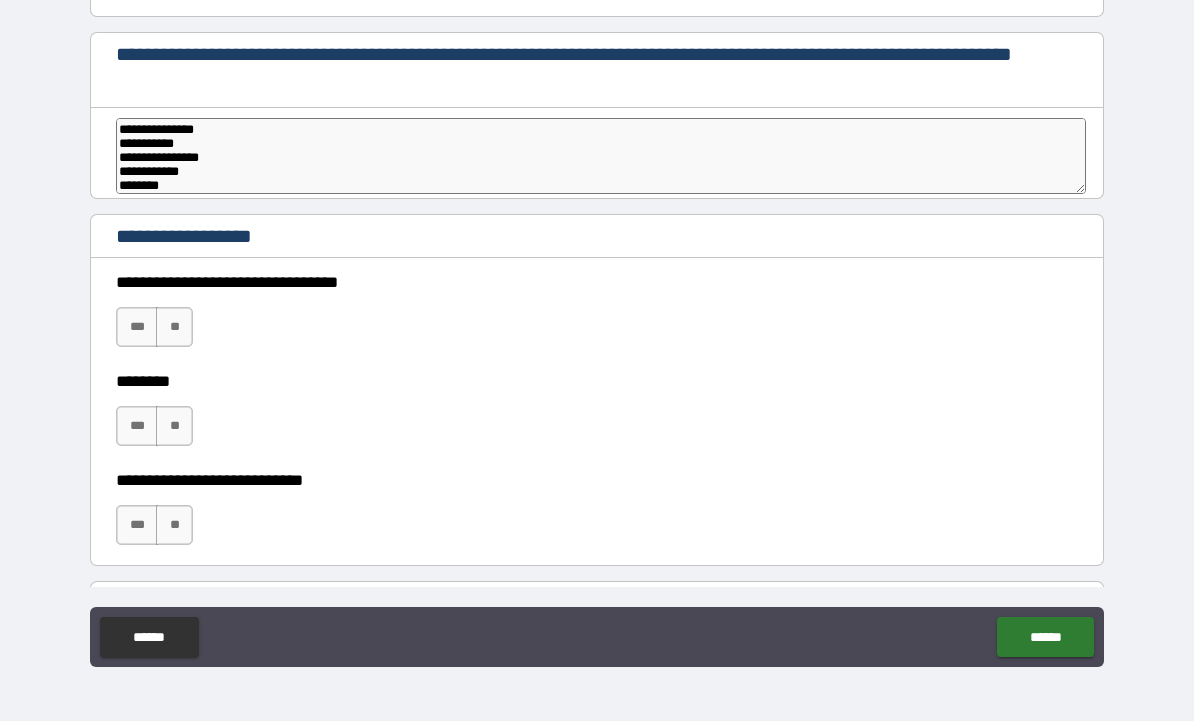 type on "*" 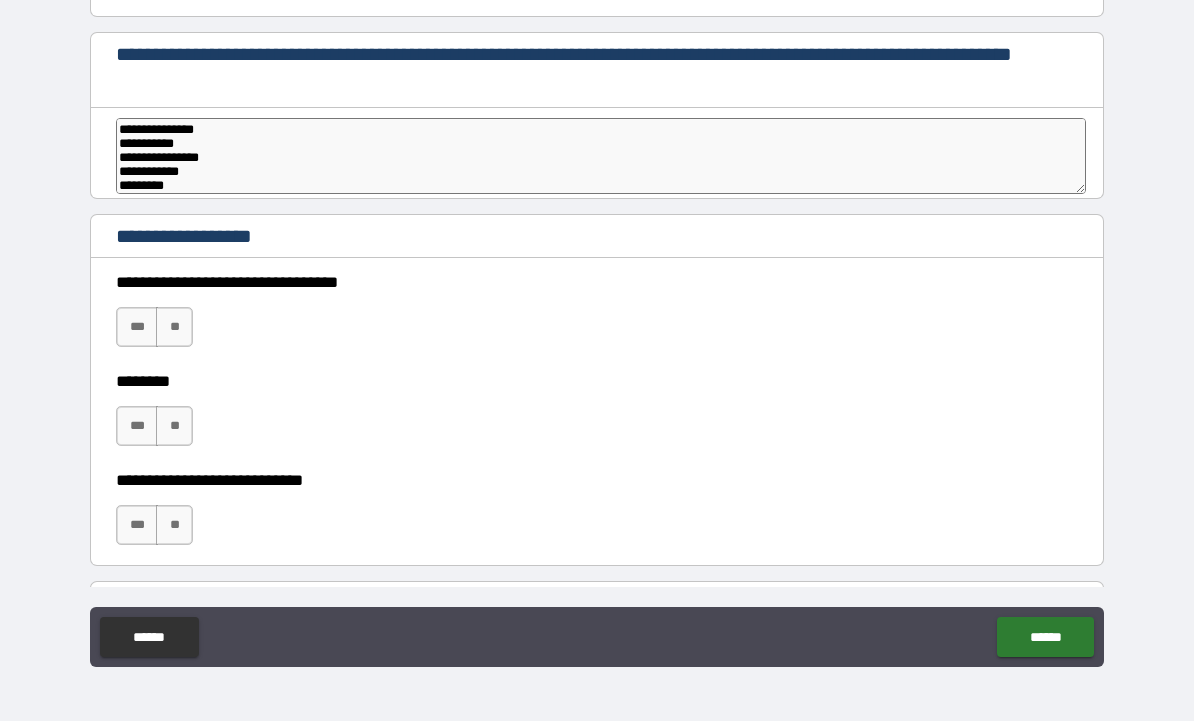 type on "*" 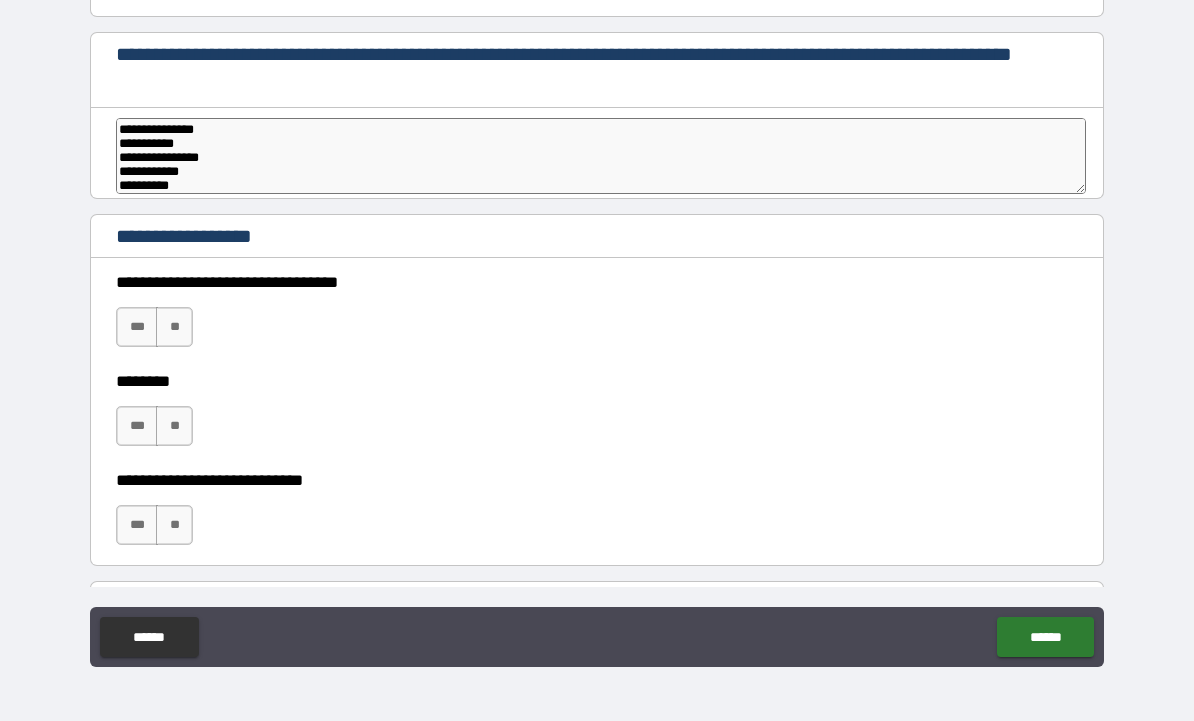 type on "*" 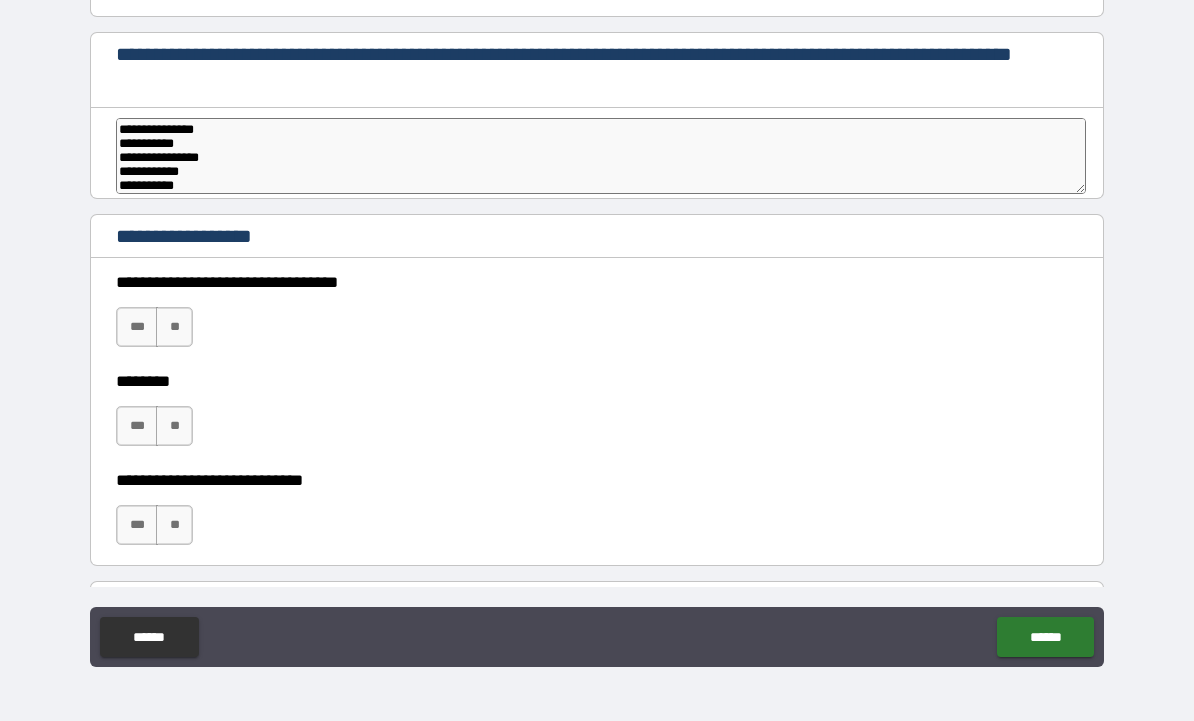scroll, scrollTop: 26, scrollLeft: 0, axis: vertical 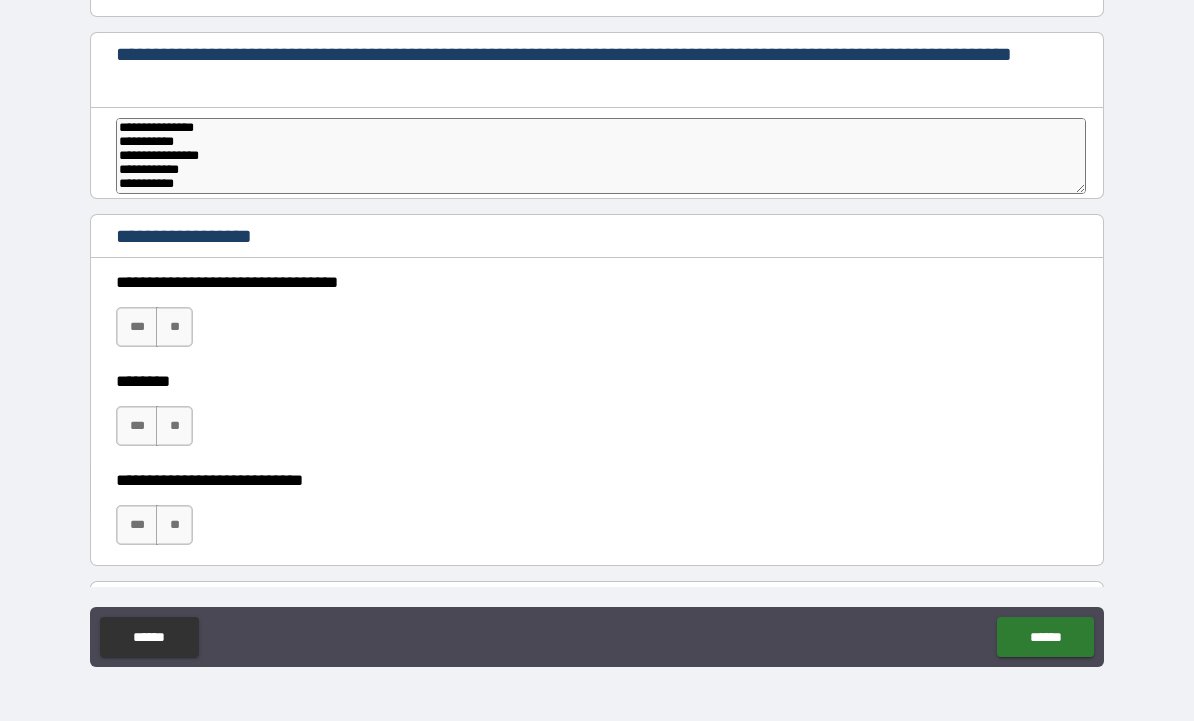 type 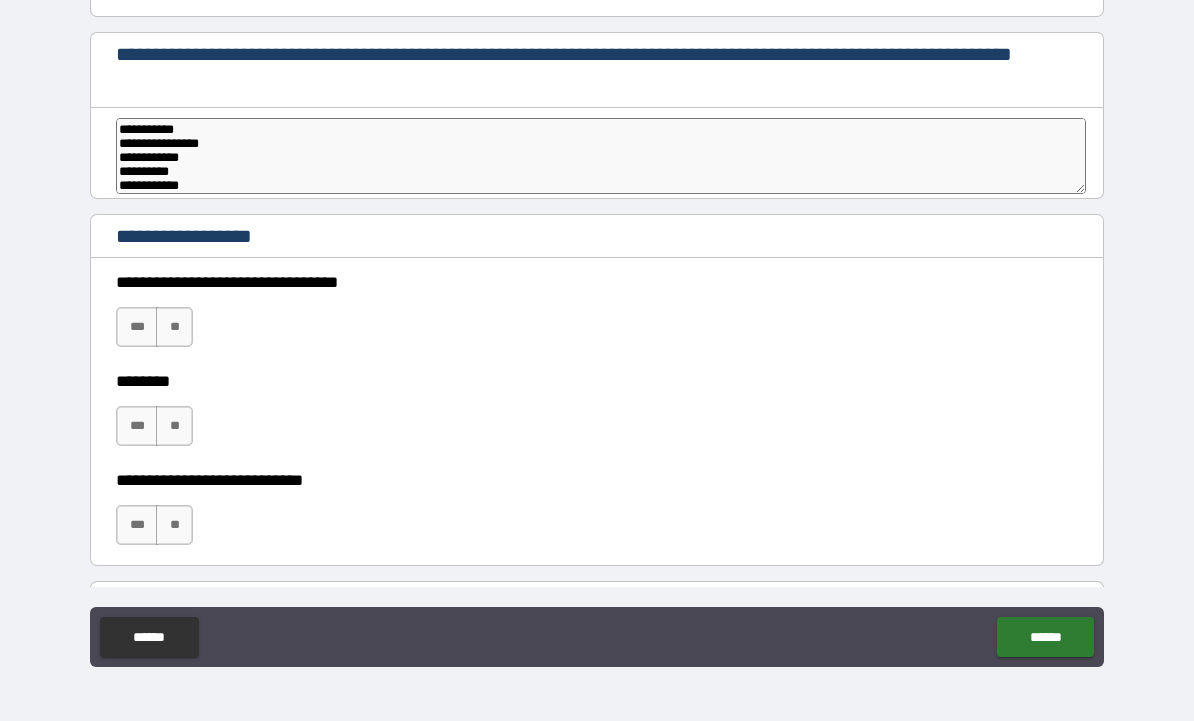 scroll, scrollTop: 40, scrollLeft: 0, axis: vertical 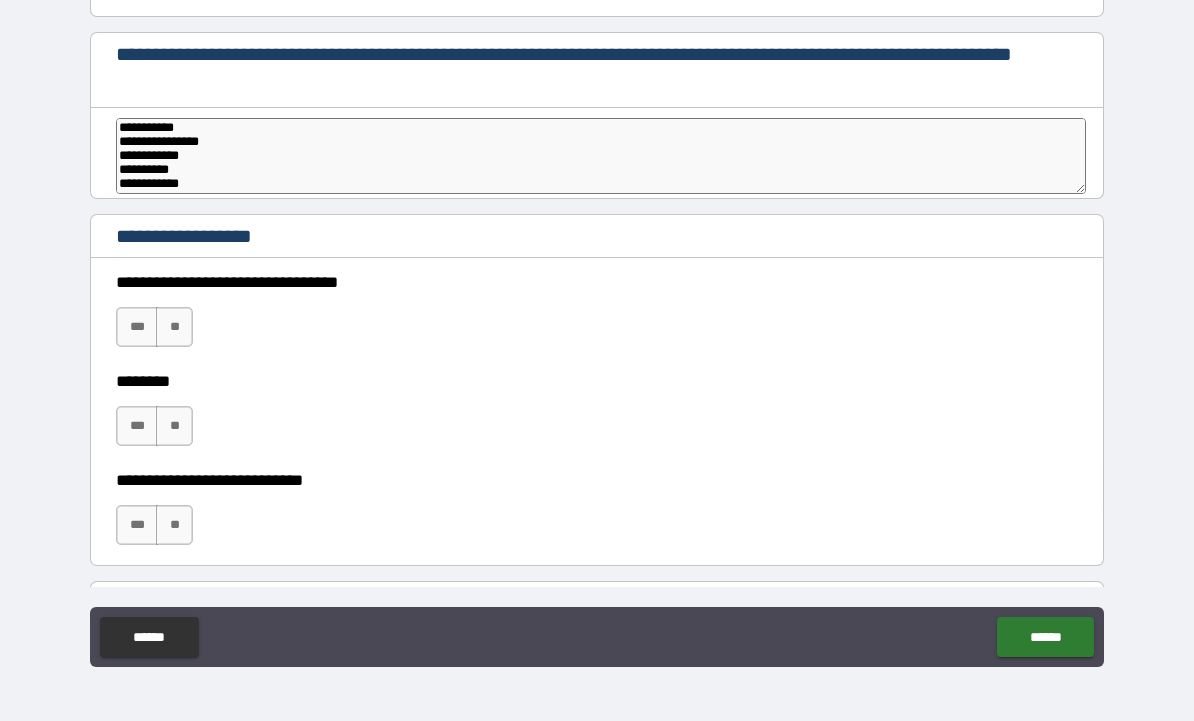 click on "**" at bounding box center (174, 327) 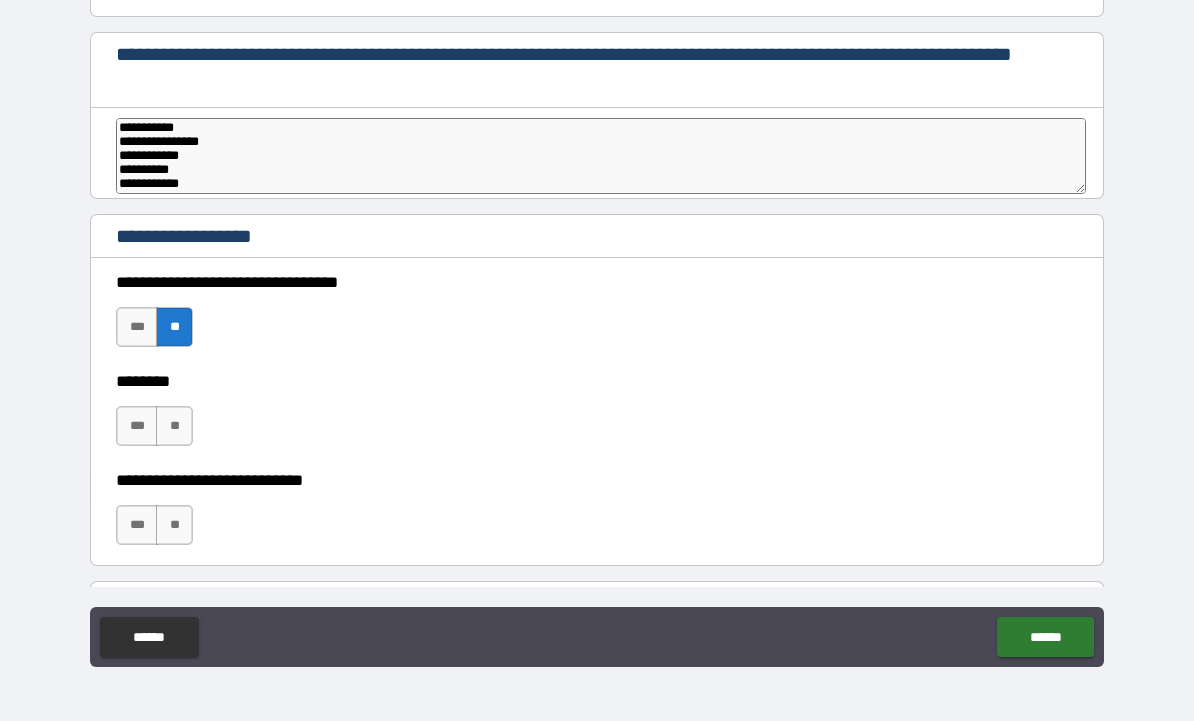 click on "**" at bounding box center [174, 426] 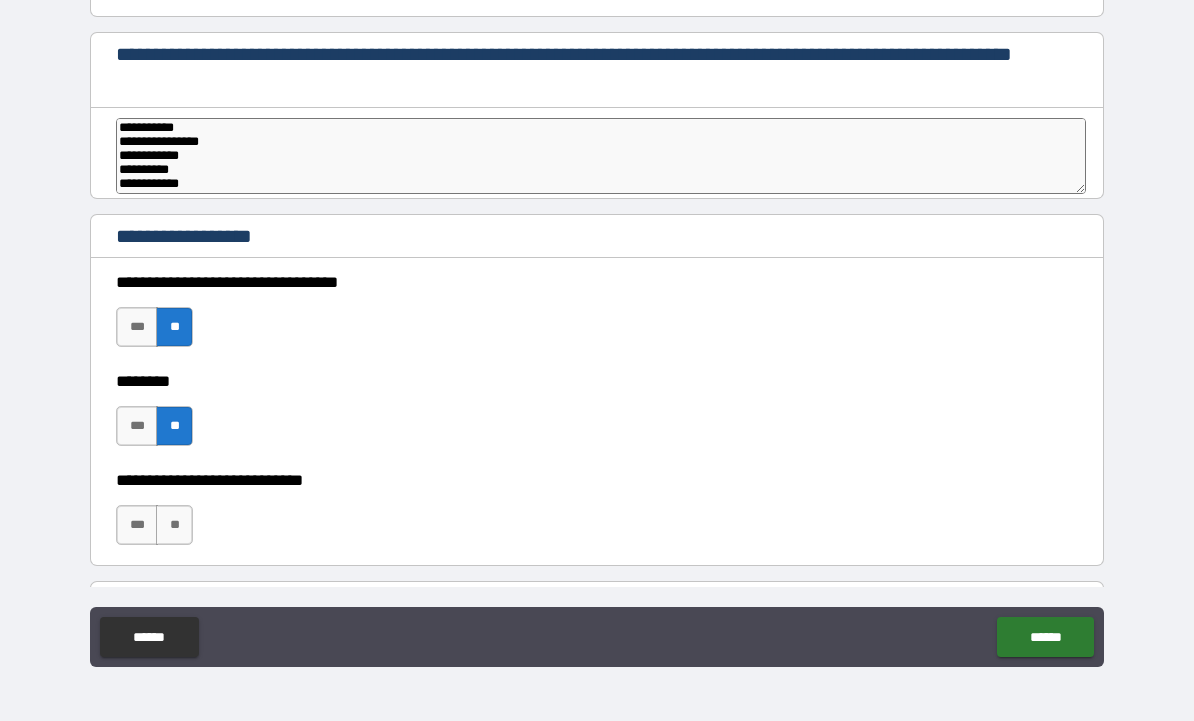 click on "**" at bounding box center (174, 525) 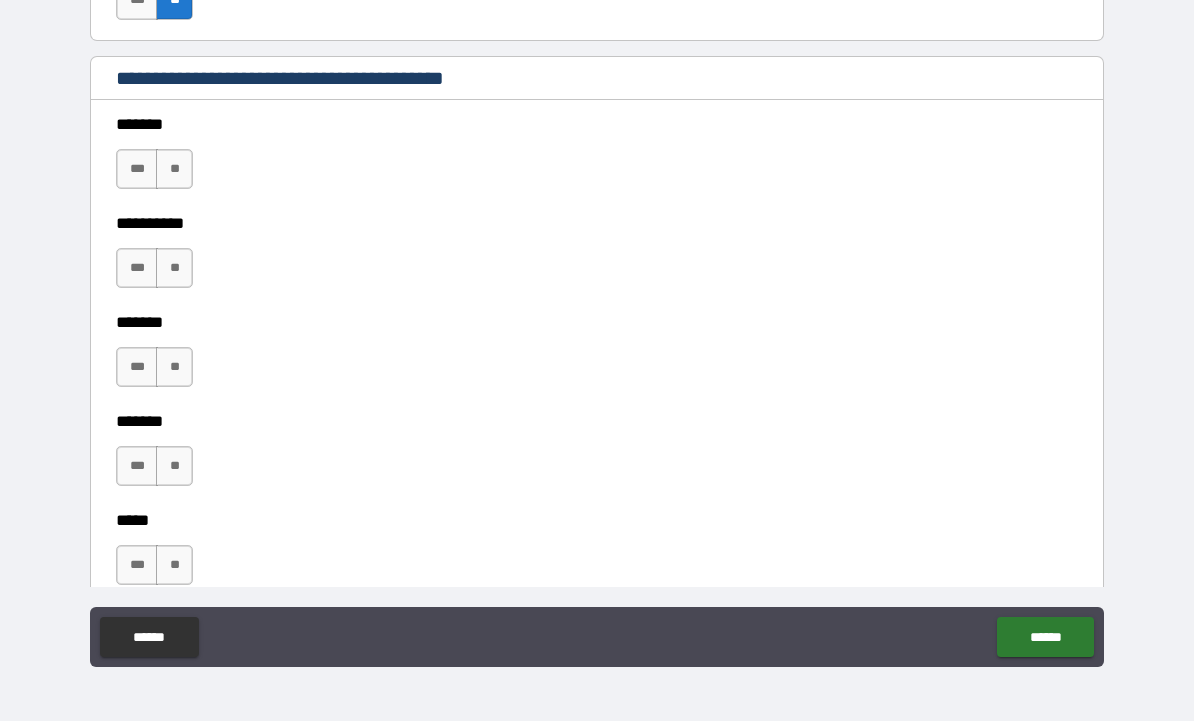 scroll, scrollTop: 1667, scrollLeft: 0, axis: vertical 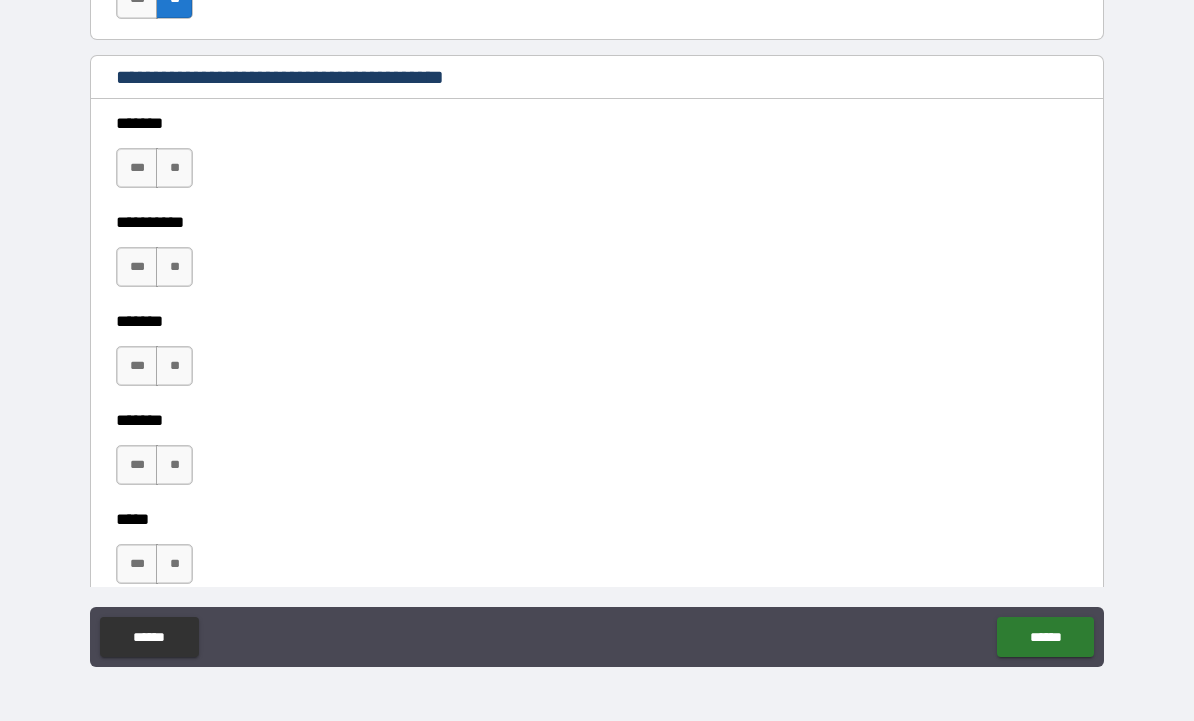 click on "**" at bounding box center (174, 168) 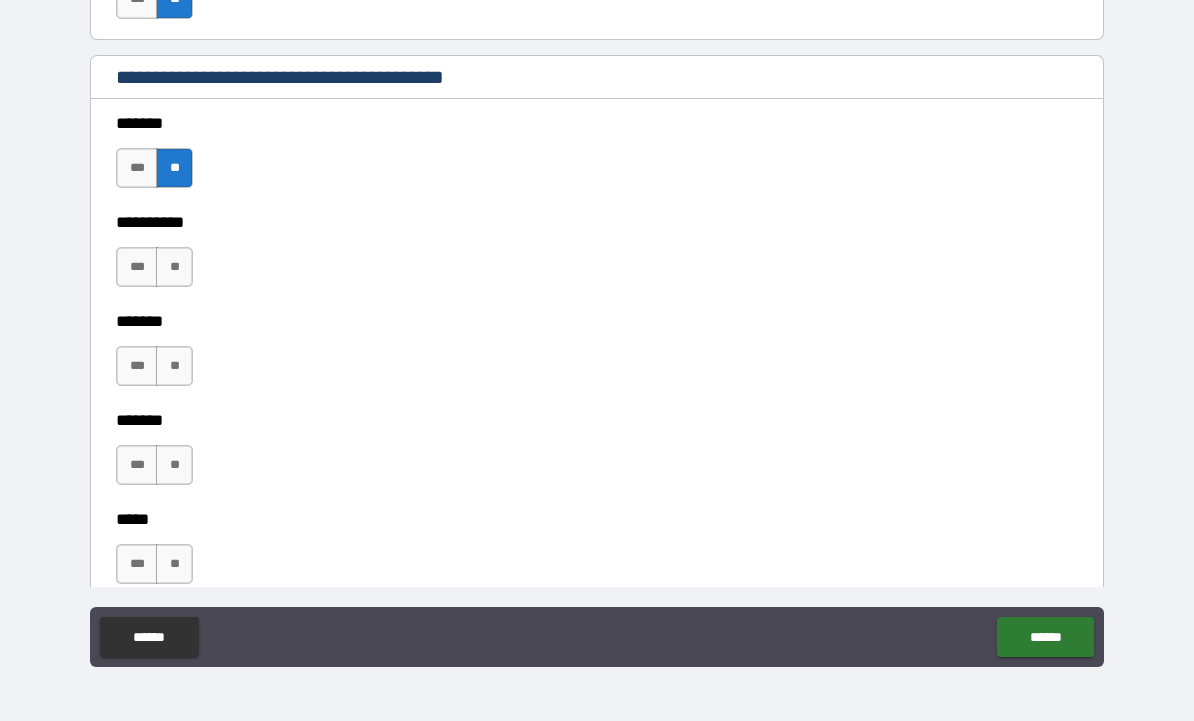 click on "**" at bounding box center [174, 267] 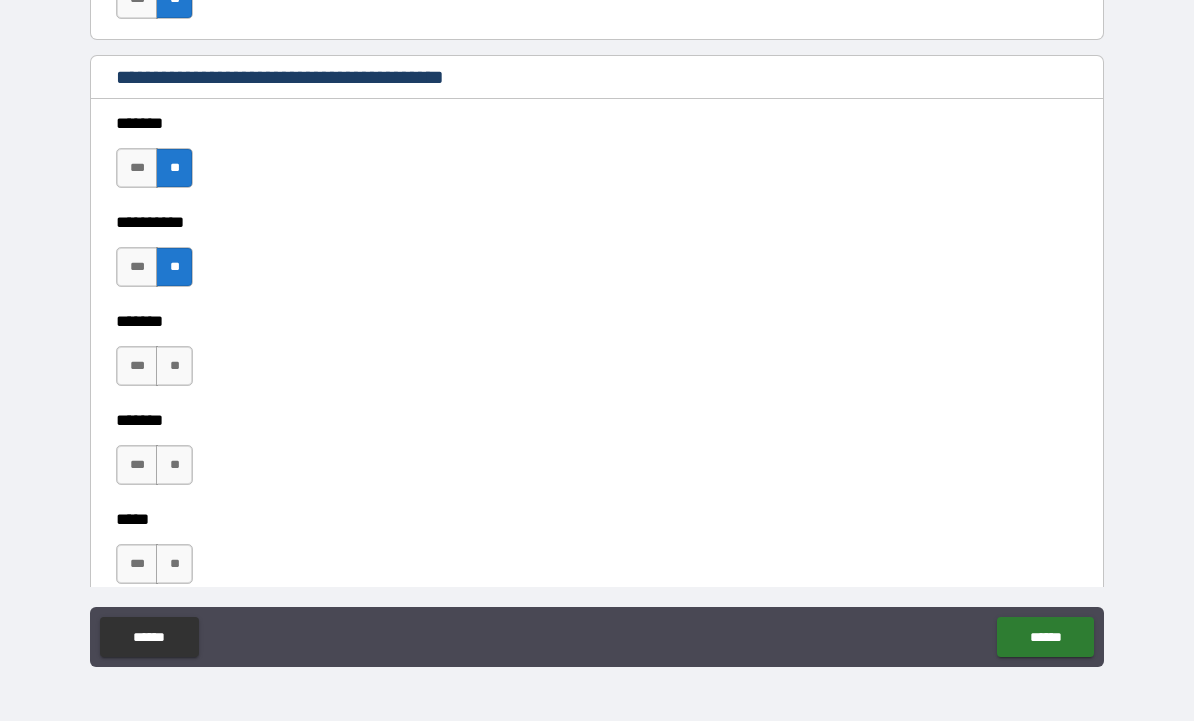 click on "**" at bounding box center (174, 366) 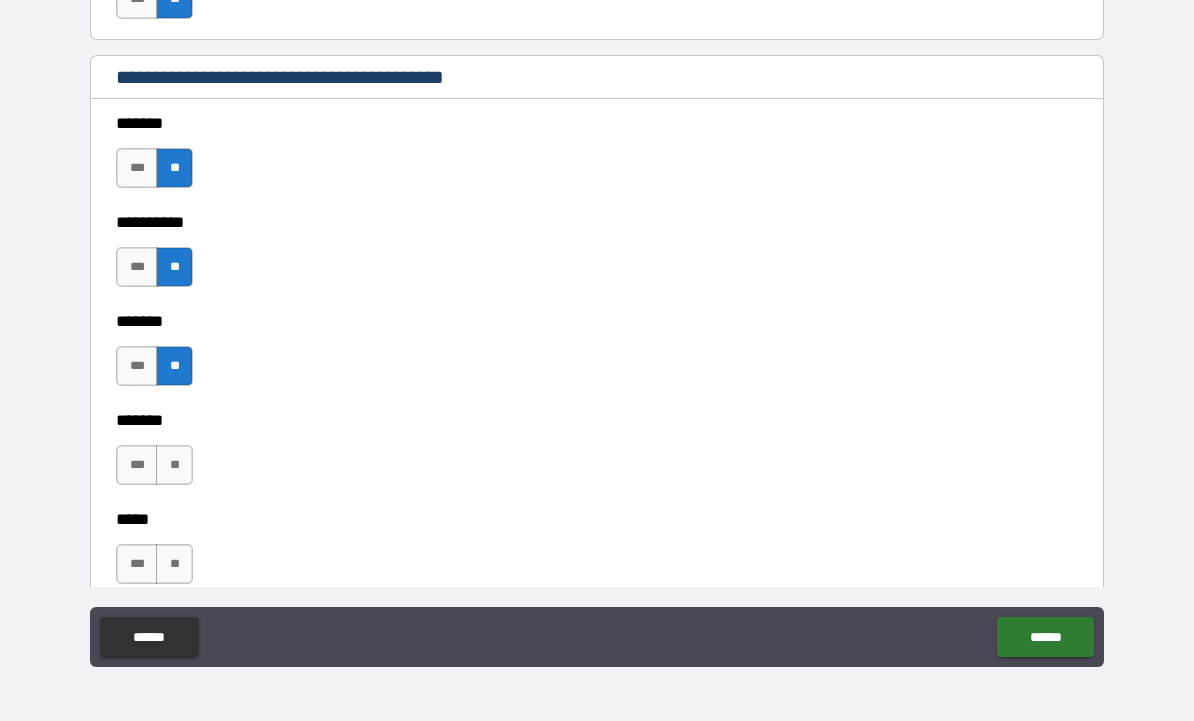 click on "**" at bounding box center (174, 465) 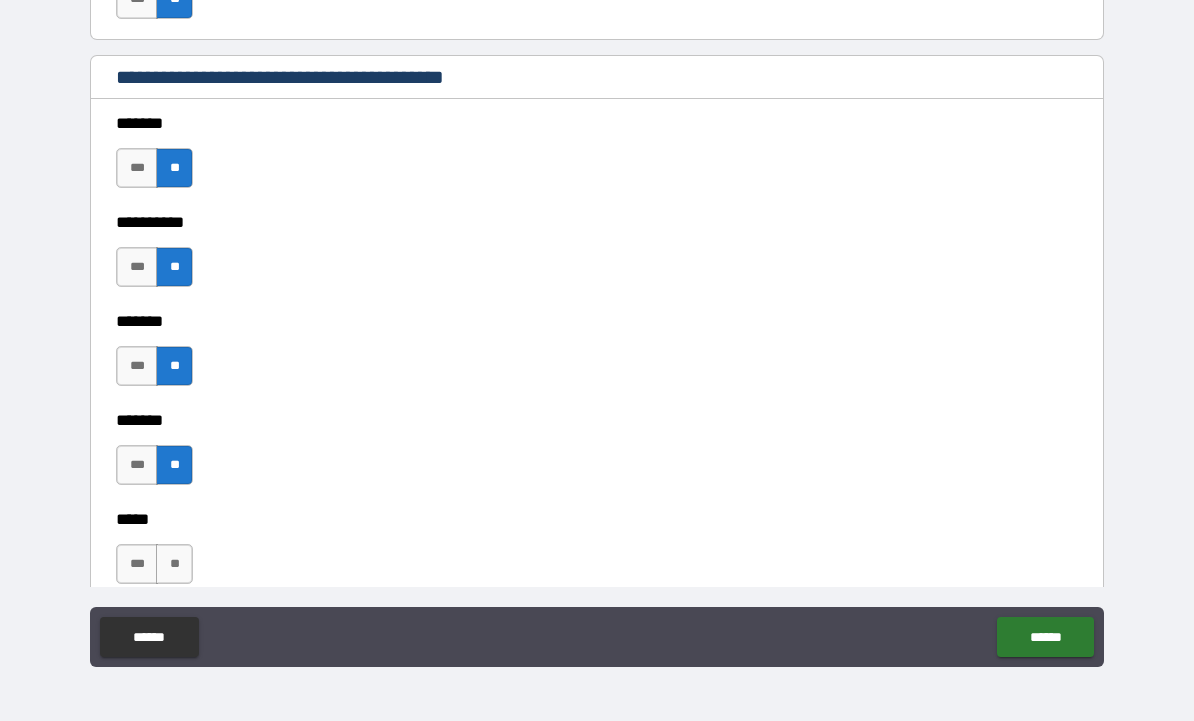click on "**" at bounding box center [174, 564] 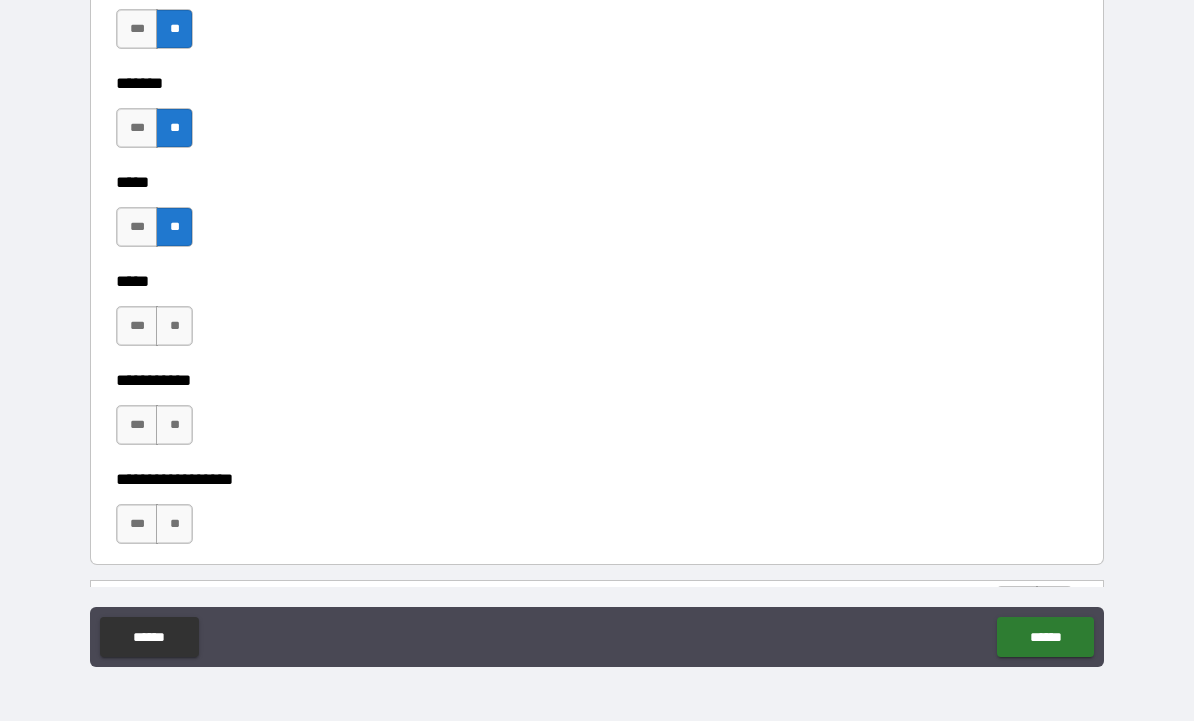 scroll, scrollTop: 2013, scrollLeft: 0, axis: vertical 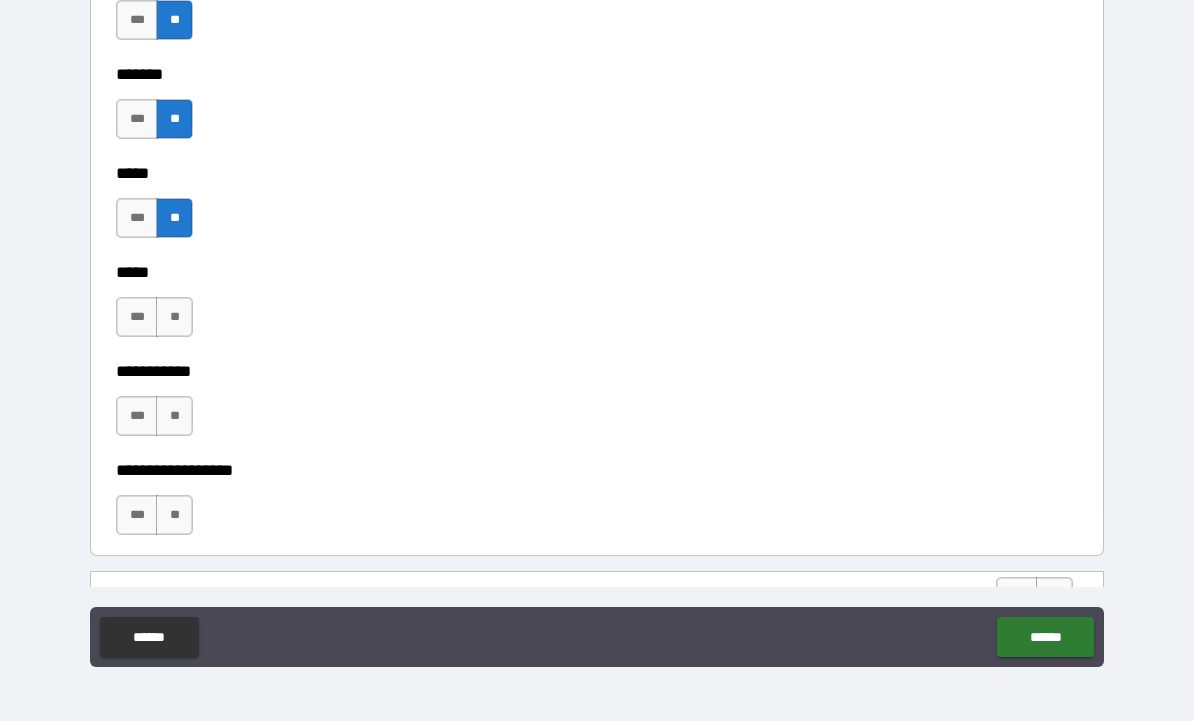 click on "**" at bounding box center (174, 317) 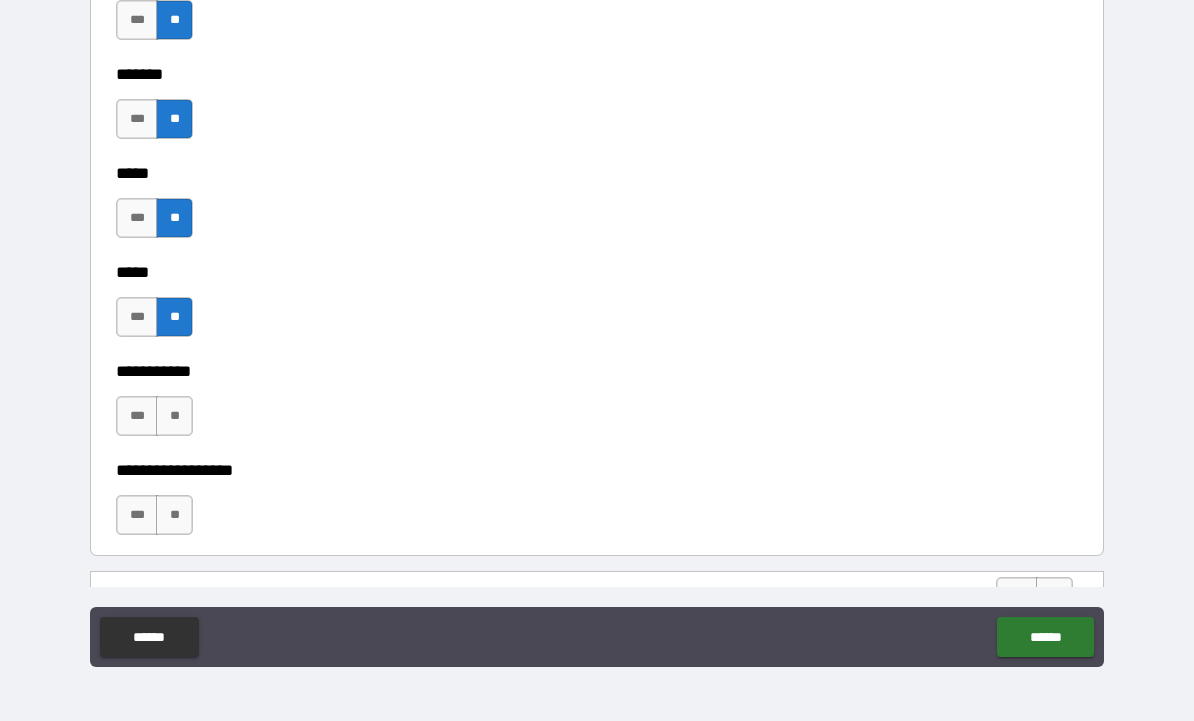 click on "**" at bounding box center [174, 416] 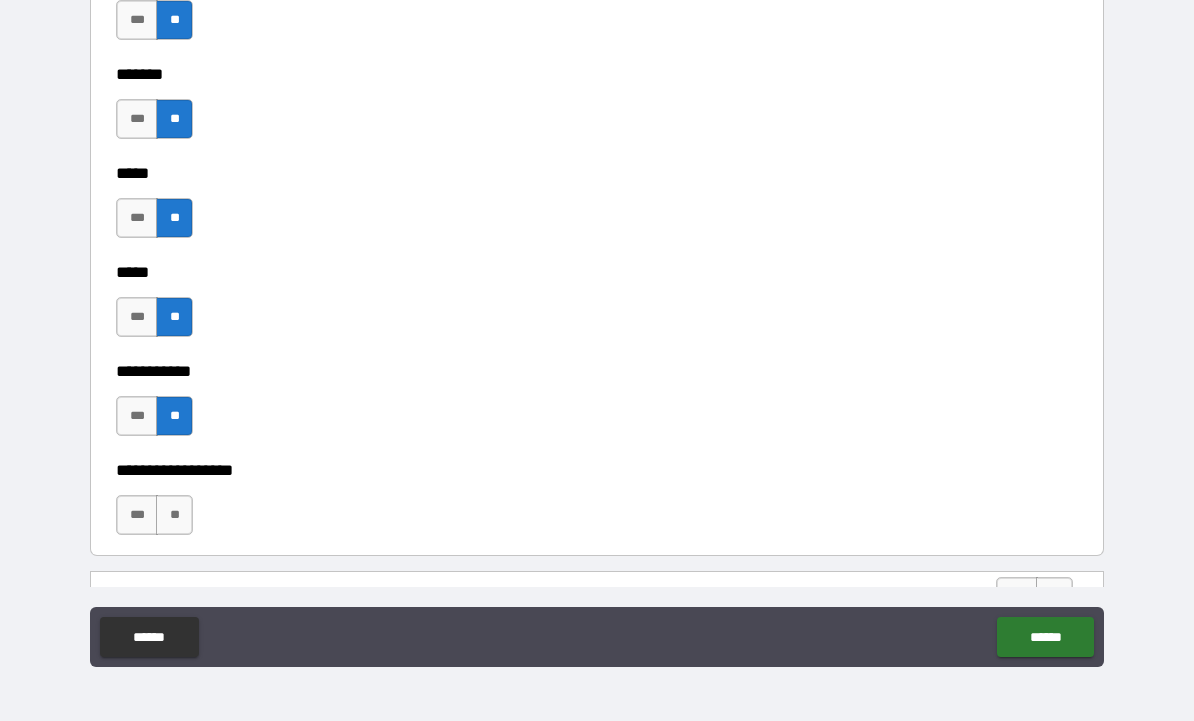 click on "**" at bounding box center (174, 515) 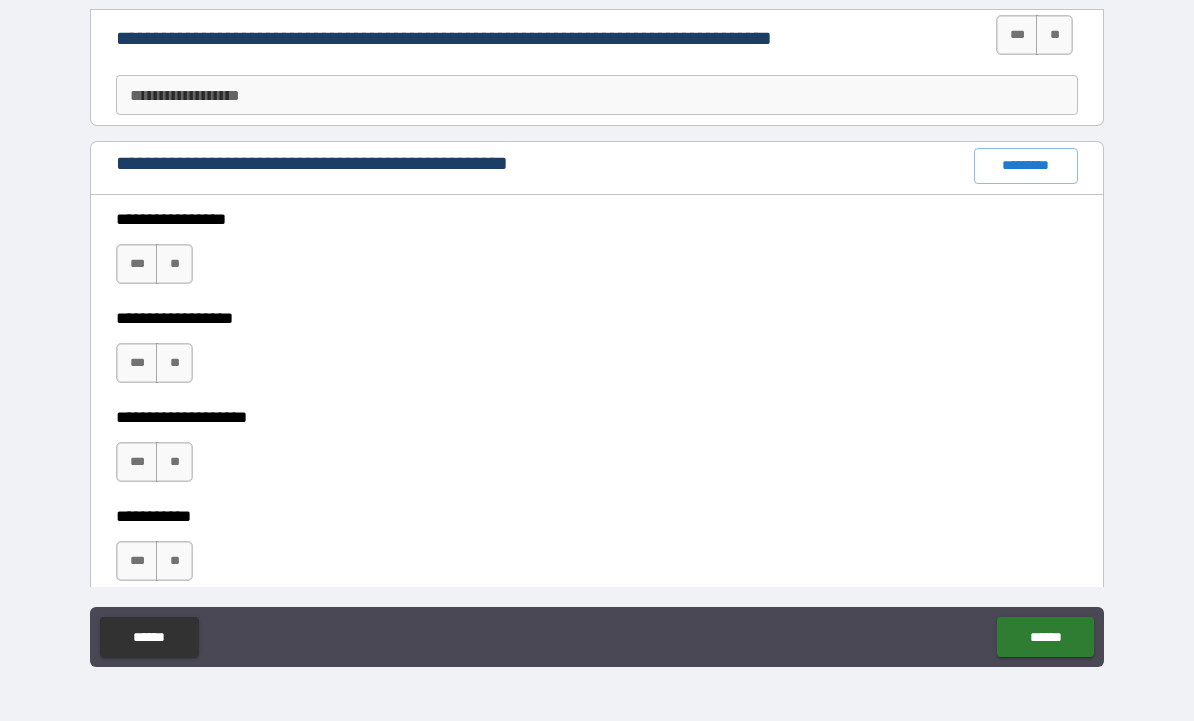 scroll, scrollTop: 2574, scrollLeft: 0, axis: vertical 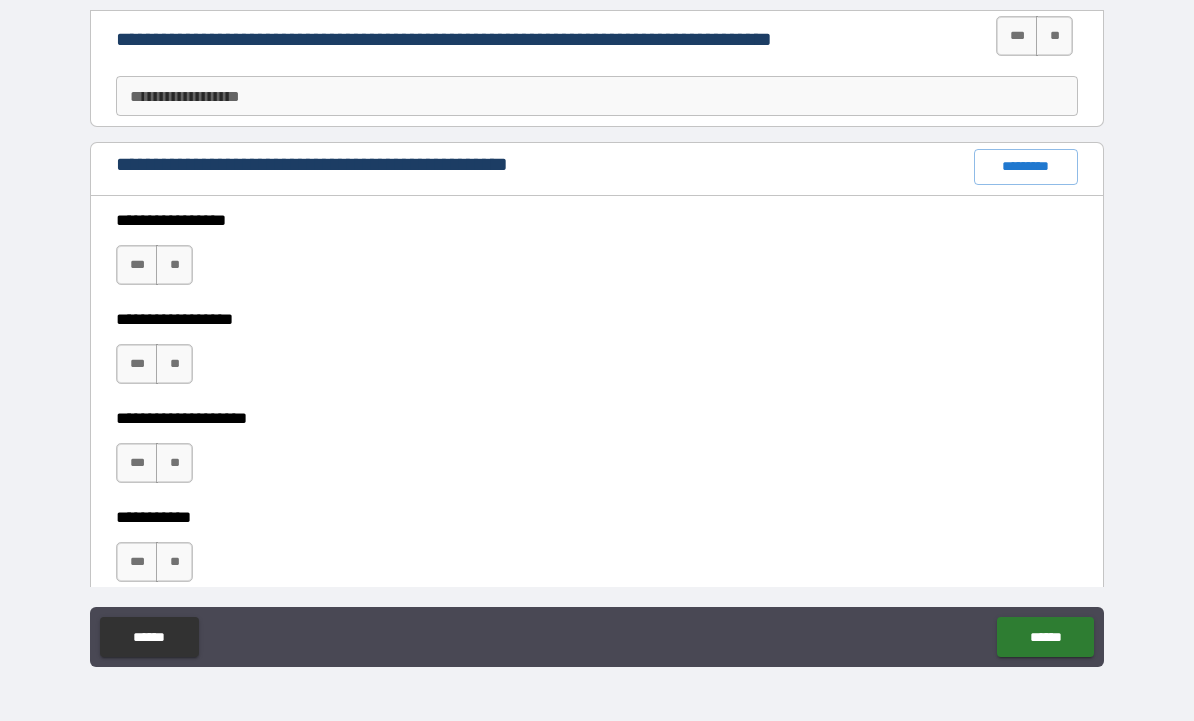 click on "**********" at bounding box center [597, 96] 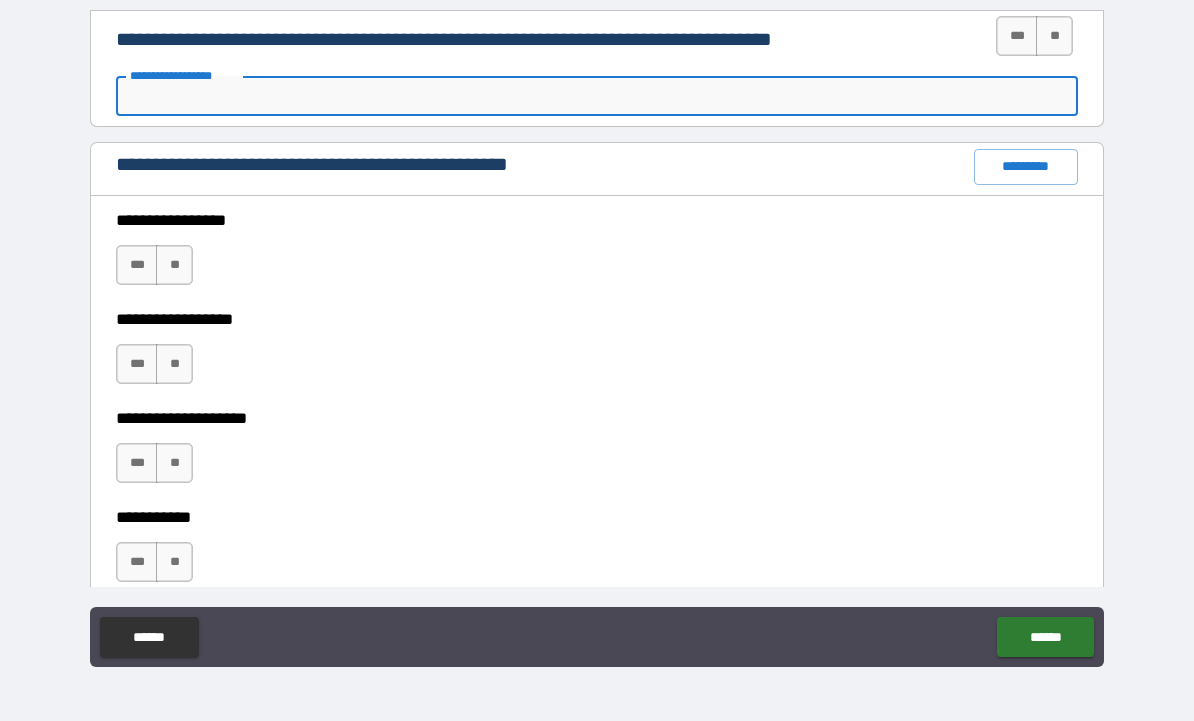 click on "**" at bounding box center (174, 265) 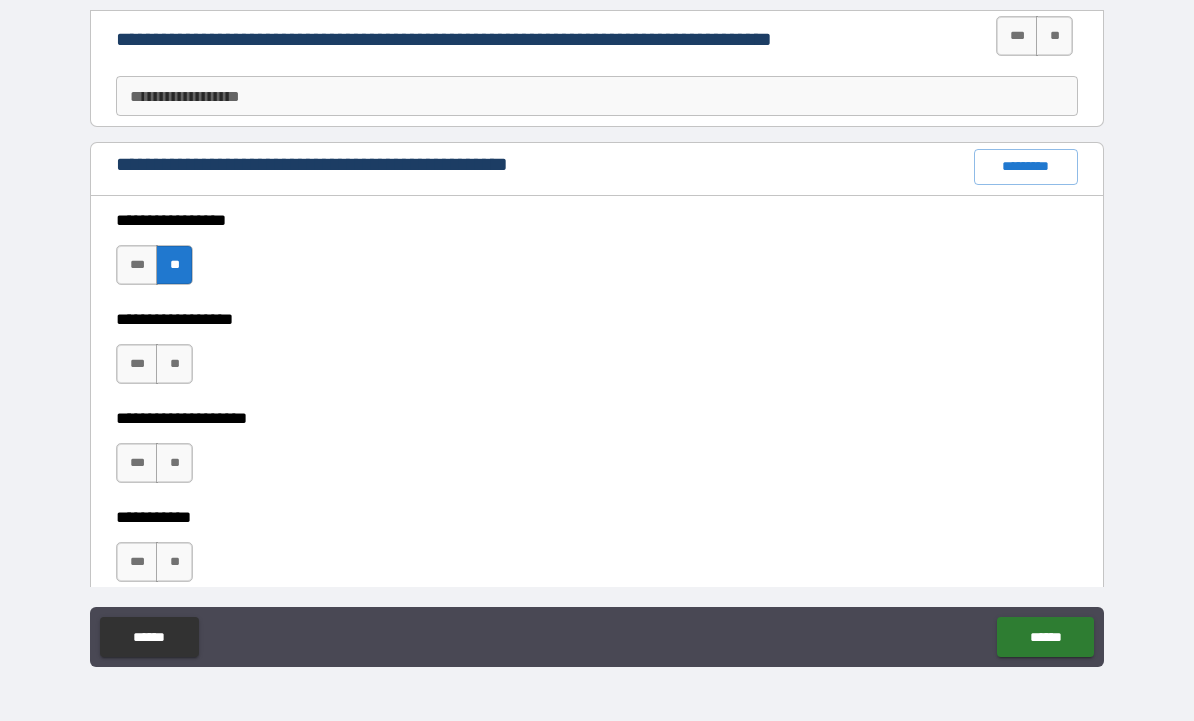 click on "**" at bounding box center (174, 364) 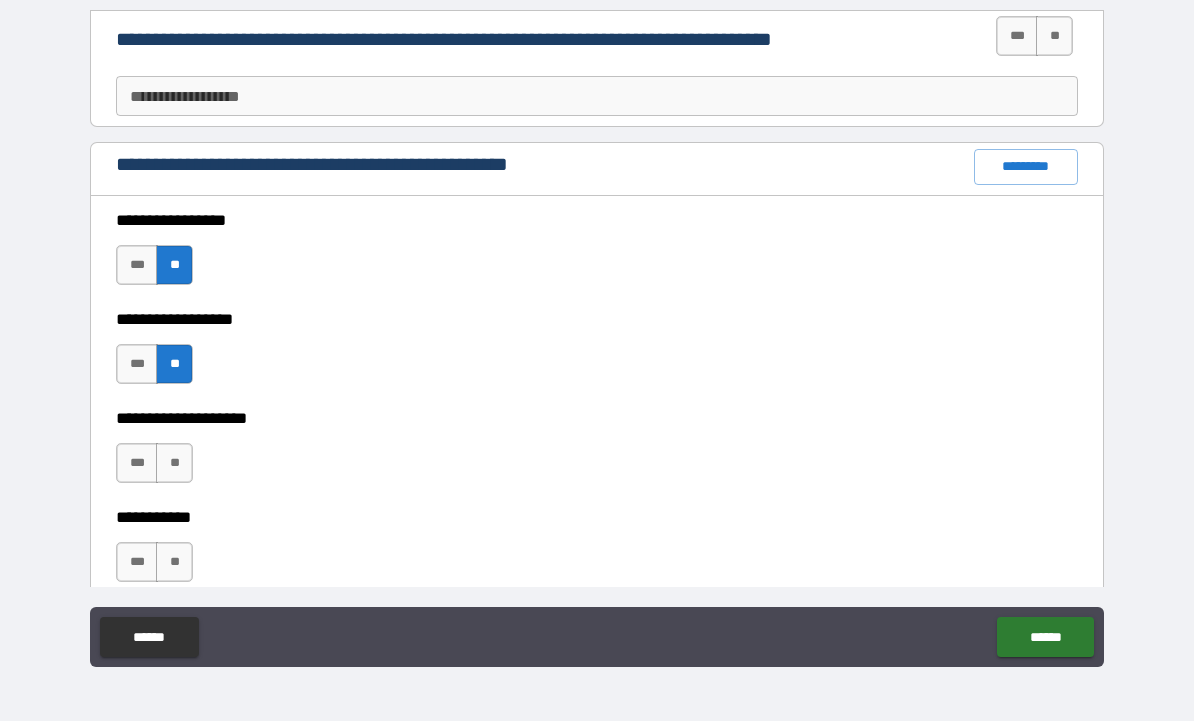 click on "**" at bounding box center [174, 463] 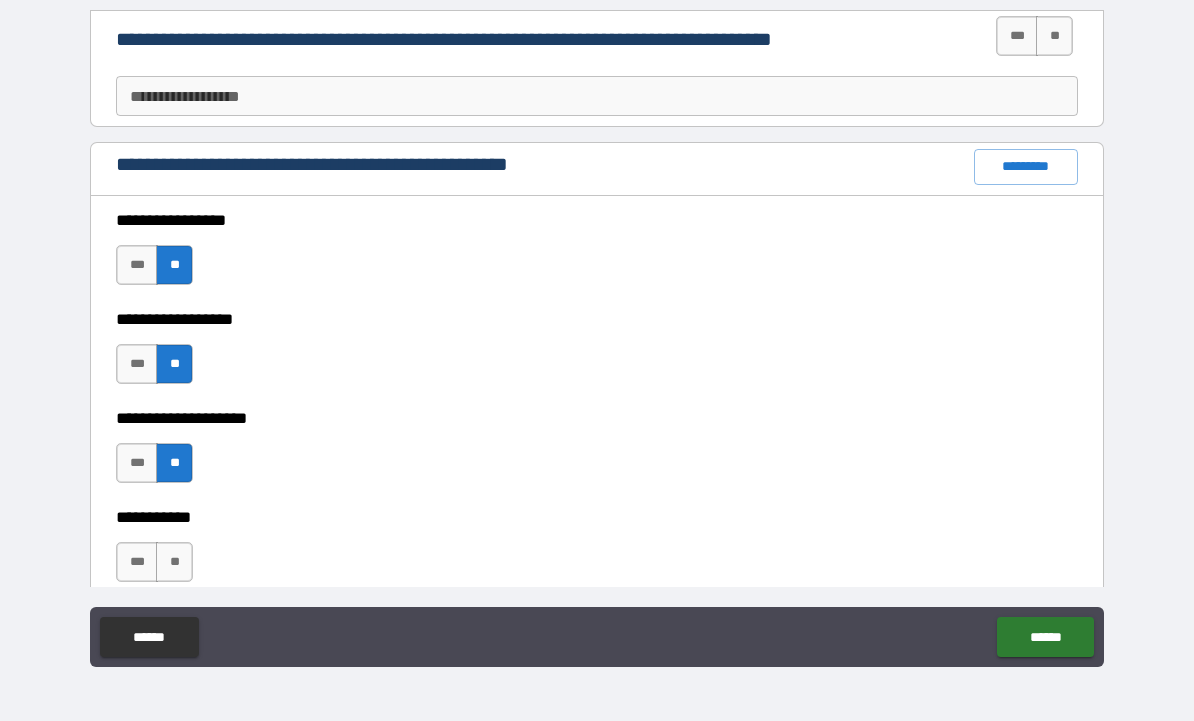 click on "**" at bounding box center [174, 562] 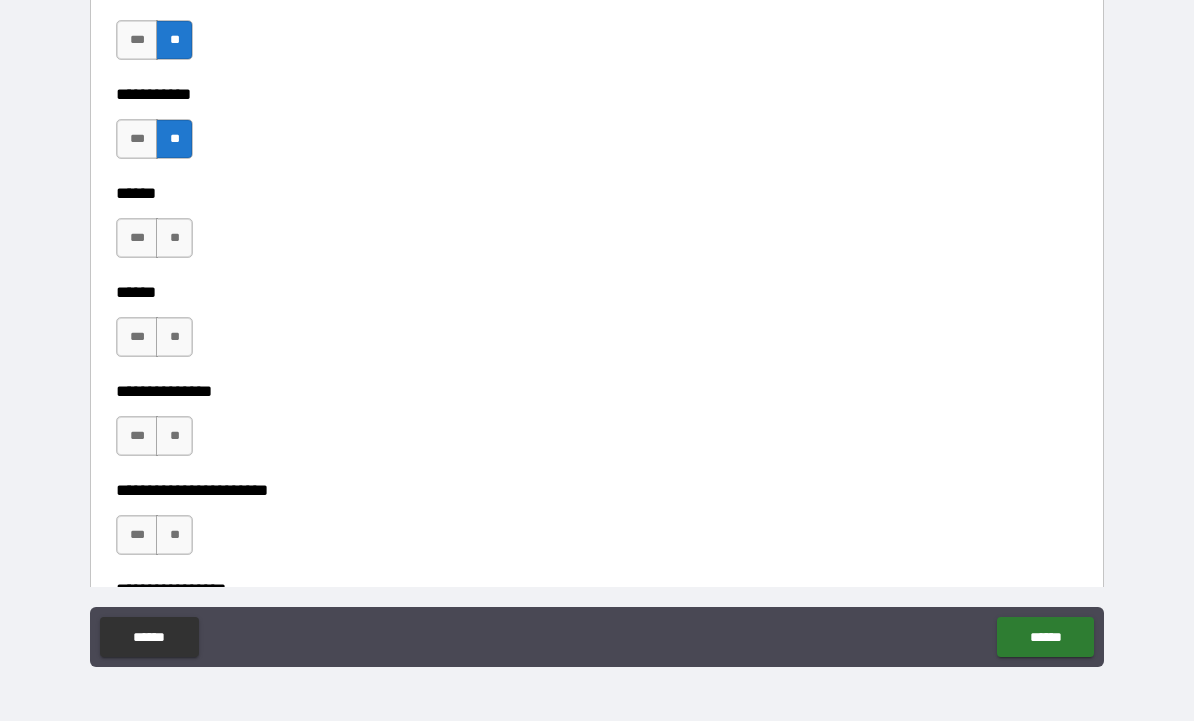 scroll, scrollTop: 2999, scrollLeft: 0, axis: vertical 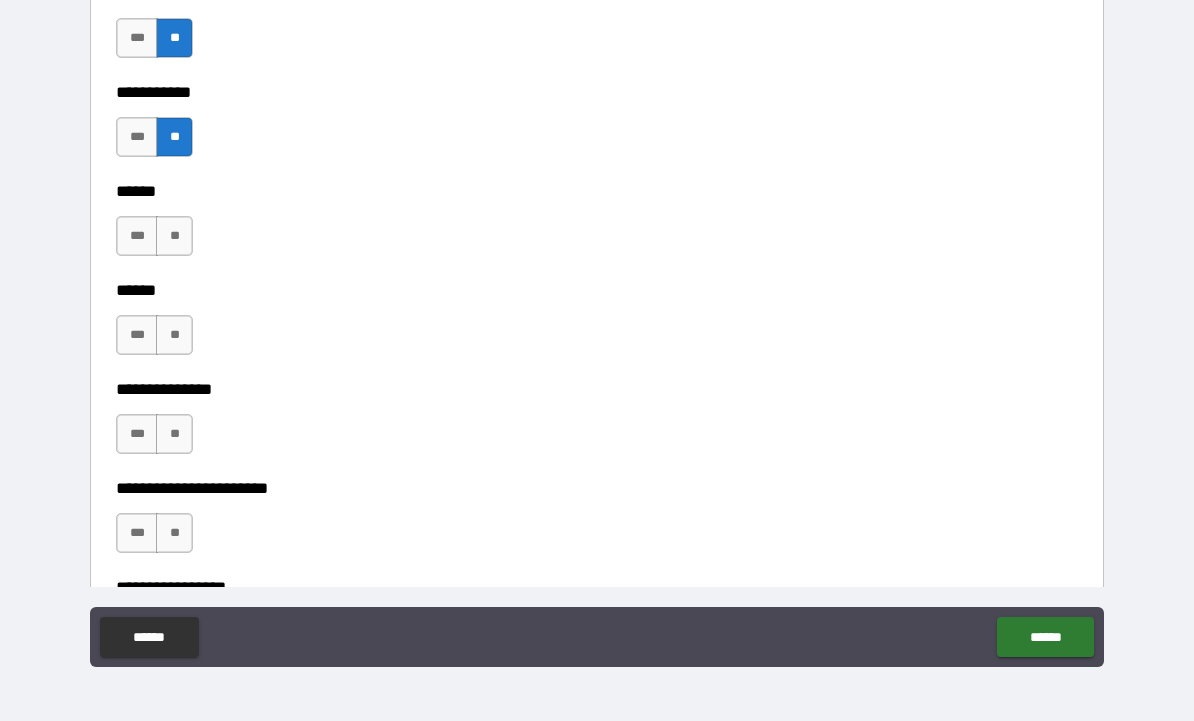 click on "**" at bounding box center [174, 335] 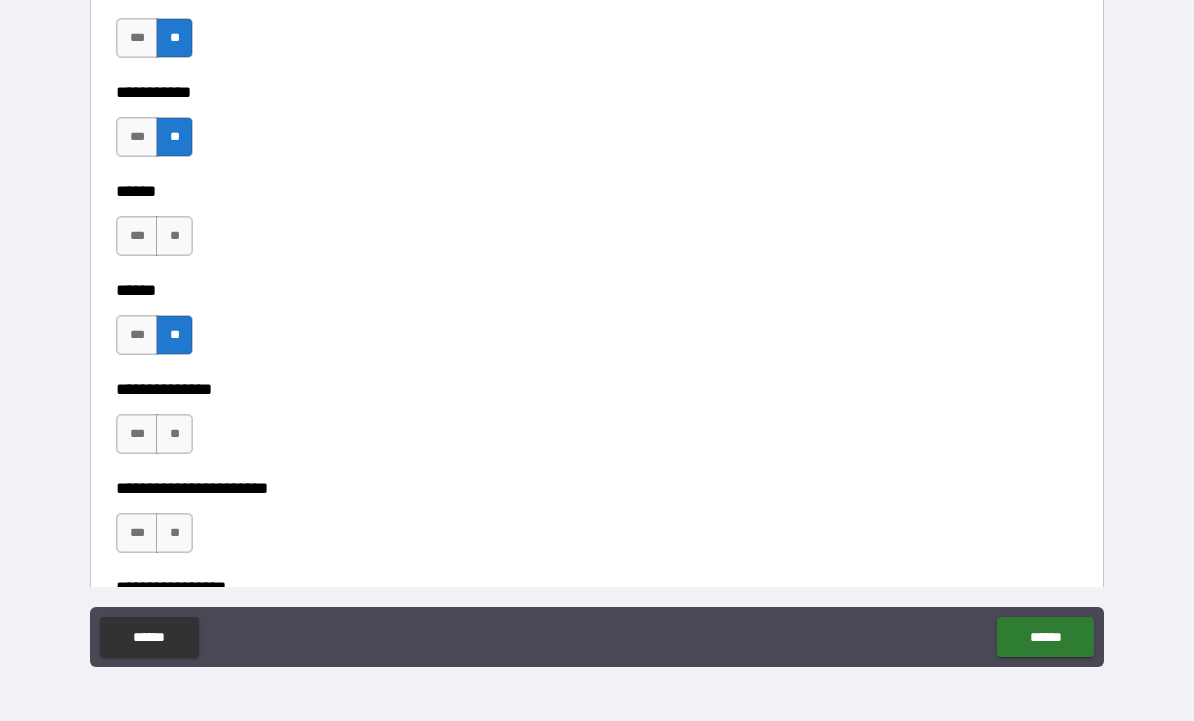 click on "**" at bounding box center [174, 236] 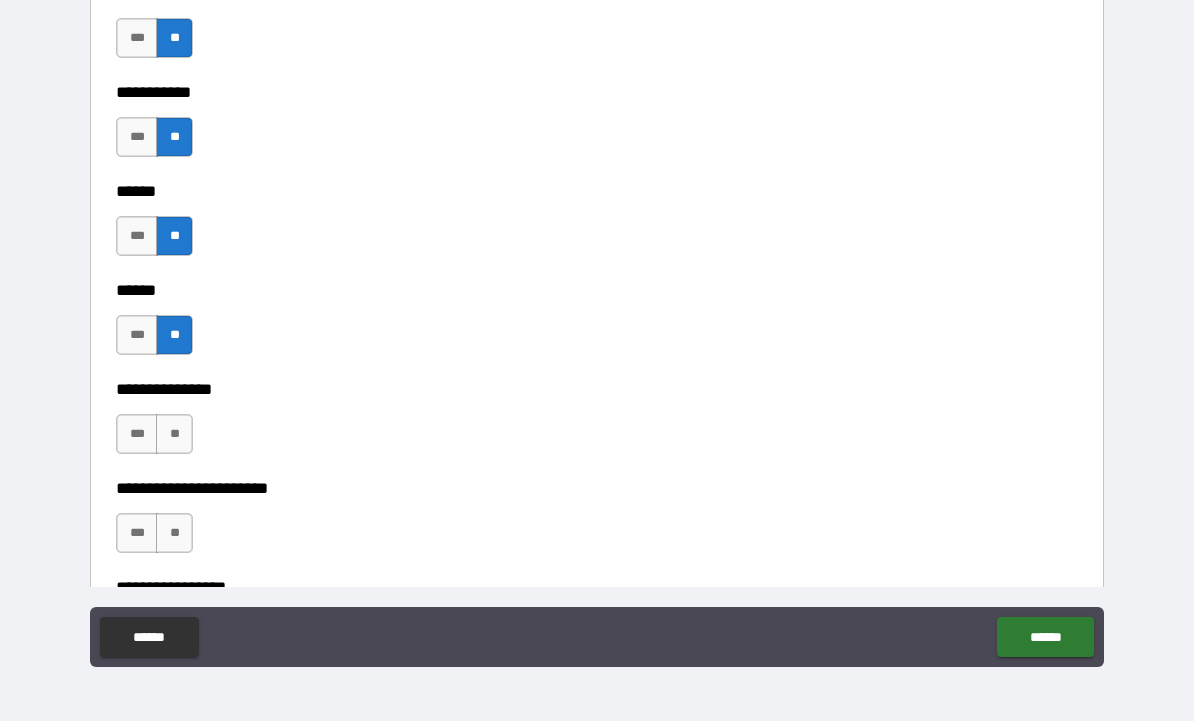 click on "**" at bounding box center [174, 434] 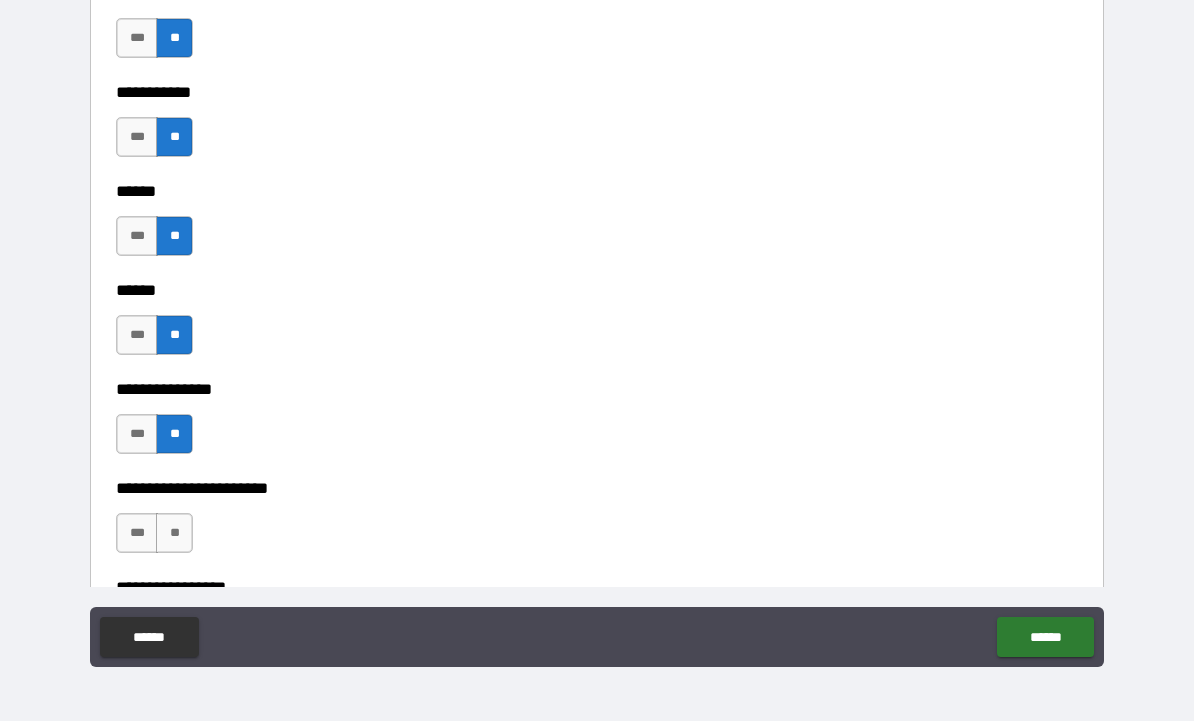 click on "**" at bounding box center [174, 533] 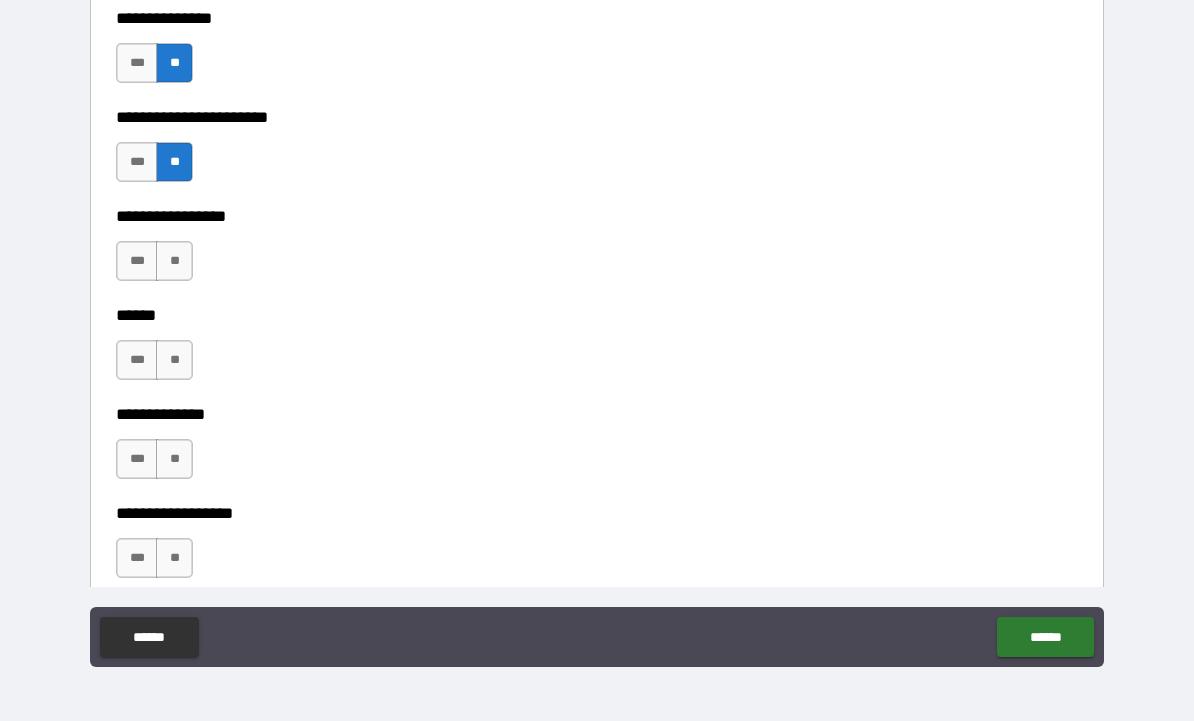 scroll, scrollTop: 3383, scrollLeft: 0, axis: vertical 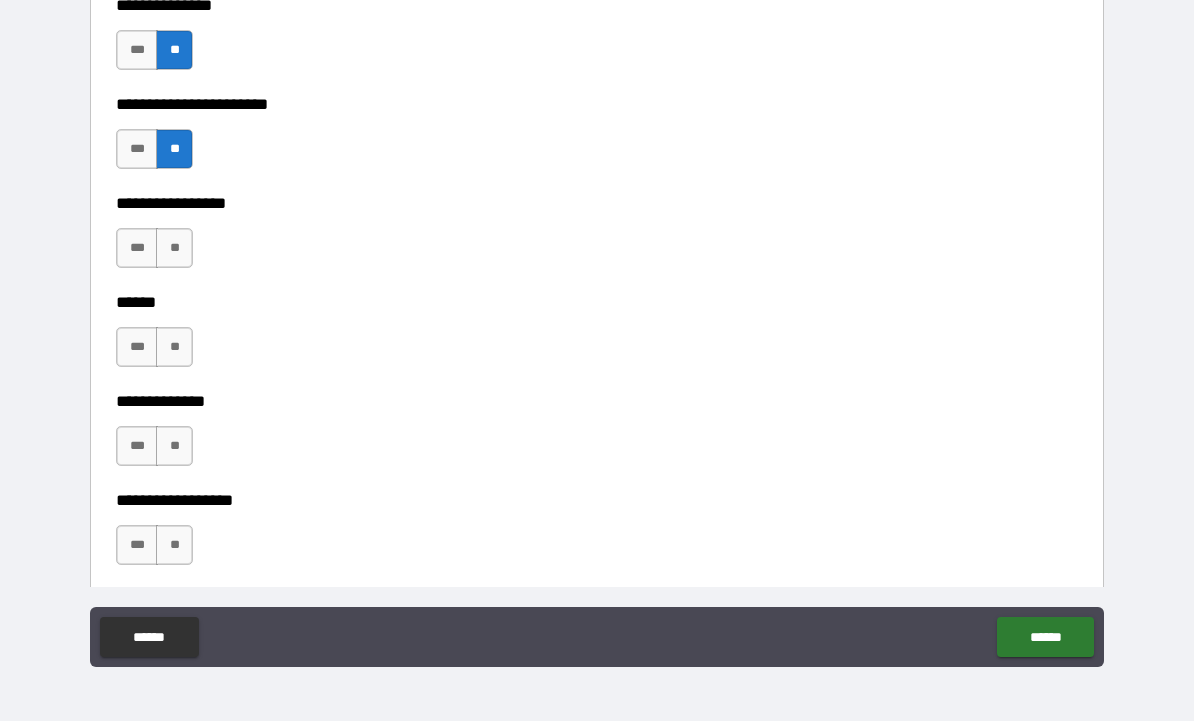 click on "**" at bounding box center (174, 248) 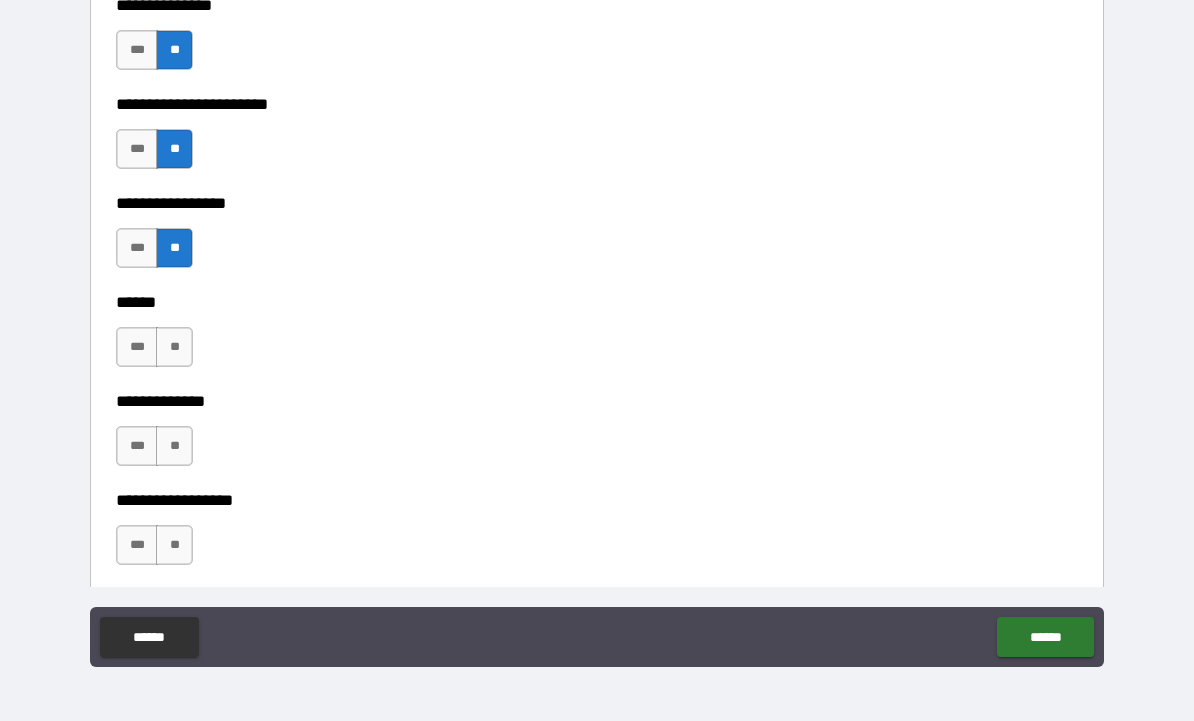 click on "**" at bounding box center [174, 347] 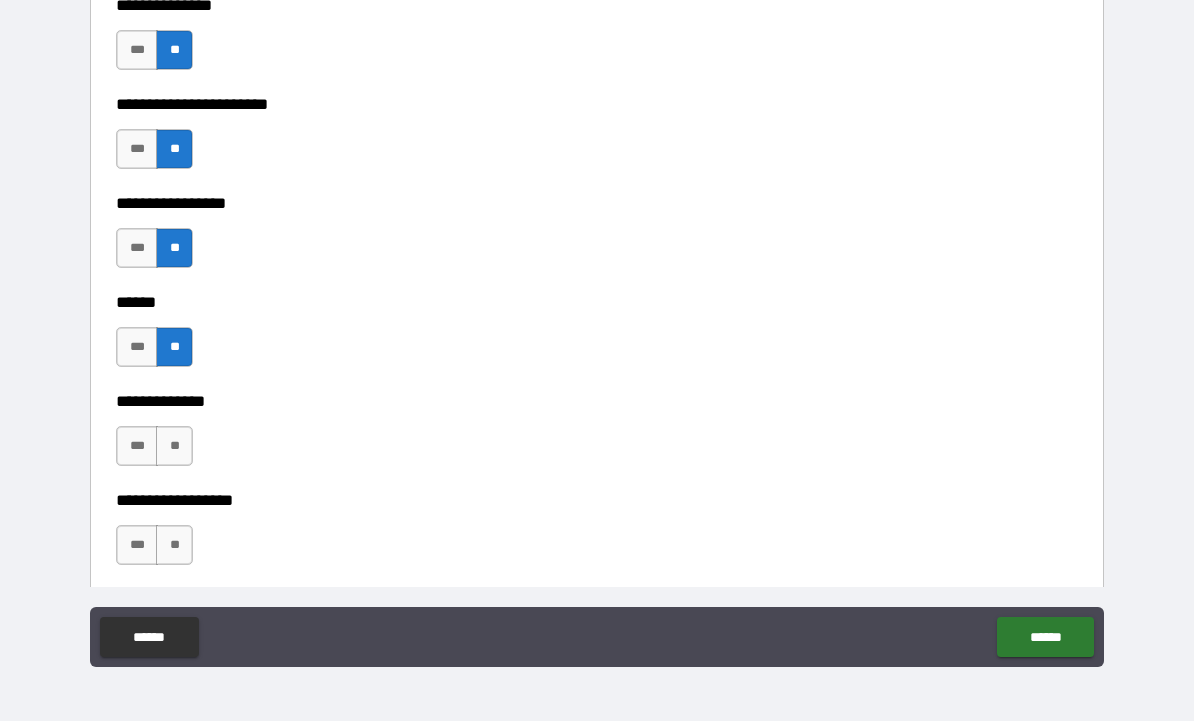 click on "**" at bounding box center [174, 446] 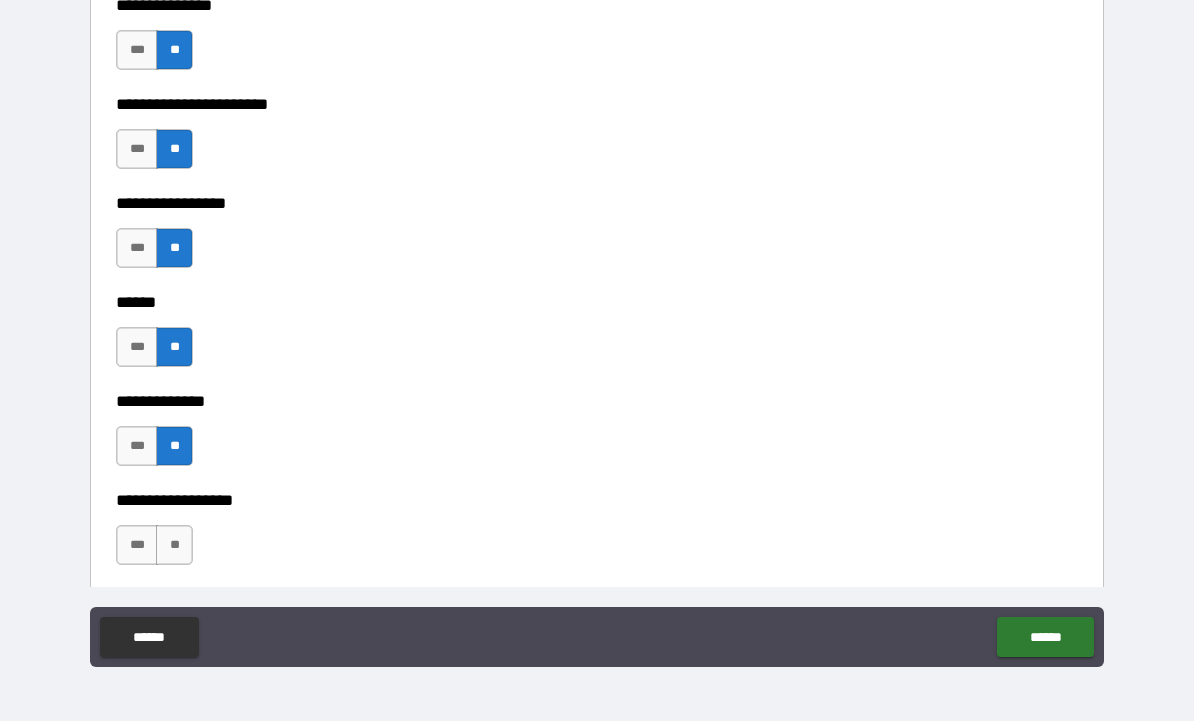 click on "**" at bounding box center (174, 545) 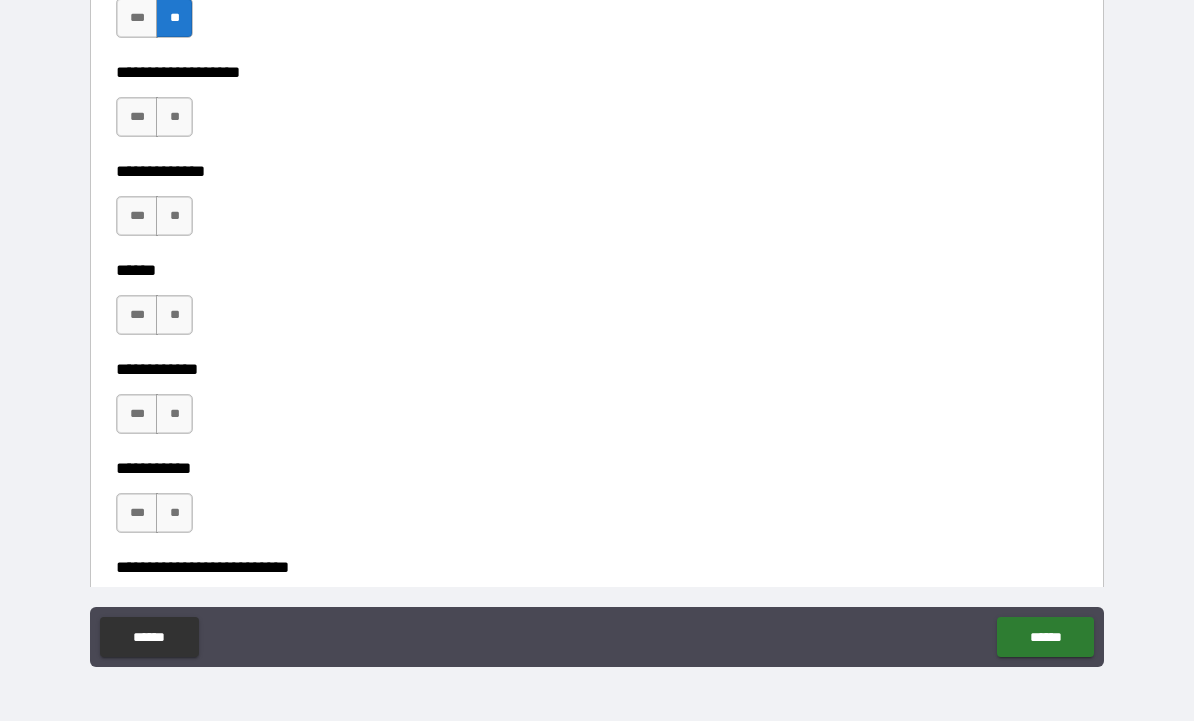 scroll, scrollTop: 3912, scrollLeft: 0, axis: vertical 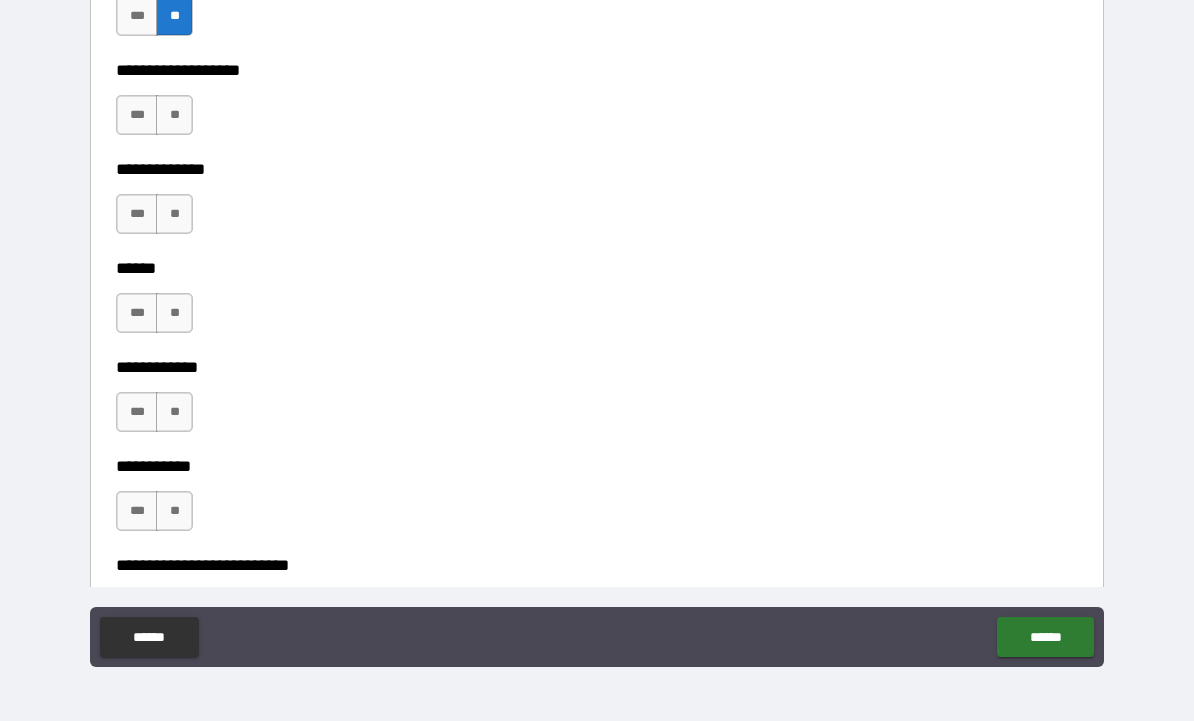 click on "**" at bounding box center (174, 115) 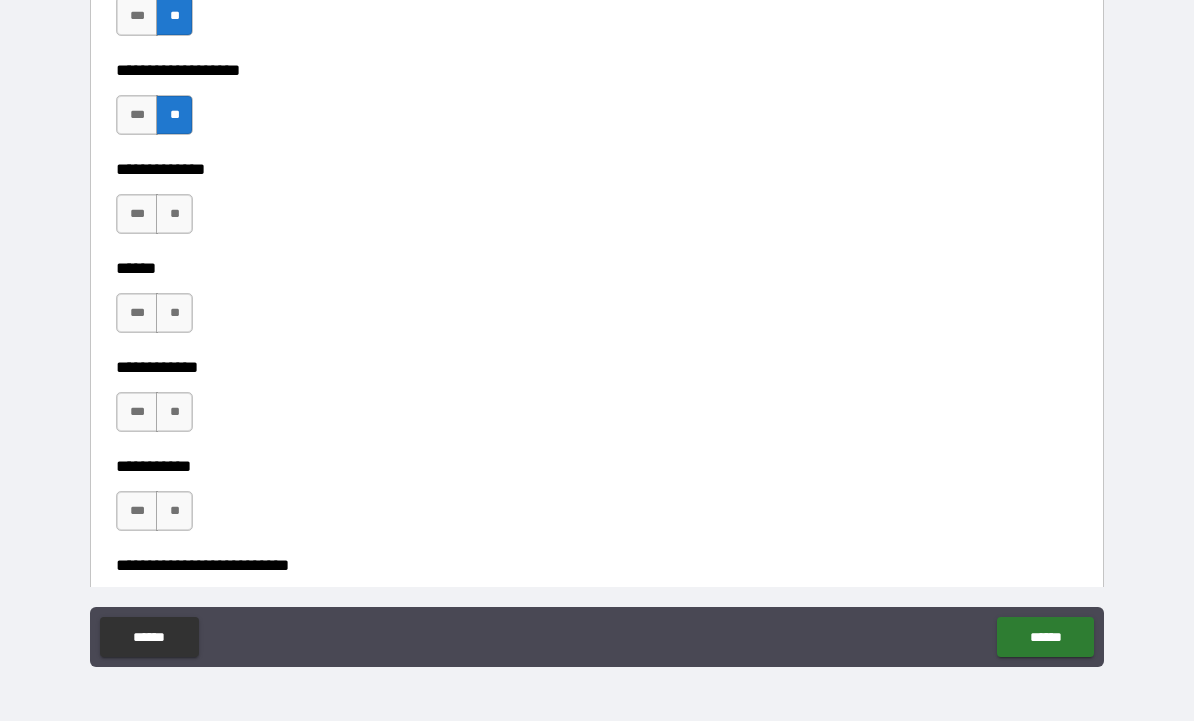 click on "**" at bounding box center [174, 214] 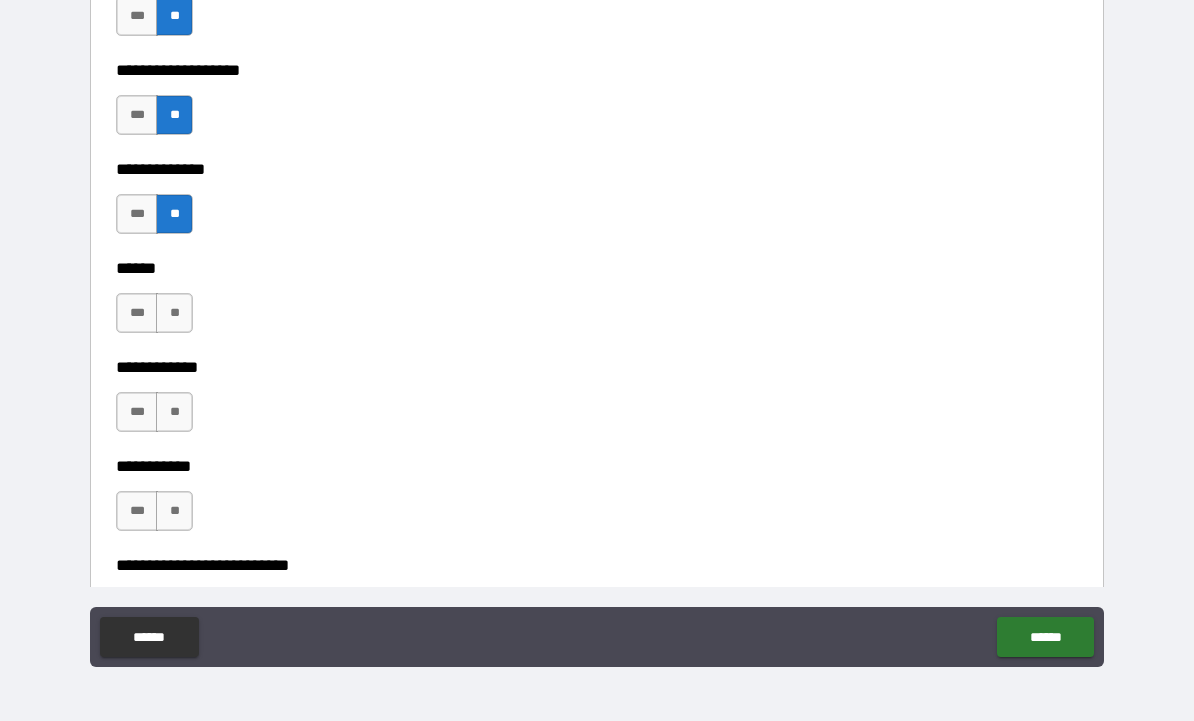 click on "**" at bounding box center (174, 313) 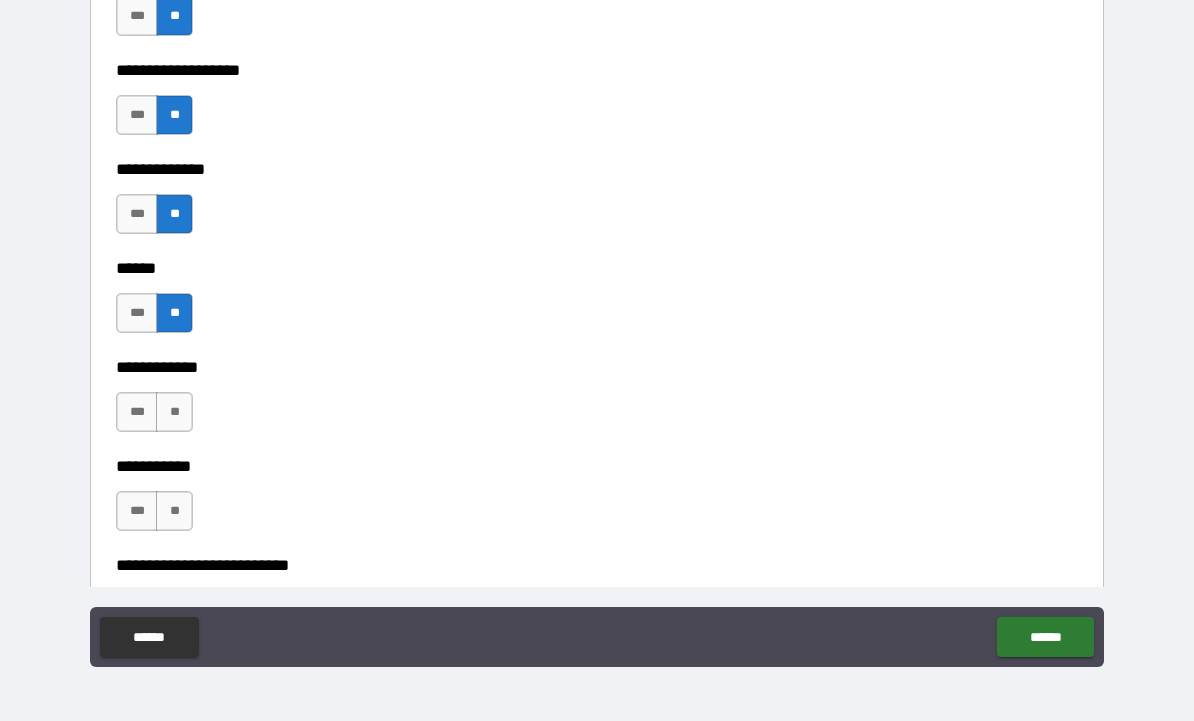 click on "**" at bounding box center [174, 412] 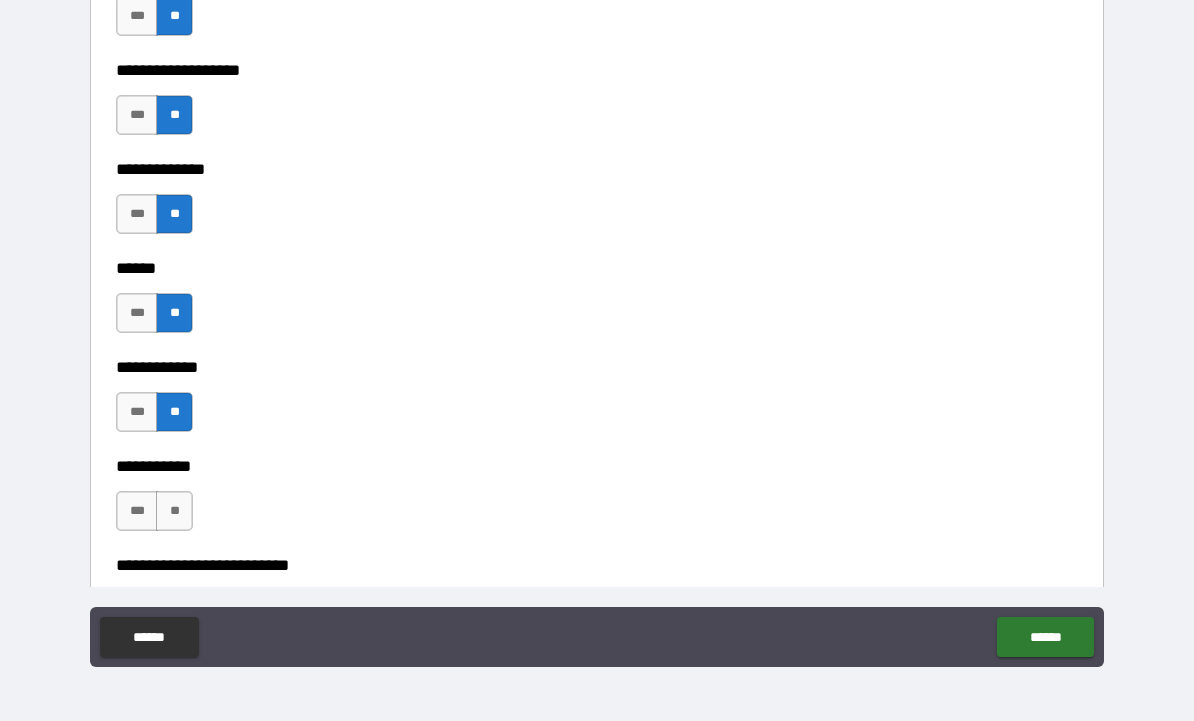 click on "**" at bounding box center [174, 511] 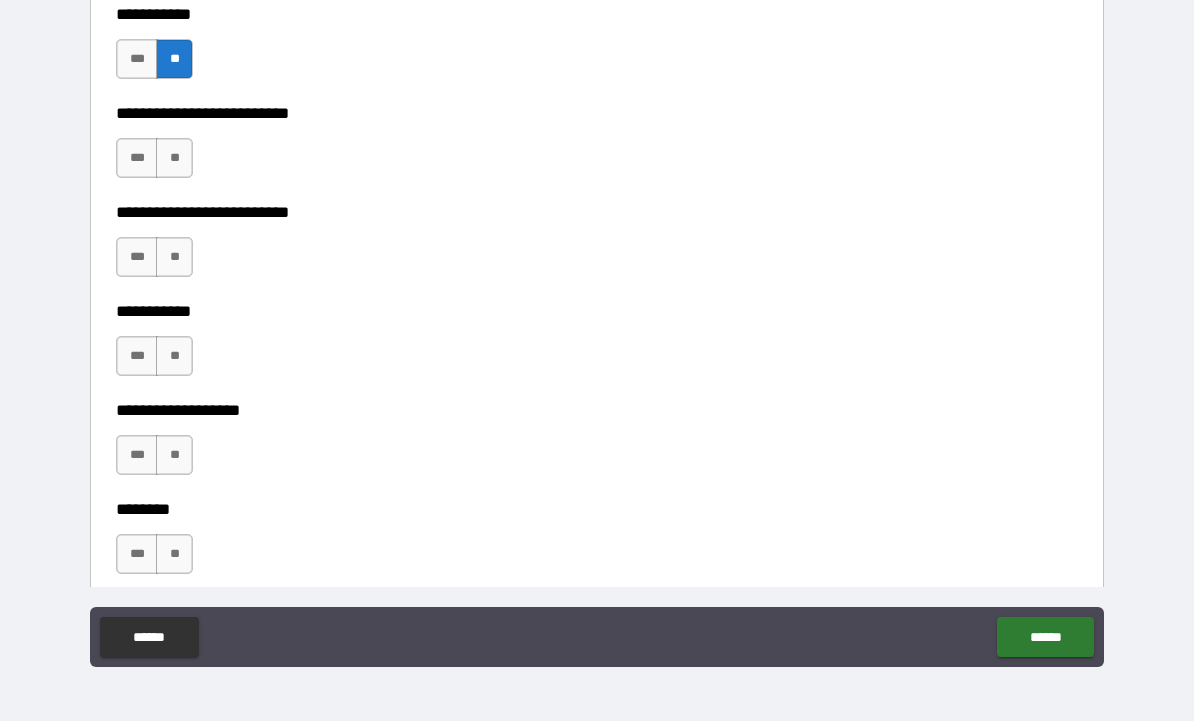 scroll, scrollTop: 4378, scrollLeft: 0, axis: vertical 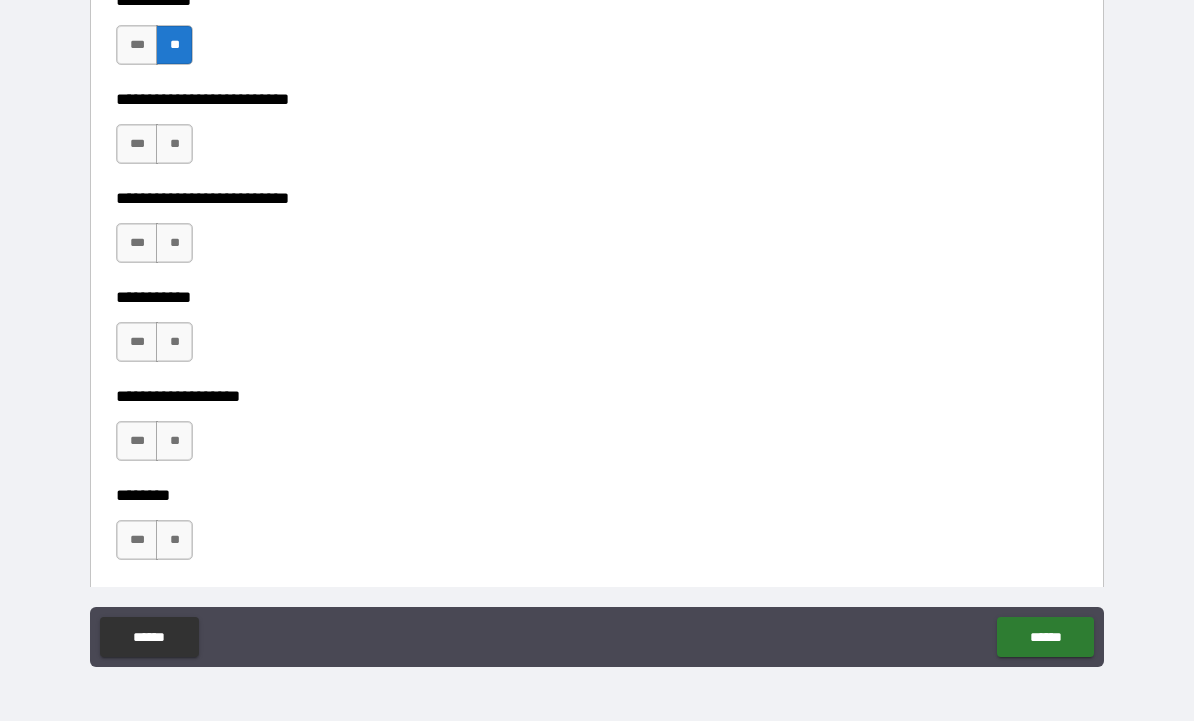 click on "**" at bounding box center [174, 144] 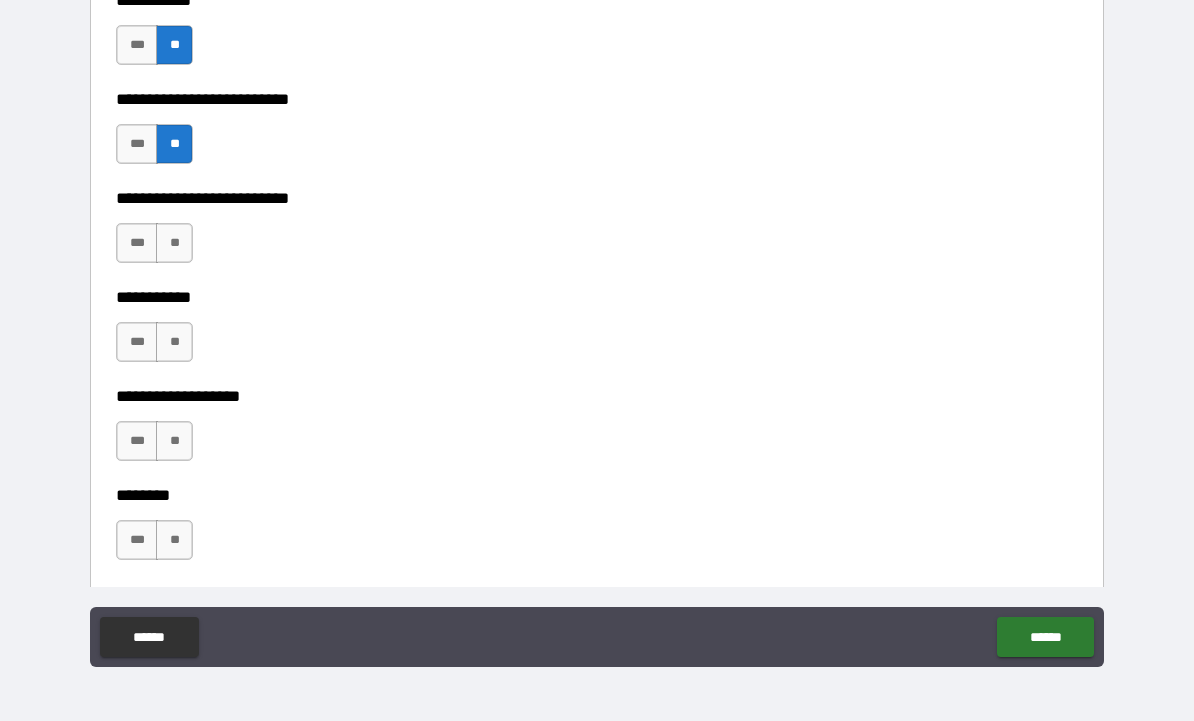 click on "**" at bounding box center (174, 243) 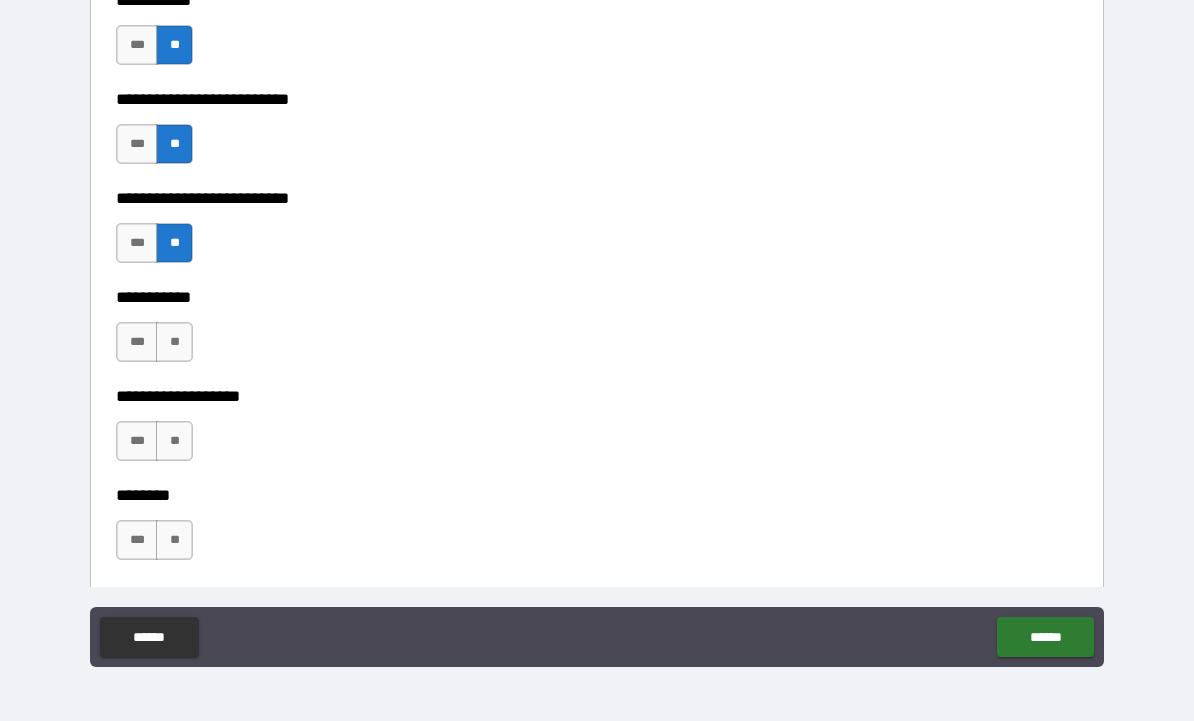 click on "**" at bounding box center (174, 342) 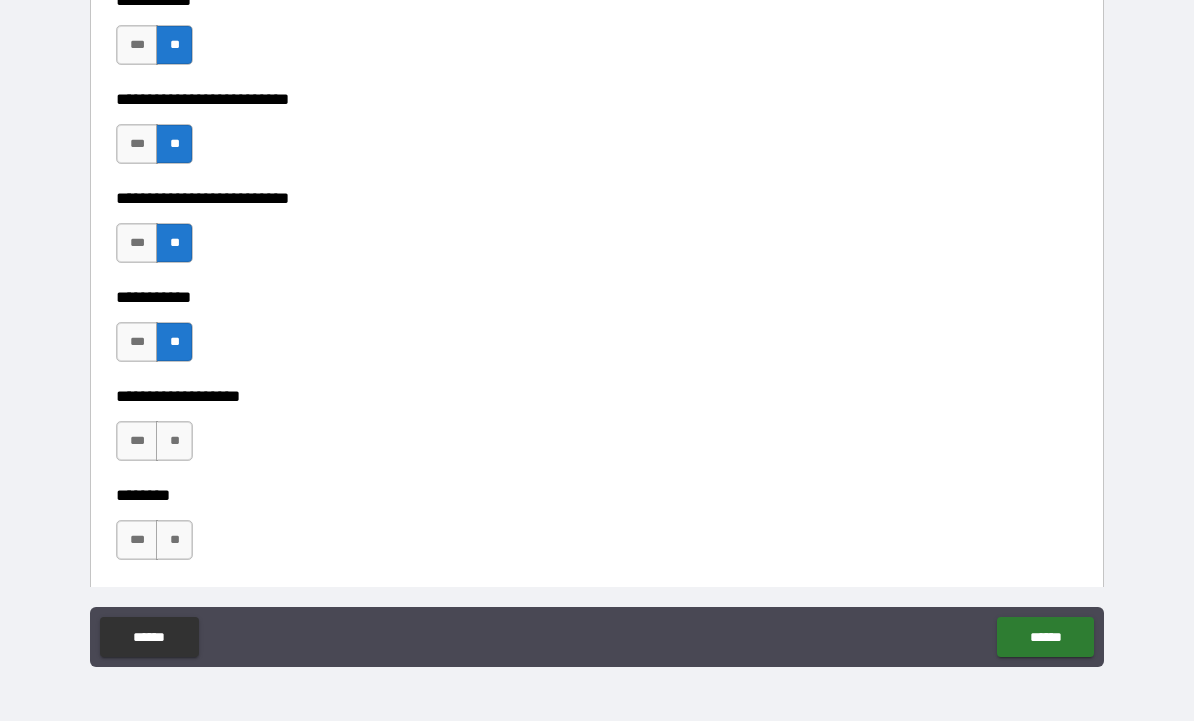 click on "**" at bounding box center (174, 441) 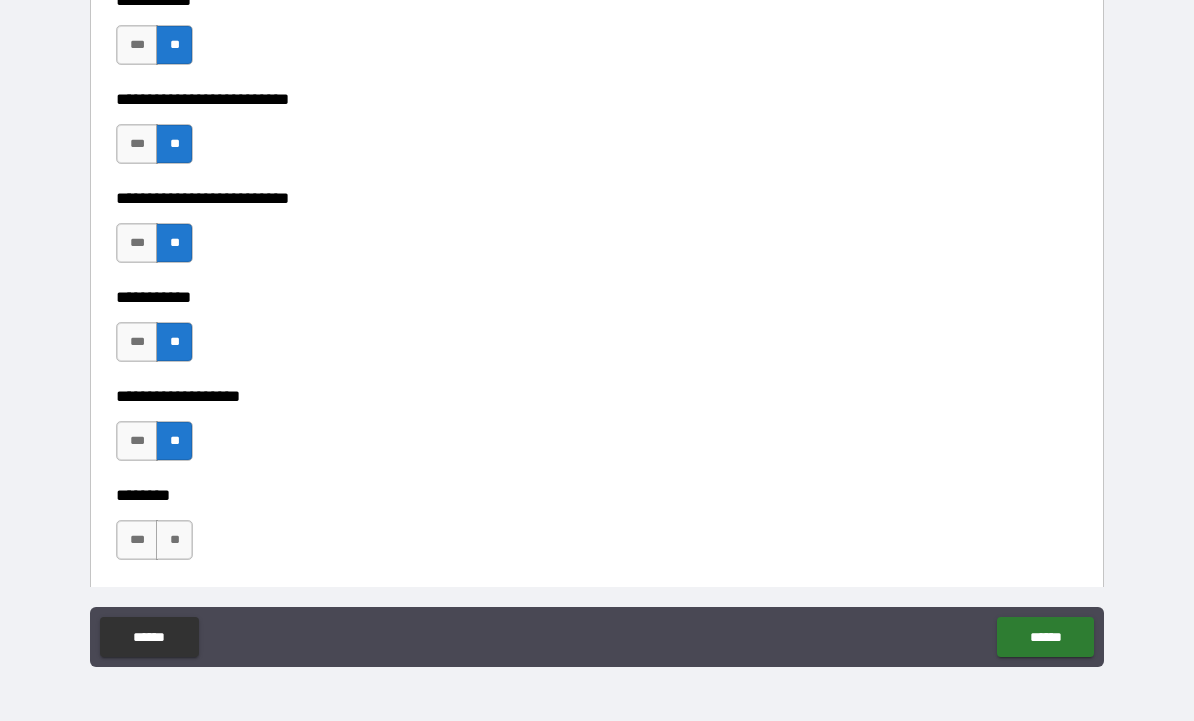 click on "**" at bounding box center (174, 540) 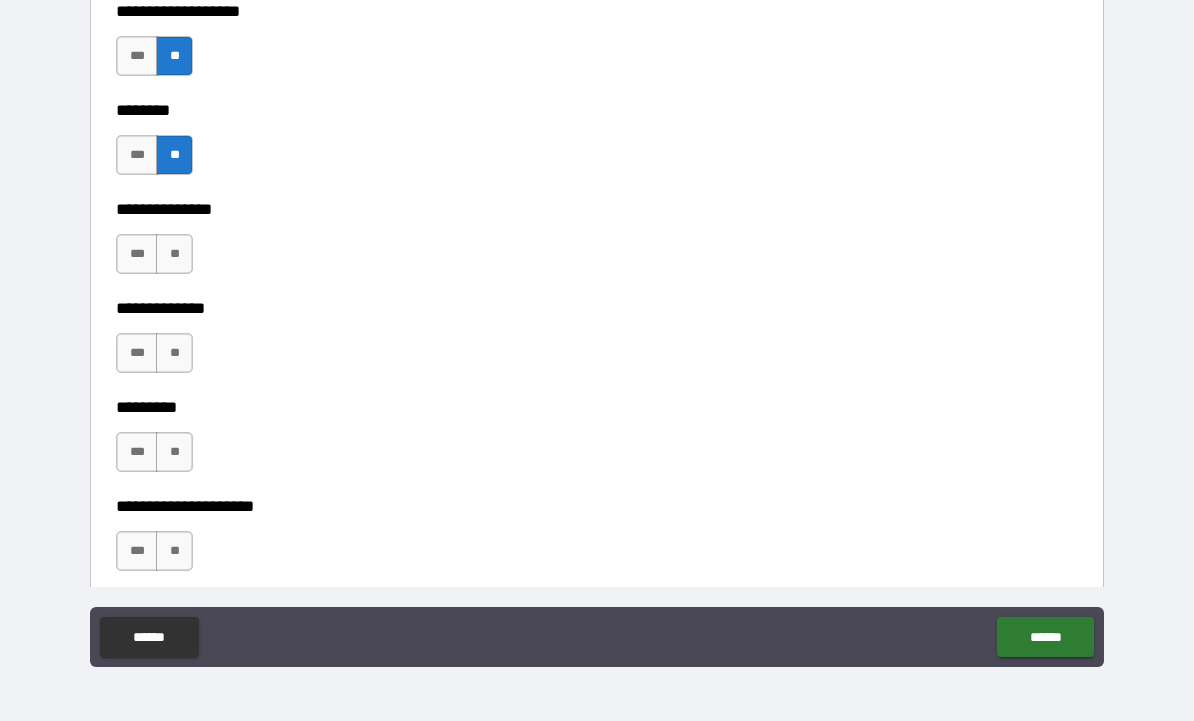 scroll, scrollTop: 4772, scrollLeft: 0, axis: vertical 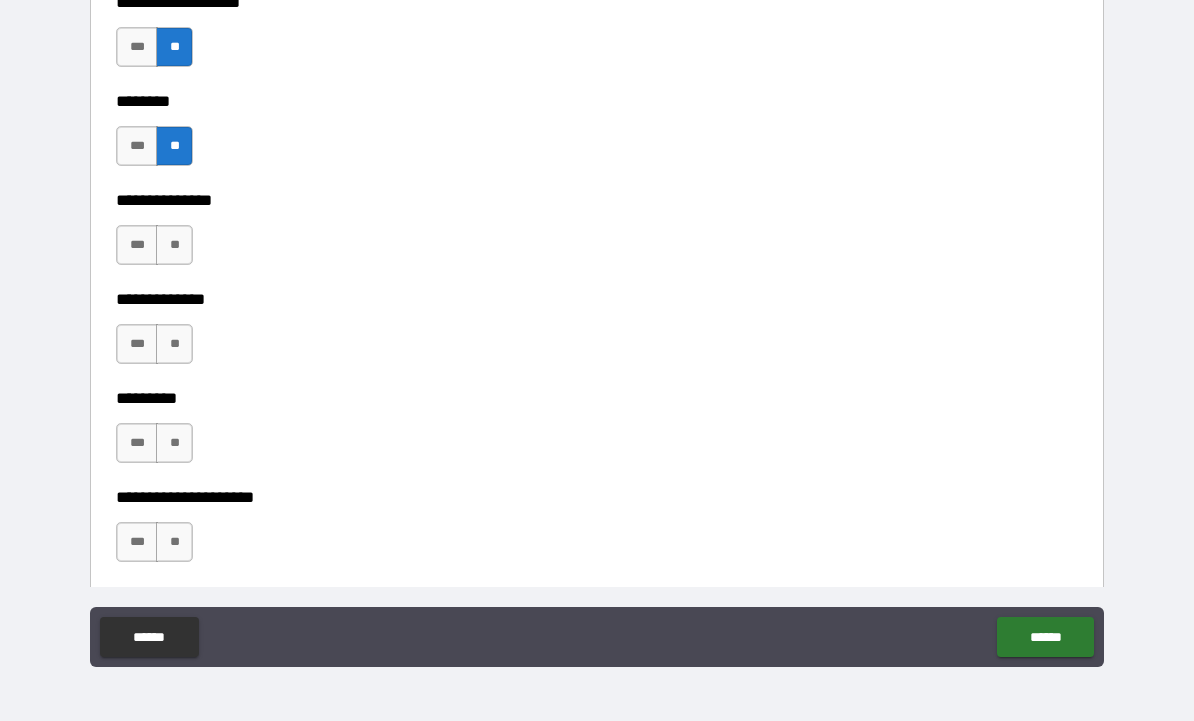 click on "**" at bounding box center (174, 245) 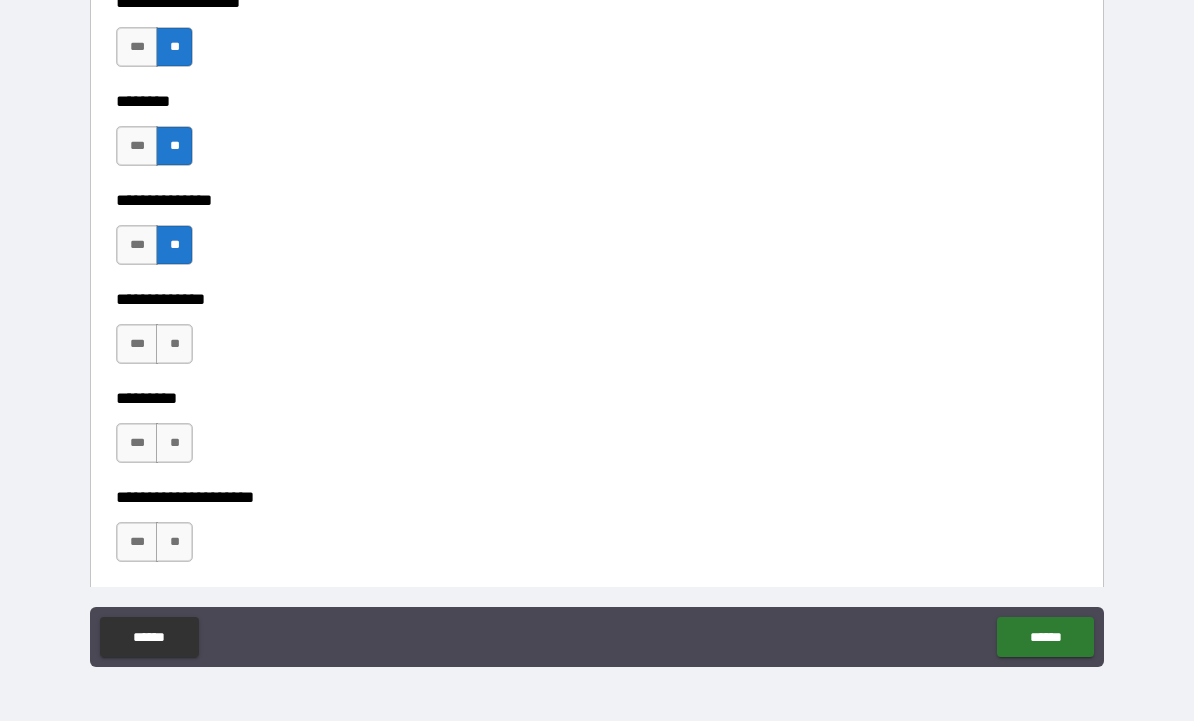click on "**" at bounding box center [174, 344] 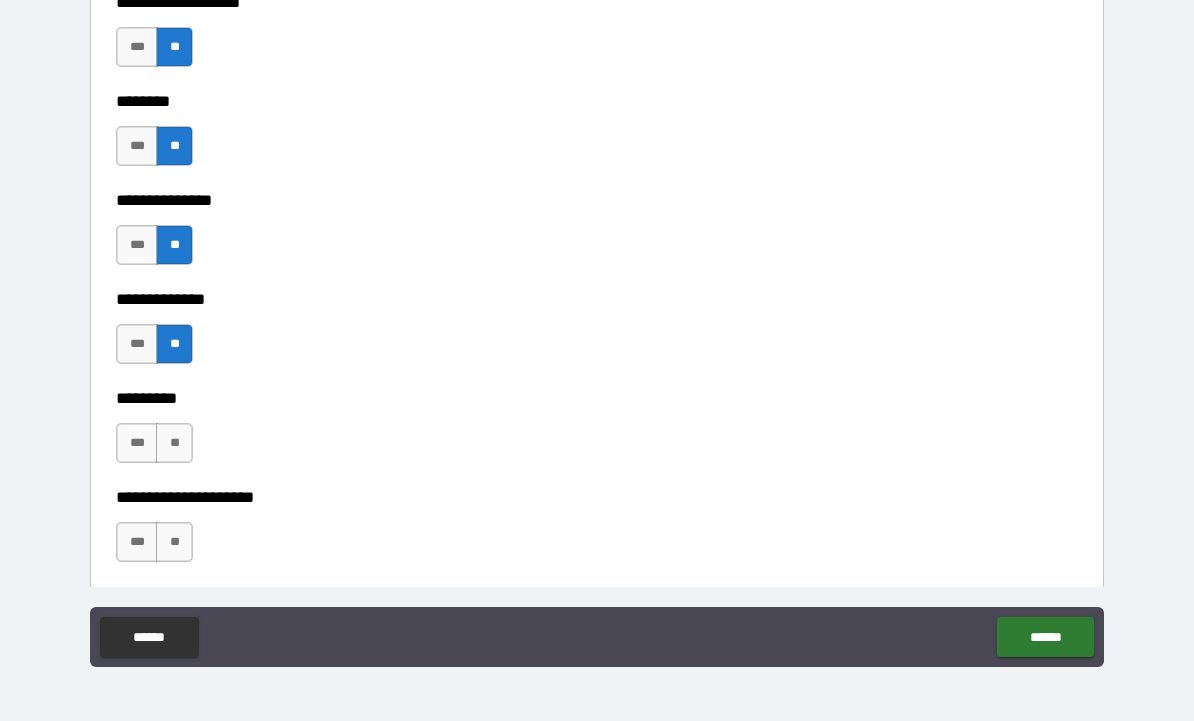 click on "**" at bounding box center [174, 443] 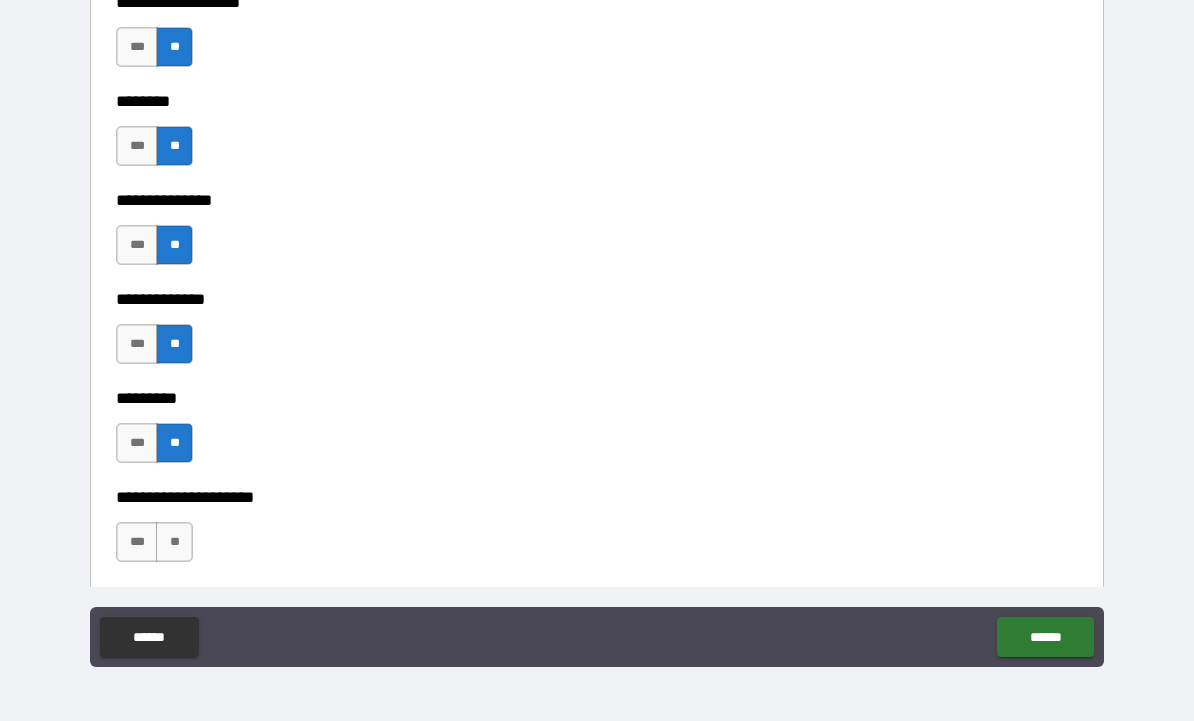 click on "**" at bounding box center [174, 542] 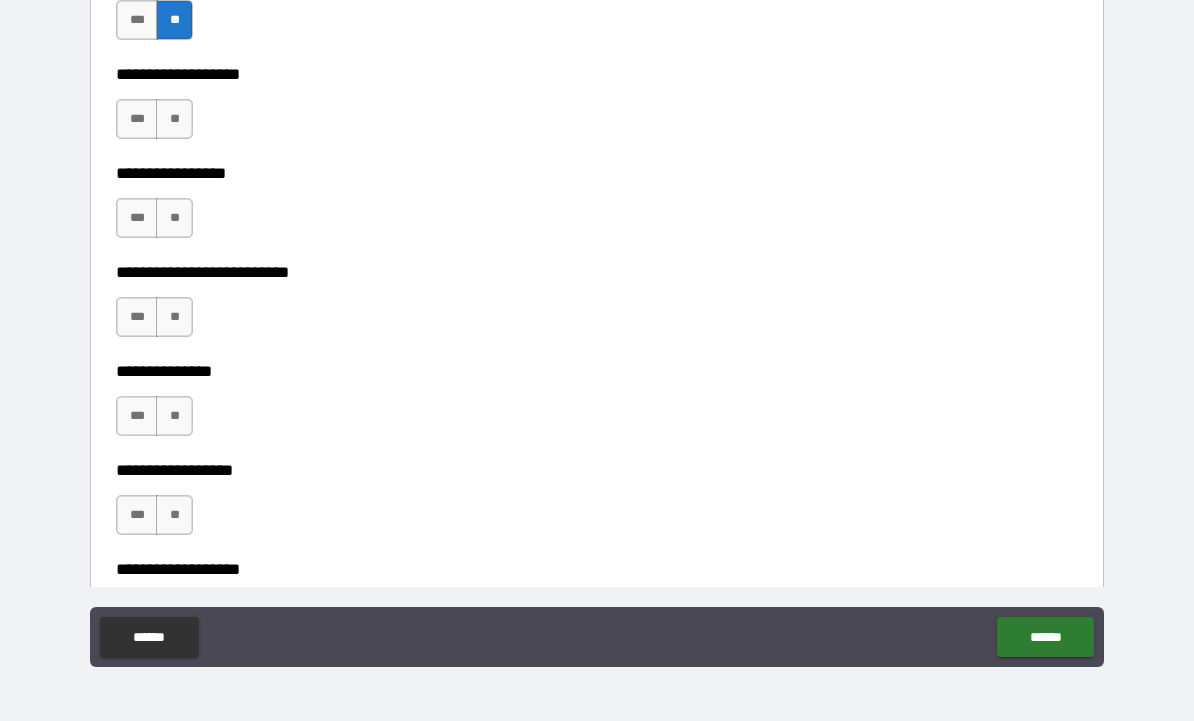 scroll, scrollTop: 5291, scrollLeft: 0, axis: vertical 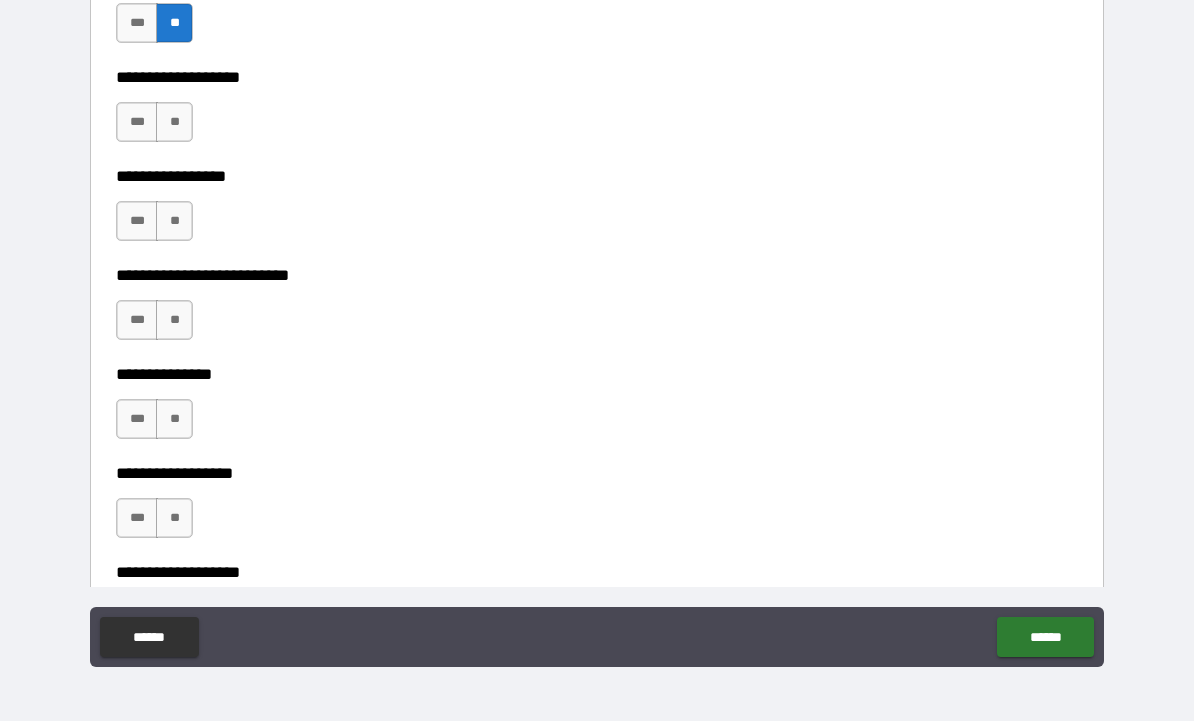 click on "**" at bounding box center (174, 122) 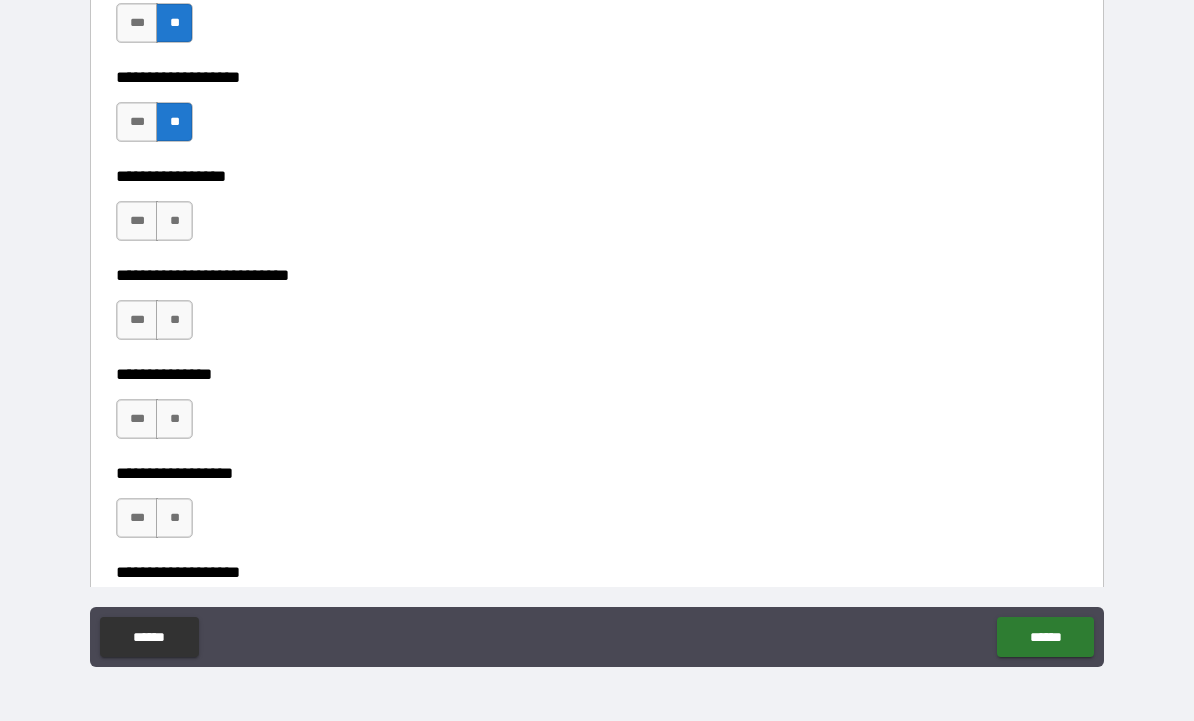 click on "**" at bounding box center (174, 221) 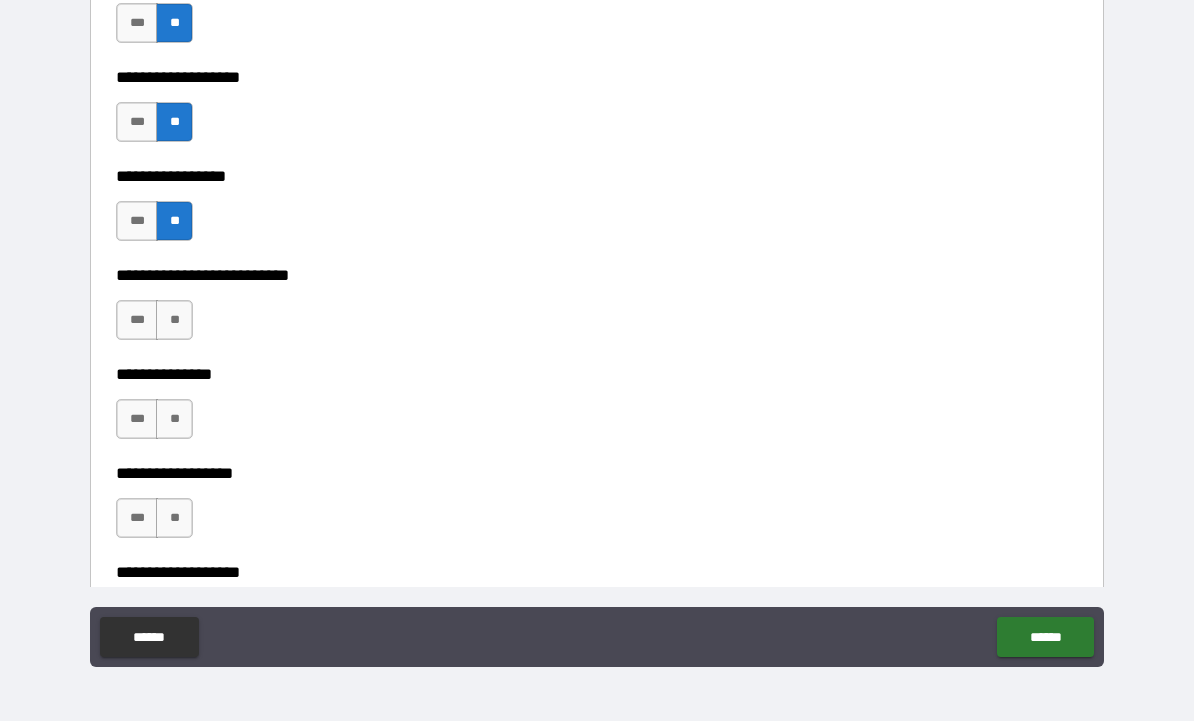 click on "**" at bounding box center [174, 320] 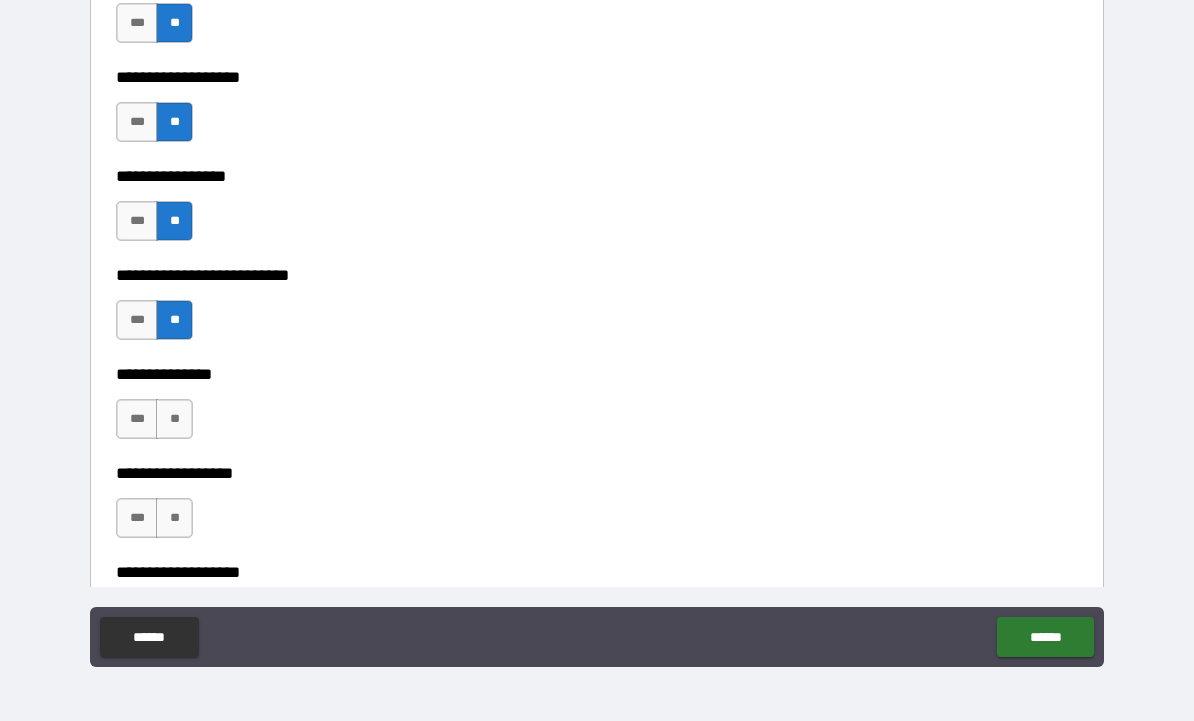 click on "**" at bounding box center [174, 419] 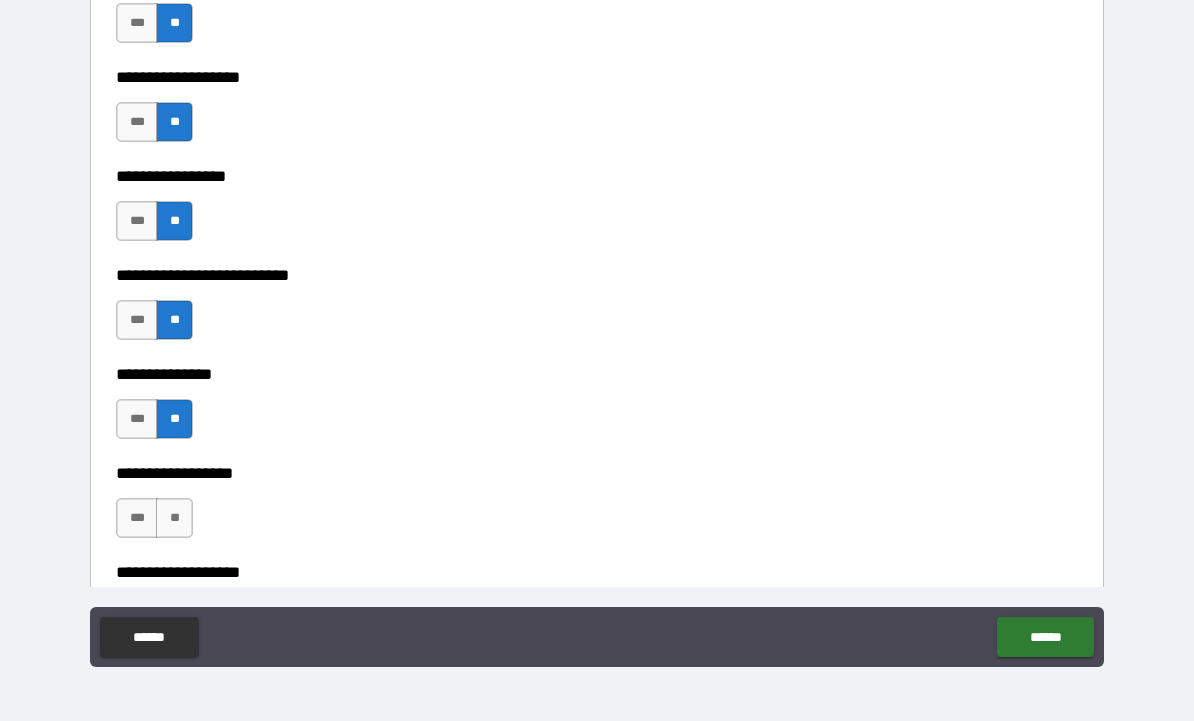click on "**" at bounding box center [174, 518] 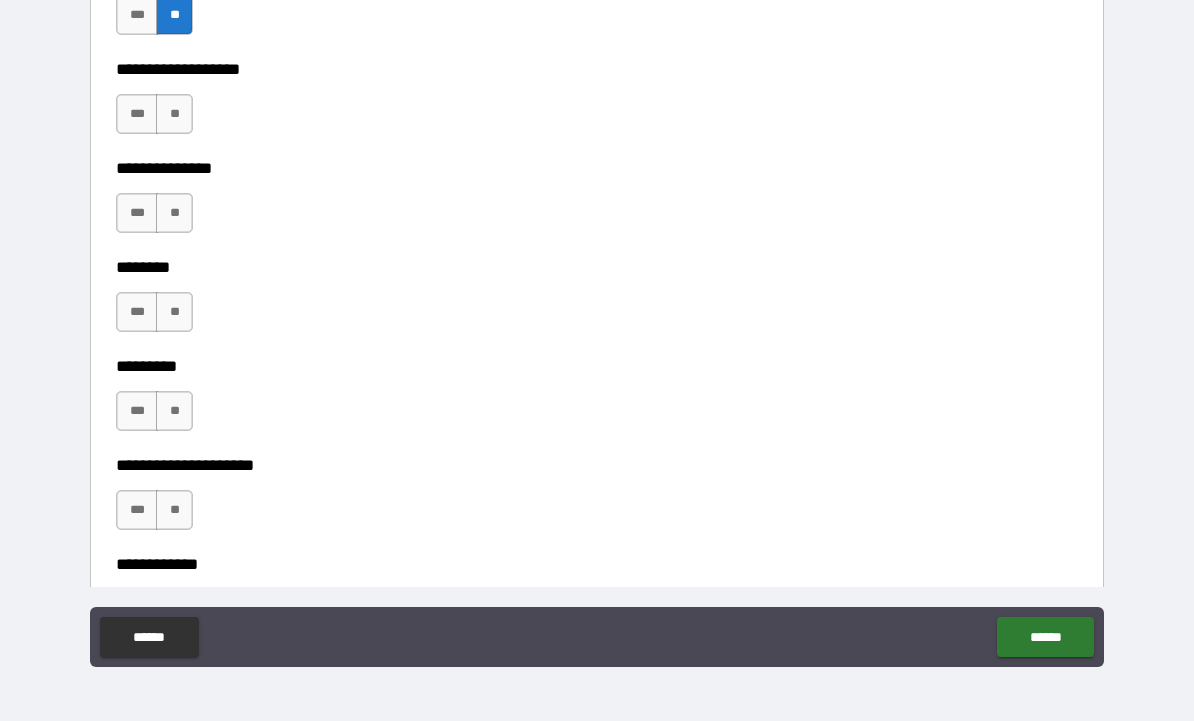 scroll, scrollTop: 5798, scrollLeft: 0, axis: vertical 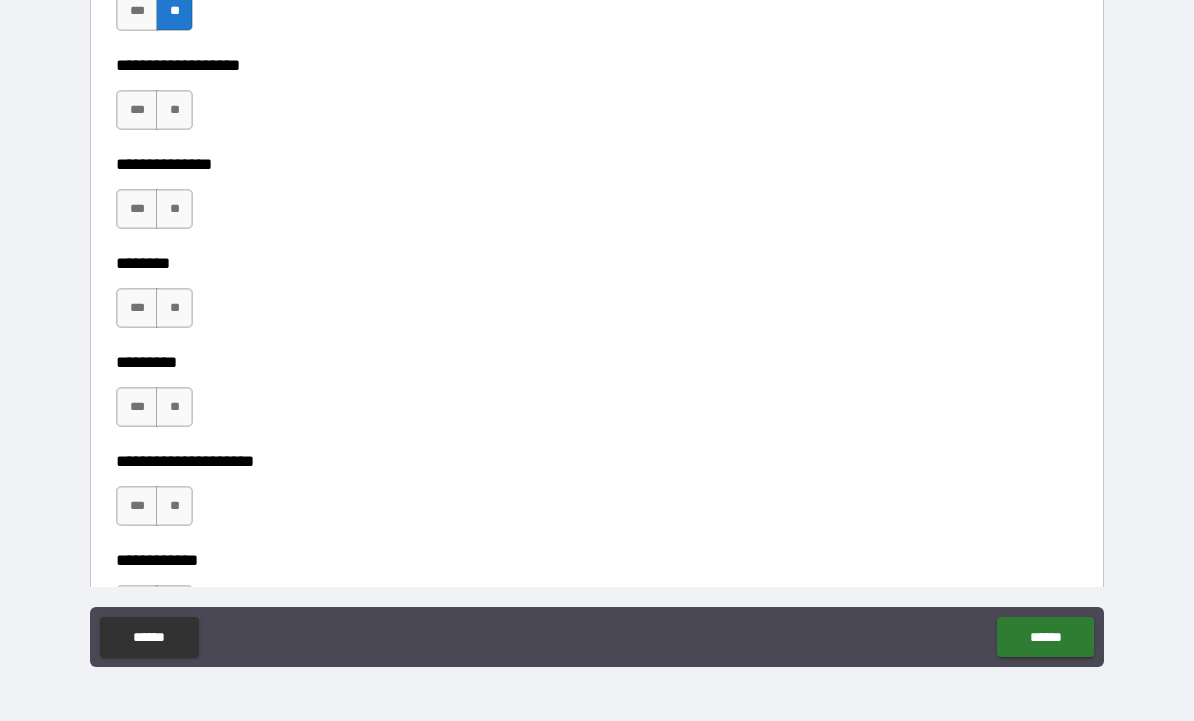 click on "**" at bounding box center [174, 110] 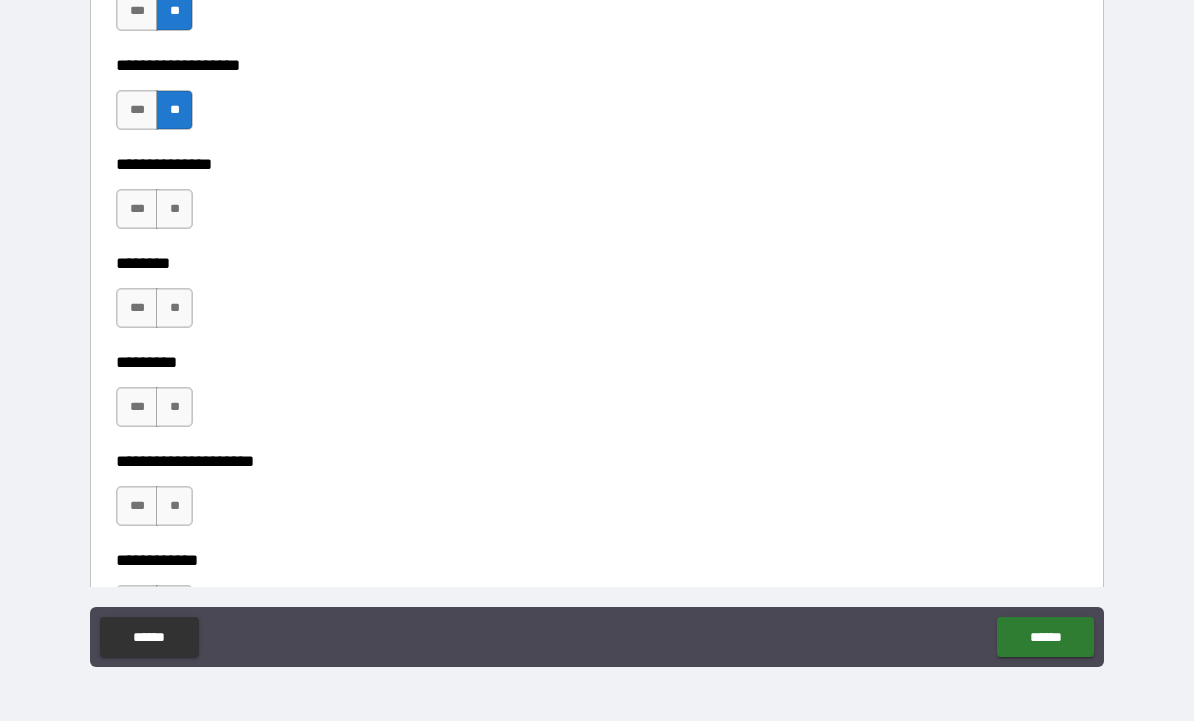 click on "**" at bounding box center (174, 209) 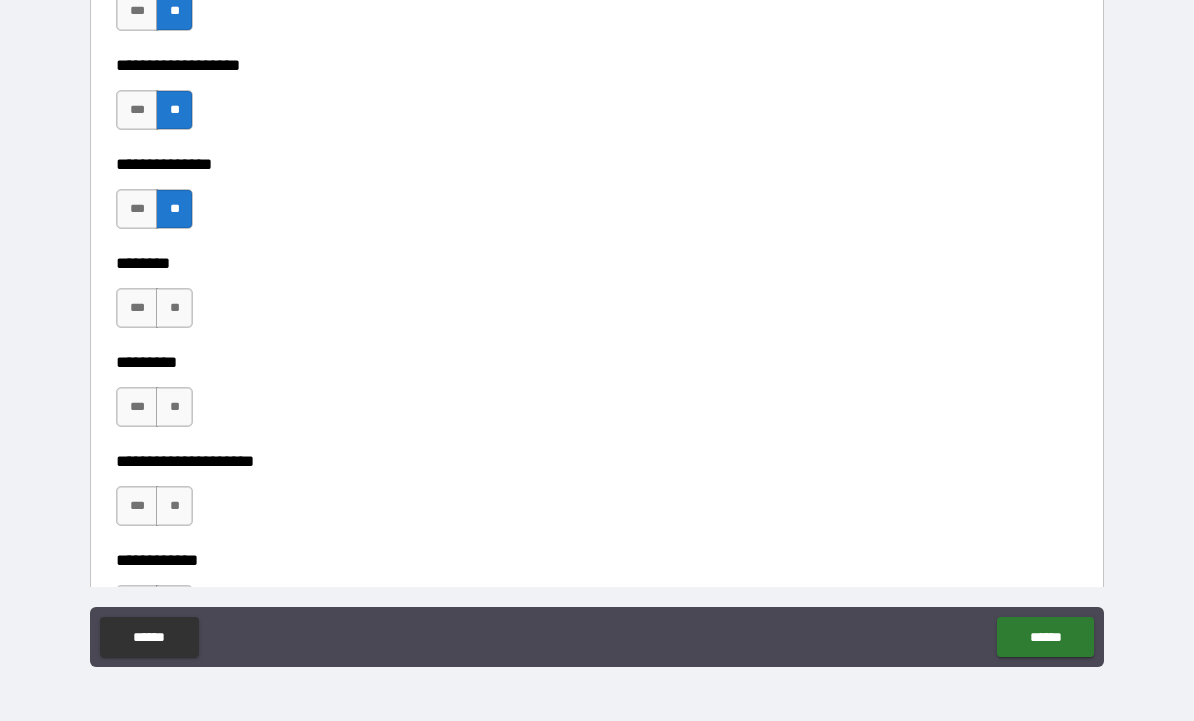 click on "**" at bounding box center (174, 308) 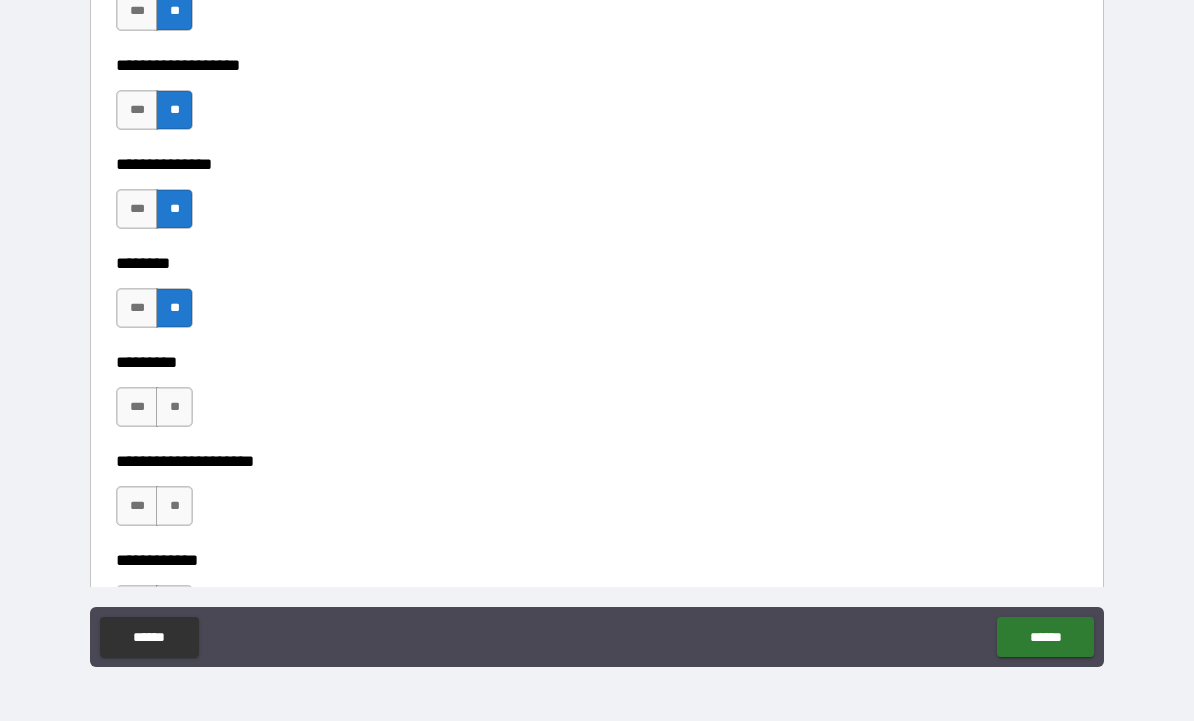 click on "**" at bounding box center [174, 407] 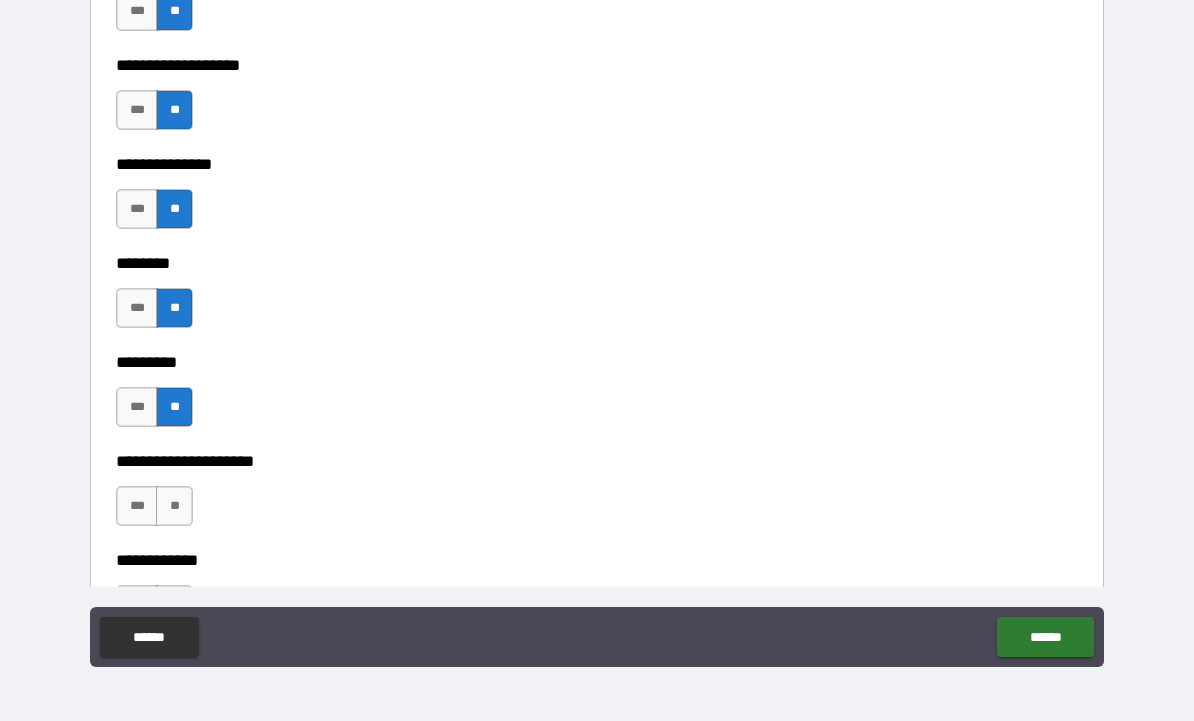 click on "**" at bounding box center (174, 506) 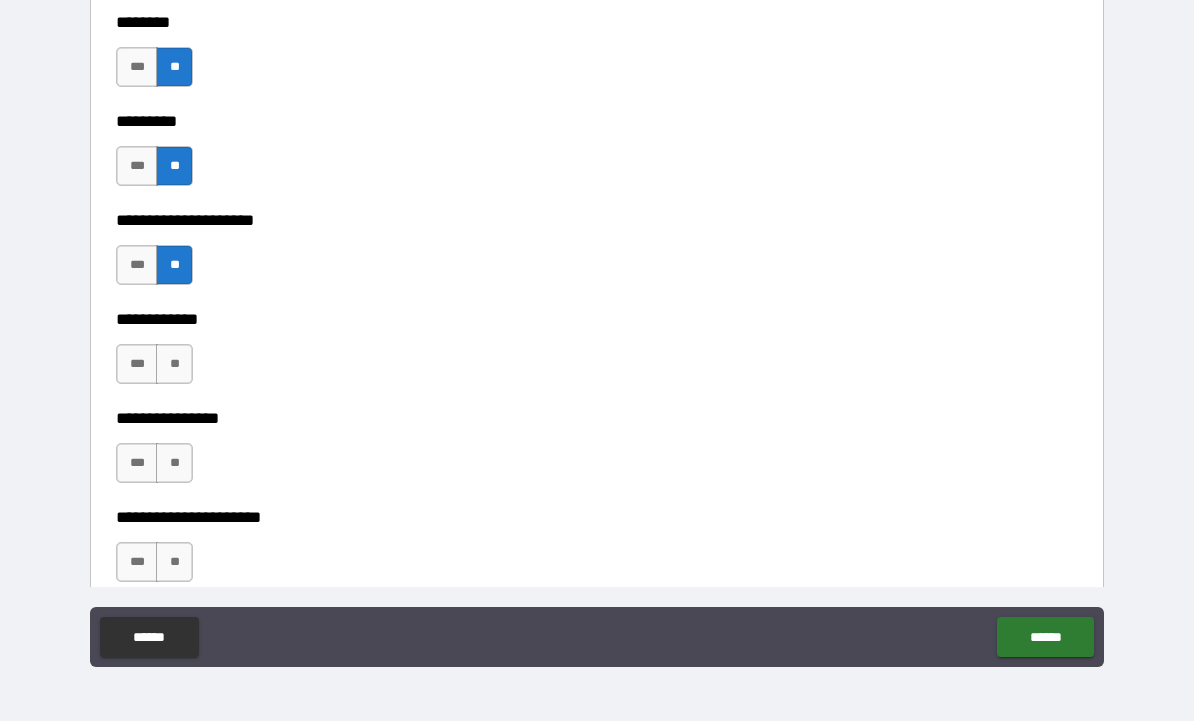 scroll, scrollTop: 6127, scrollLeft: 0, axis: vertical 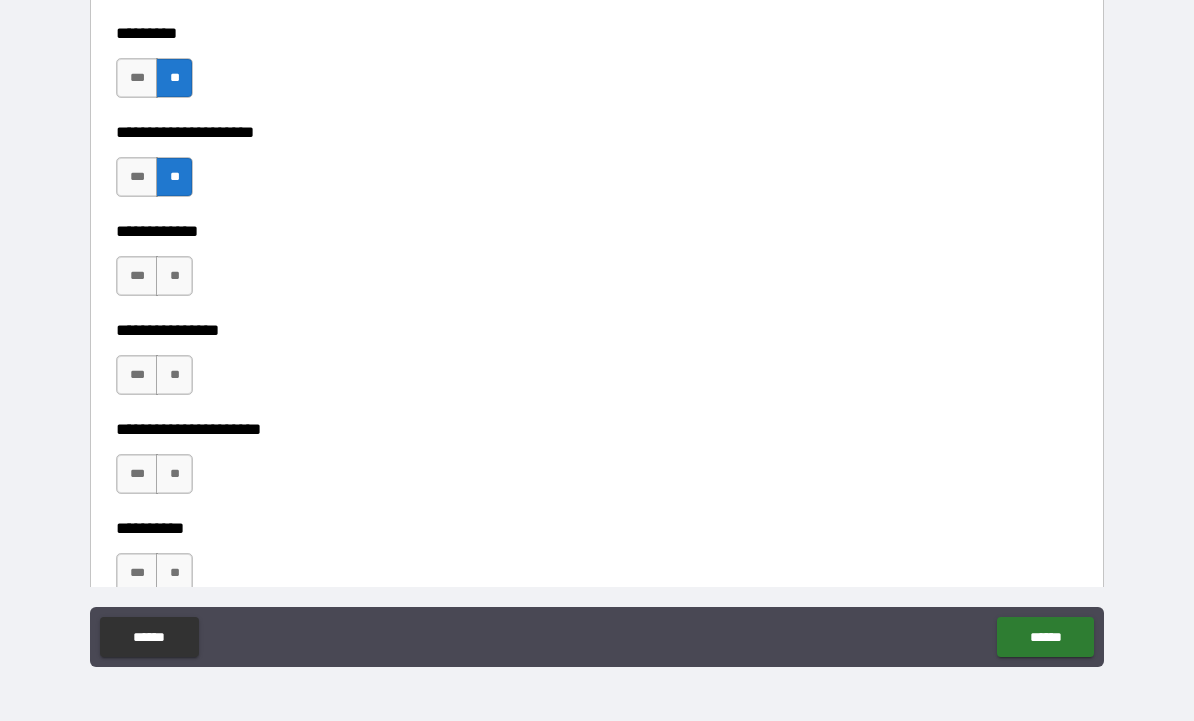 click on "***" at bounding box center (137, 276) 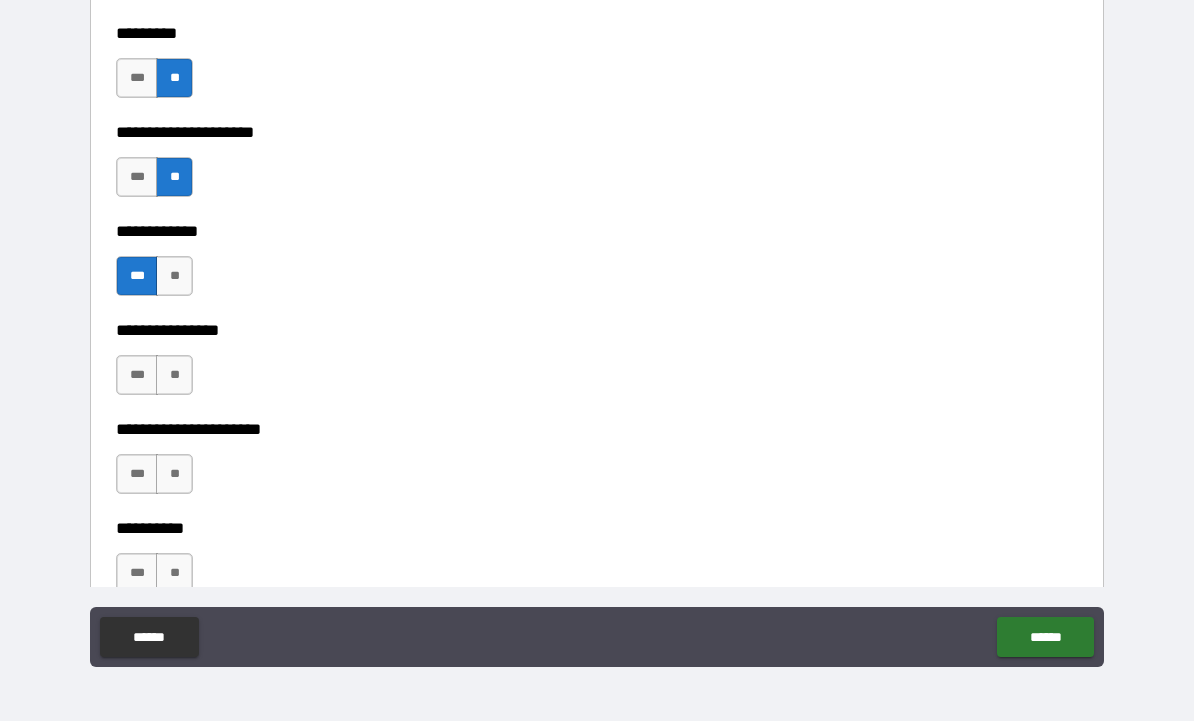 click on "**" at bounding box center [174, 375] 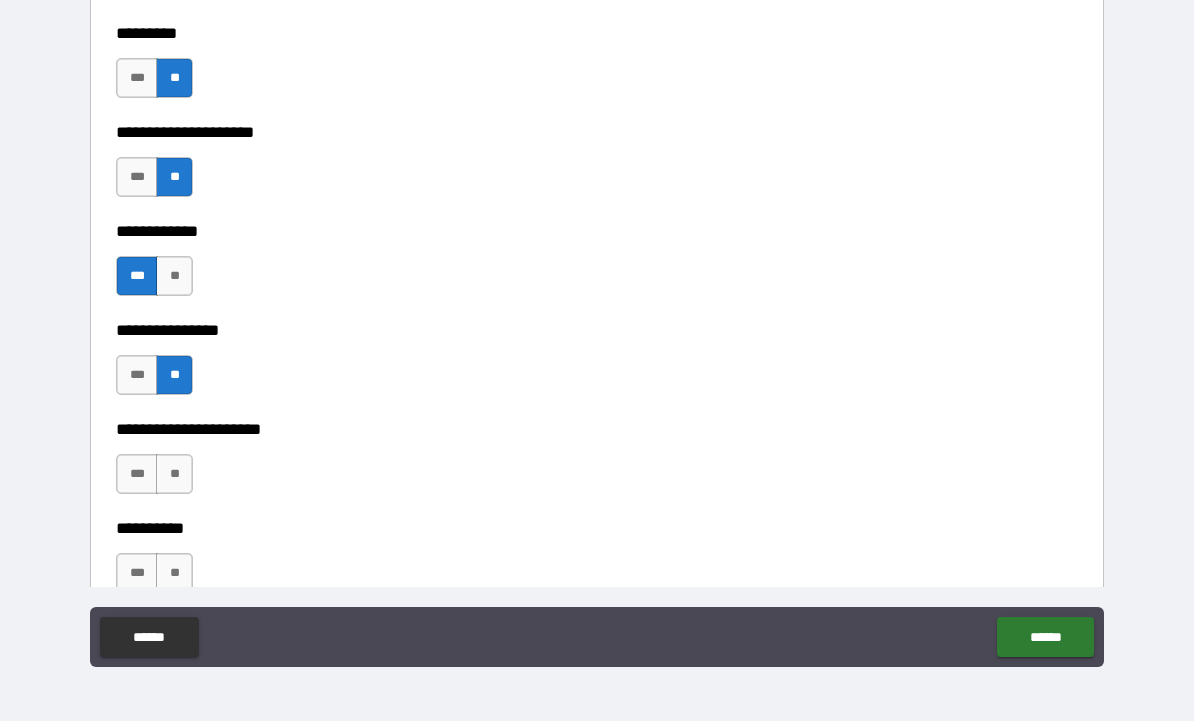 click on "**" at bounding box center [174, 474] 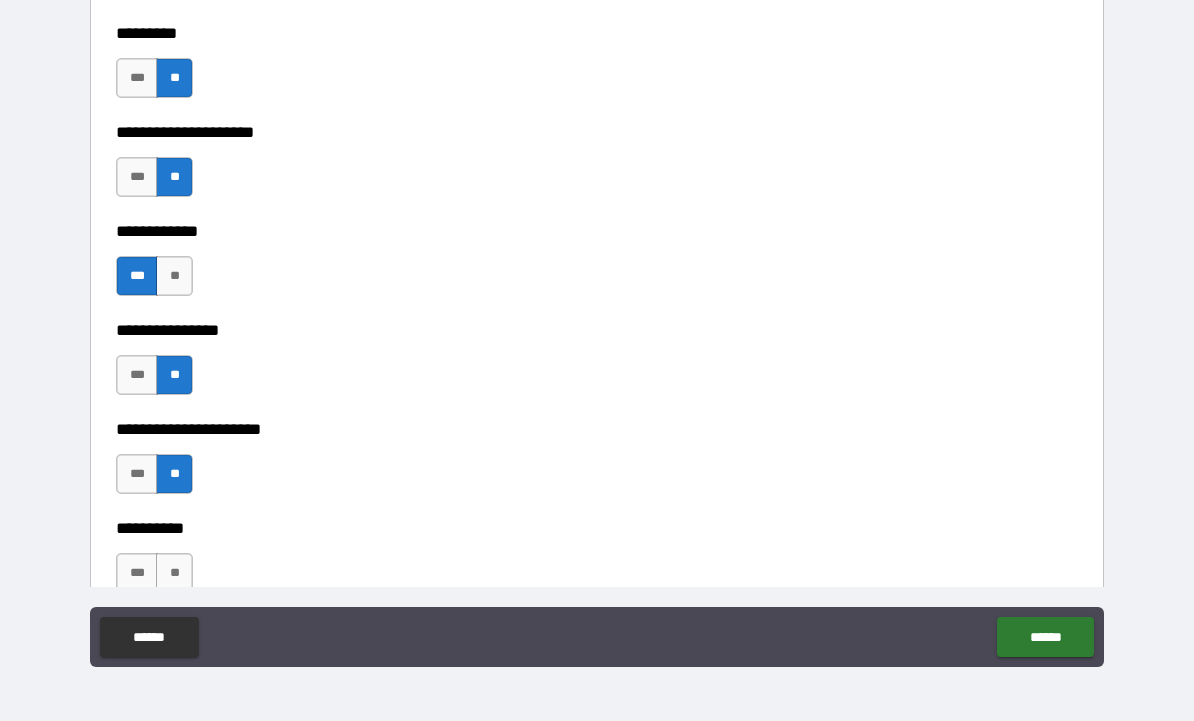 click on "**" at bounding box center [174, 573] 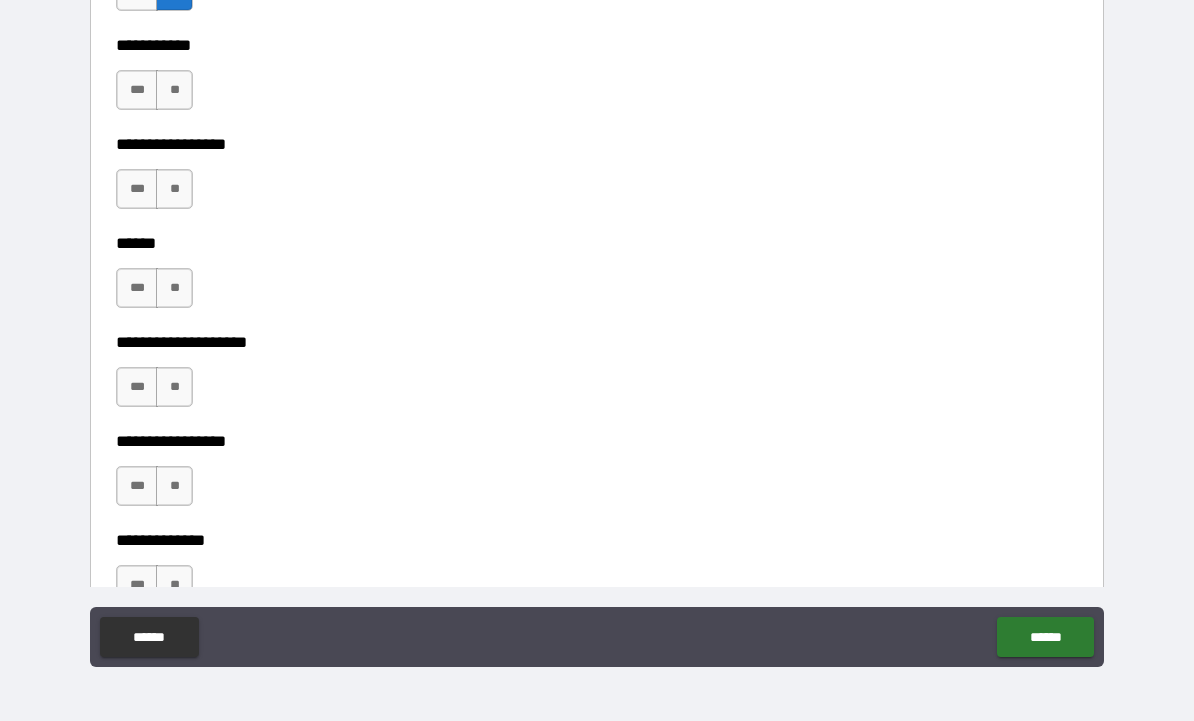 scroll, scrollTop: 6716, scrollLeft: 0, axis: vertical 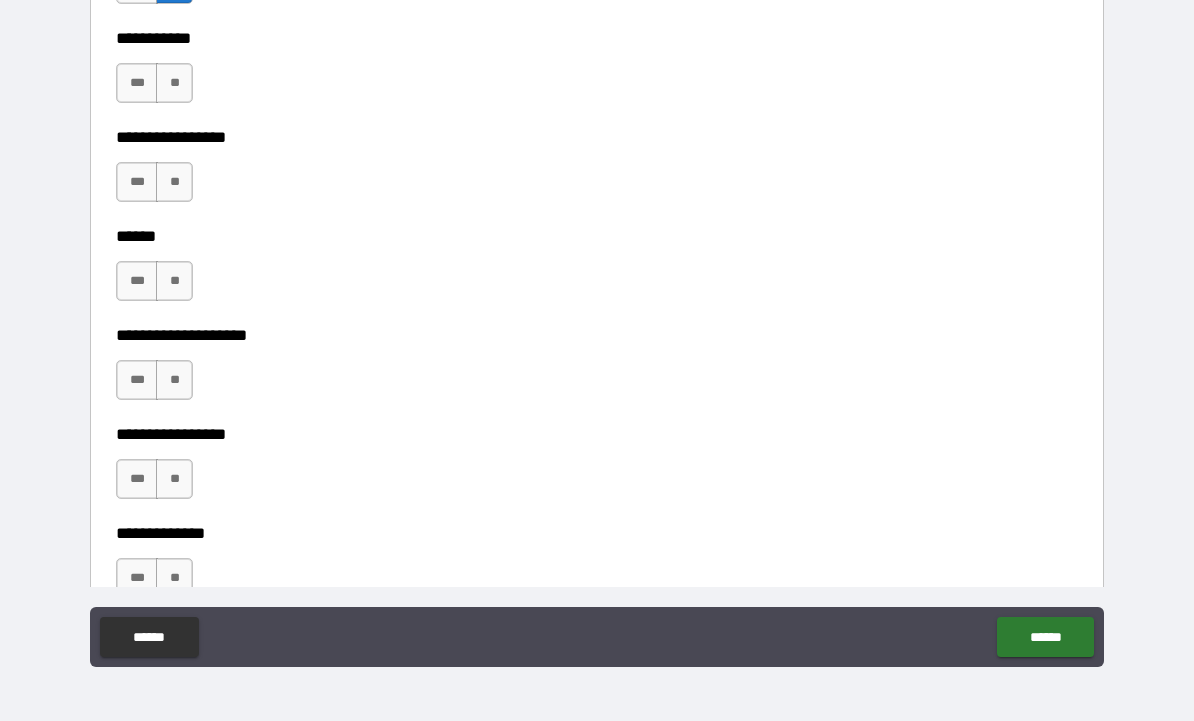 click on "**" at bounding box center [174, 83] 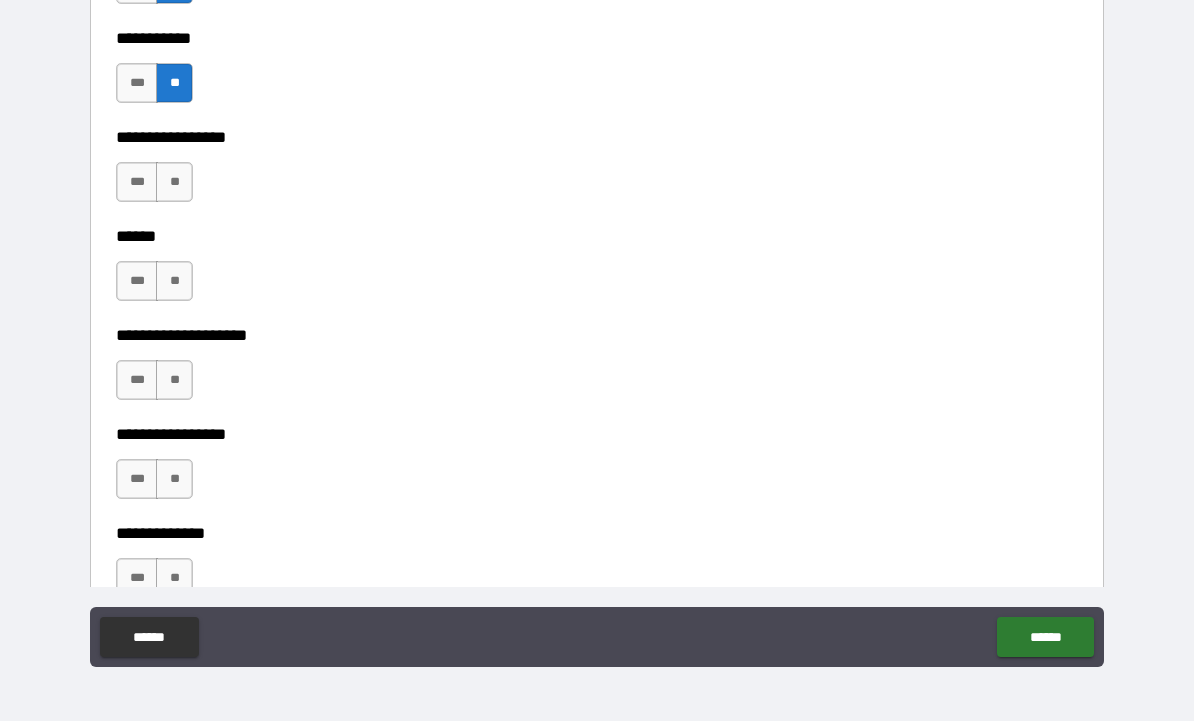 click on "**" at bounding box center (174, 182) 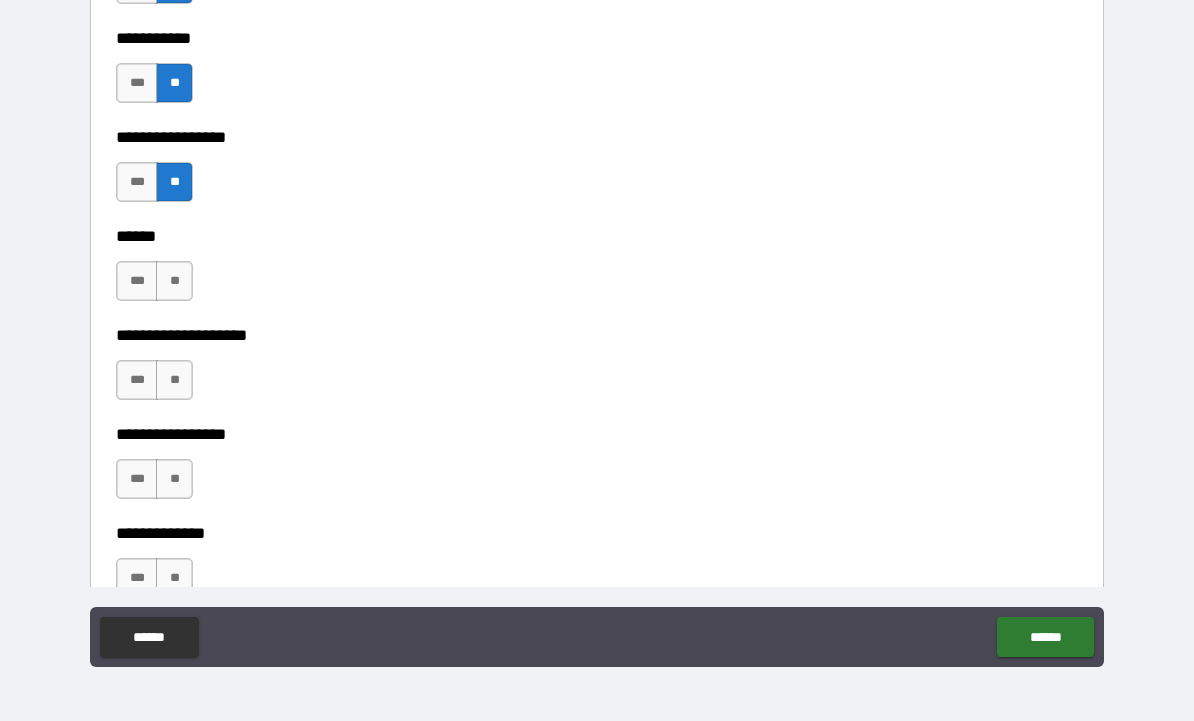 click on "**" at bounding box center (174, 281) 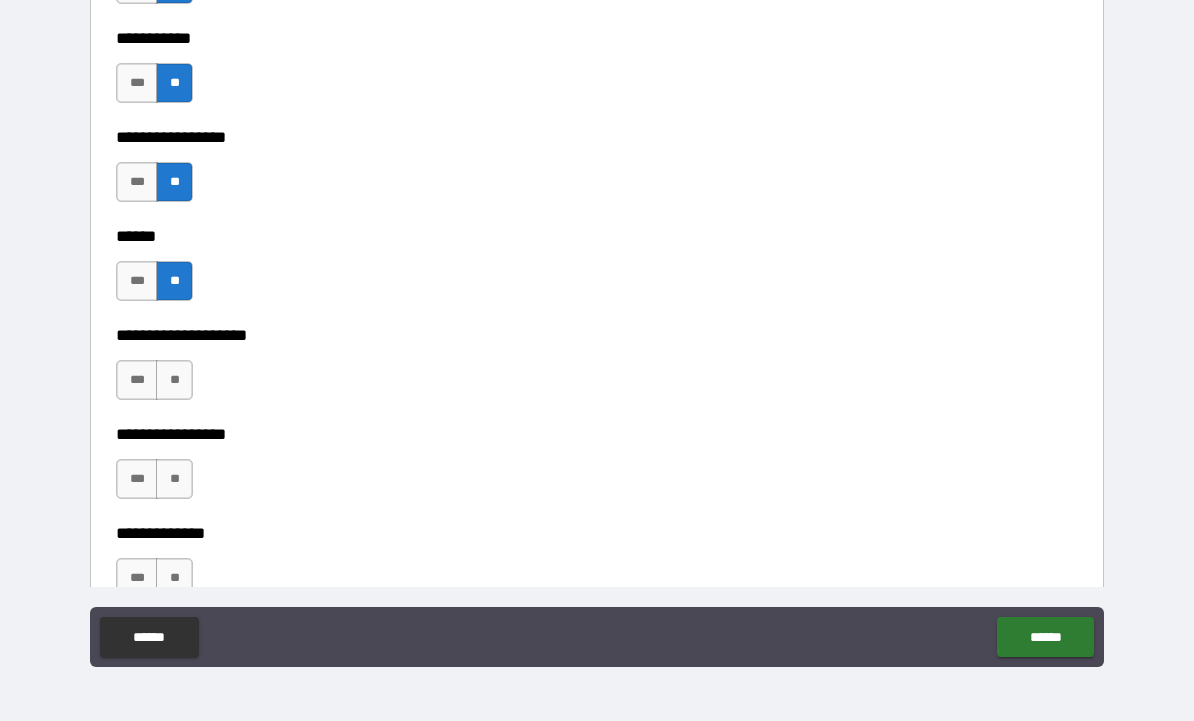click on "**" at bounding box center (174, 380) 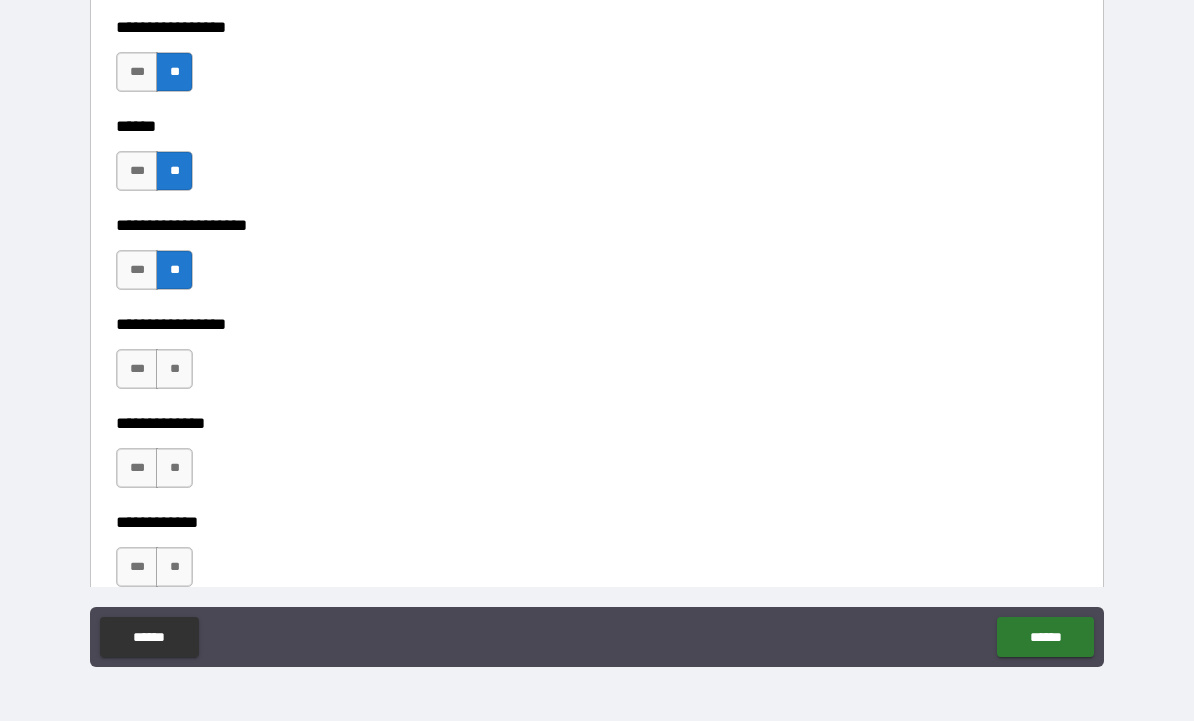 scroll, scrollTop: 6830, scrollLeft: 0, axis: vertical 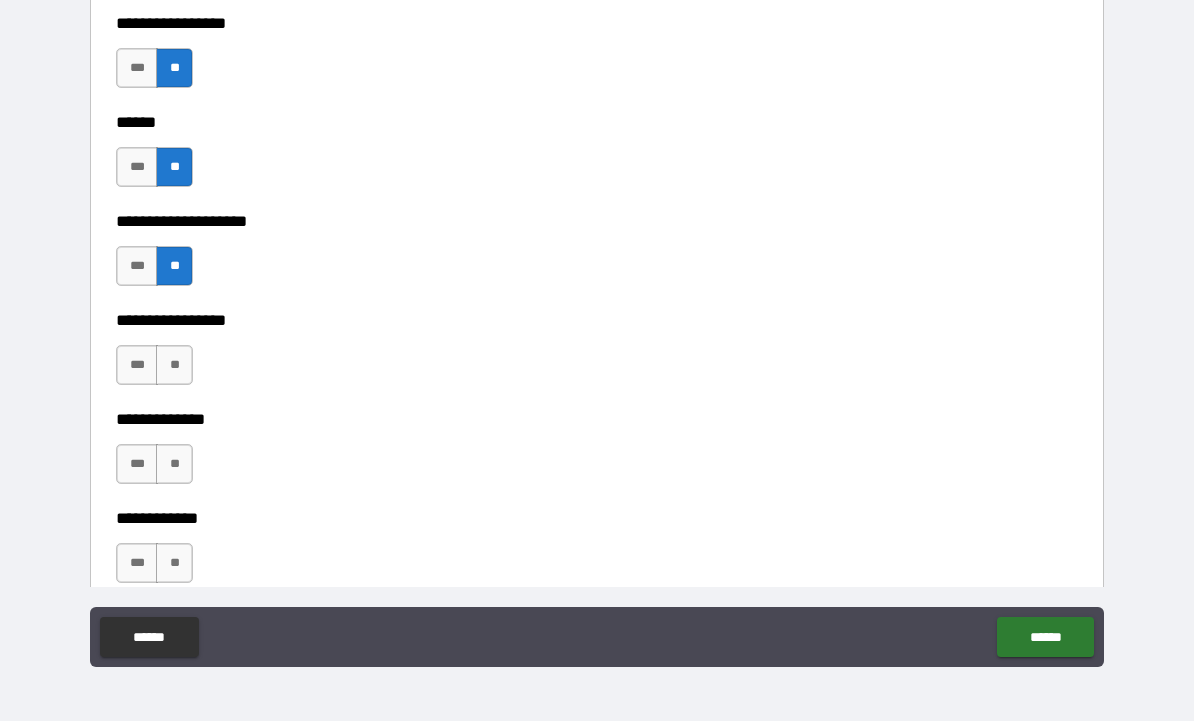 click on "**" at bounding box center (174, 365) 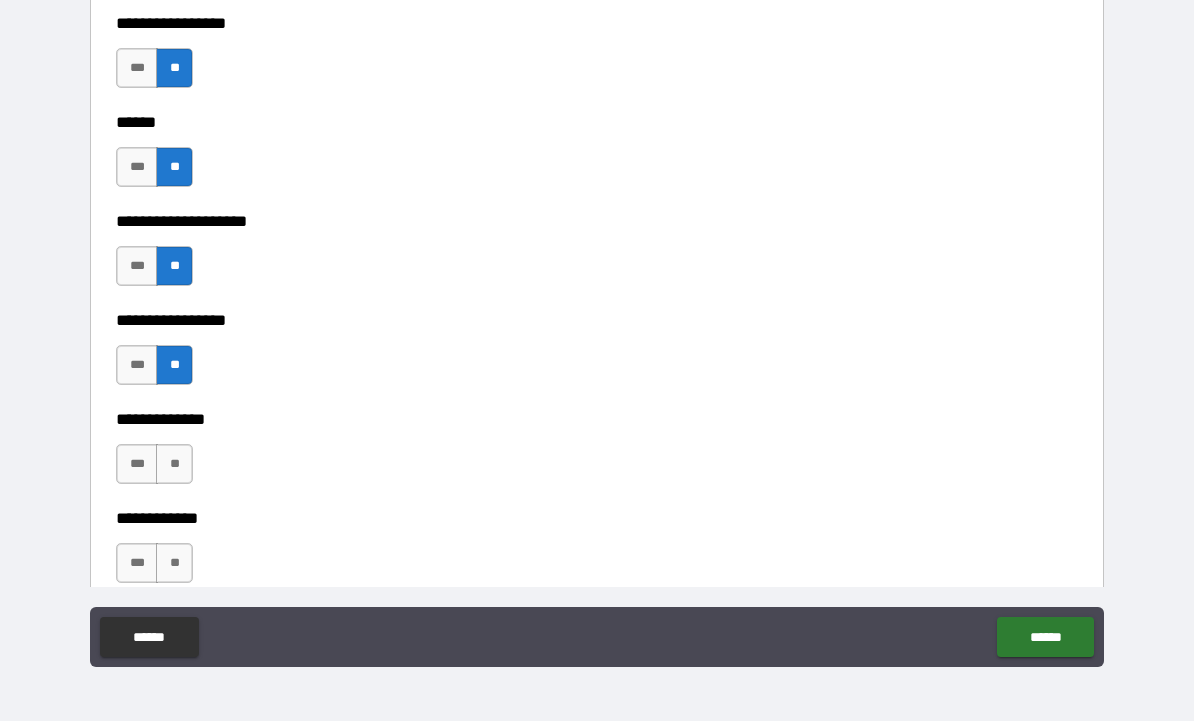 click on "**" at bounding box center (174, 464) 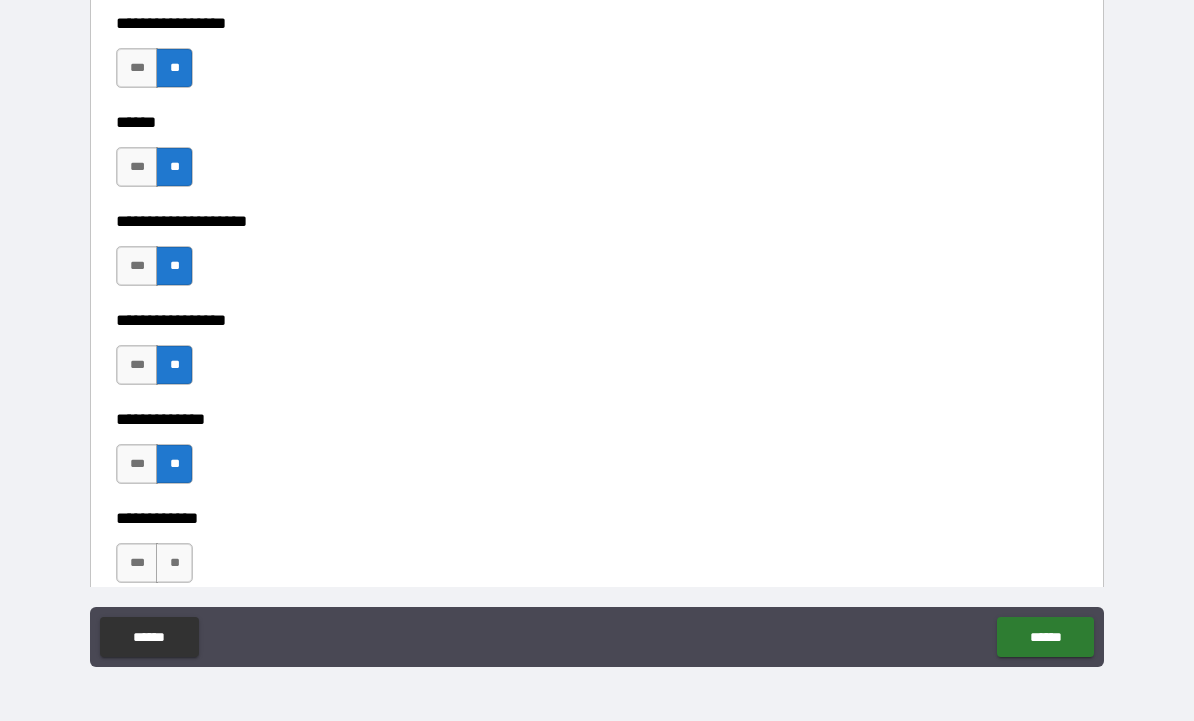 click on "**" at bounding box center [174, 563] 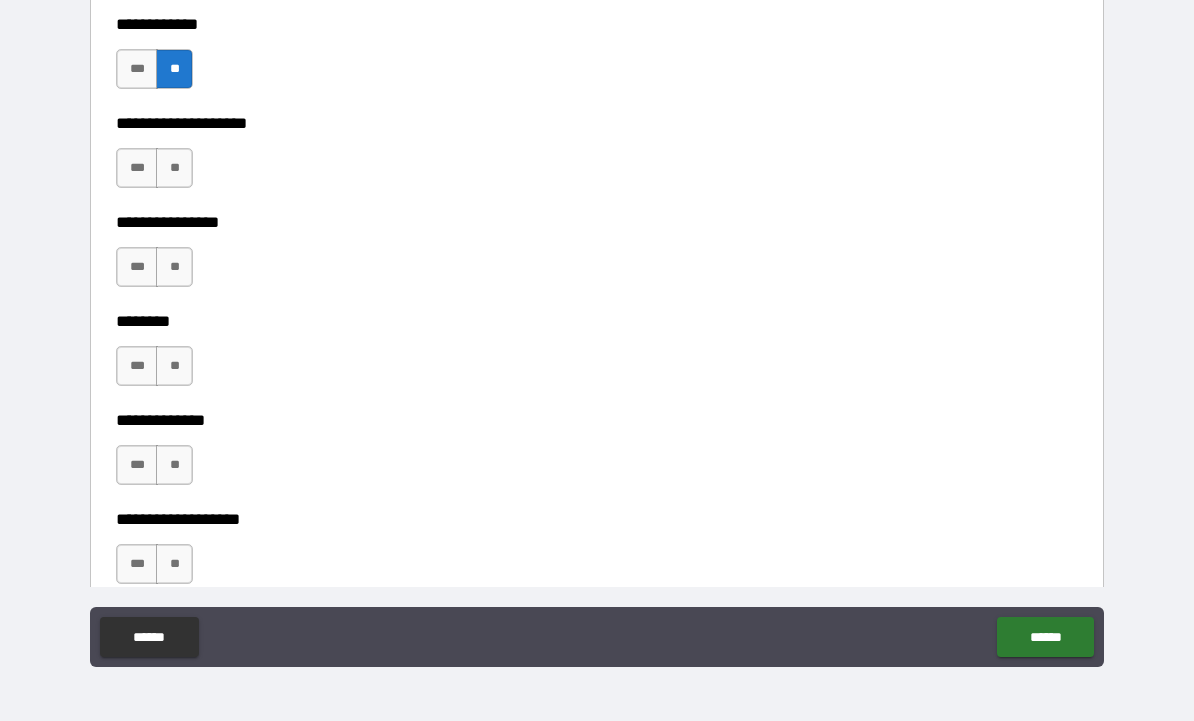 scroll, scrollTop: 7330, scrollLeft: 0, axis: vertical 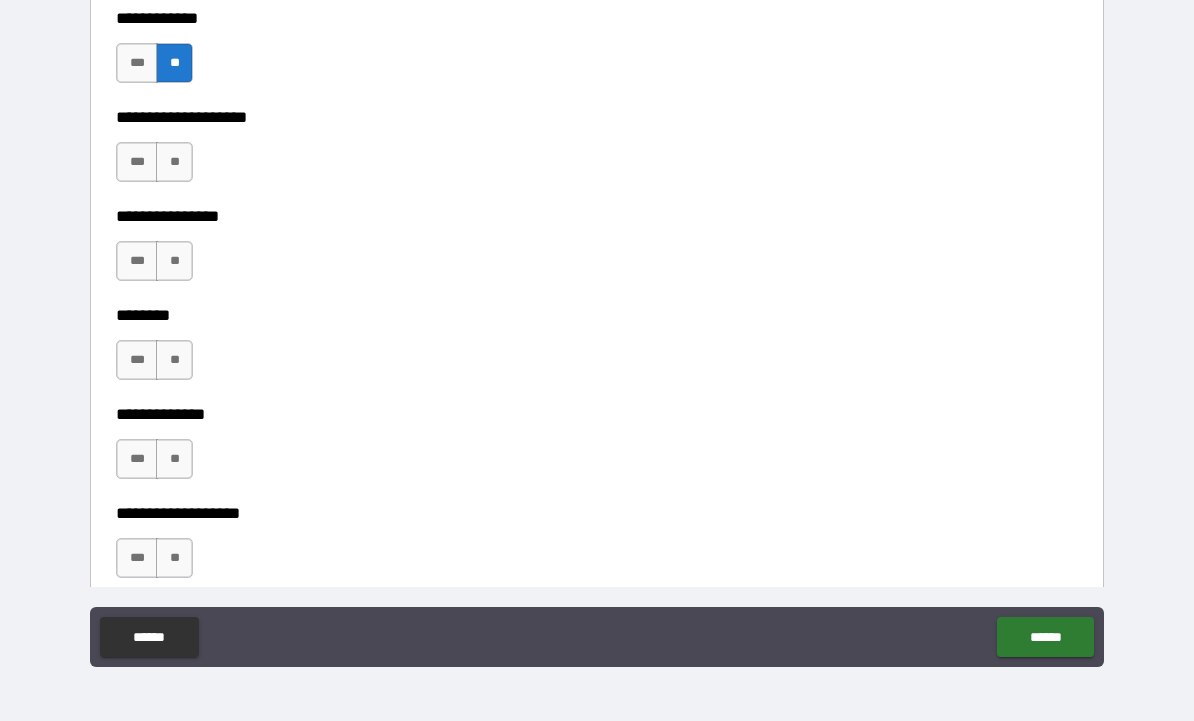 click on "**" at bounding box center (174, 162) 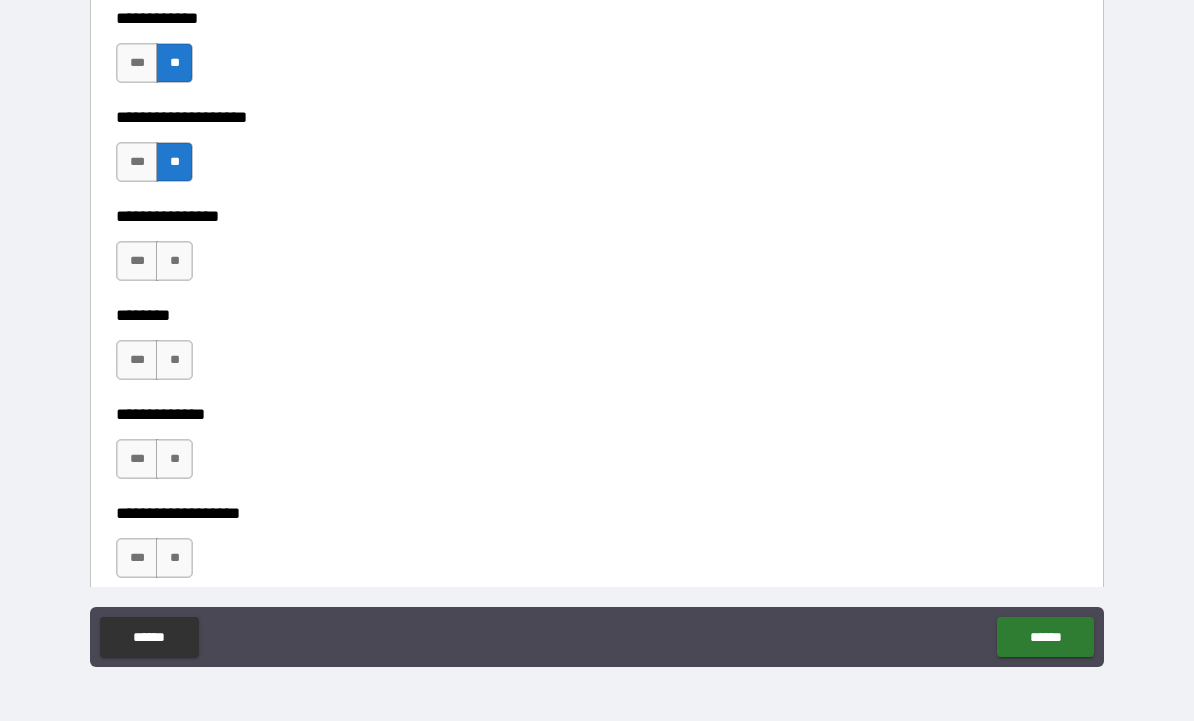 click on "**" at bounding box center (174, 261) 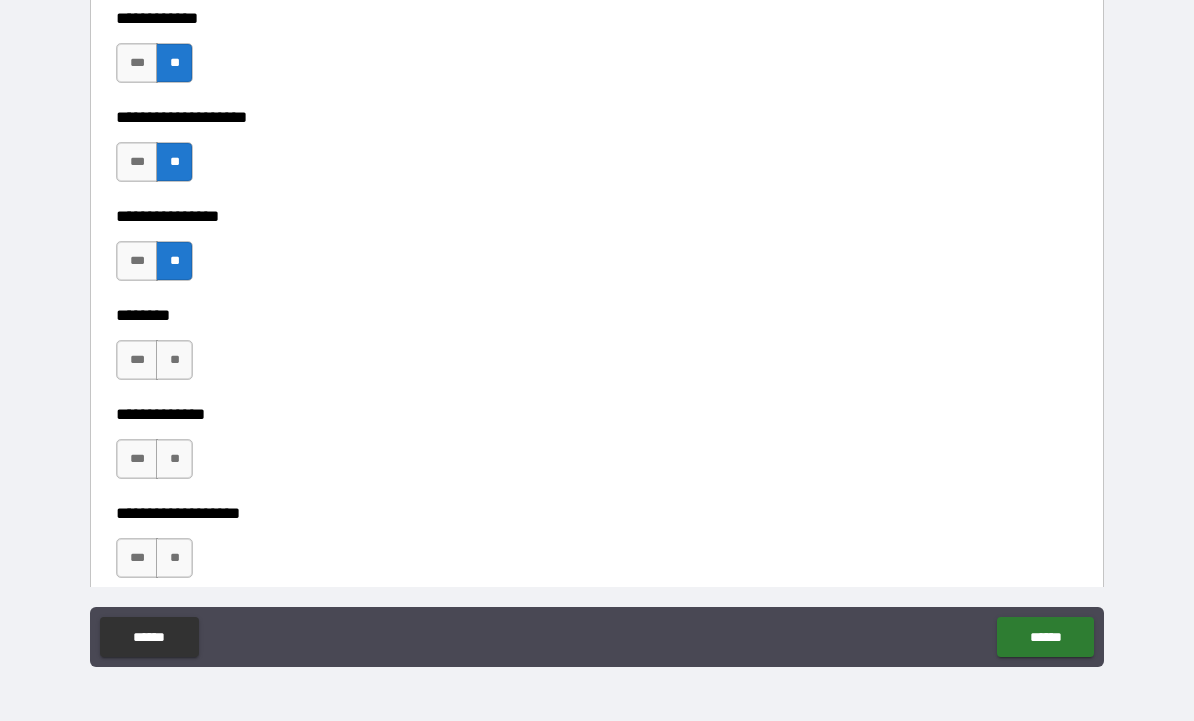 click on "**" at bounding box center (174, 360) 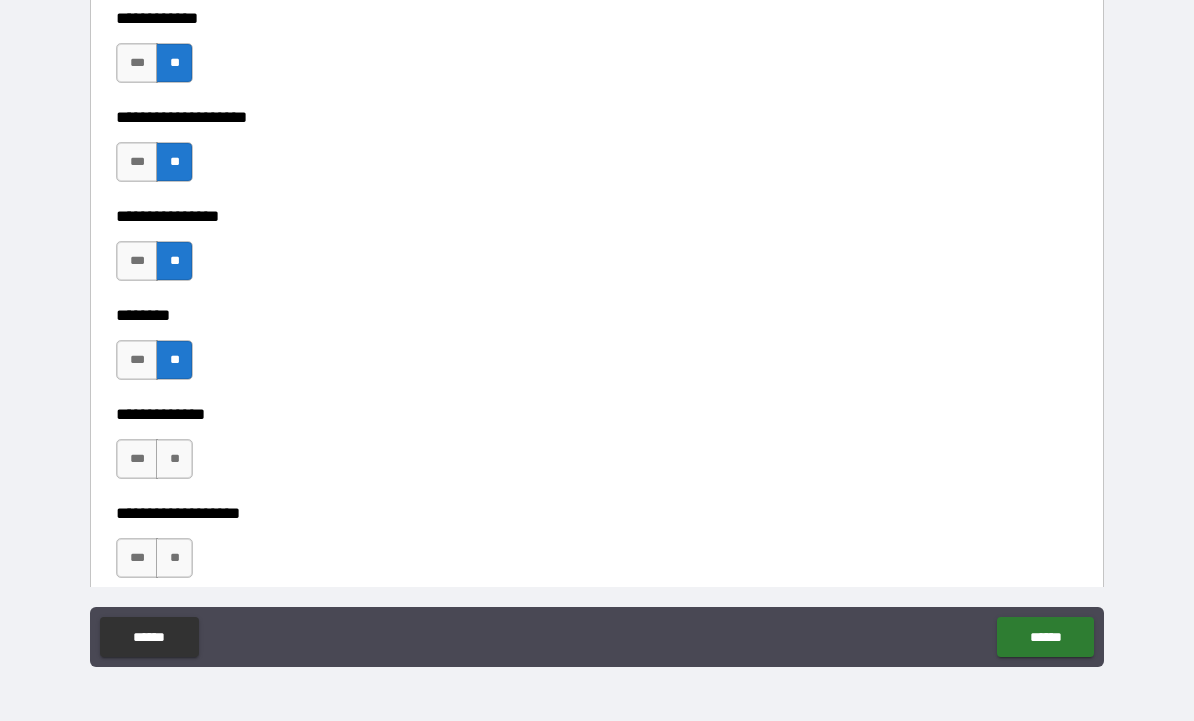 click on "**" at bounding box center (174, 459) 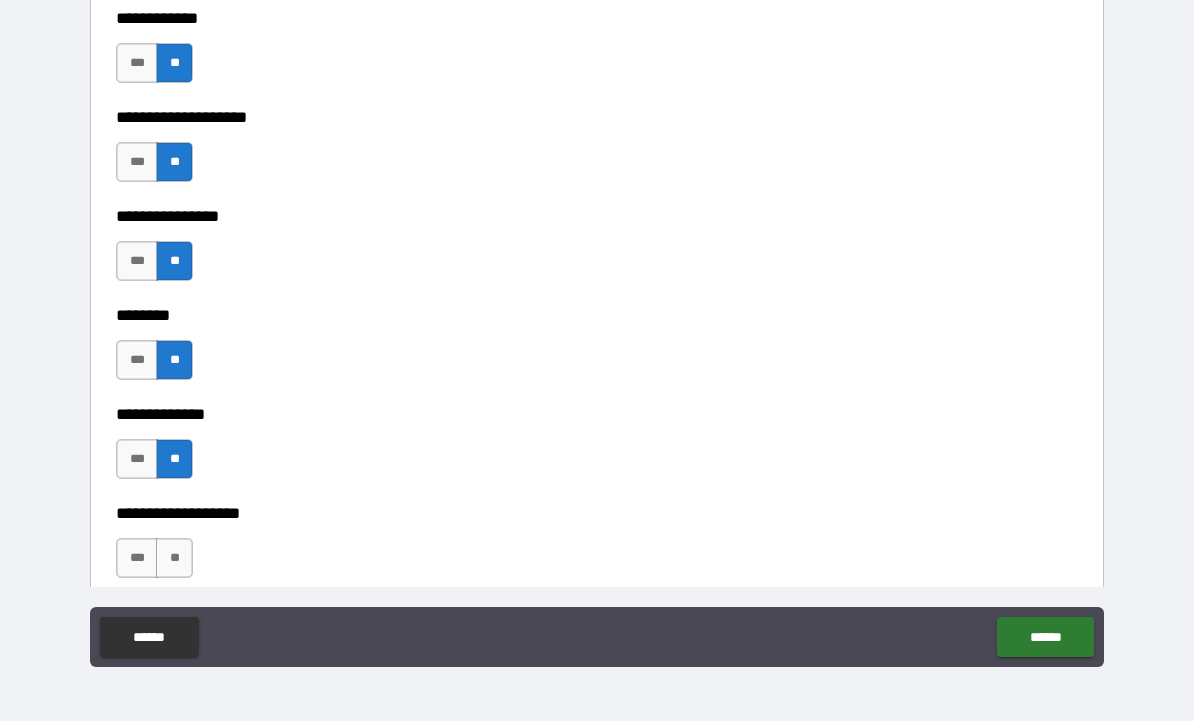 click on "**" at bounding box center (174, 558) 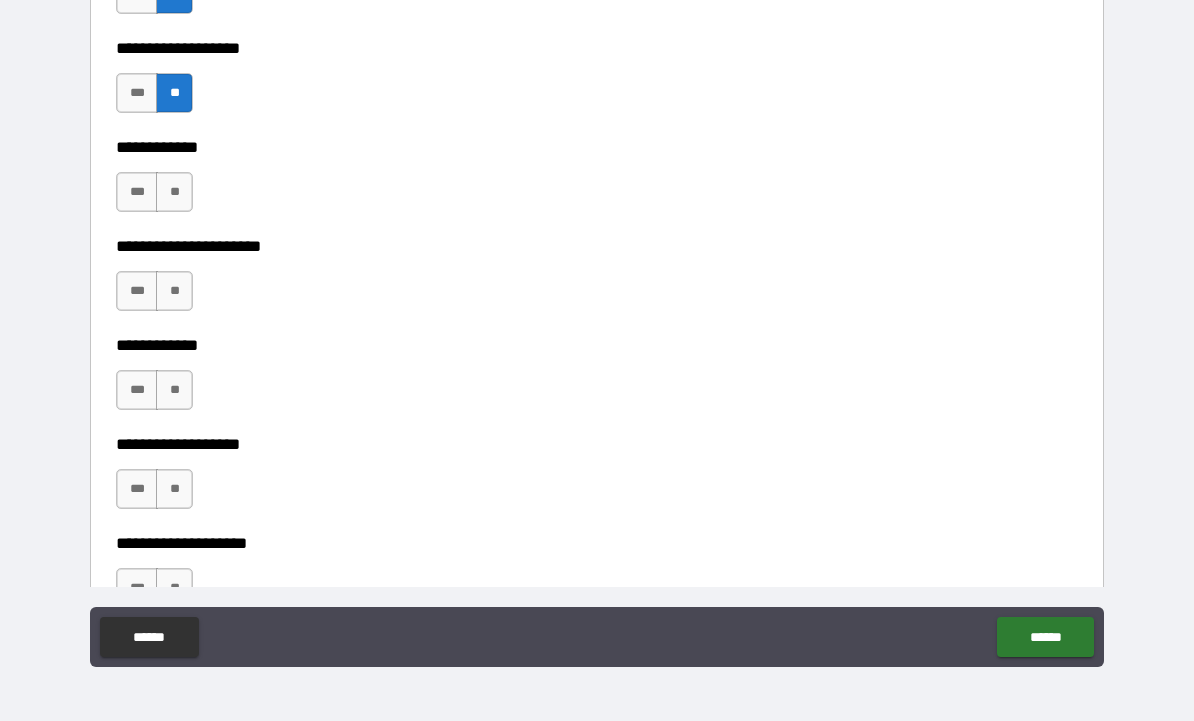 scroll, scrollTop: 7800, scrollLeft: 0, axis: vertical 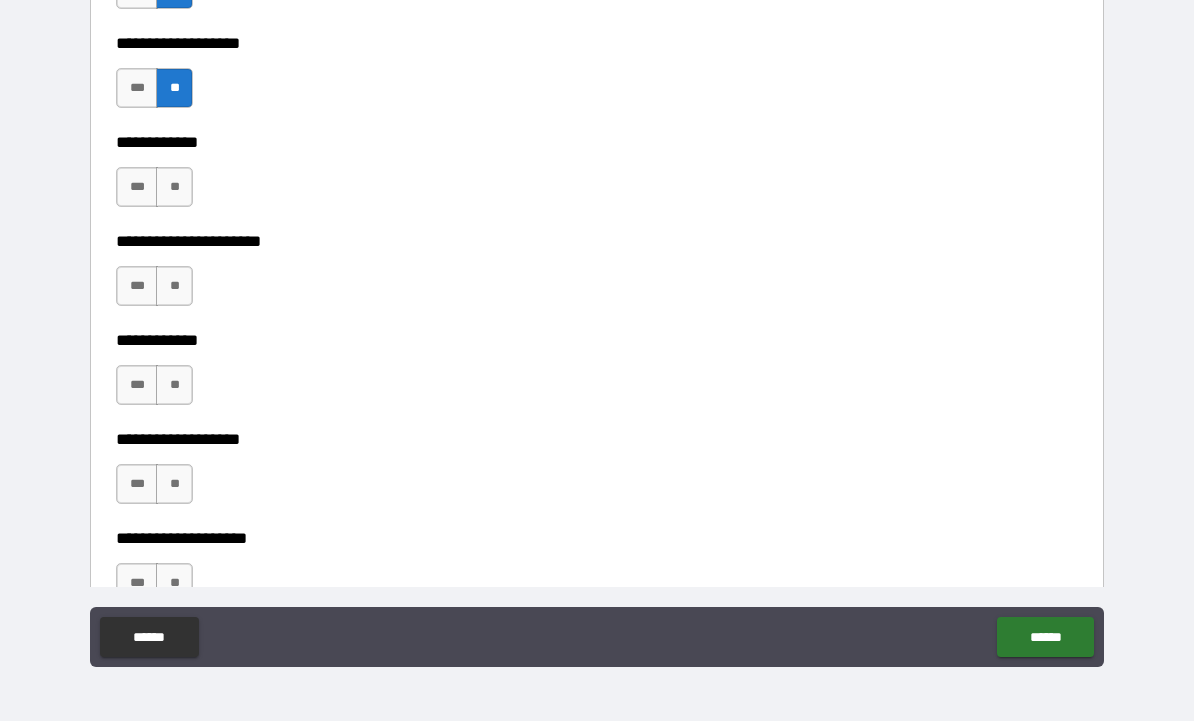 click on "**" at bounding box center (174, 187) 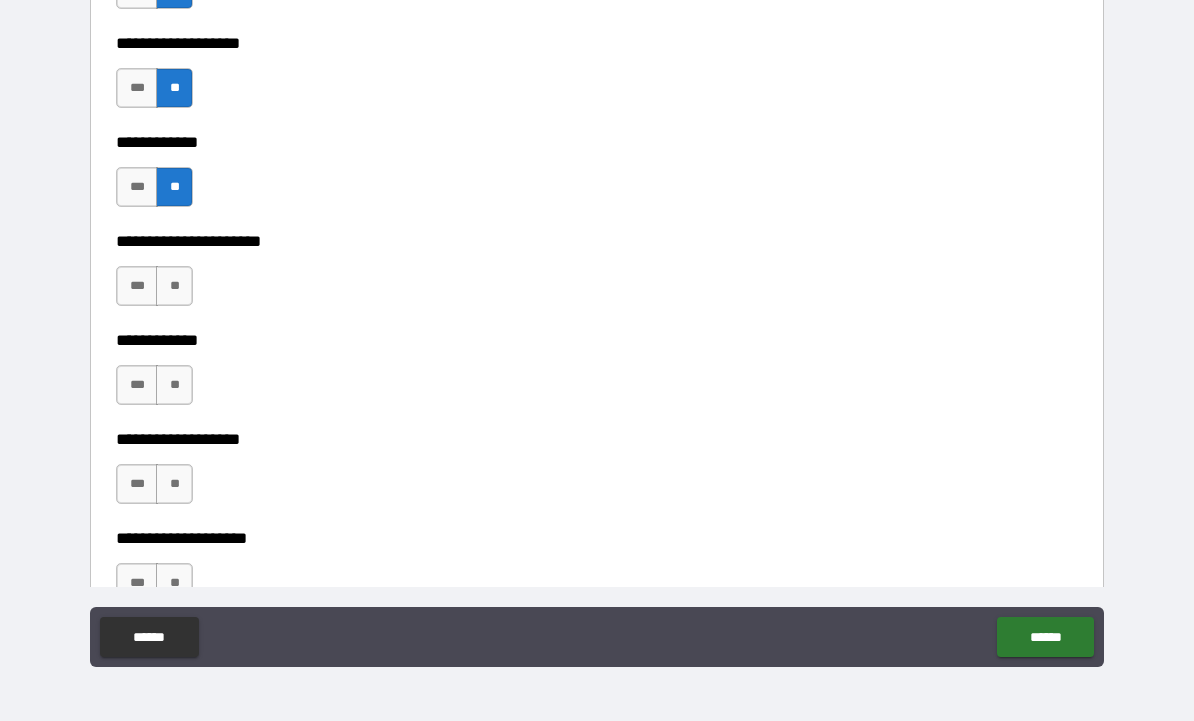 click on "**" at bounding box center [174, 286] 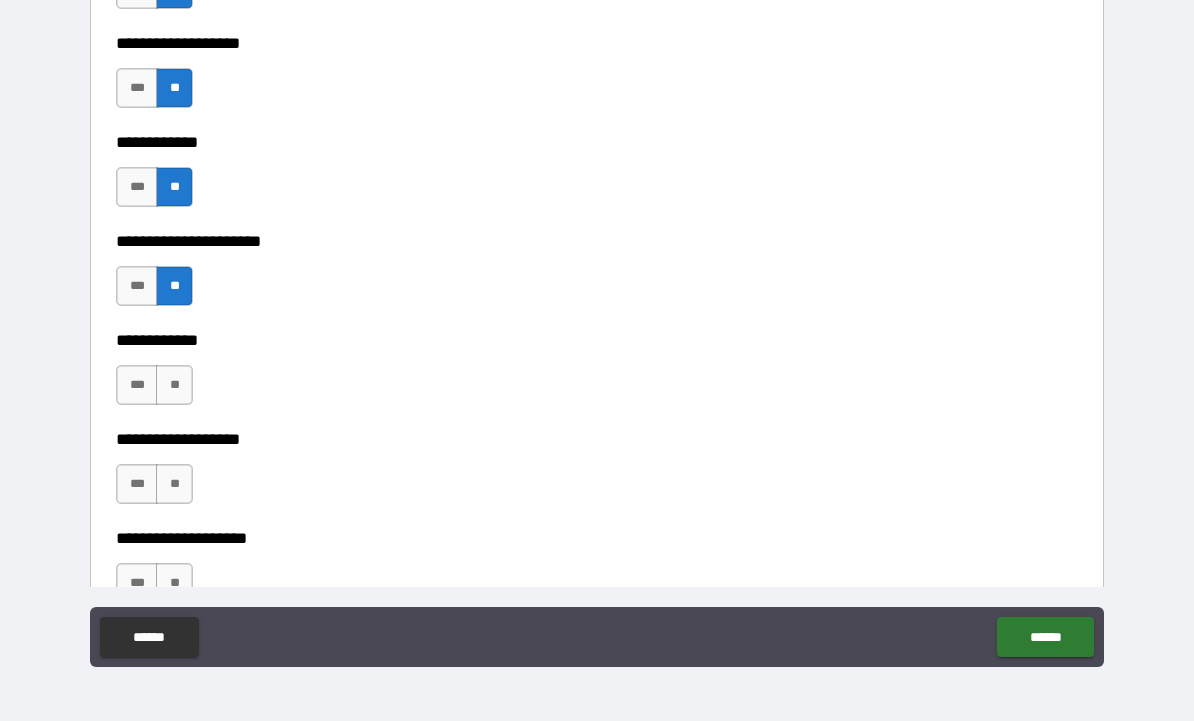 click on "**" at bounding box center [174, 385] 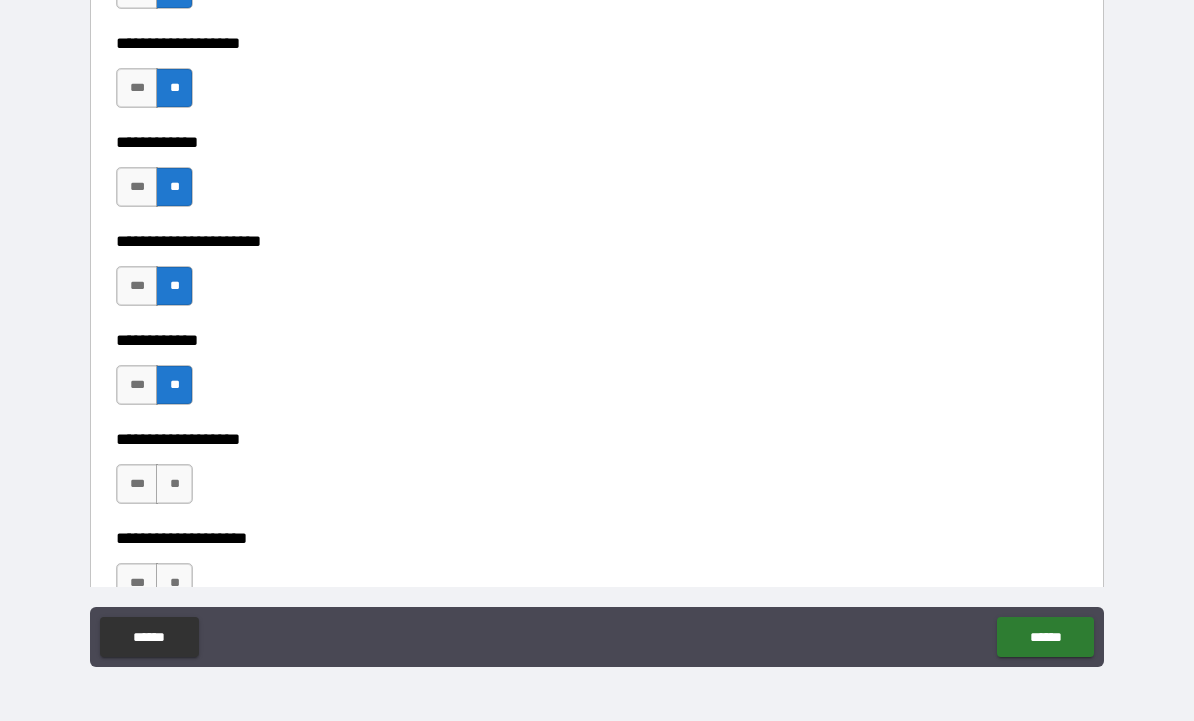 click on "**" at bounding box center [174, 484] 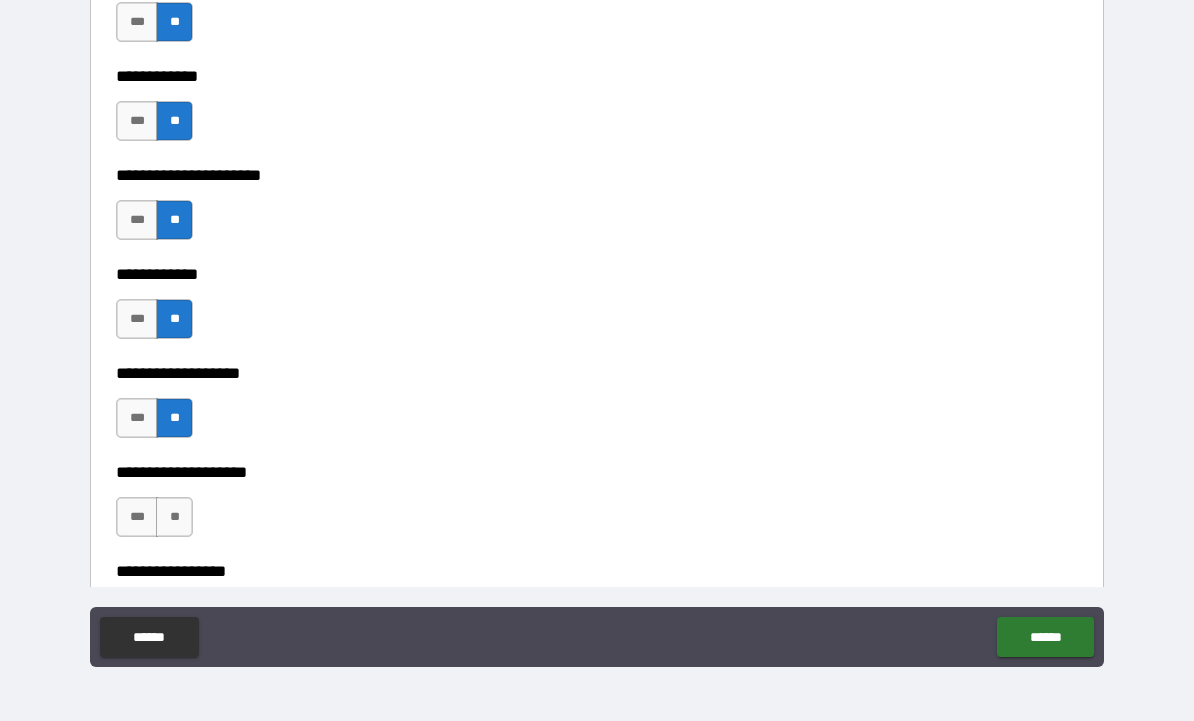 scroll, scrollTop: 7876, scrollLeft: 0, axis: vertical 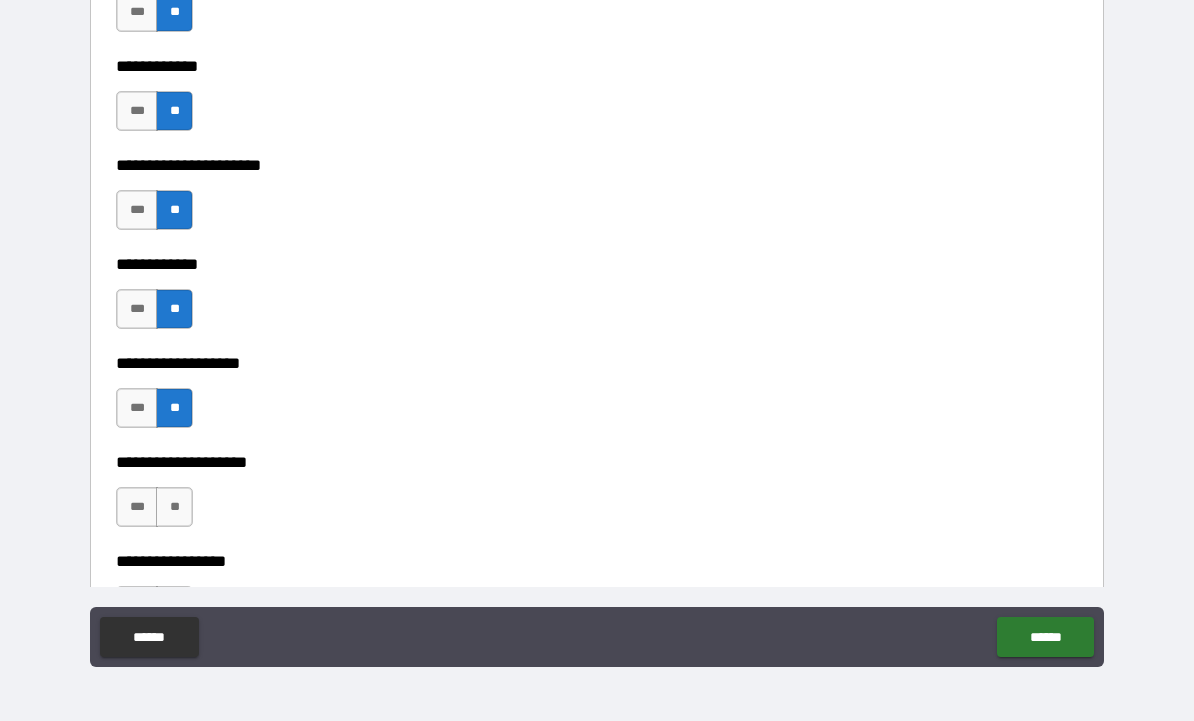 click on "***" at bounding box center [137, 408] 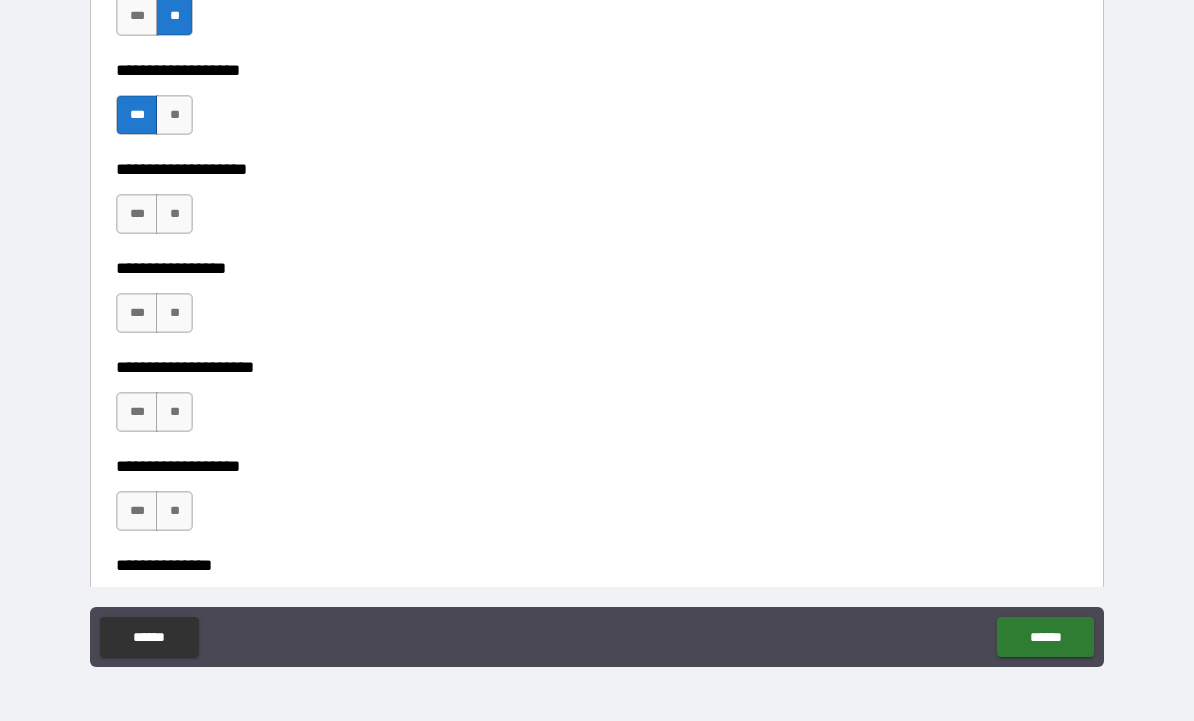scroll, scrollTop: 8170, scrollLeft: 0, axis: vertical 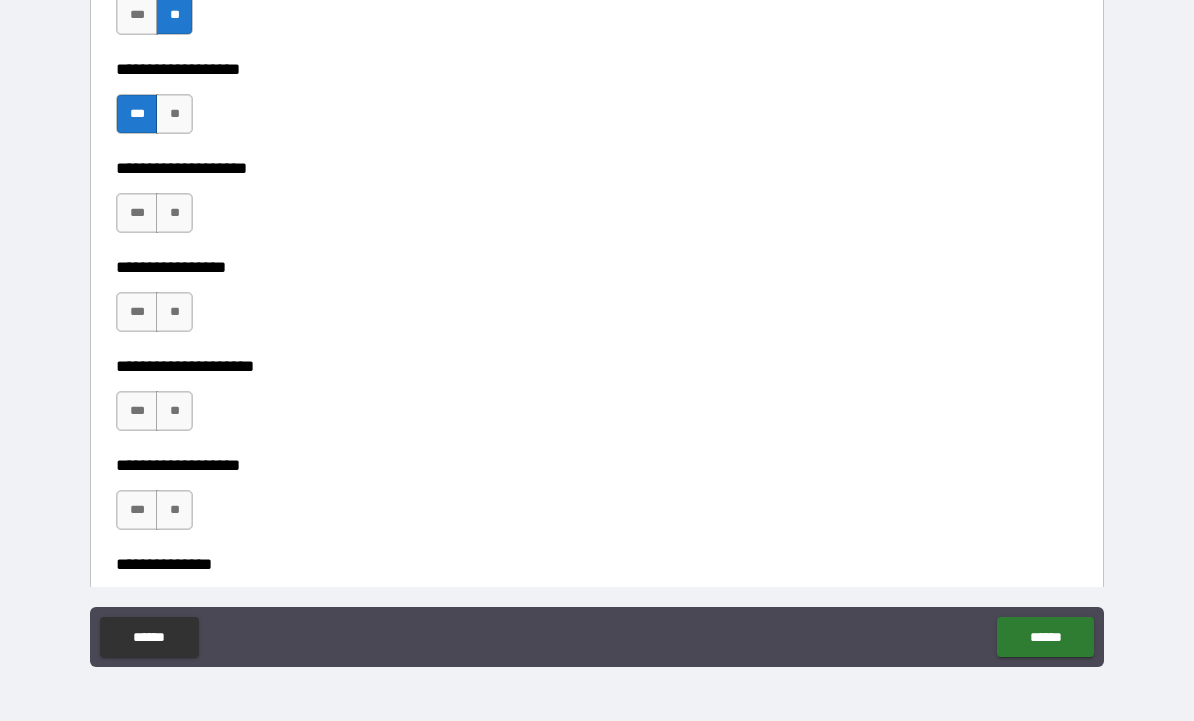 click on "**" at bounding box center [174, 114] 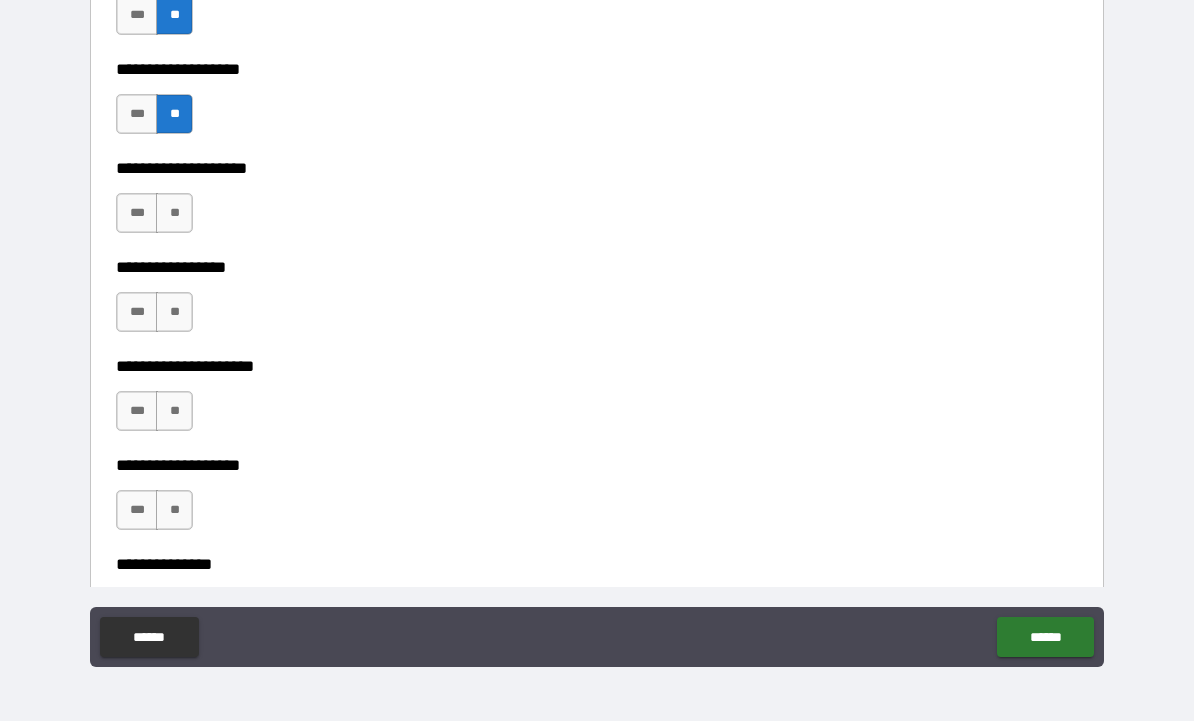 click on "**" at bounding box center (174, 213) 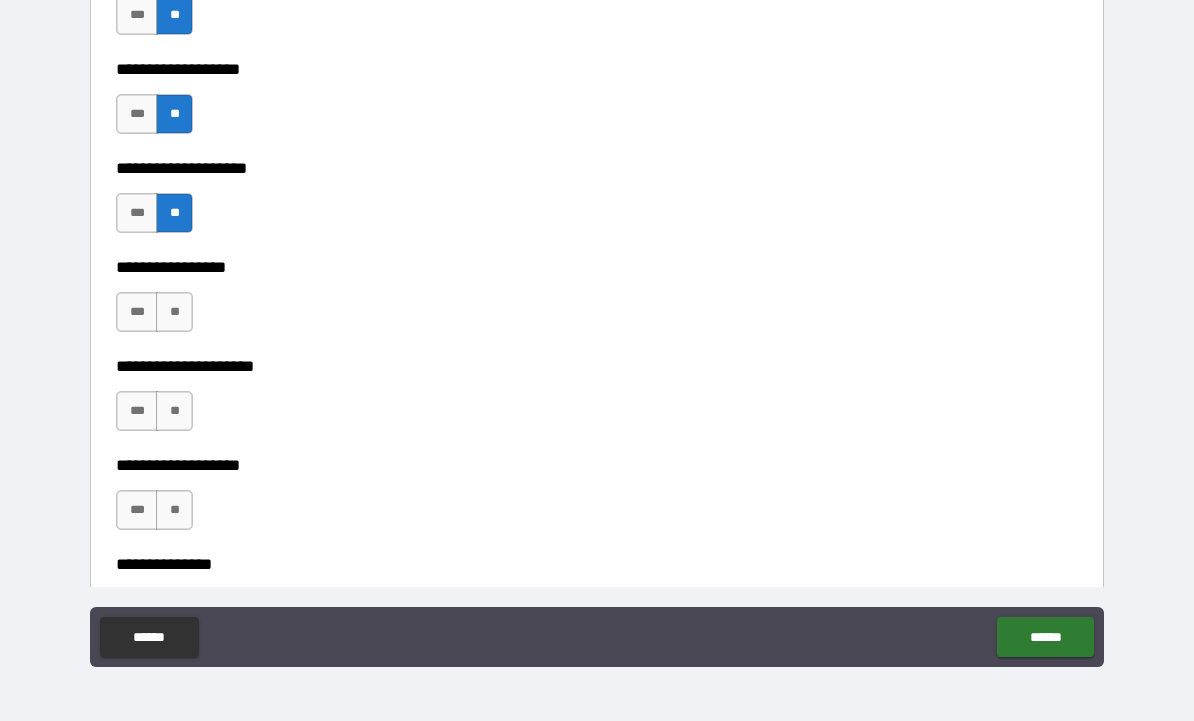 click on "**" at bounding box center (174, 312) 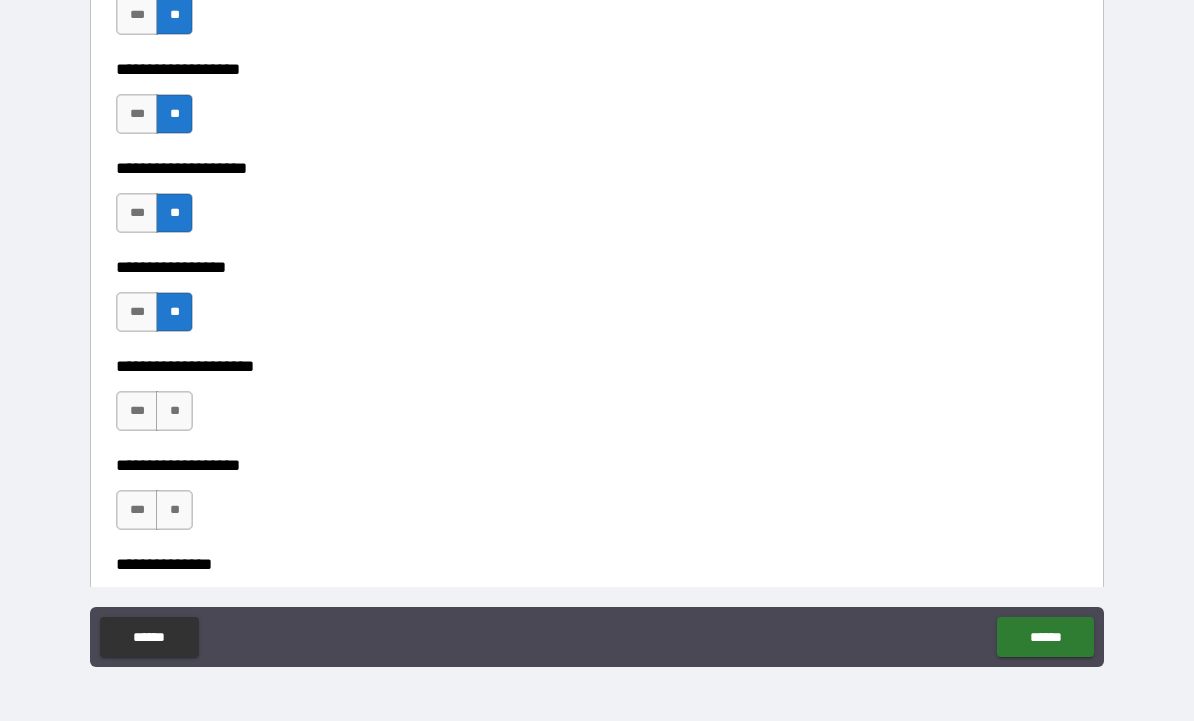 click on "**" at bounding box center [174, 411] 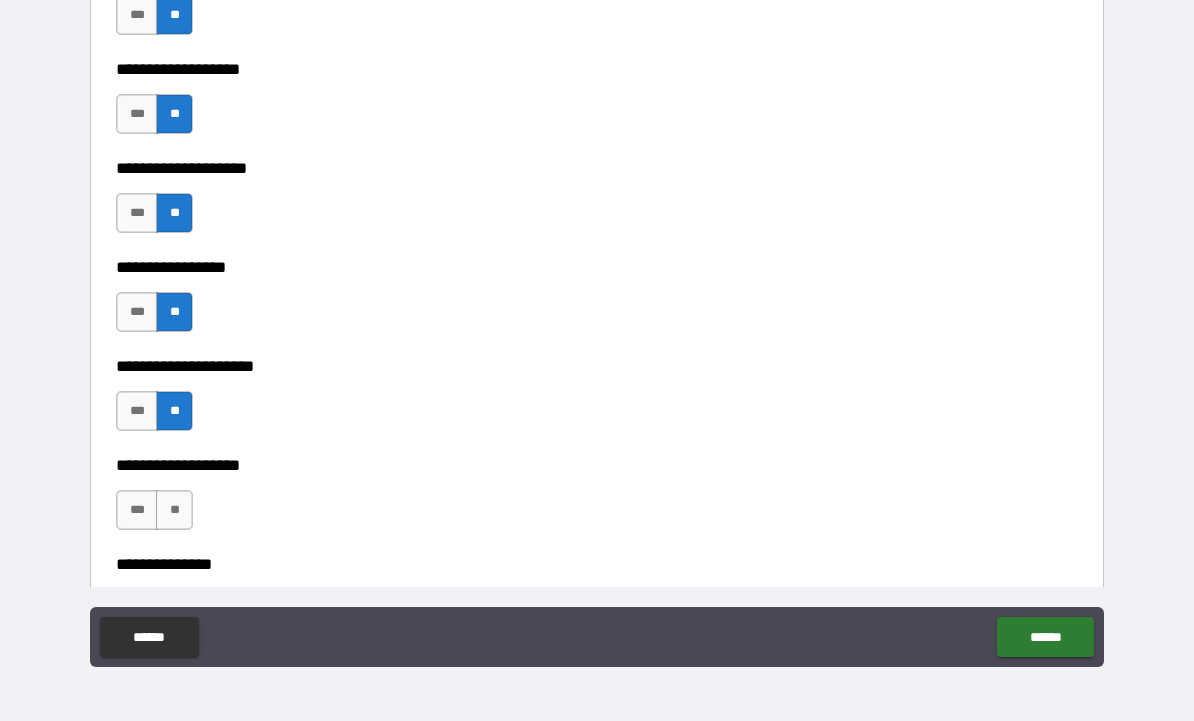 click on "**" at bounding box center (174, 510) 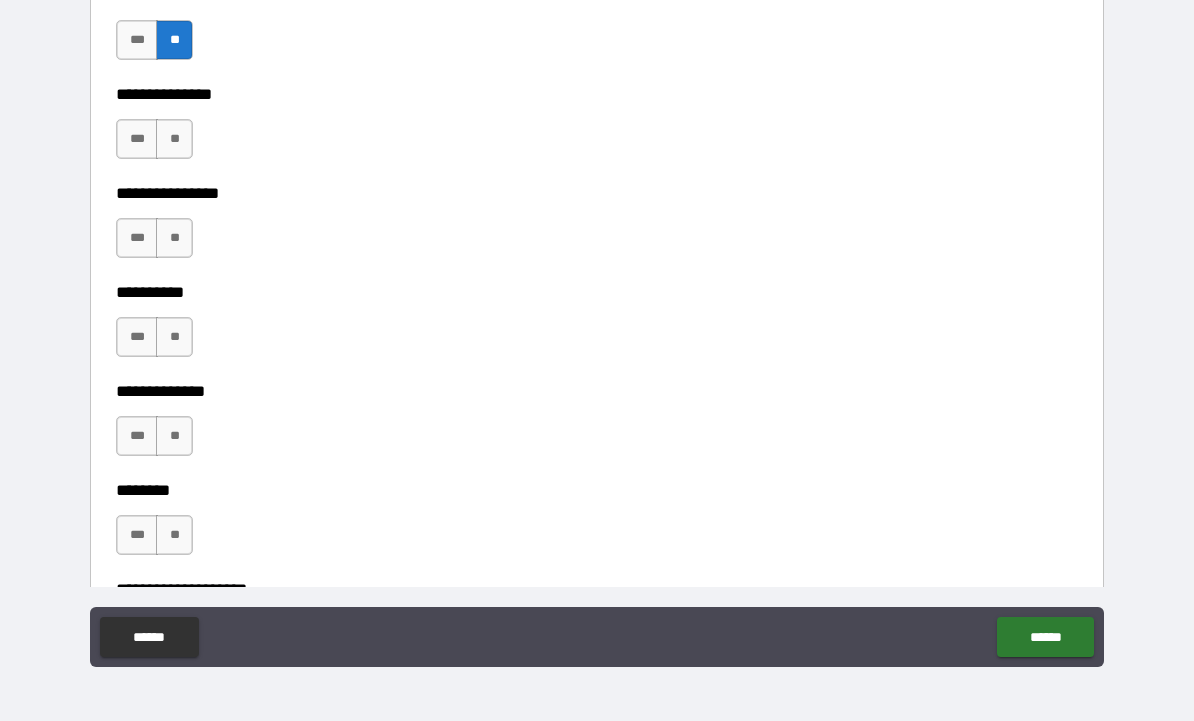 scroll, scrollTop: 8654, scrollLeft: 0, axis: vertical 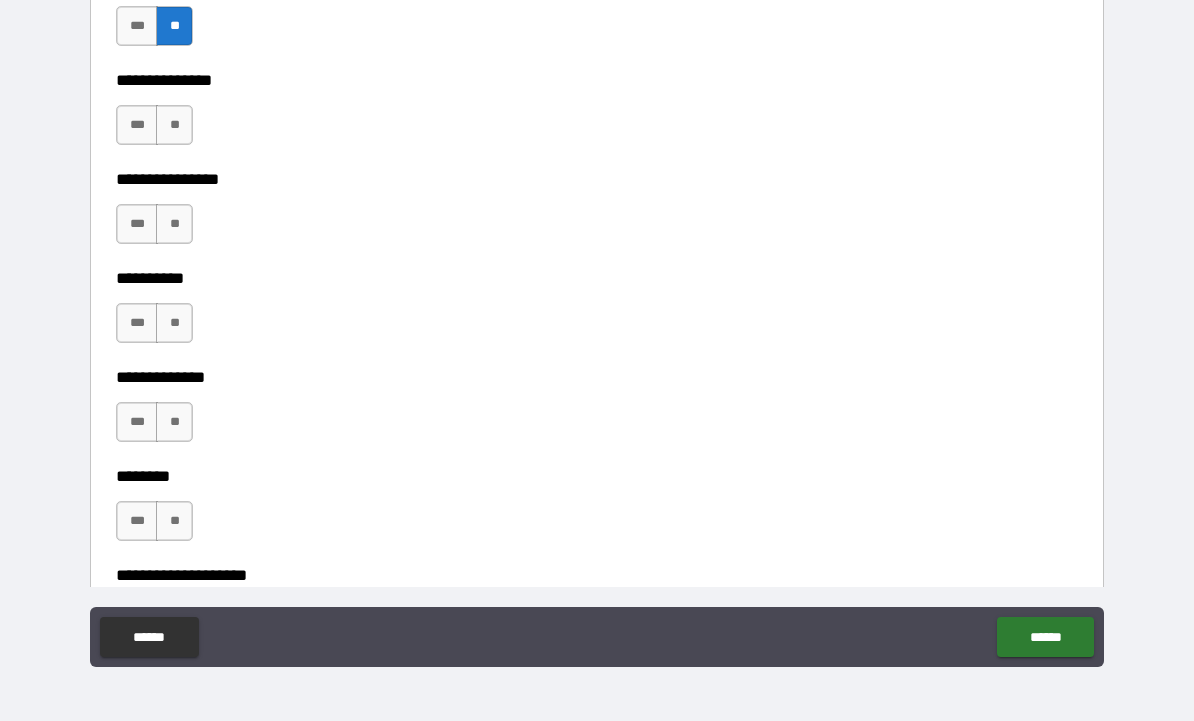 click on "**" at bounding box center (174, 125) 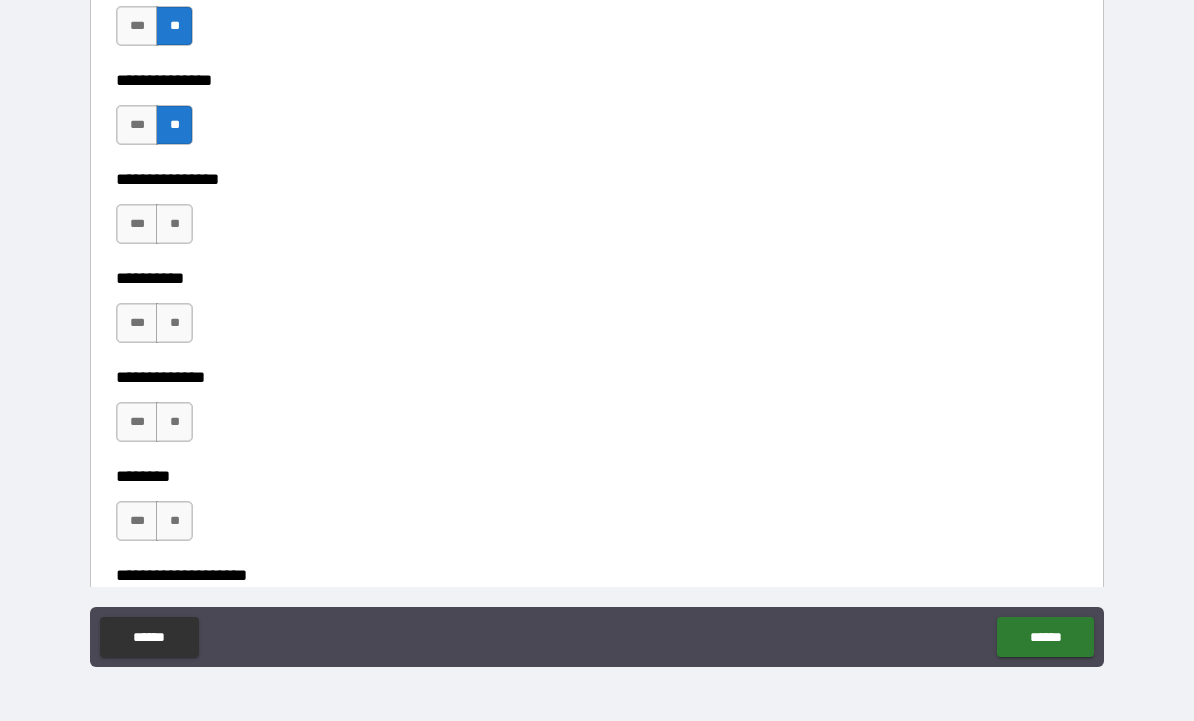 click on "**" at bounding box center (174, 323) 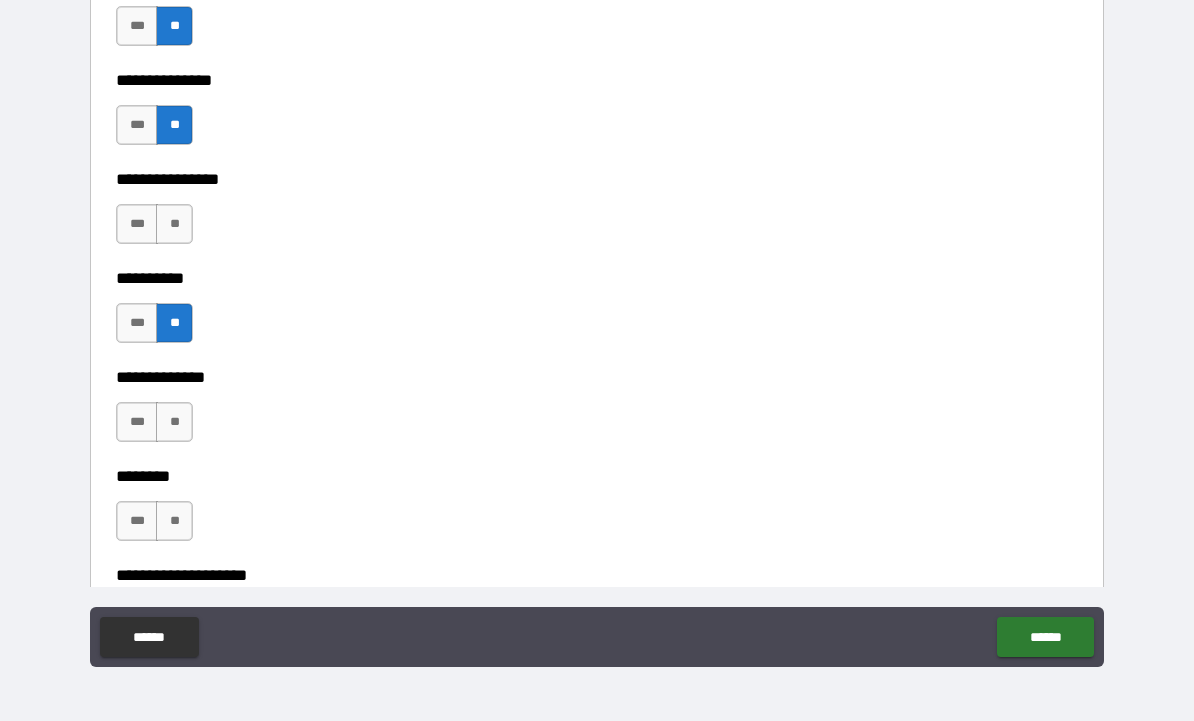 click on "**" at bounding box center [174, 422] 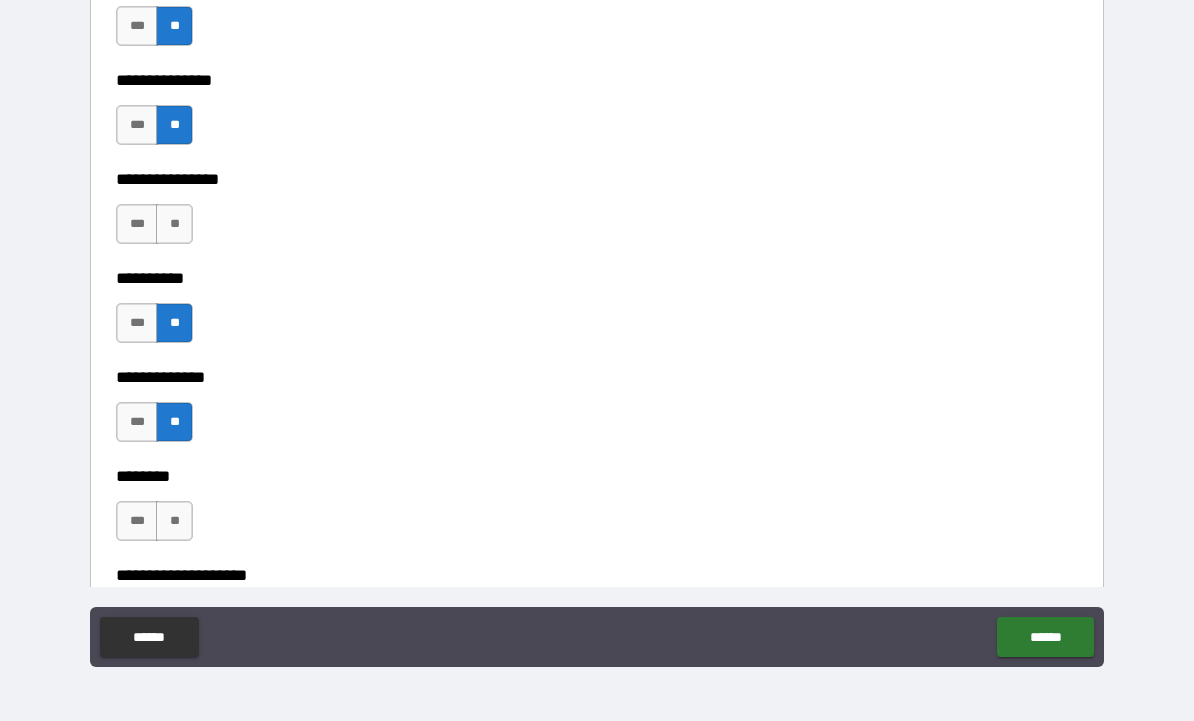 click on "**" at bounding box center [174, 521] 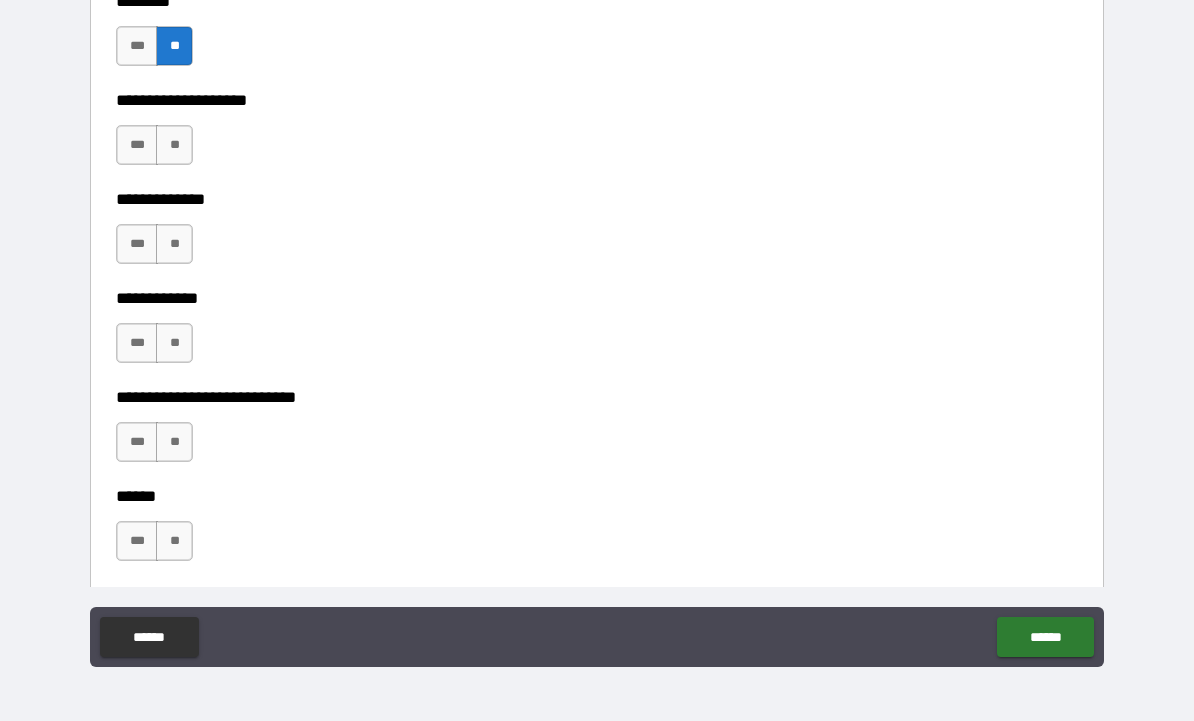 scroll, scrollTop: 9150, scrollLeft: 0, axis: vertical 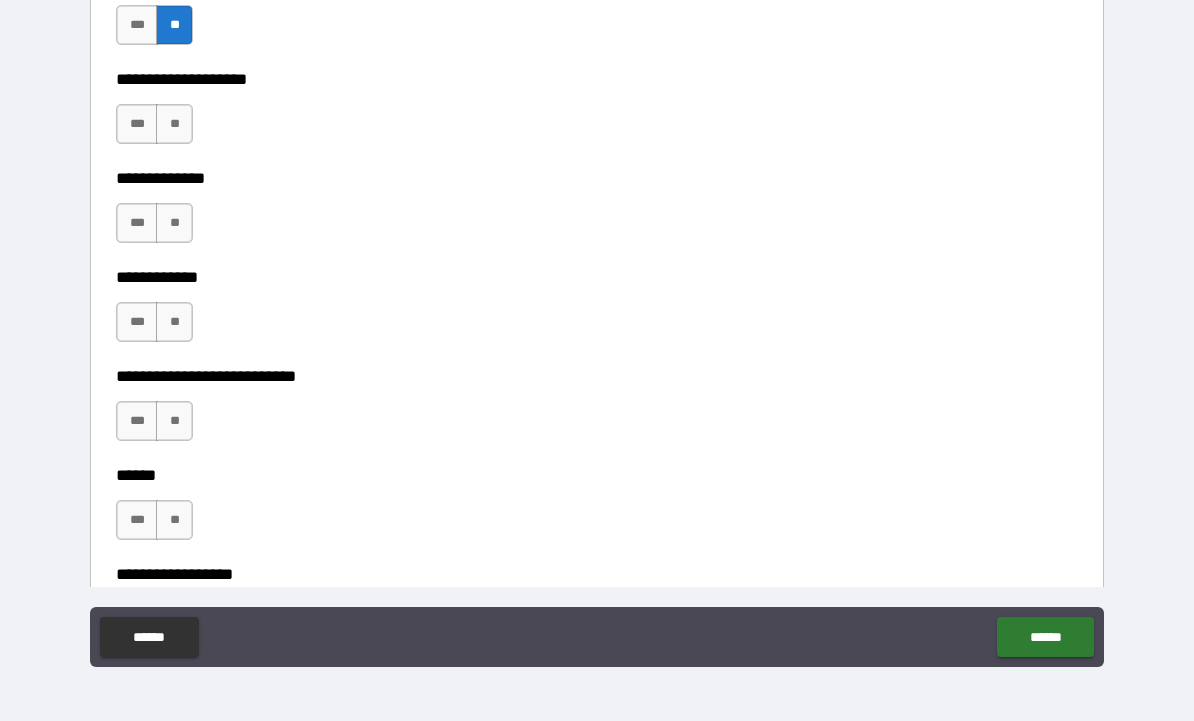 click on "**" at bounding box center (174, 124) 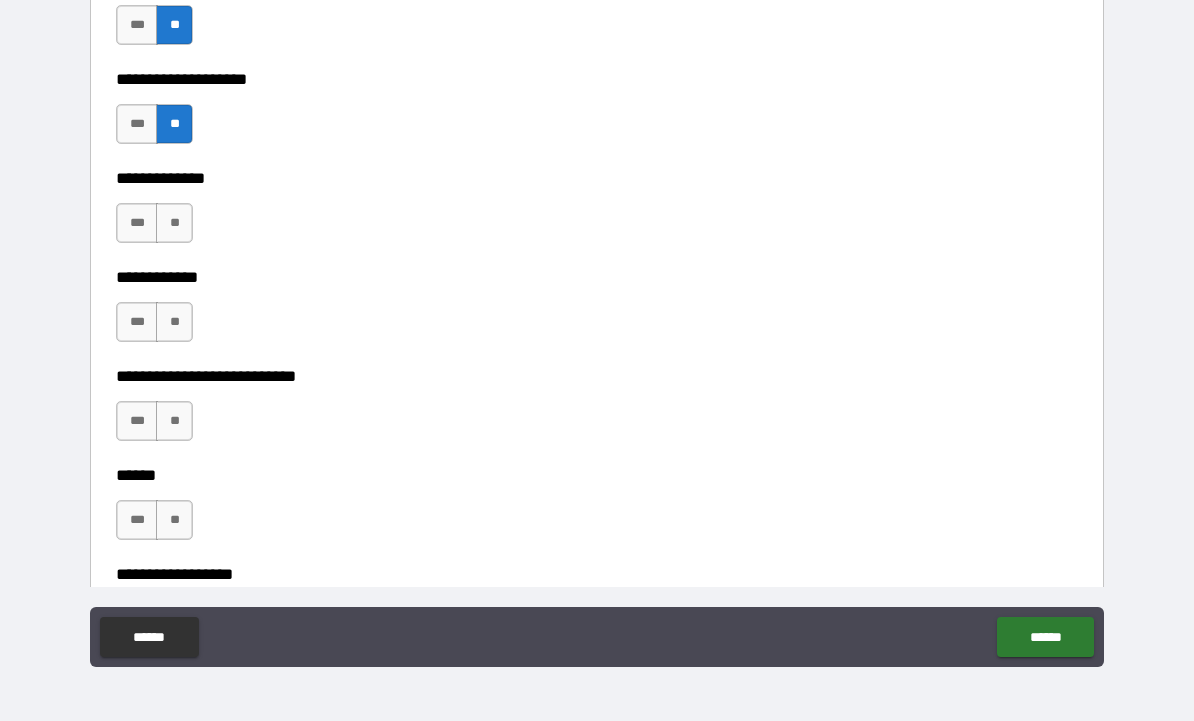 click on "**" at bounding box center [174, 322] 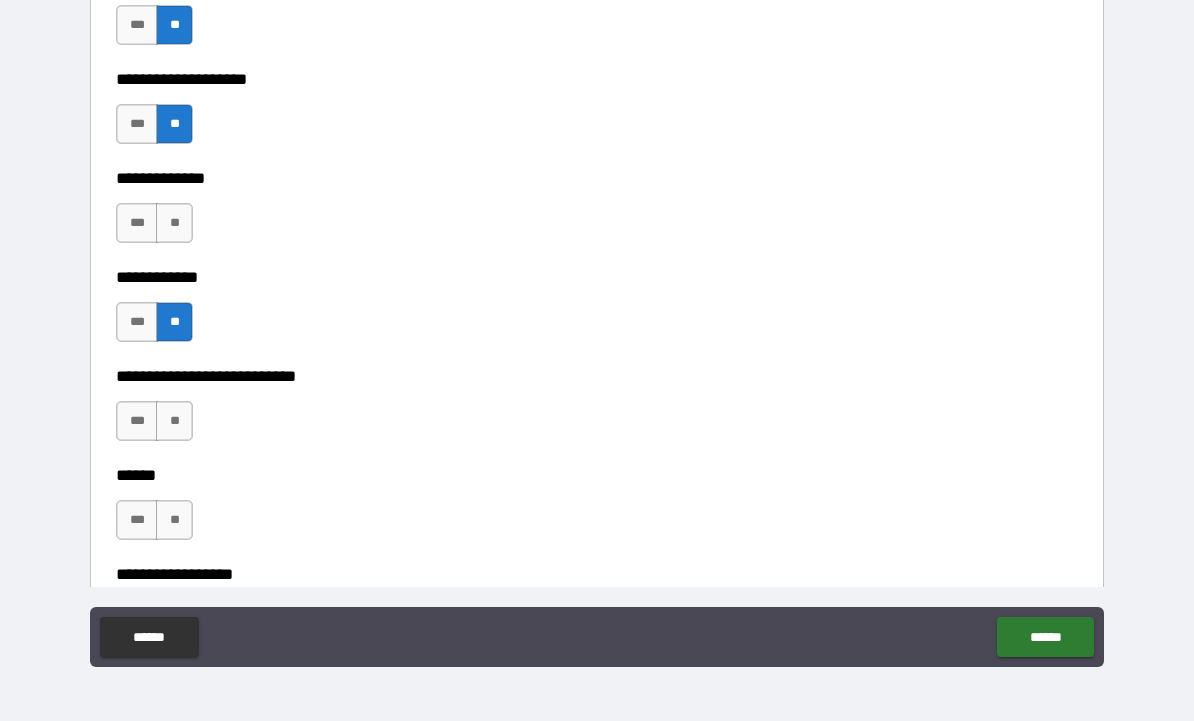click on "**" at bounding box center [174, 421] 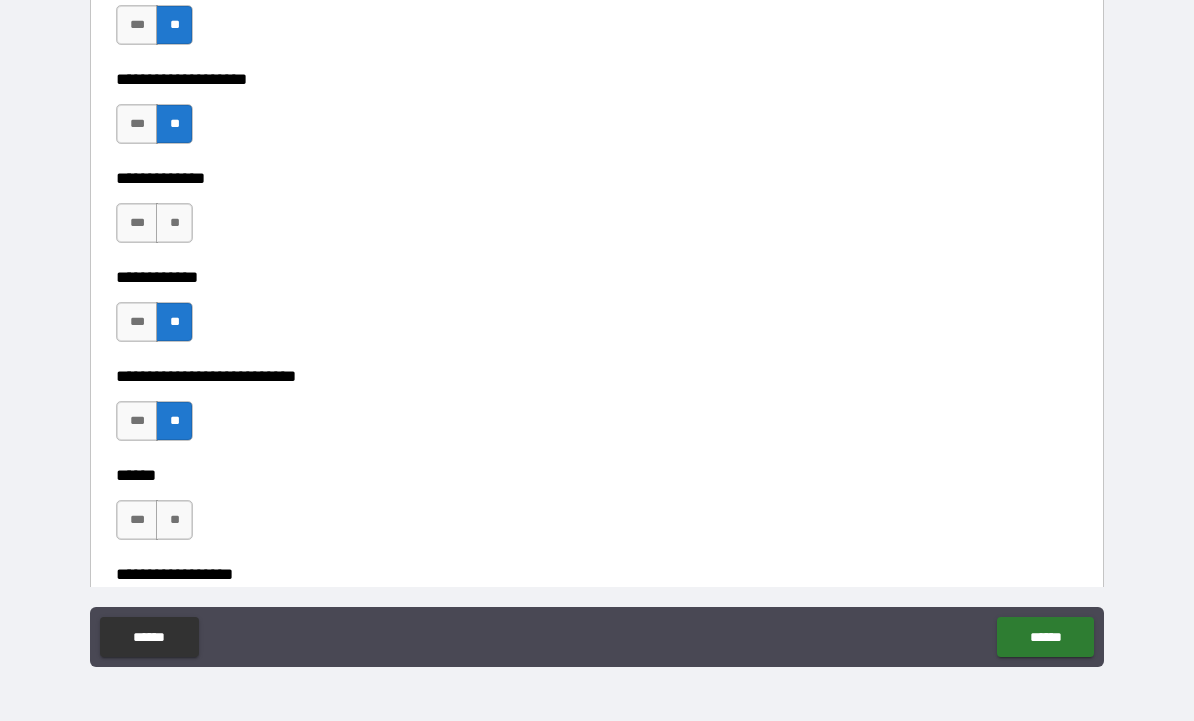 click on "**" at bounding box center [174, 520] 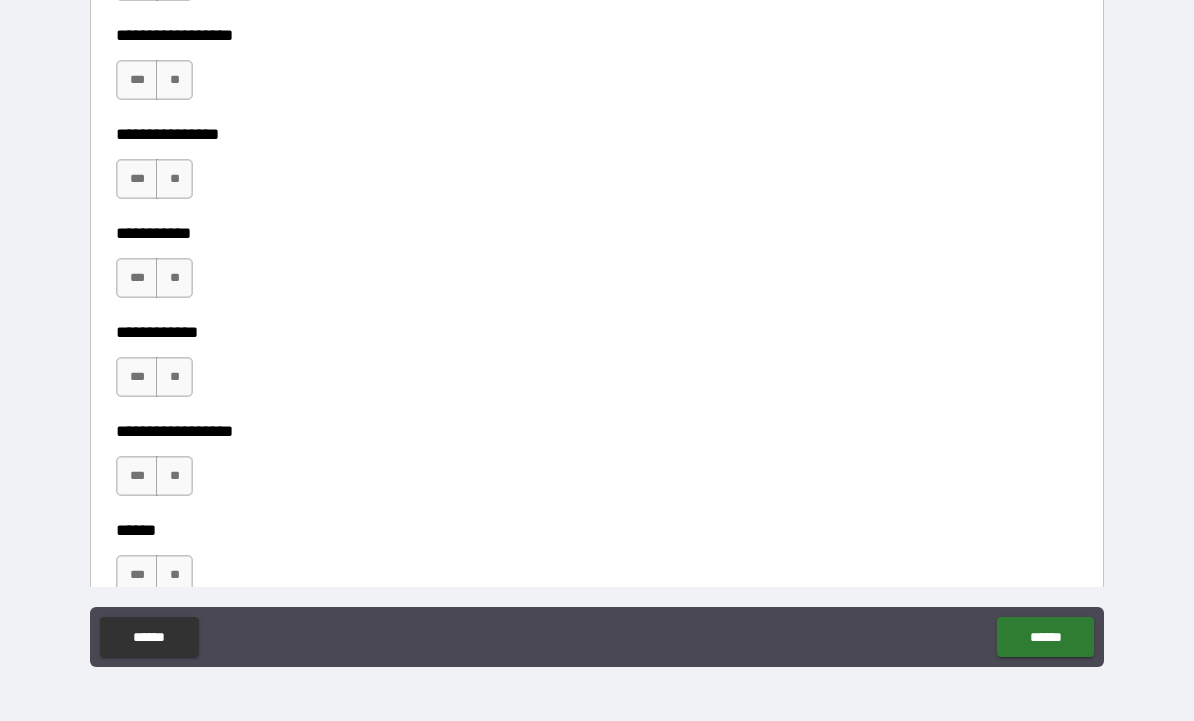 scroll, scrollTop: 9688, scrollLeft: 0, axis: vertical 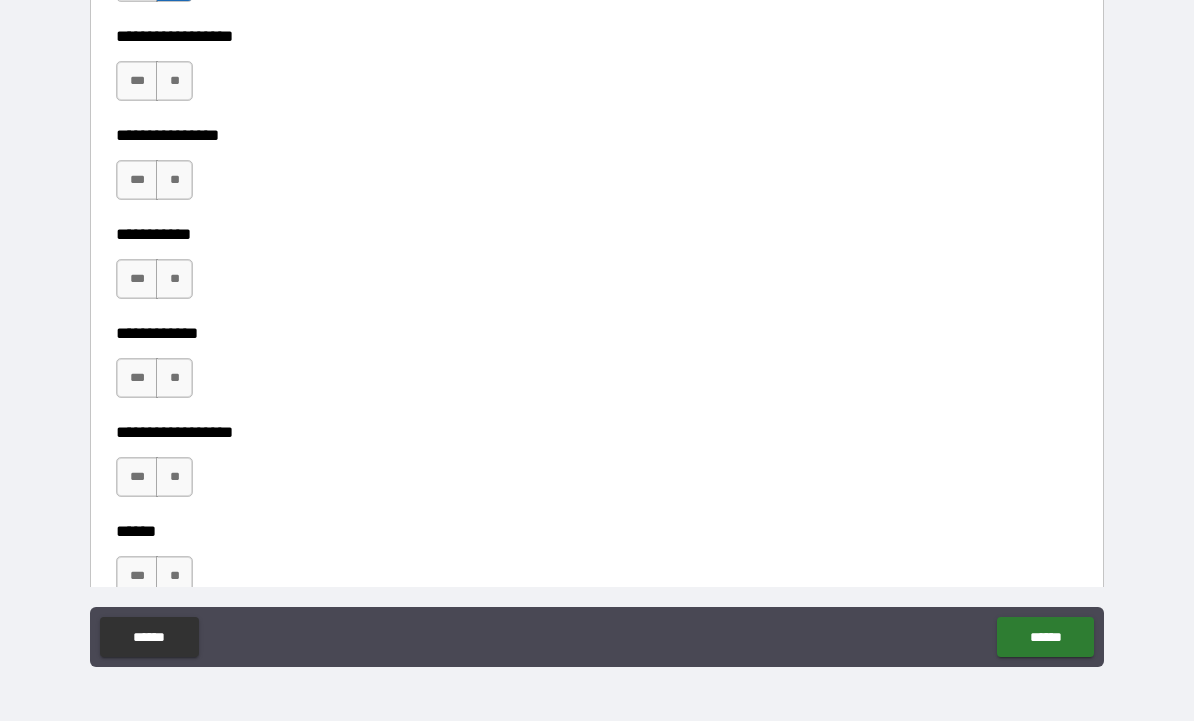 click on "**" at bounding box center (174, 81) 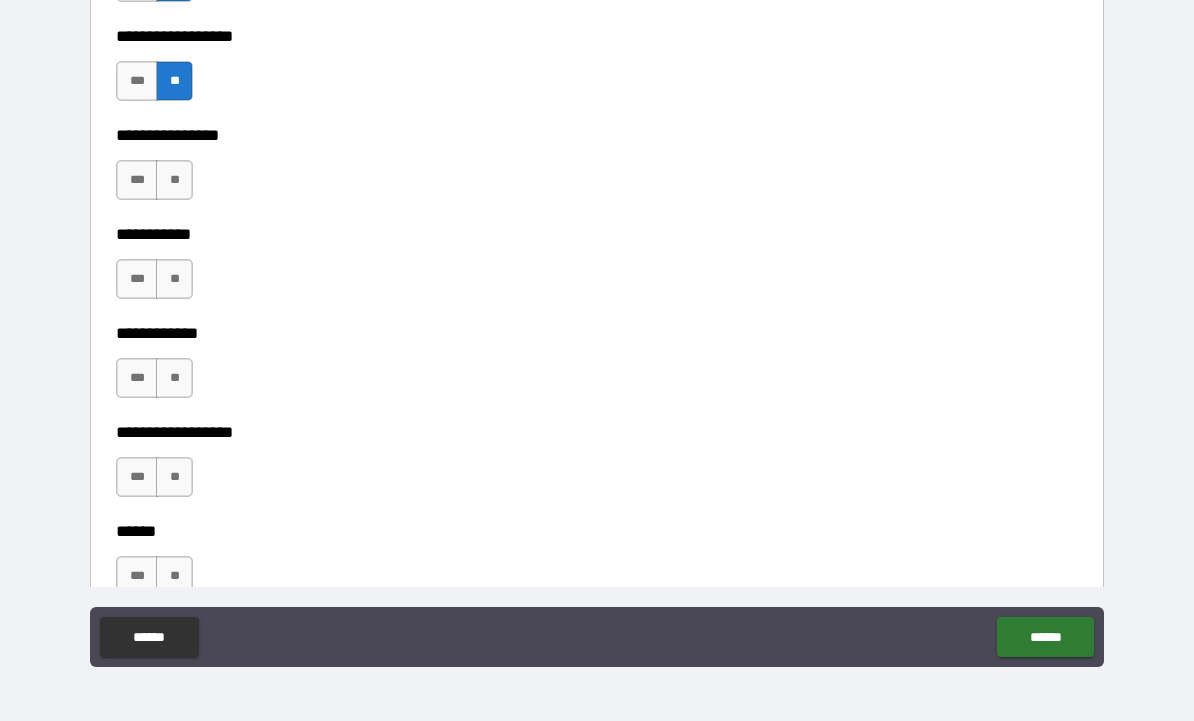click on "**" at bounding box center [174, 180] 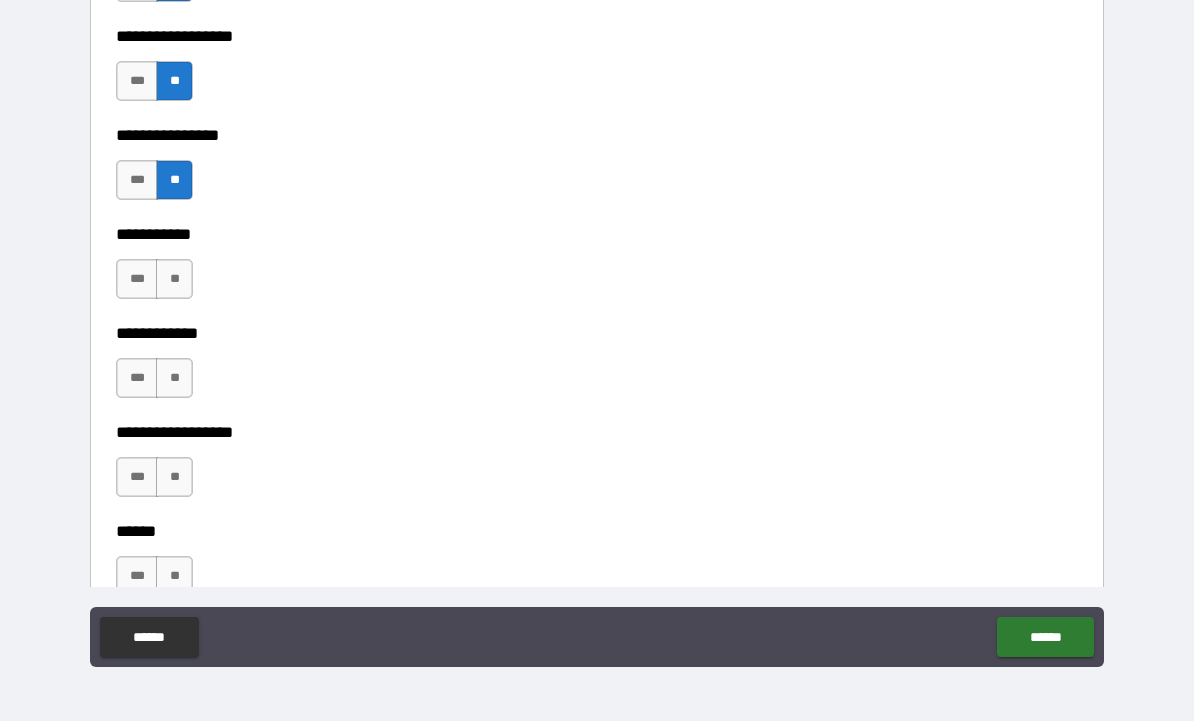 click on "**" at bounding box center (174, 279) 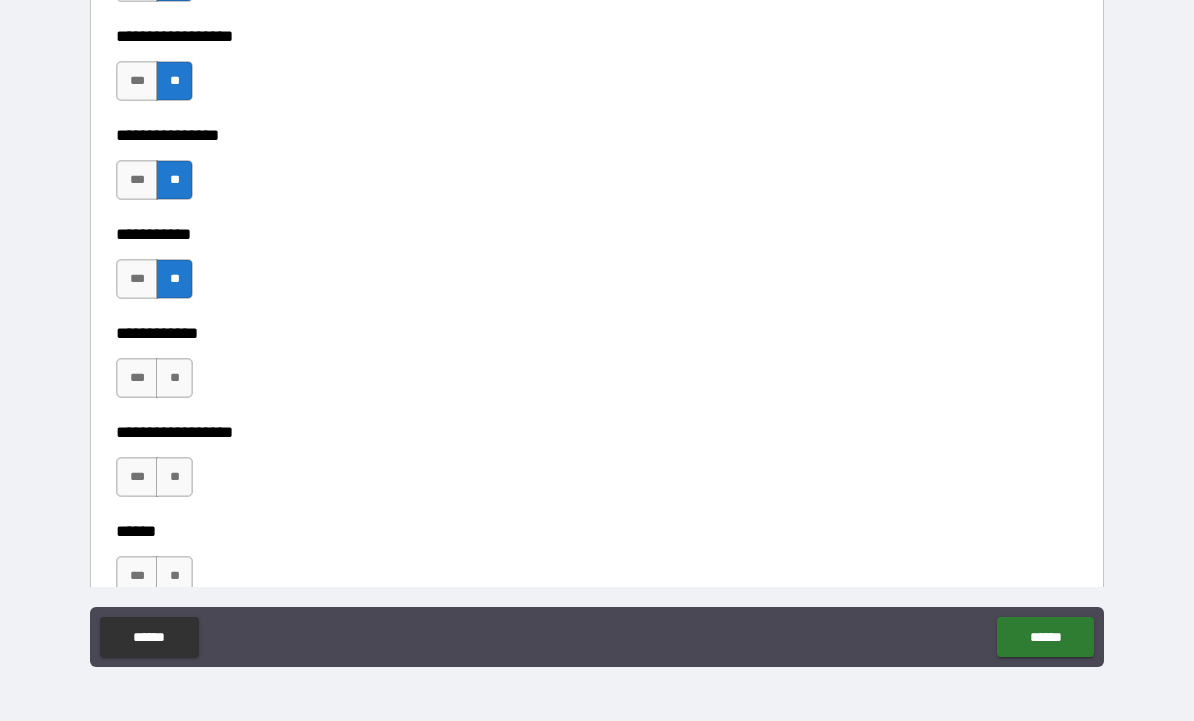 click on "**" at bounding box center [174, 378] 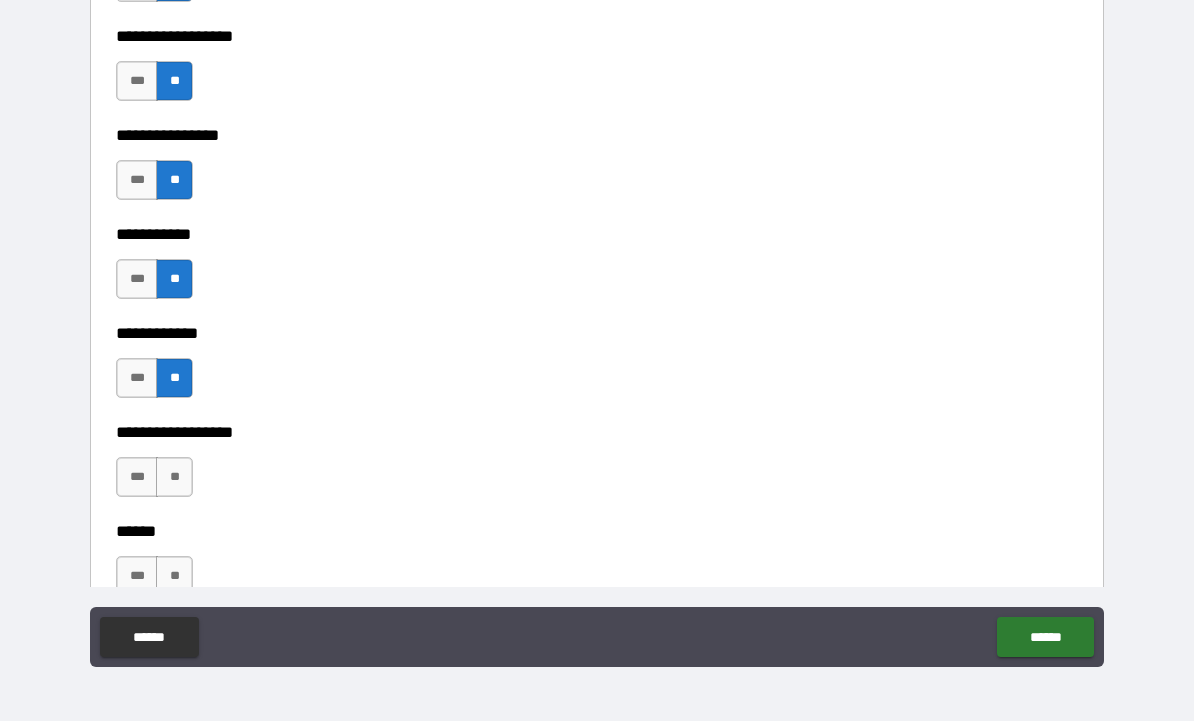 click on "**" at bounding box center [174, 477] 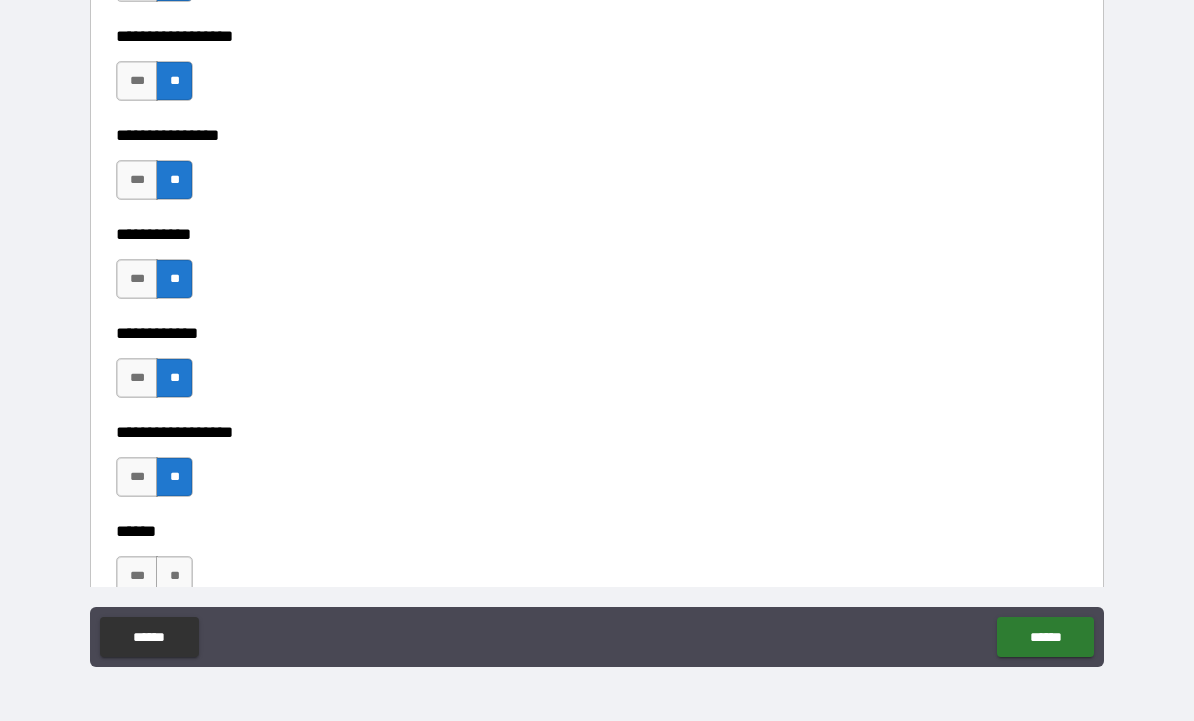 click on "**" at bounding box center [174, 576] 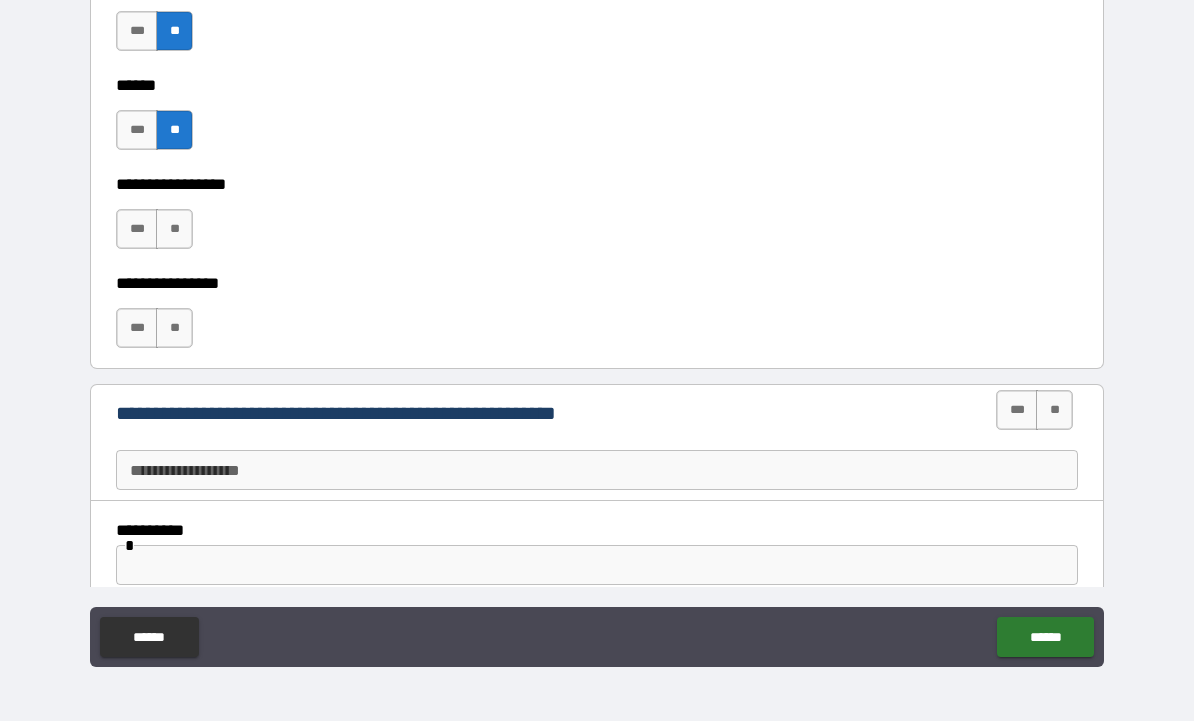 scroll, scrollTop: 10197, scrollLeft: 0, axis: vertical 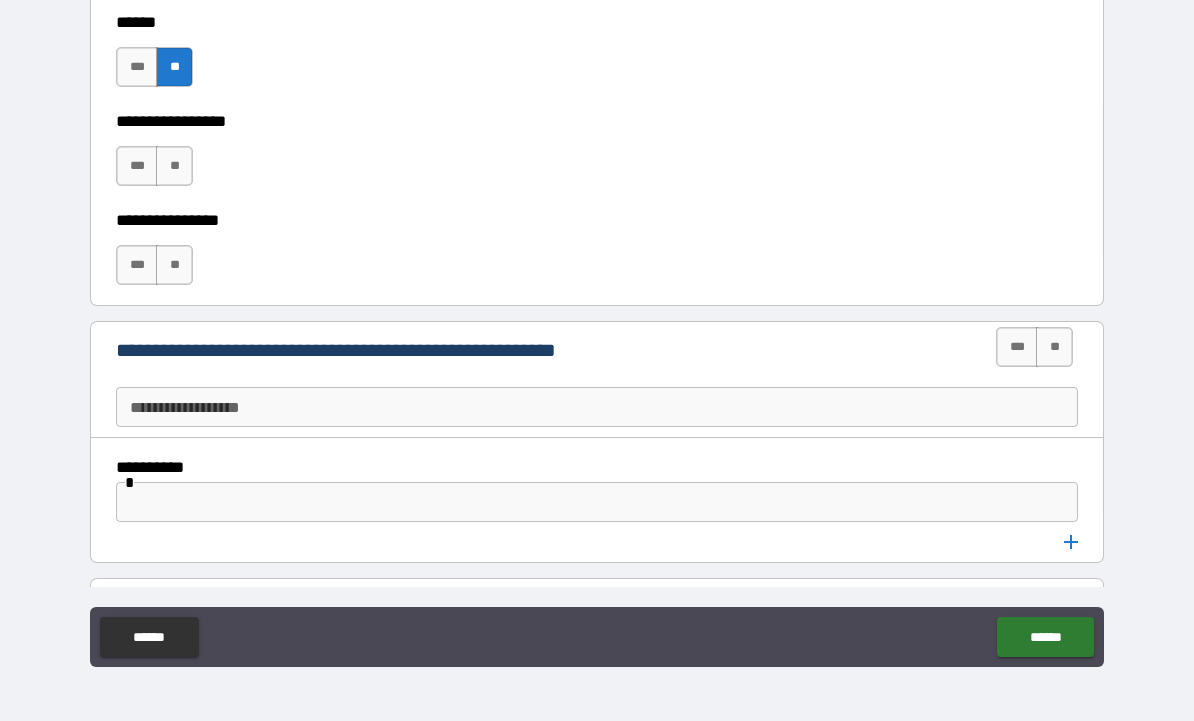 click on "**" at bounding box center [174, 166] 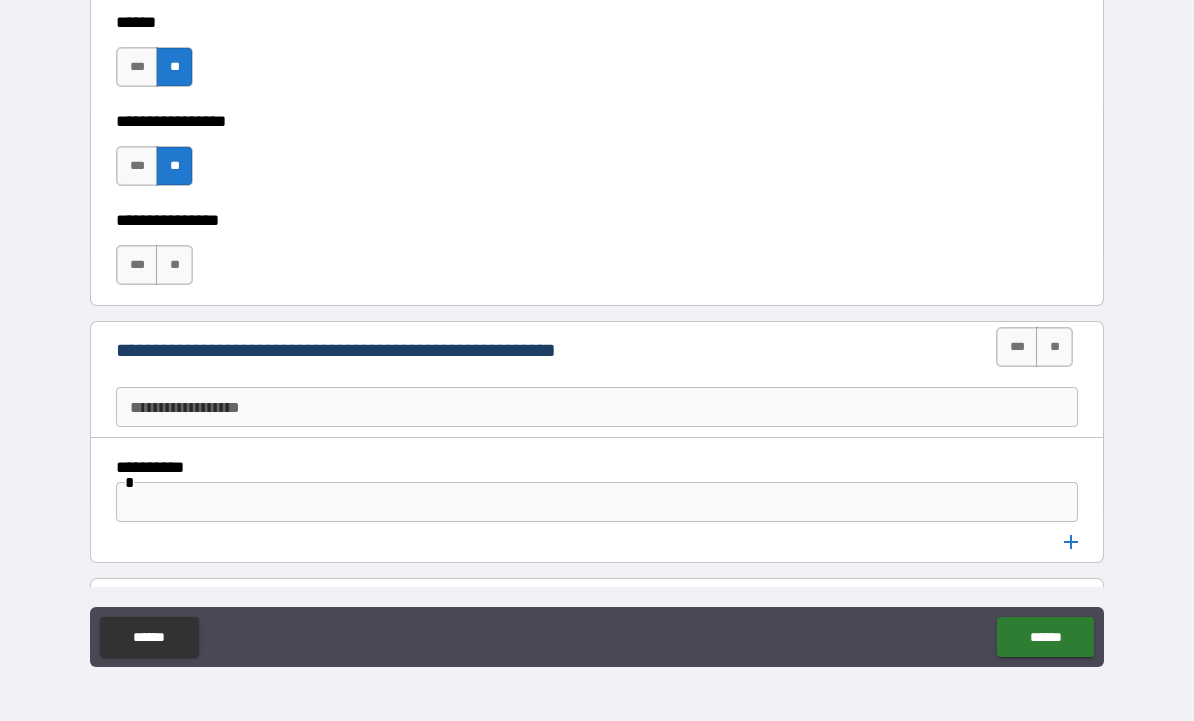 click on "**" at bounding box center [174, 265] 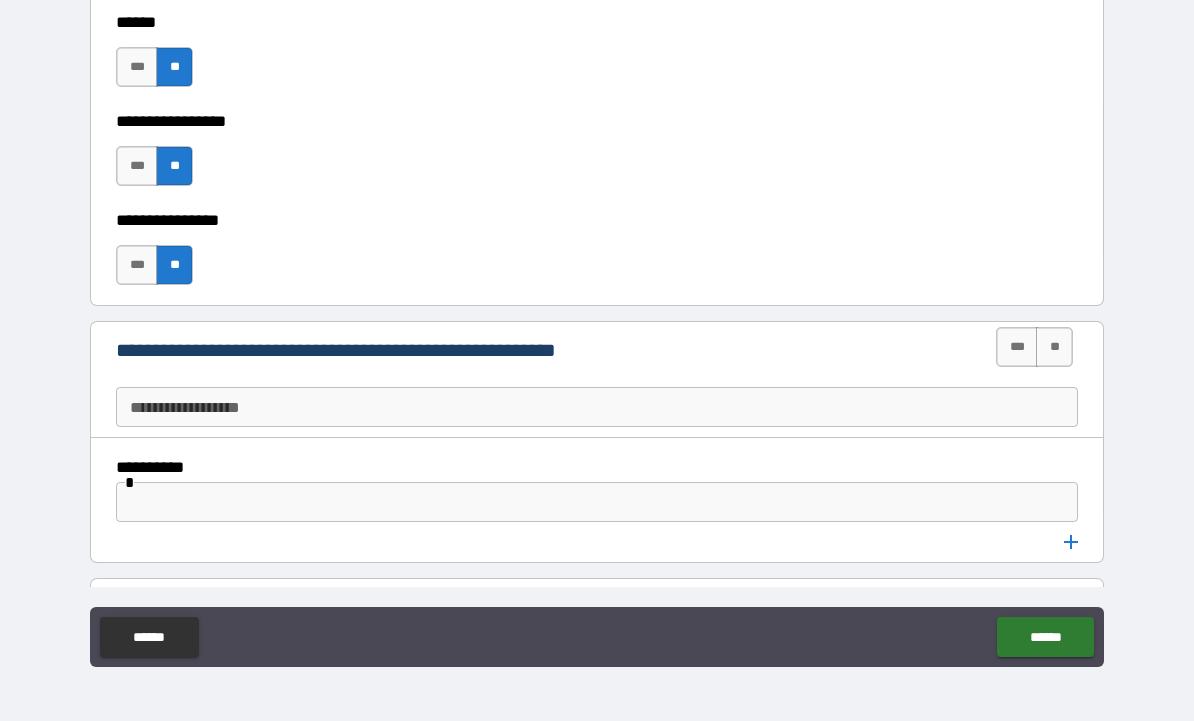 click on "**" at bounding box center (1054, 347) 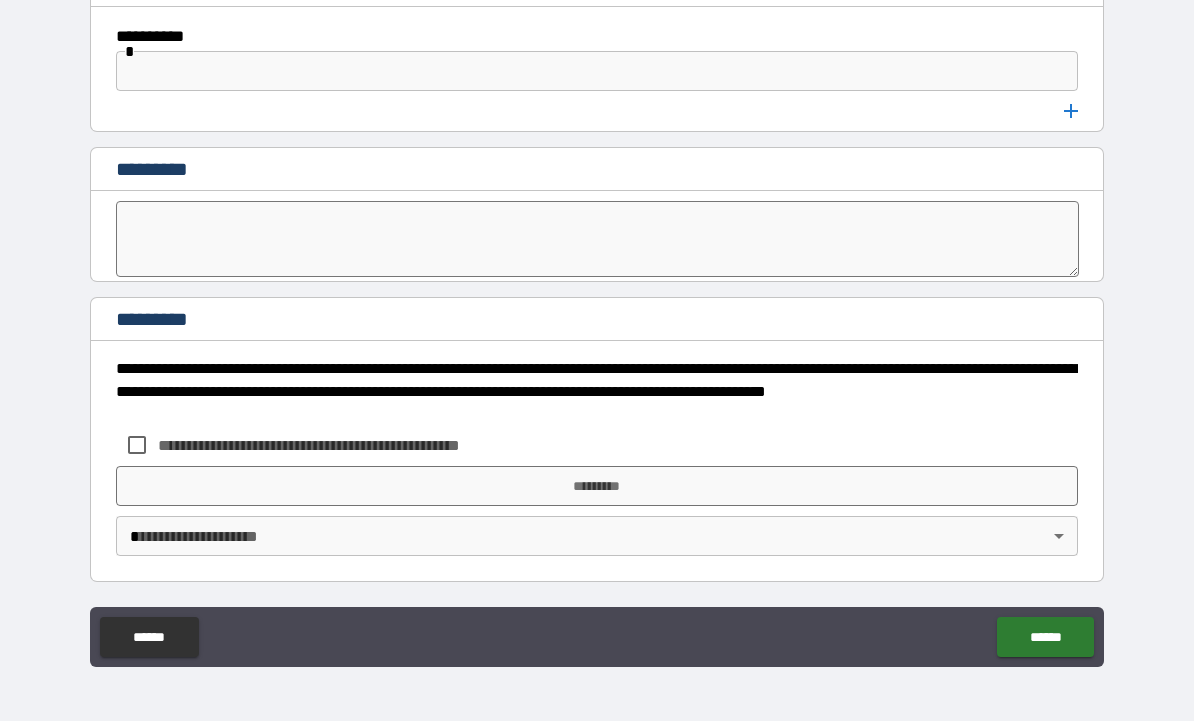 scroll, scrollTop: 10628, scrollLeft: 0, axis: vertical 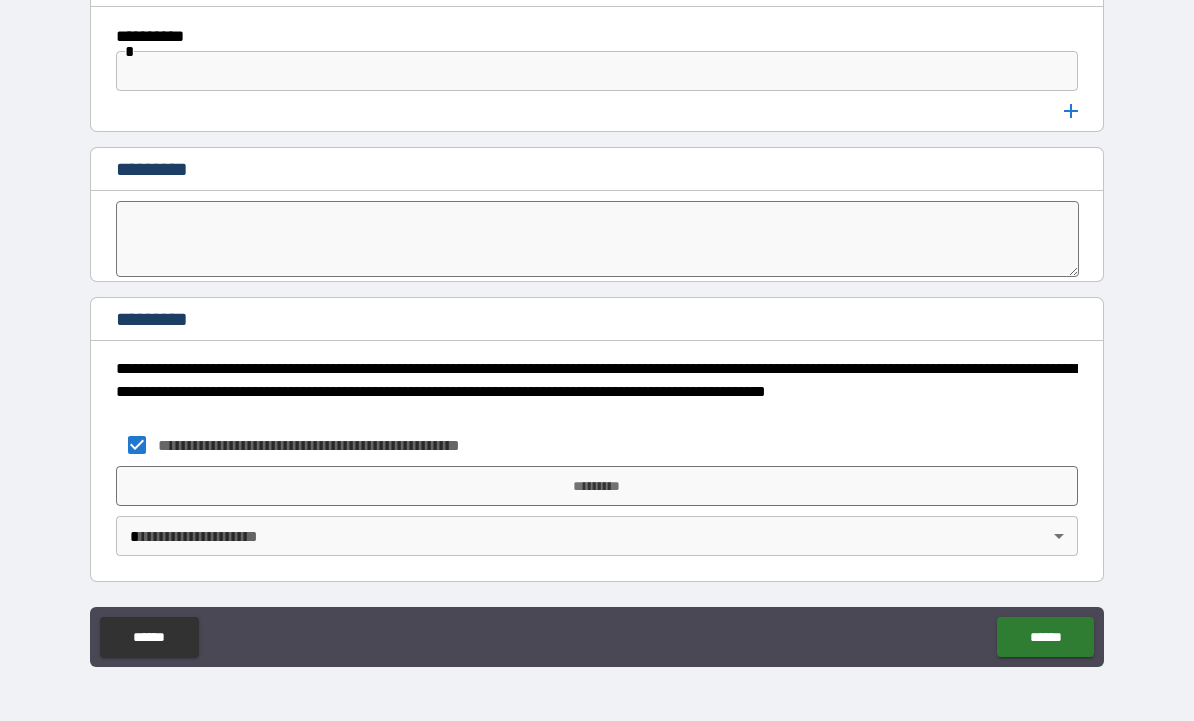 click on "*********" at bounding box center (597, 486) 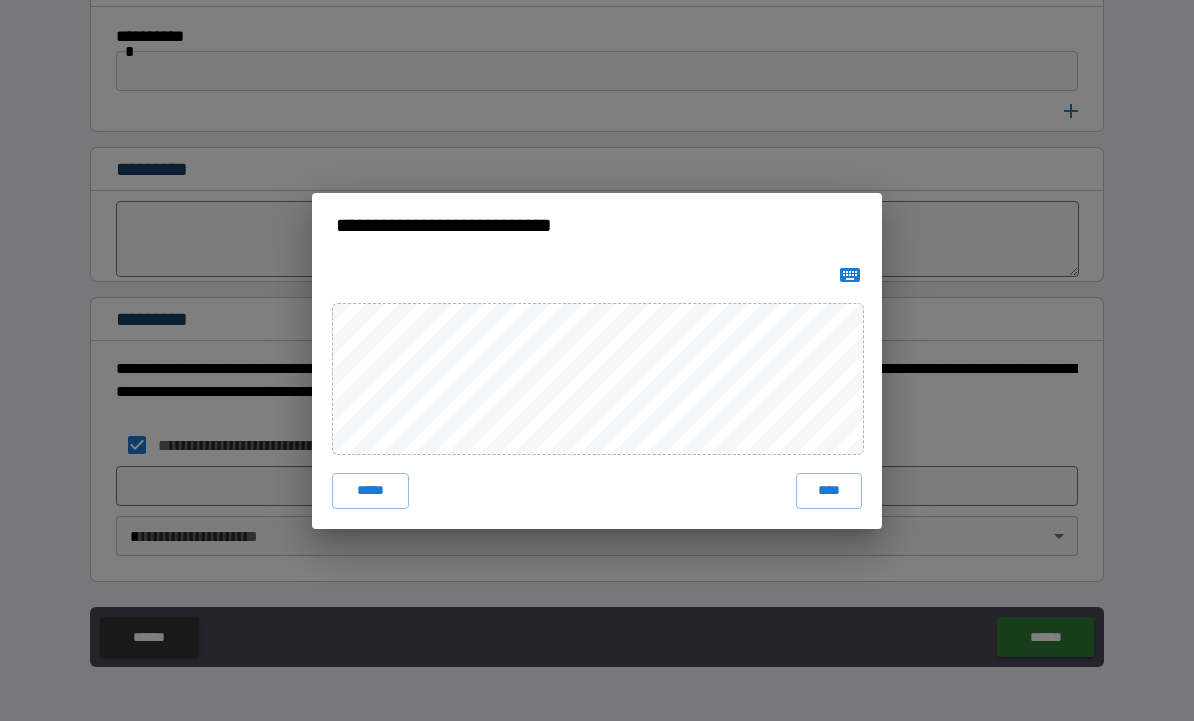 click on "****" at bounding box center [829, 491] 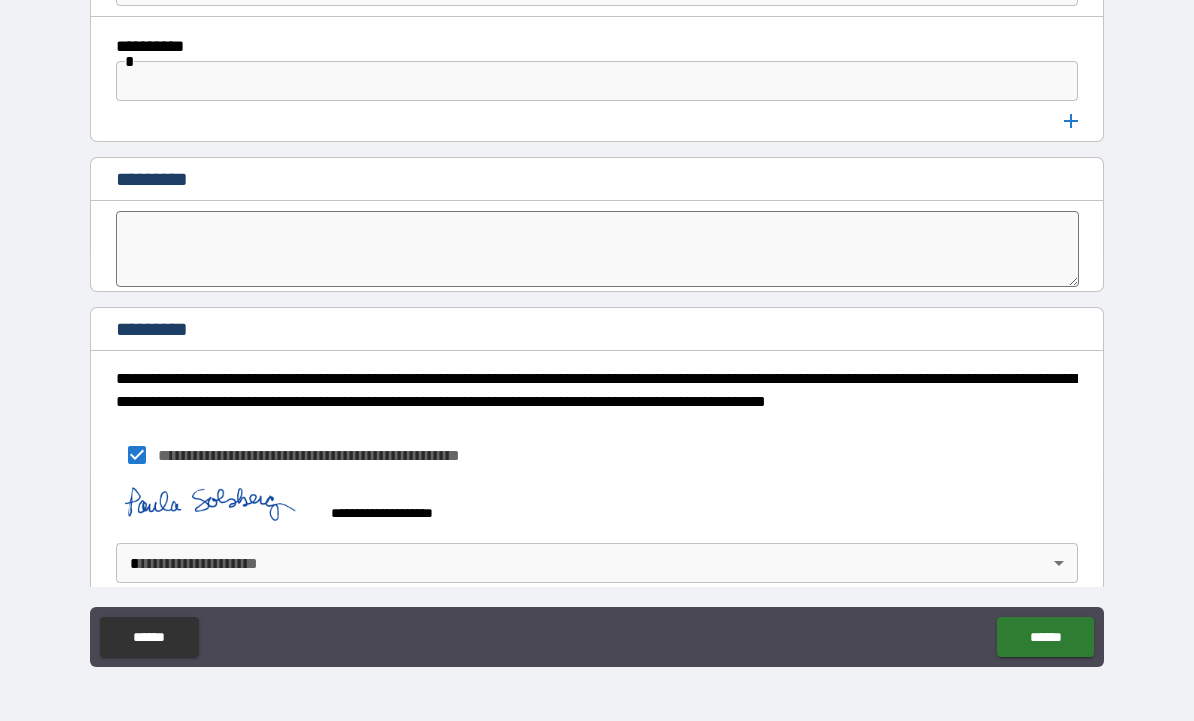 click on "**********" at bounding box center [597, 327] 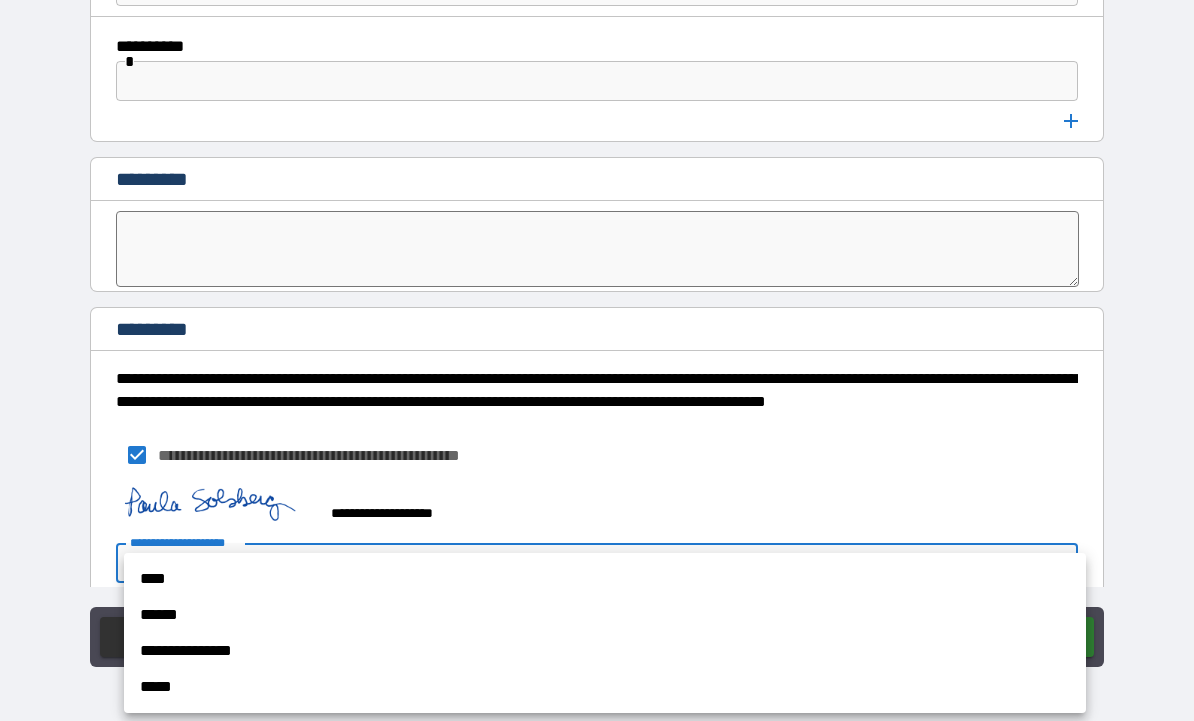 click on "****" at bounding box center (605, 579) 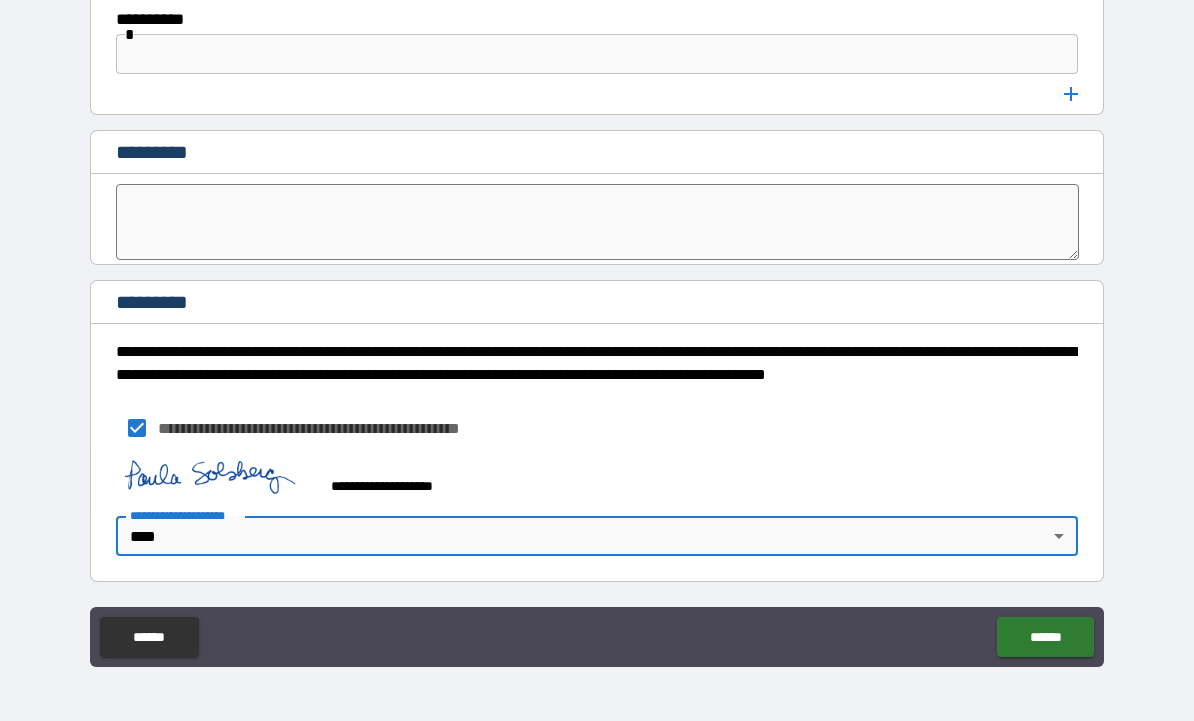 scroll, scrollTop: 10645, scrollLeft: 0, axis: vertical 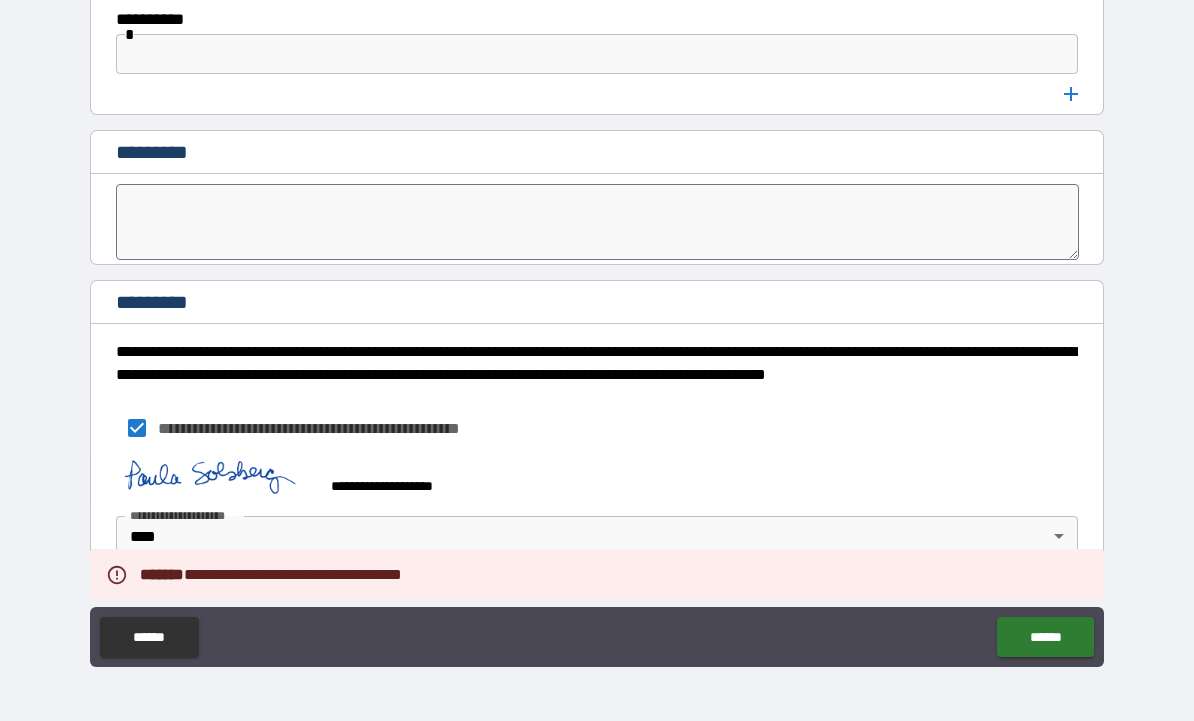 click on "******" at bounding box center (1045, 637) 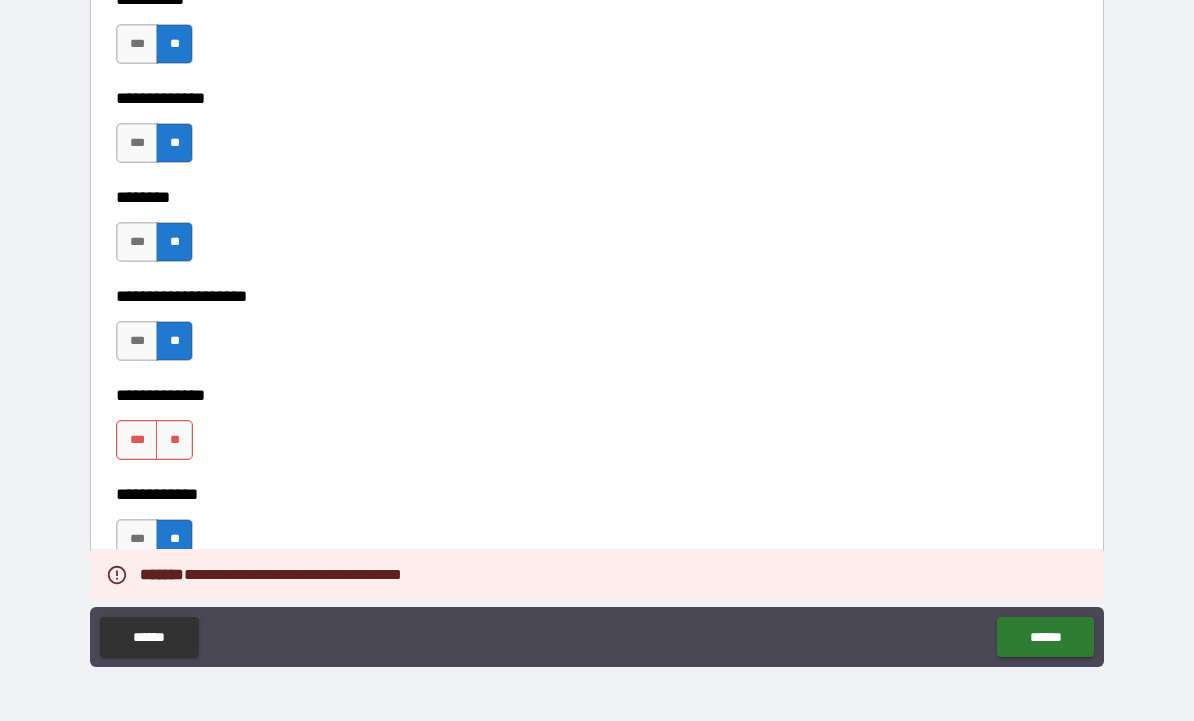 scroll, scrollTop: 8936, scrollLeft: 0, axis: vertical 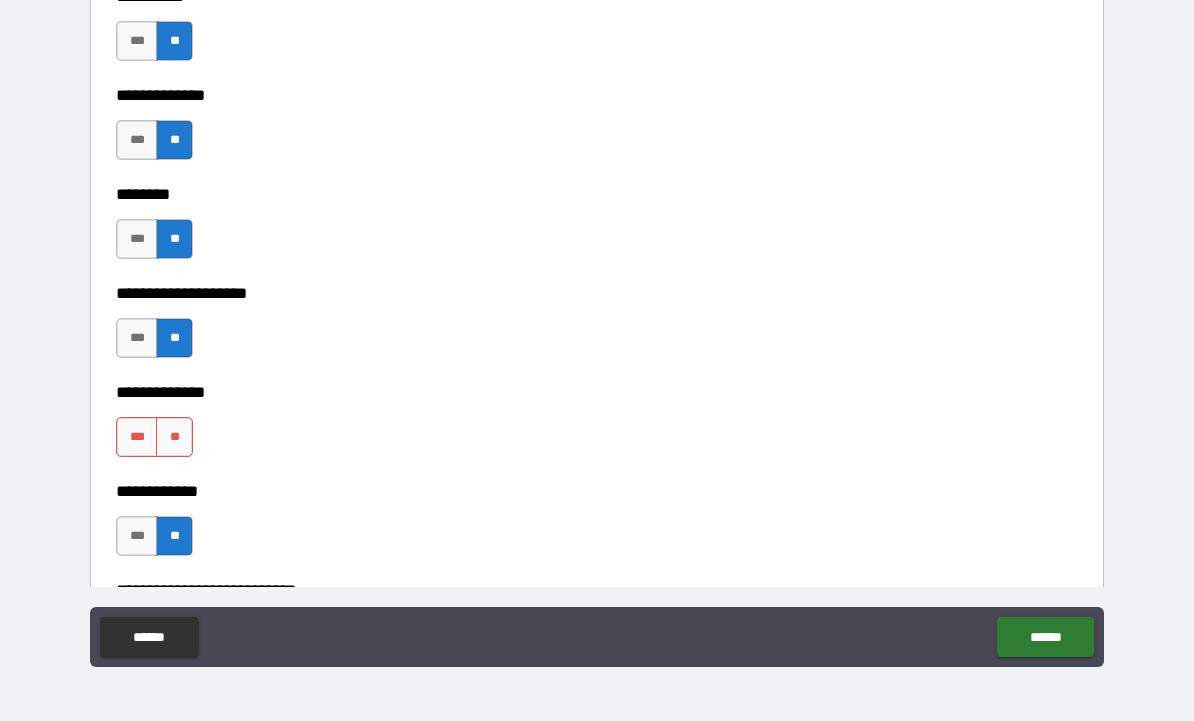 click on "**" at bounding box center (174, 437) 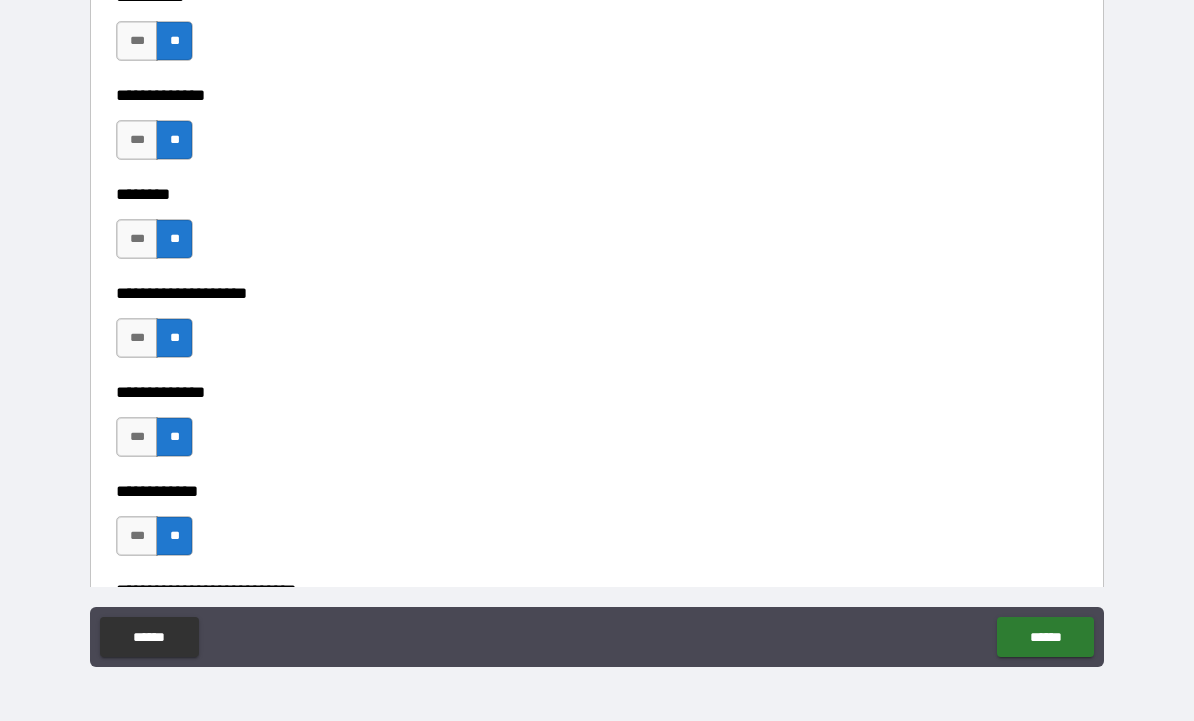 click on "******" at bounding box center (1045, 637) 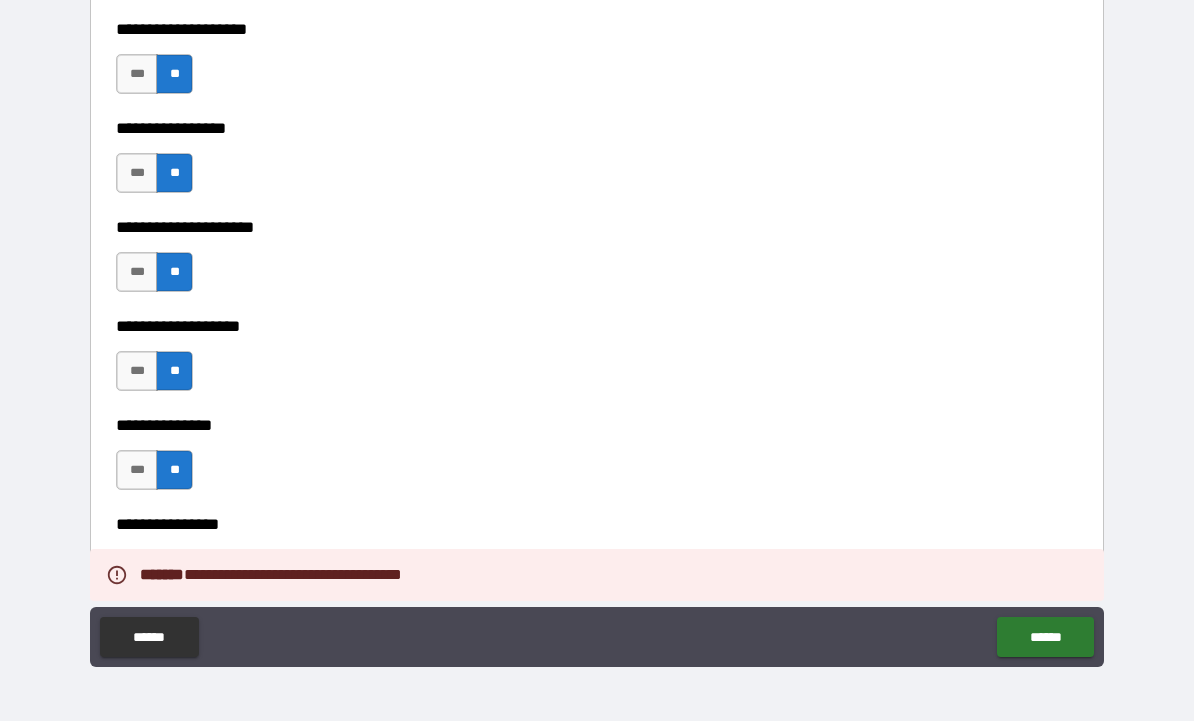 scroll, scrollTop: 8354, scrollLeft: 0, axis: vertical 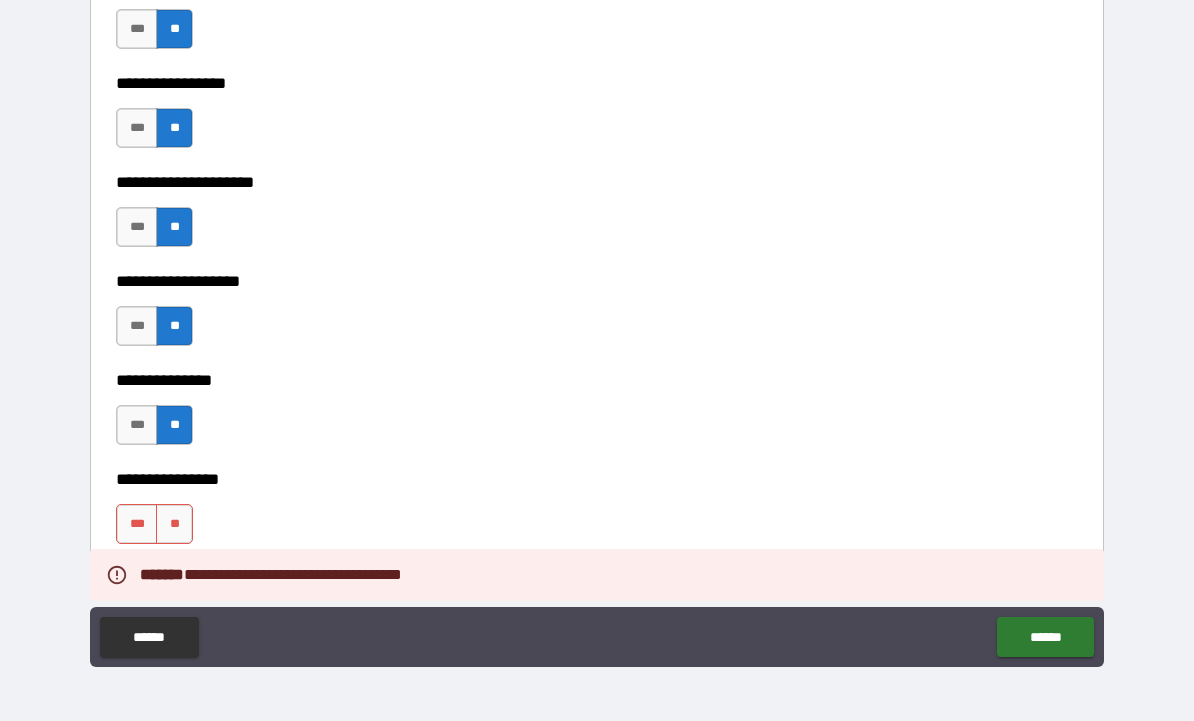 click on "**" at bounding box center [174, 524] 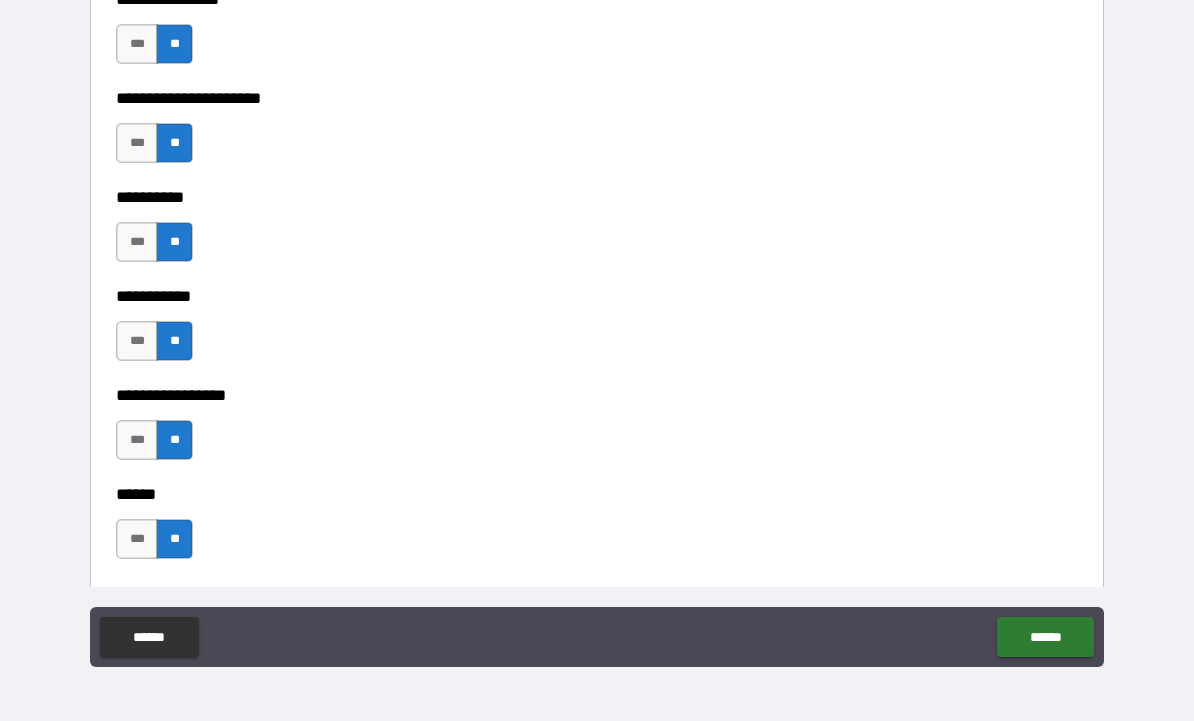 click on "******" at bounding box center (1045, 637) 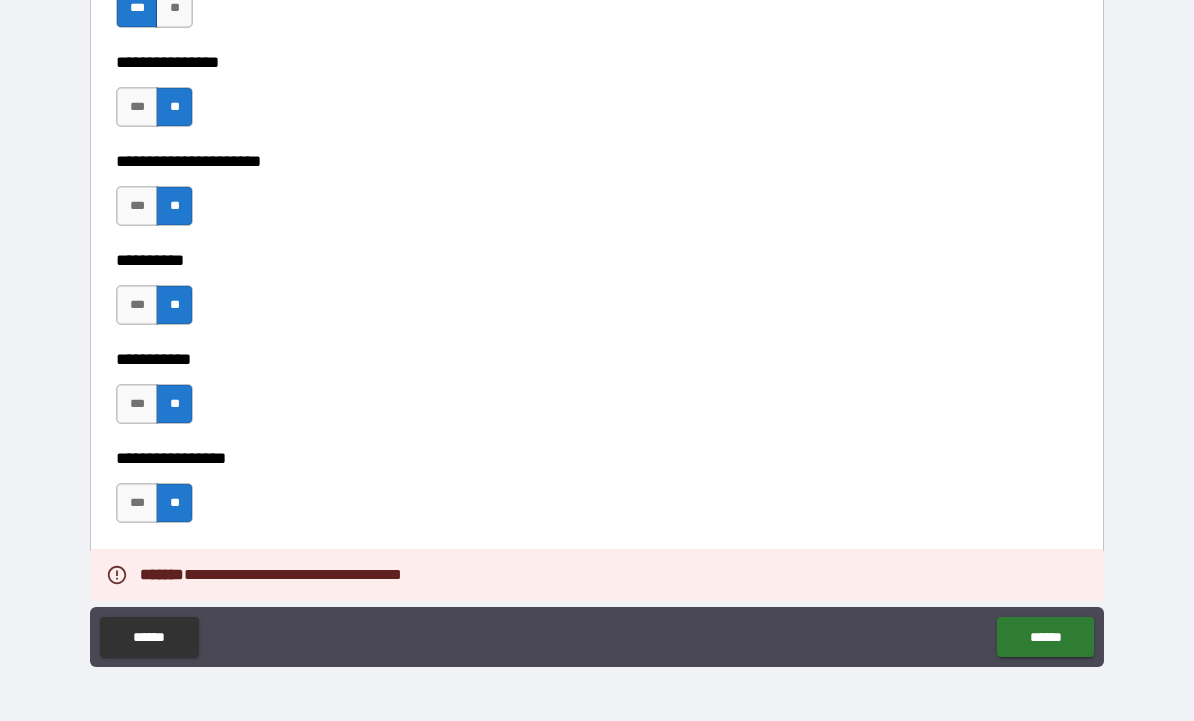 click on "******" at bounding box center (1045, 637) 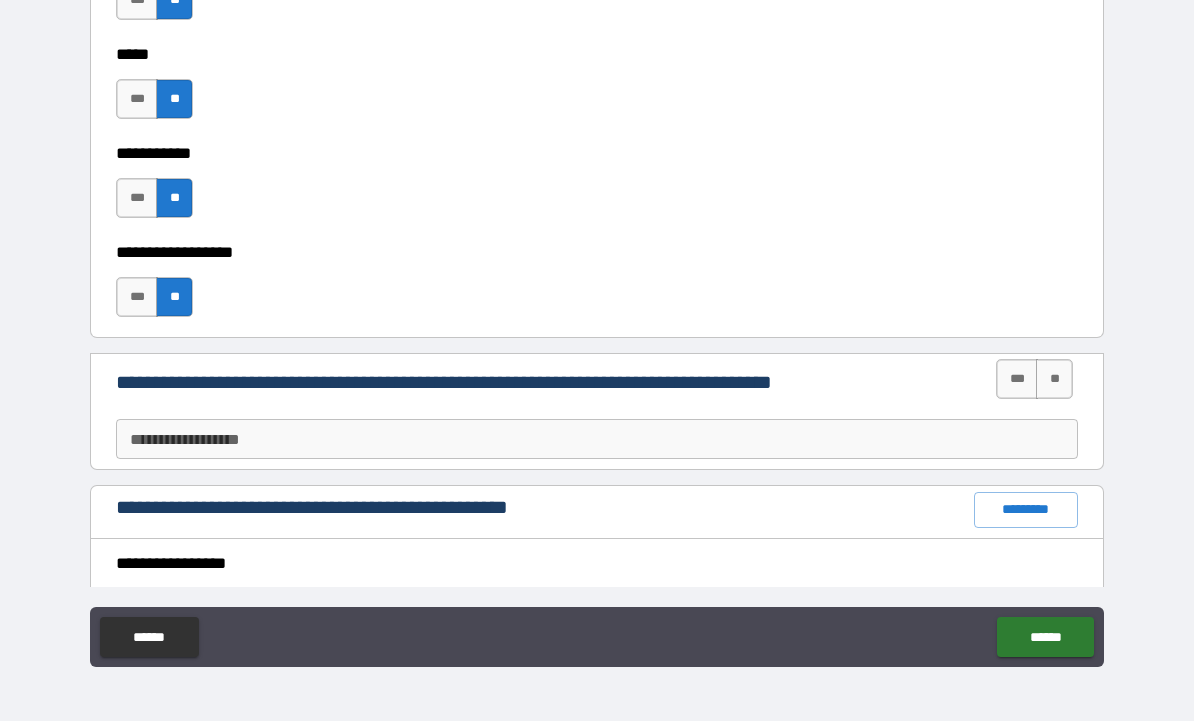 scroll, scrollTop: 2231, scrollLeft: 0, axis: vertical 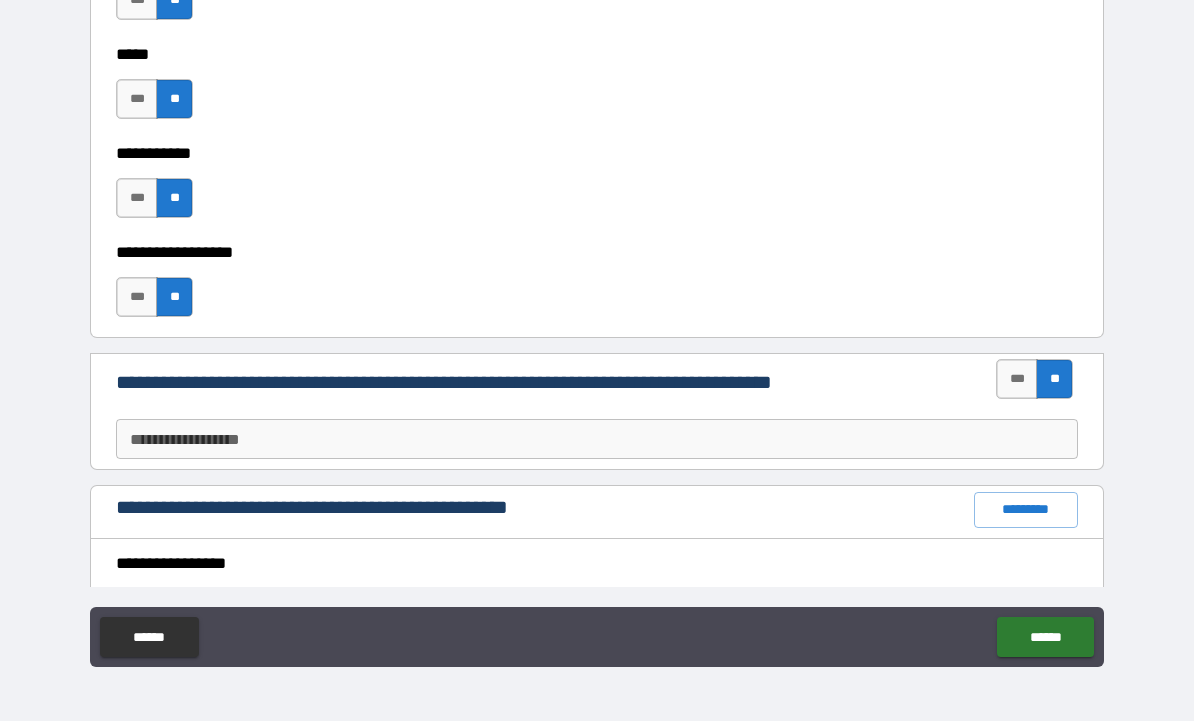 click on "***" at bounding box center (1017, 379) 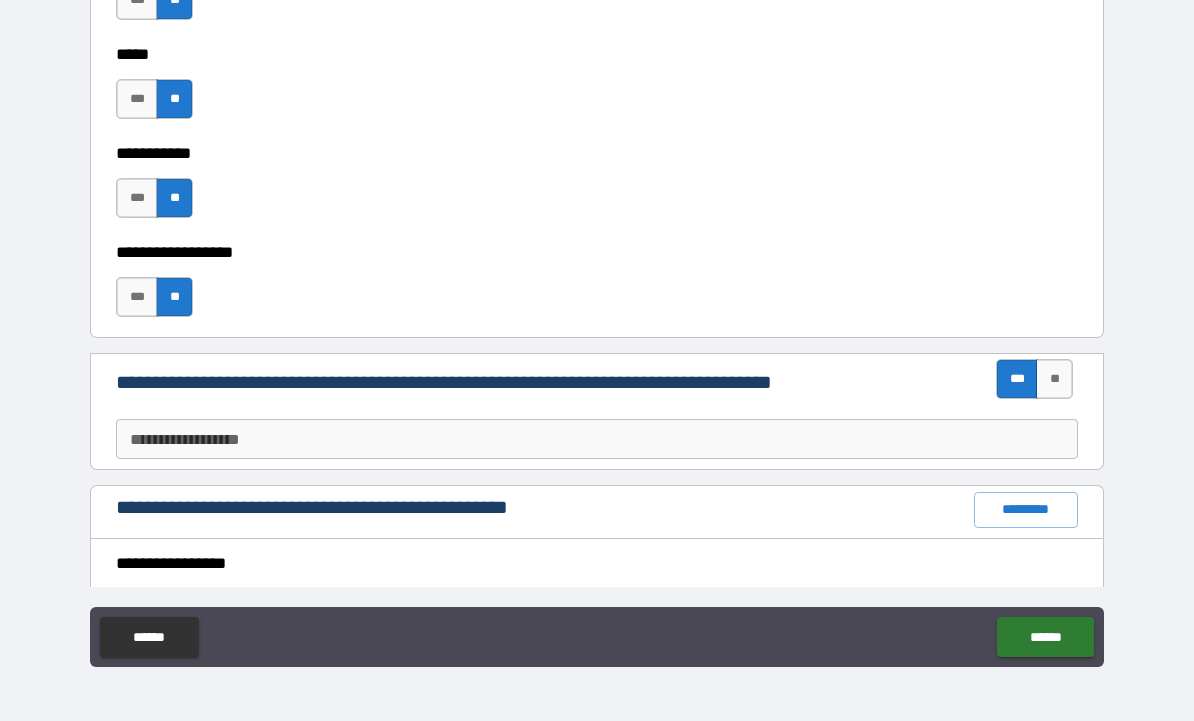click on "**********" at bounding box center (597, 439) 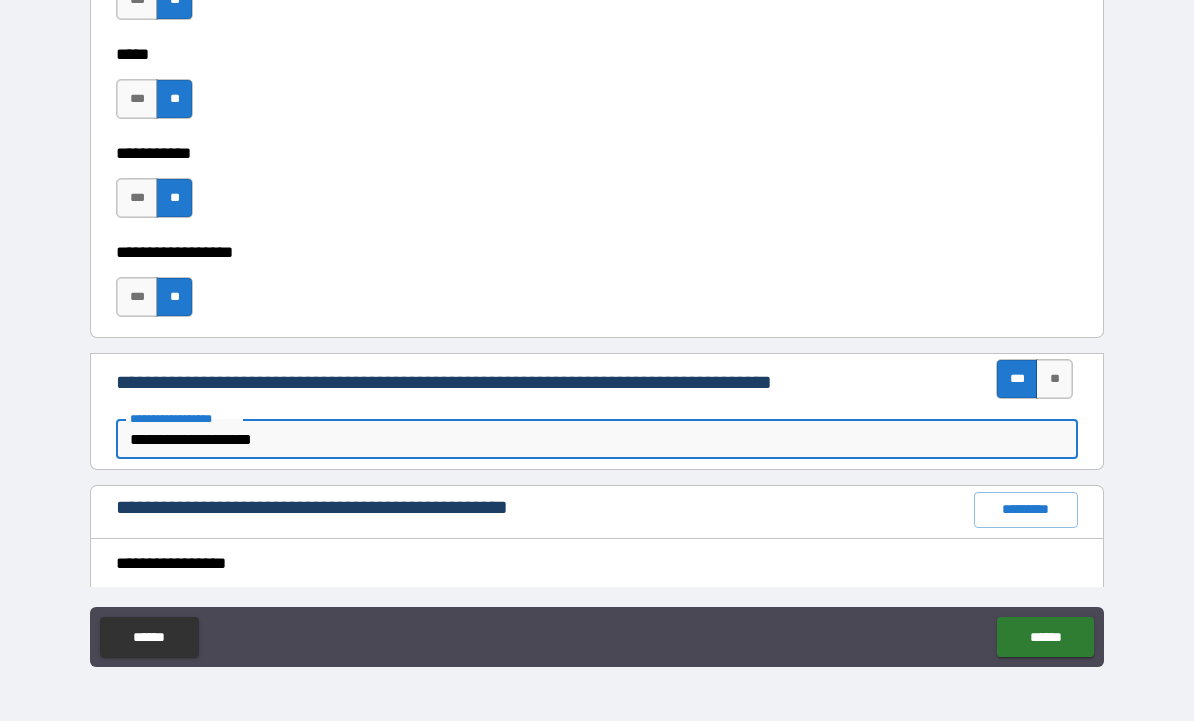 click on "**********" at bounding box center [597, 439] 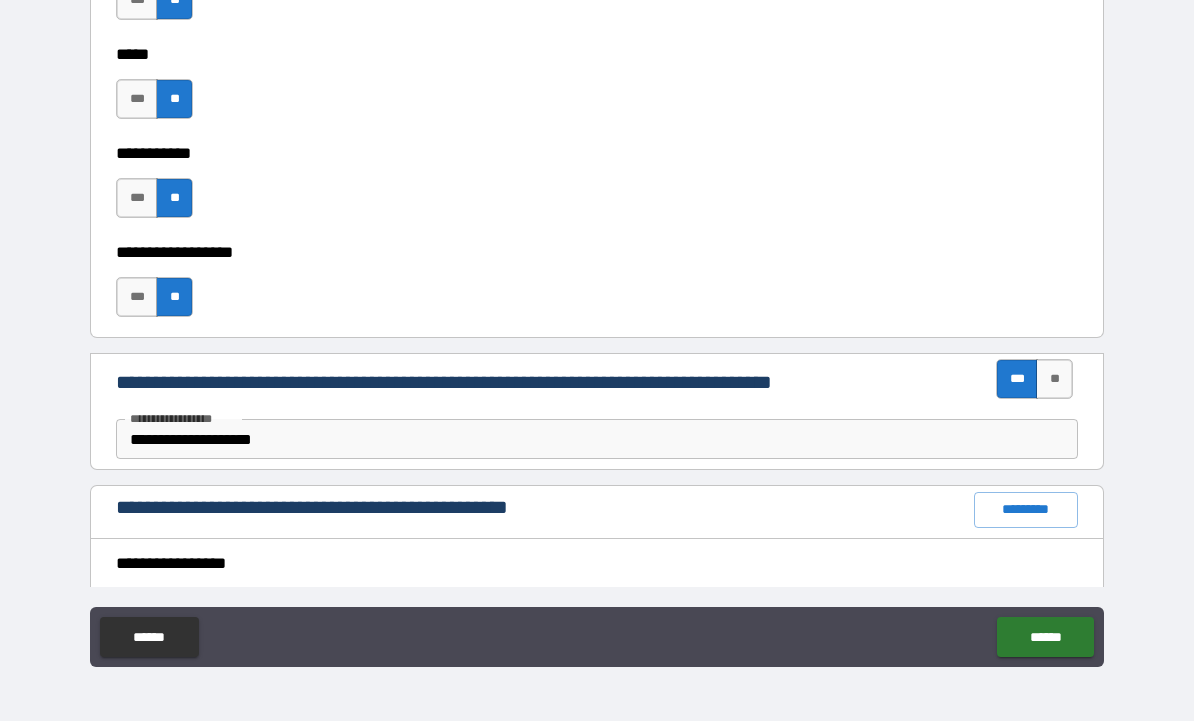 click on "******" at bounding box center [1045, 637] 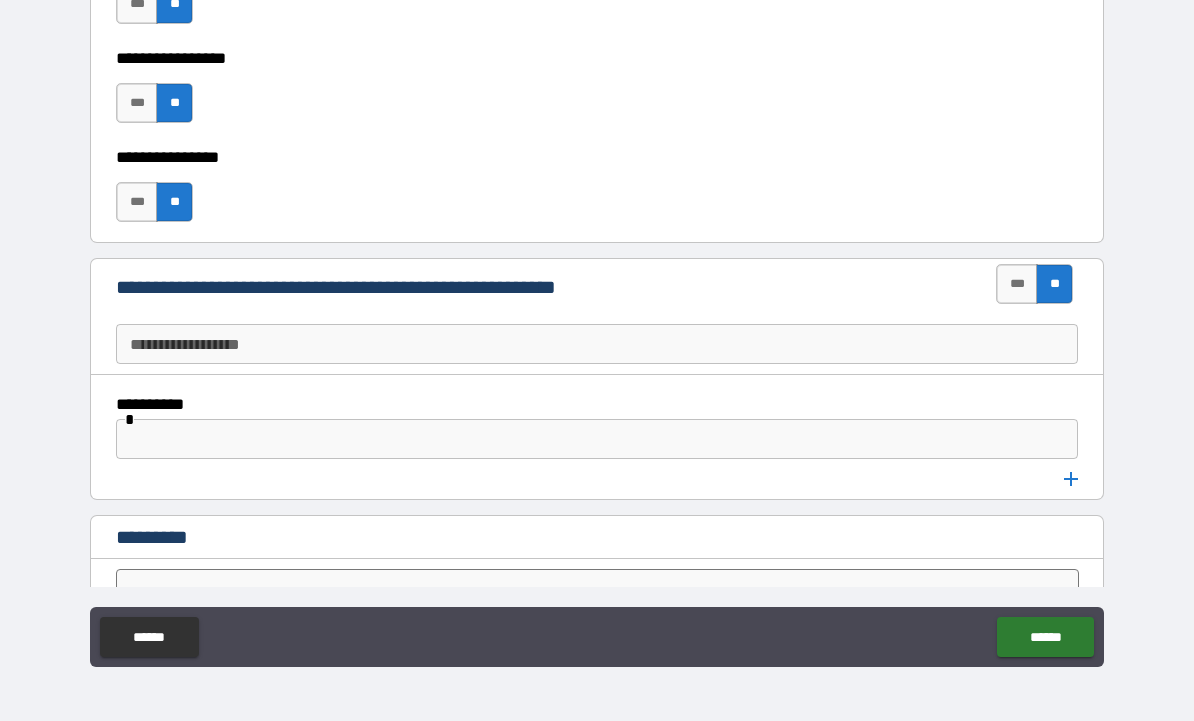 scroll, scrollTop: 10226, scrollLeft: 0, axis: vertical 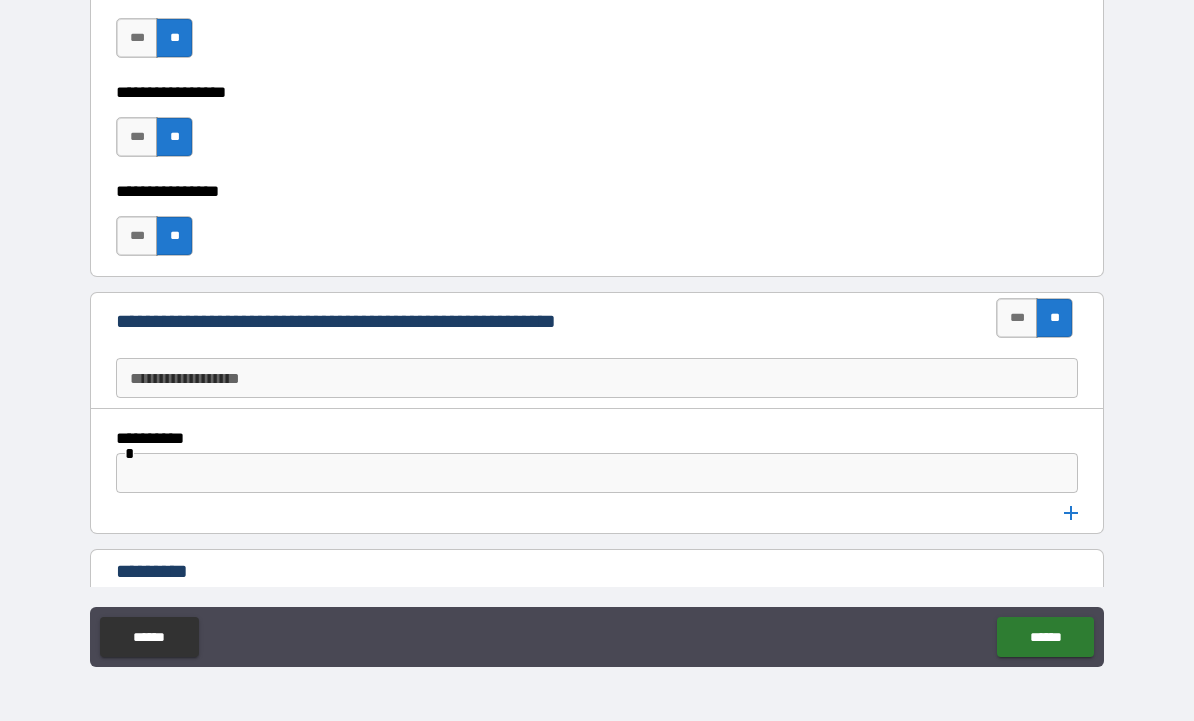 click on "******" at bounding box center (1045, 637) 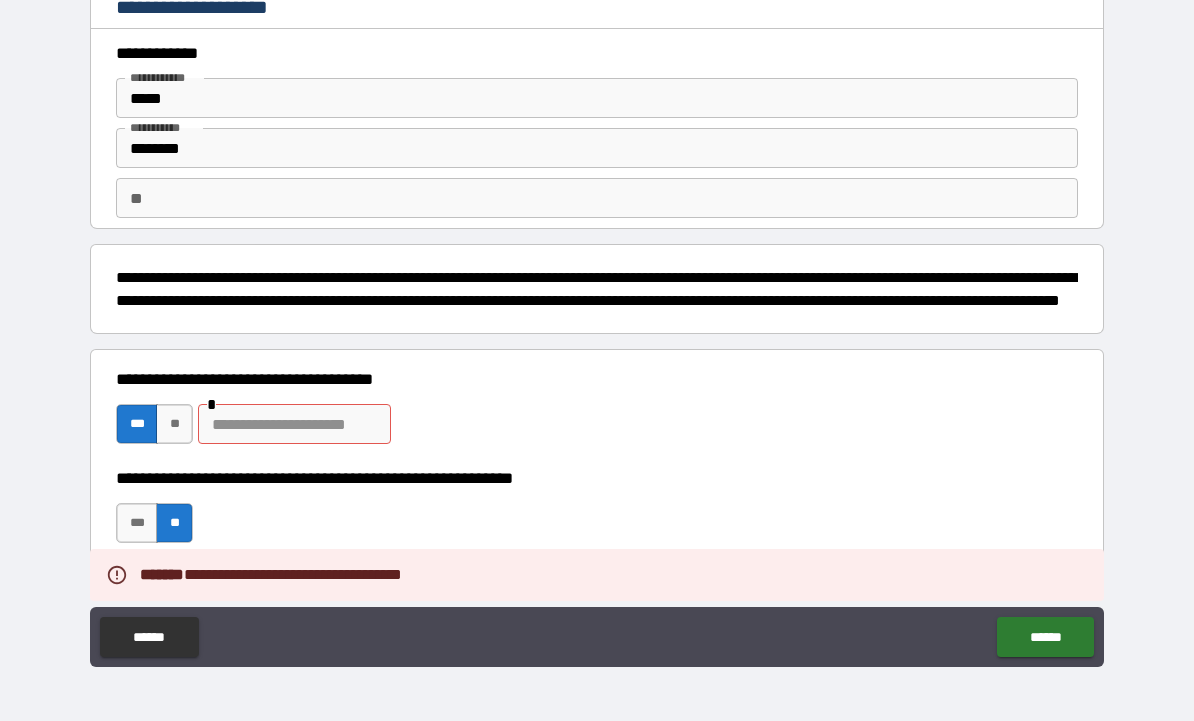 scroll, scrollTop: 0, scrollLeft: 0, axis: both 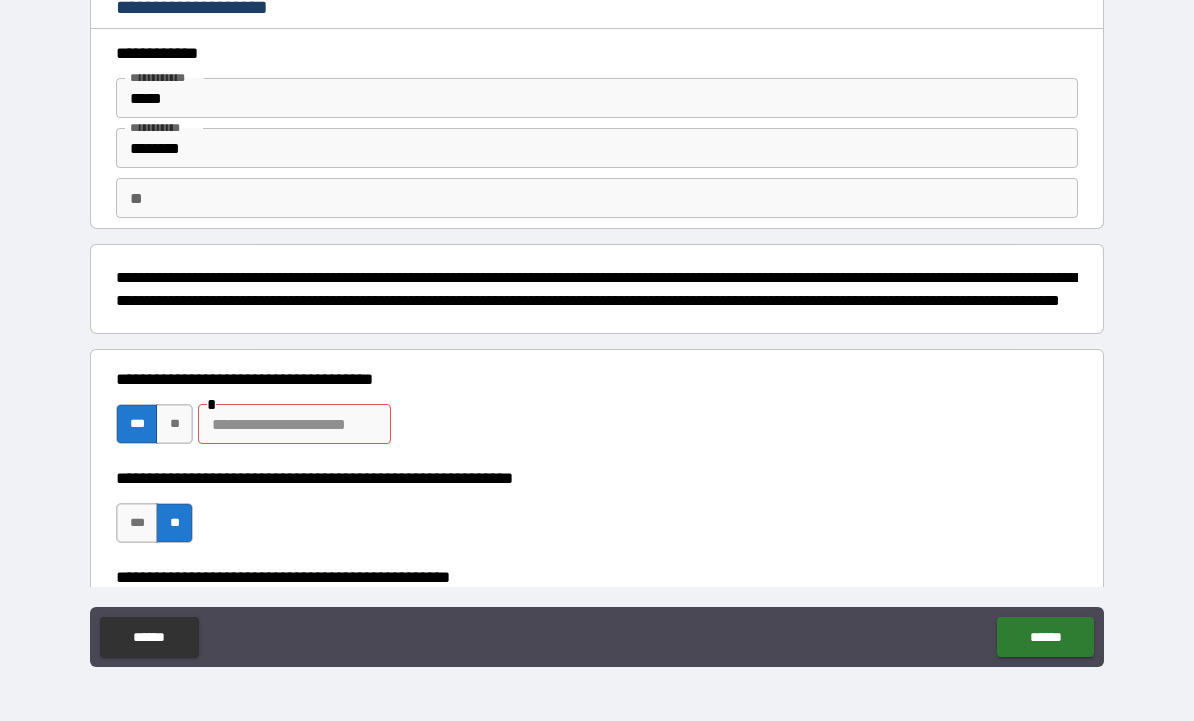 click on "**" at bounding box center (174, 424) 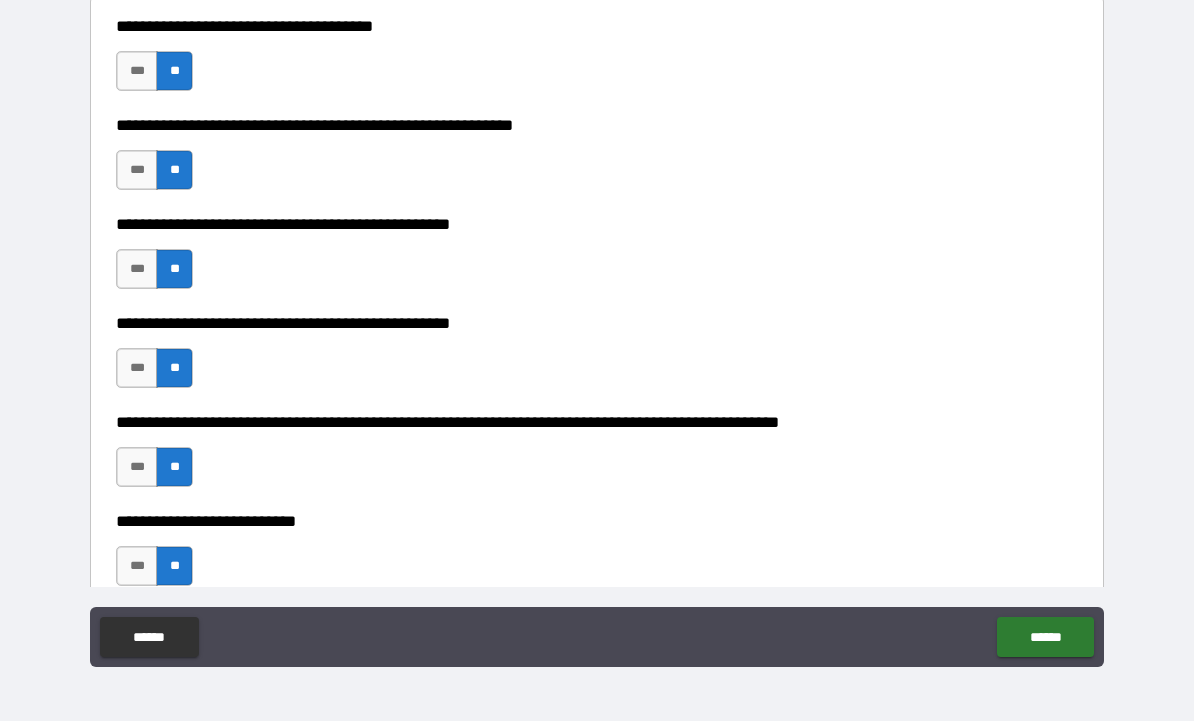 scroll, scrollTop: 0, scrollLeft: 0, axis: both 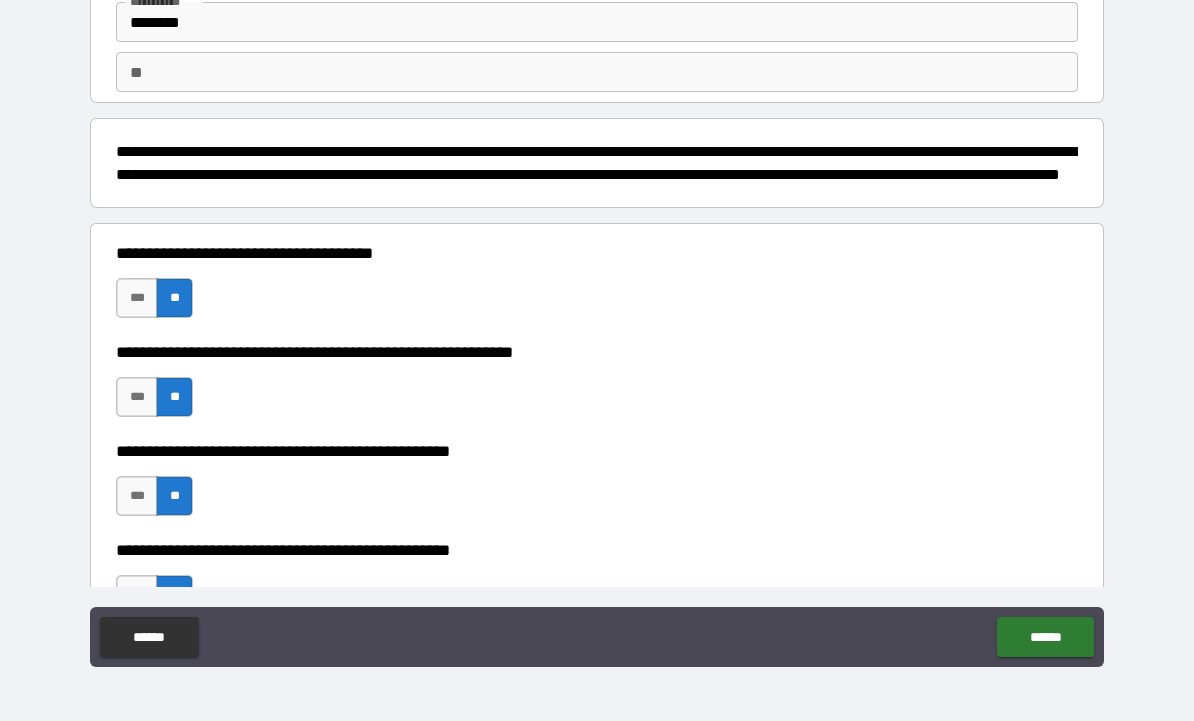 click on "******" at bounding box center (1045, 637) 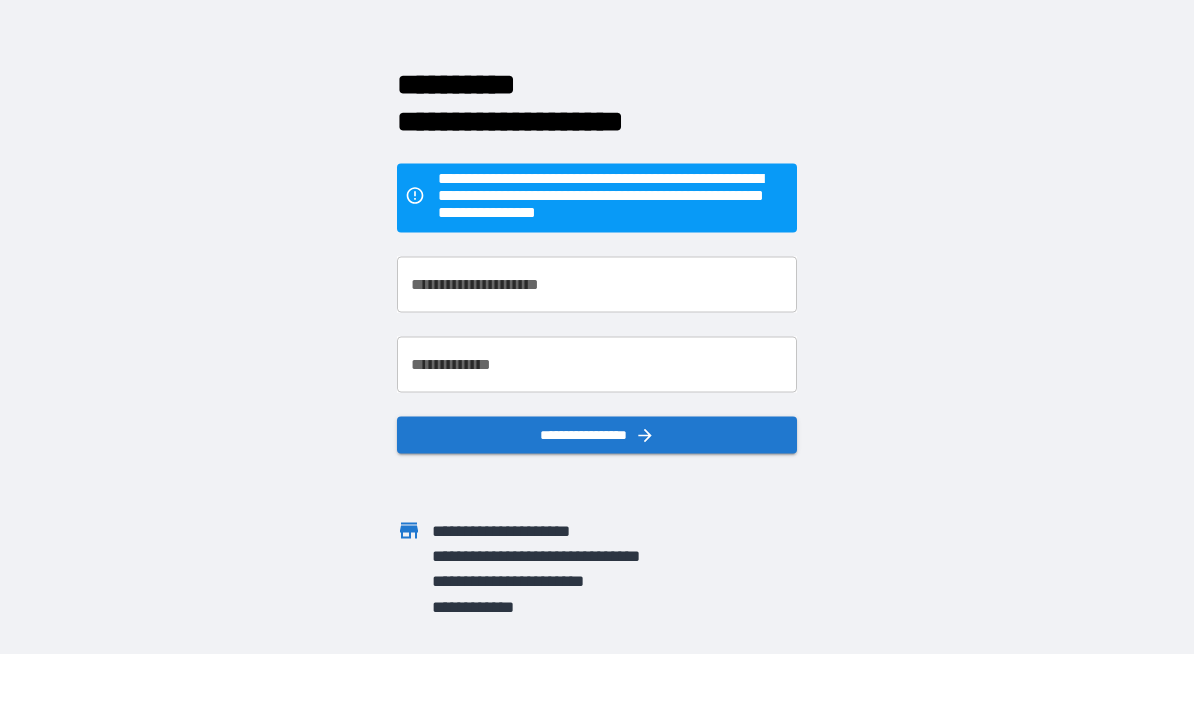 click on "**********" at bounding box center [597, 284] 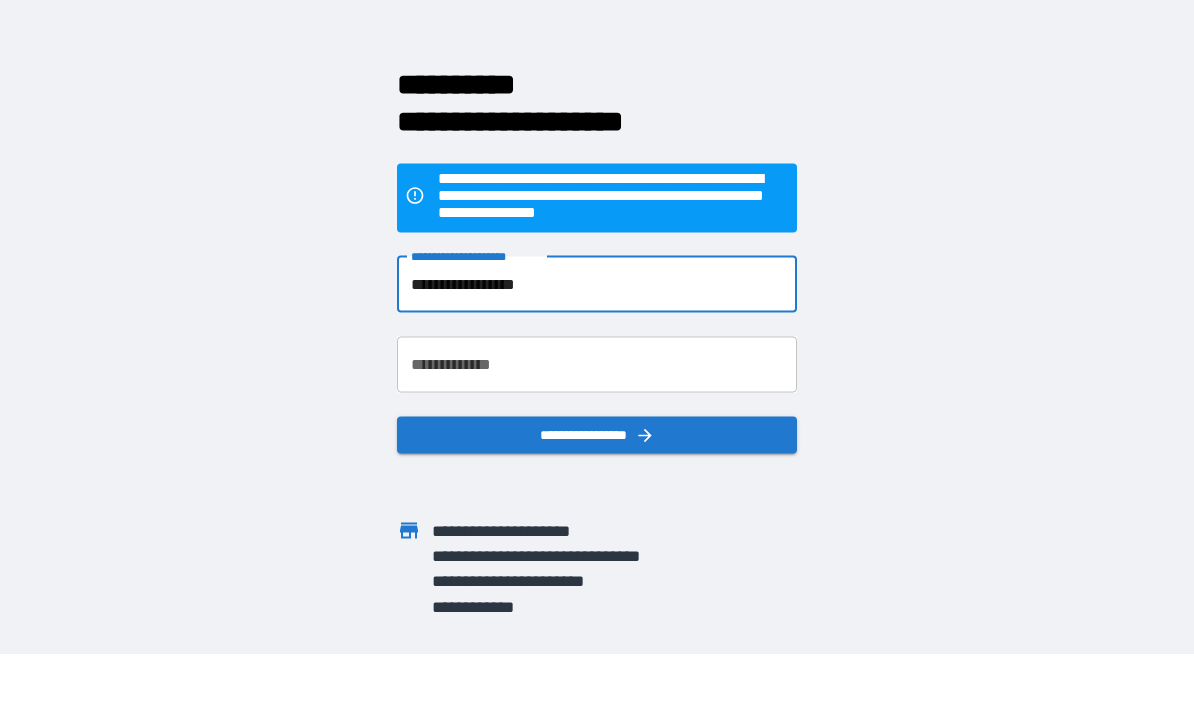 click on "**********" at bounding box center [597, 364] 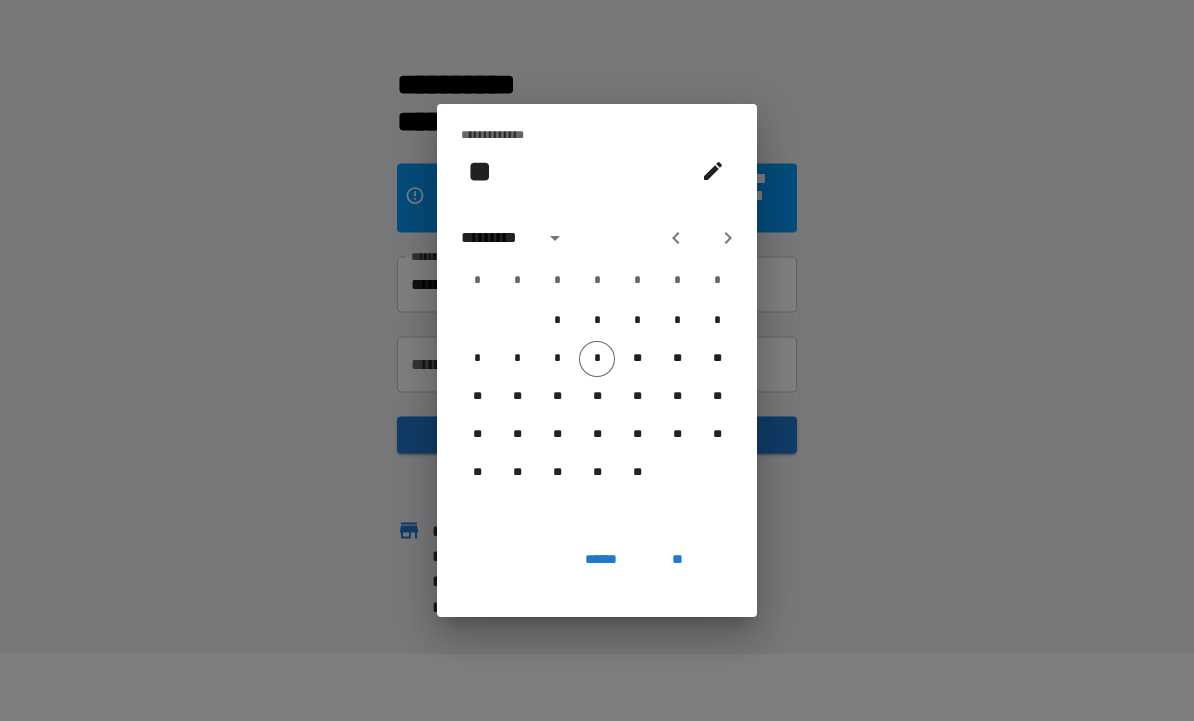 click 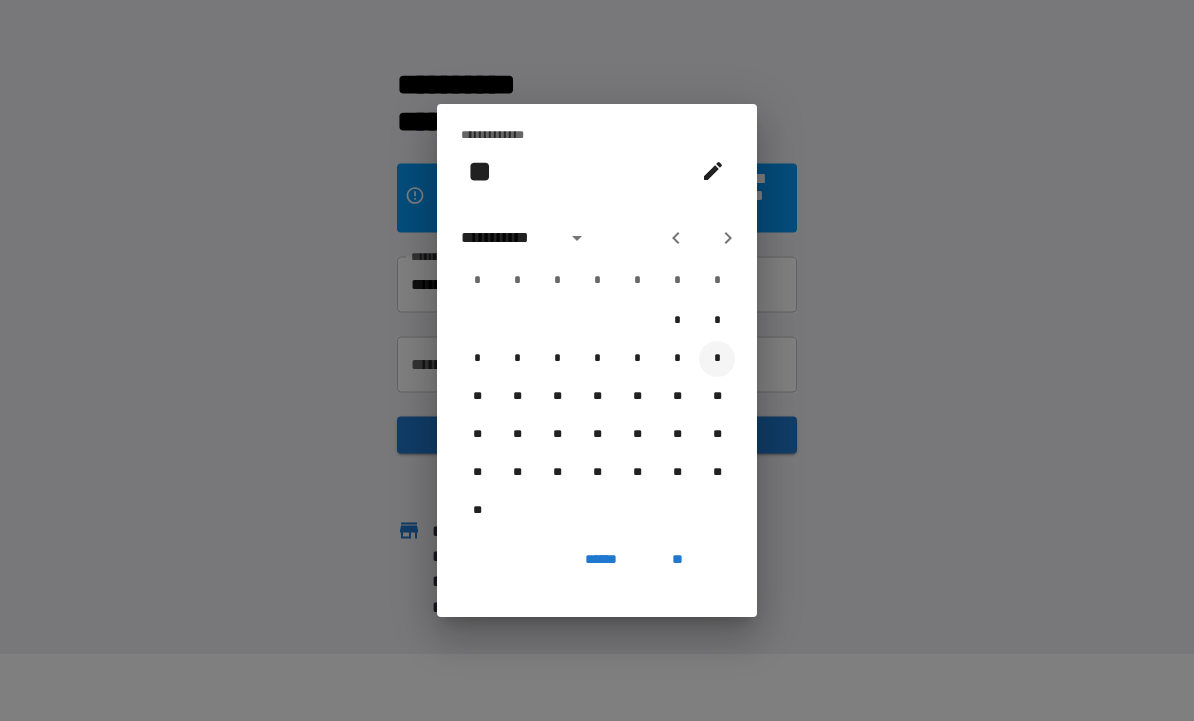 click on "*" at bounding box center [717, 359] 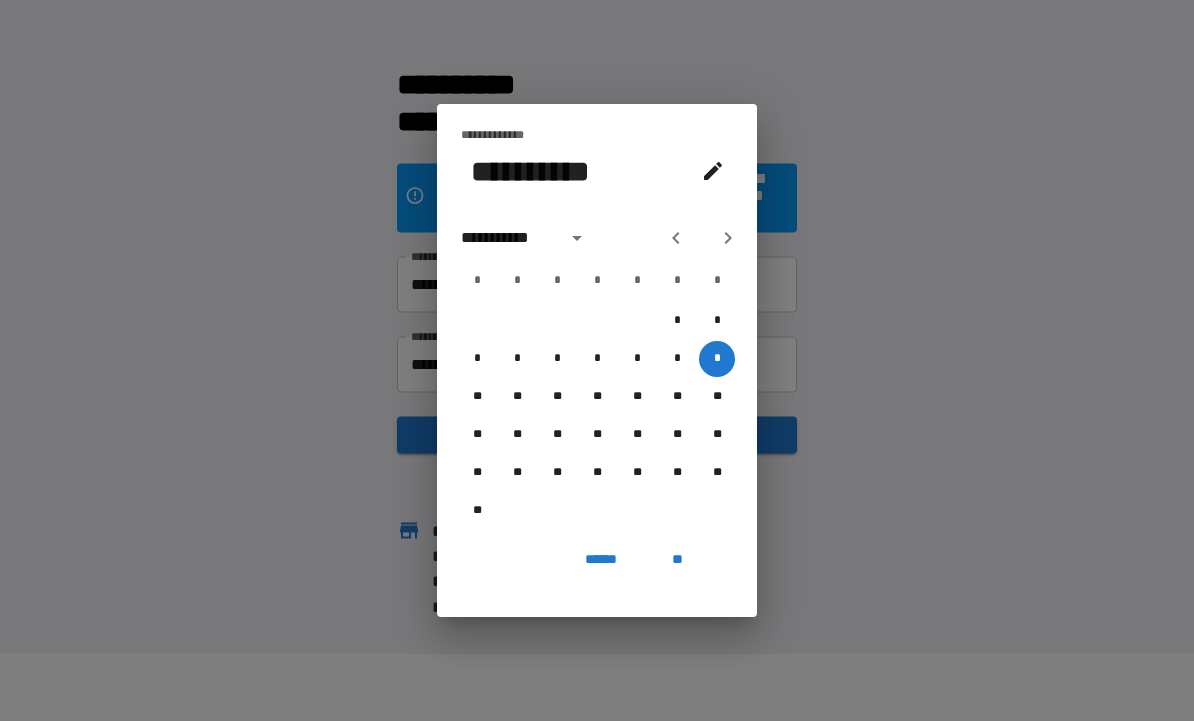 click 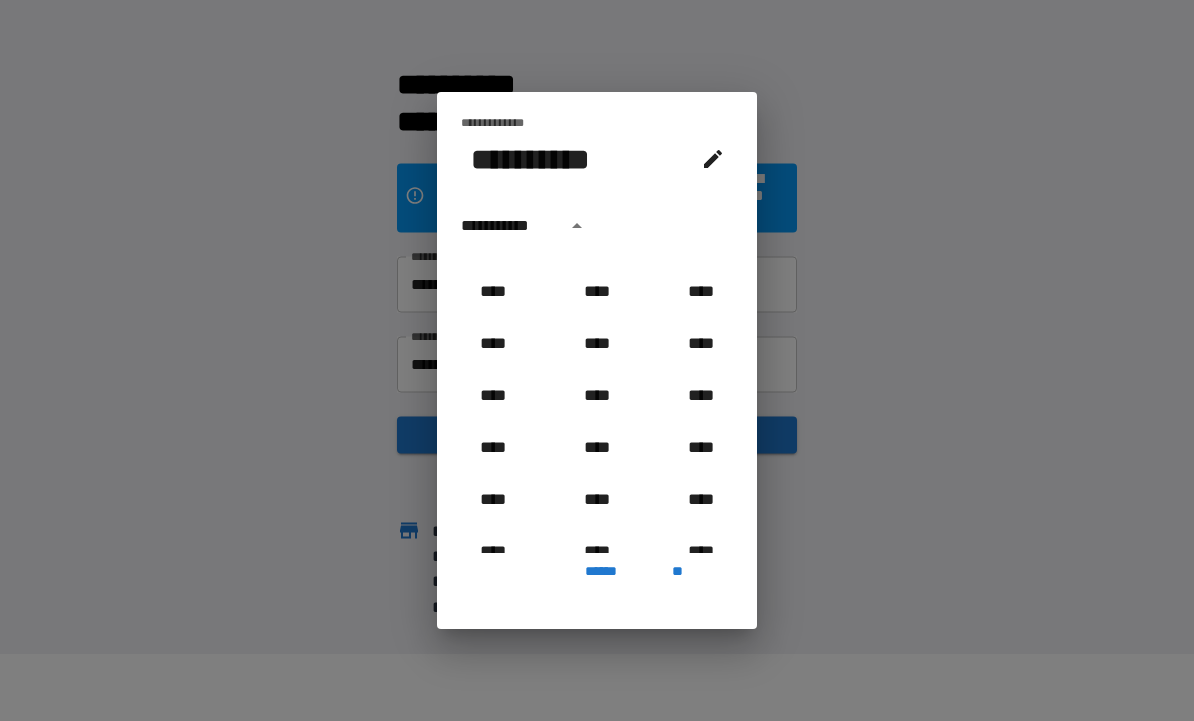 scroll, scrollTop: 969, scrollLeft: 0, axis: vertical 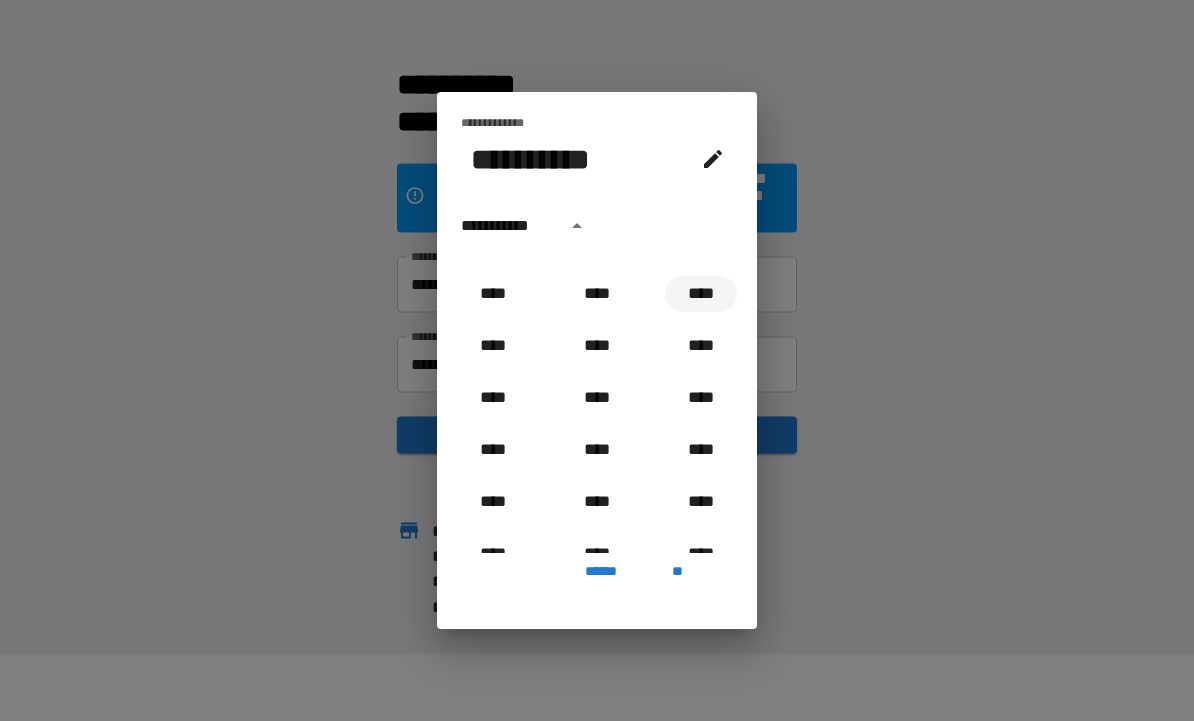 click on "****" at bounding box center [701, 294] 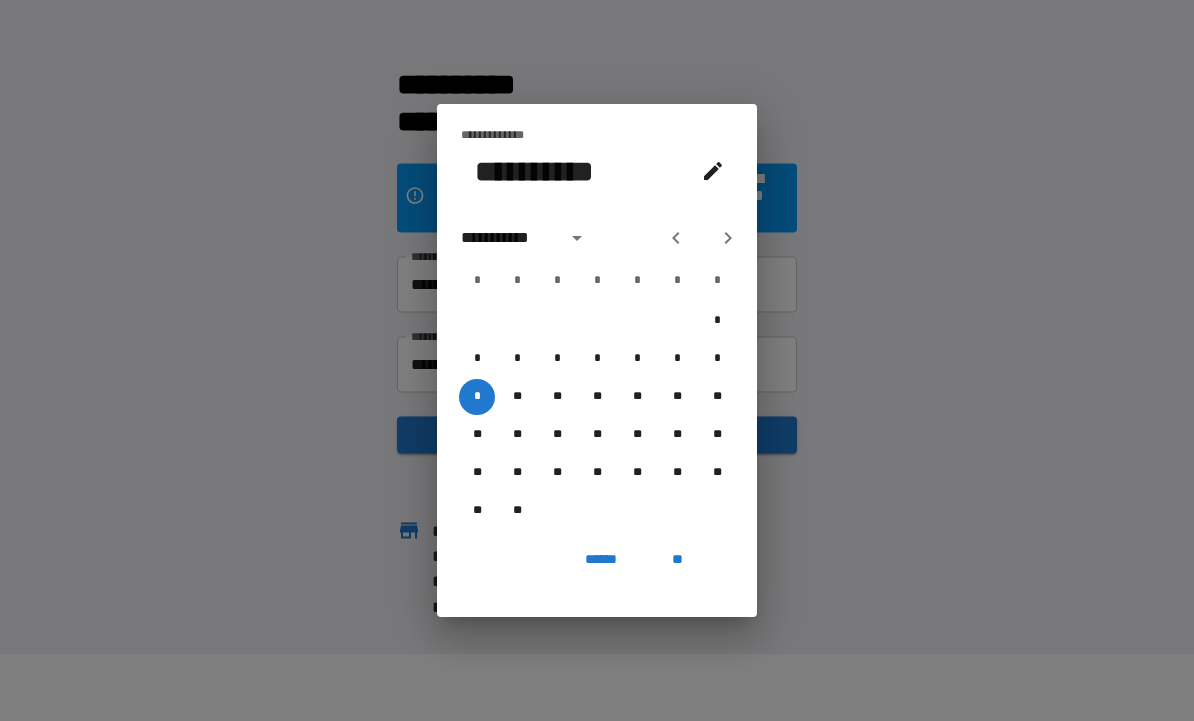click on "**" at bounding box center [677, 559] 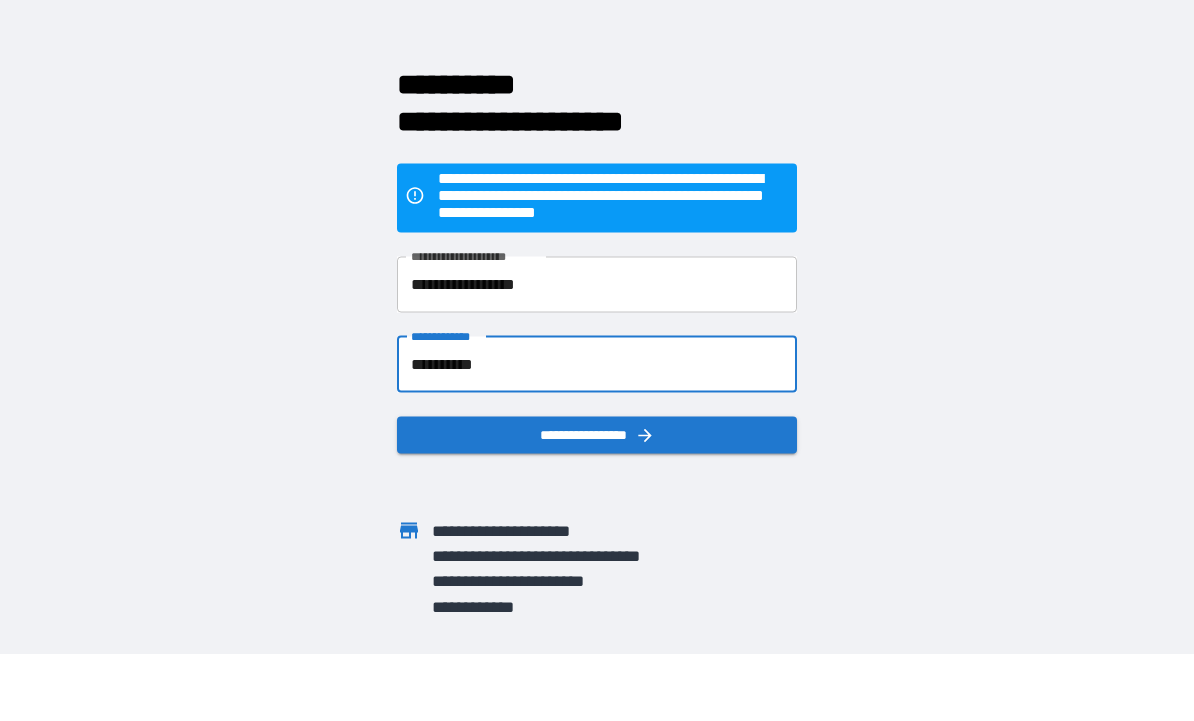 click on "**********" at bounding box center (597, 434) 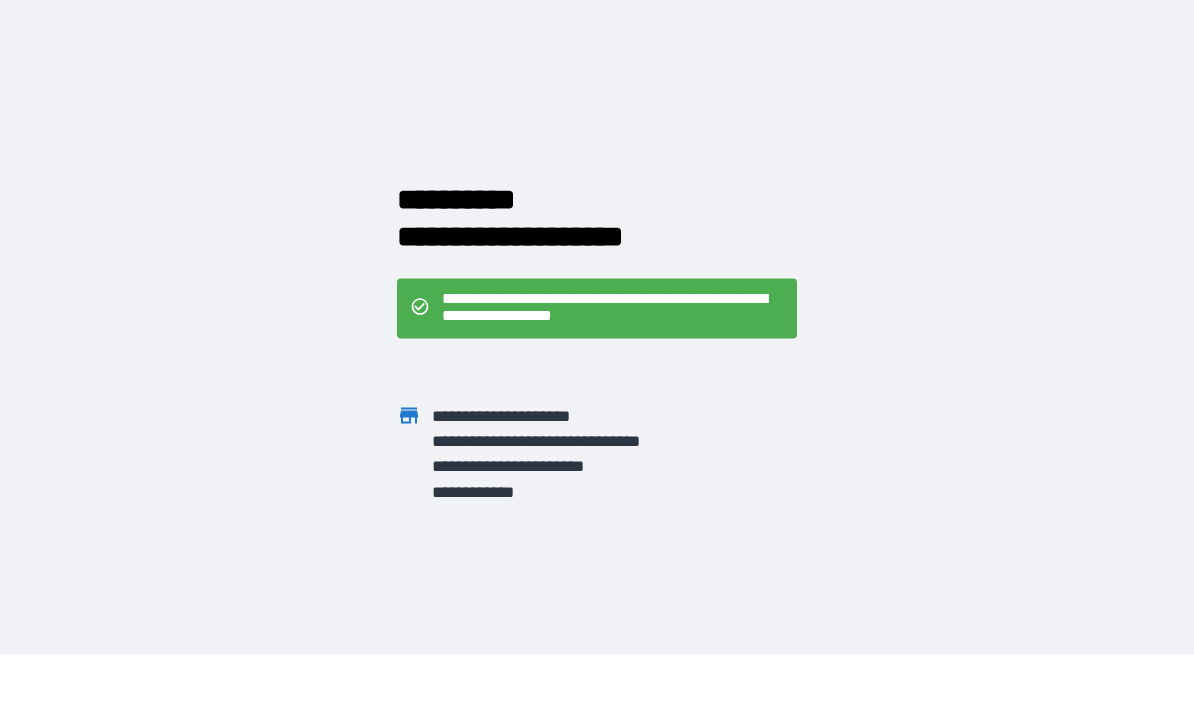 click on "**********" at bounding box center [613, 308] 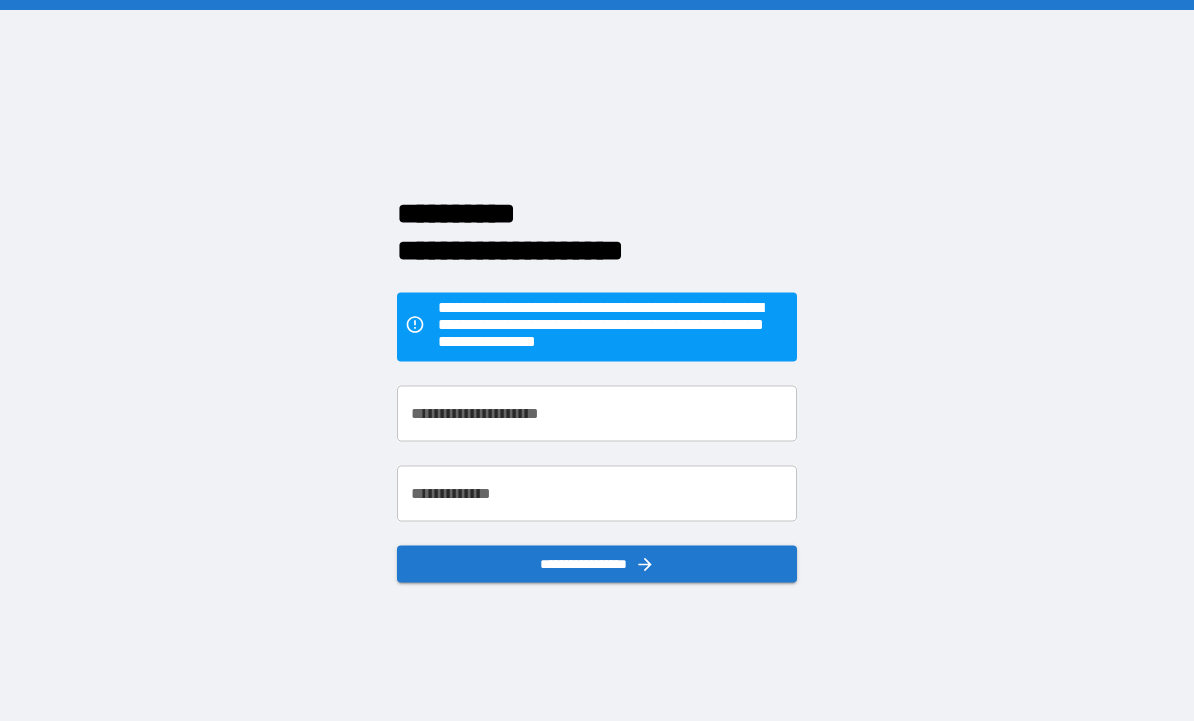 scroll, scrollTop: 0, scrollLeft: 0, axis: both 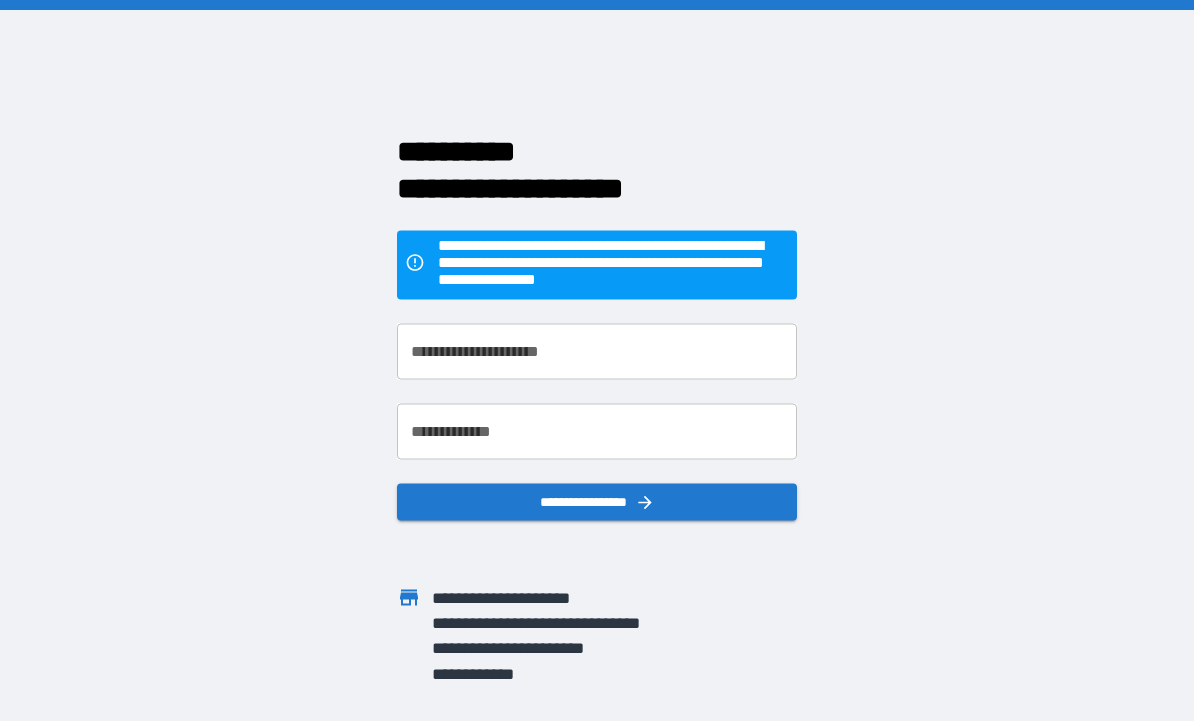 click on "**********" at bounding box center (597, 351) 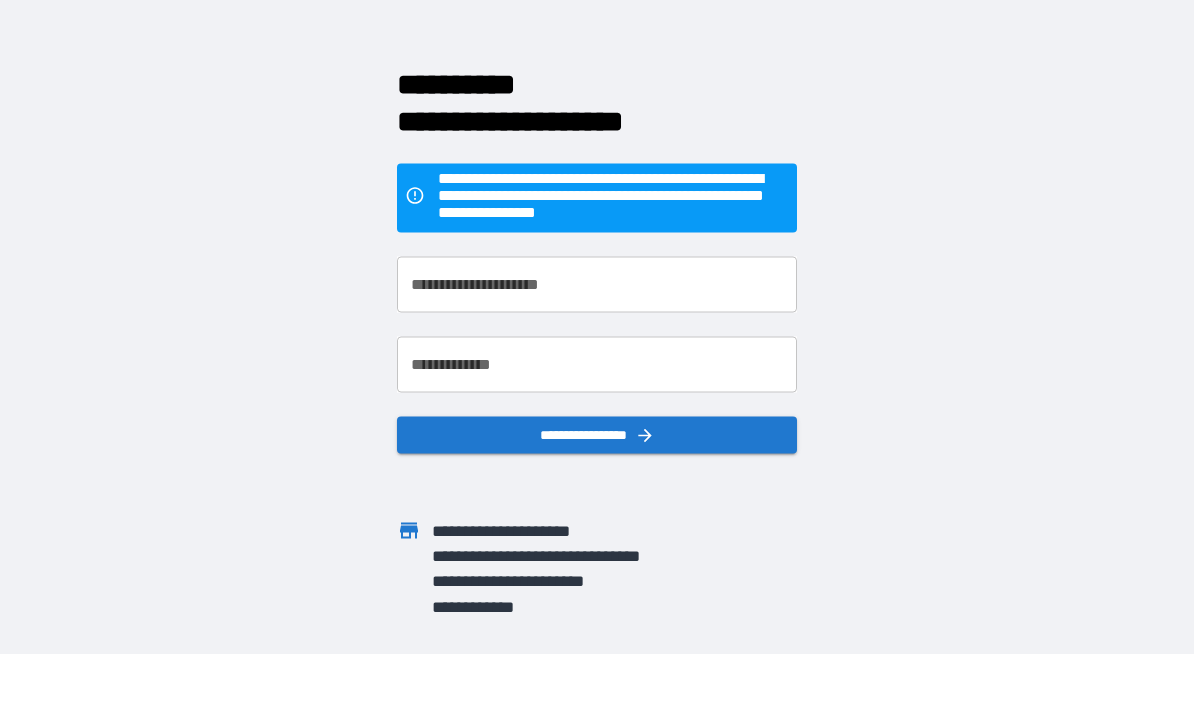 click on "**********" at bounding box center (597, 284) 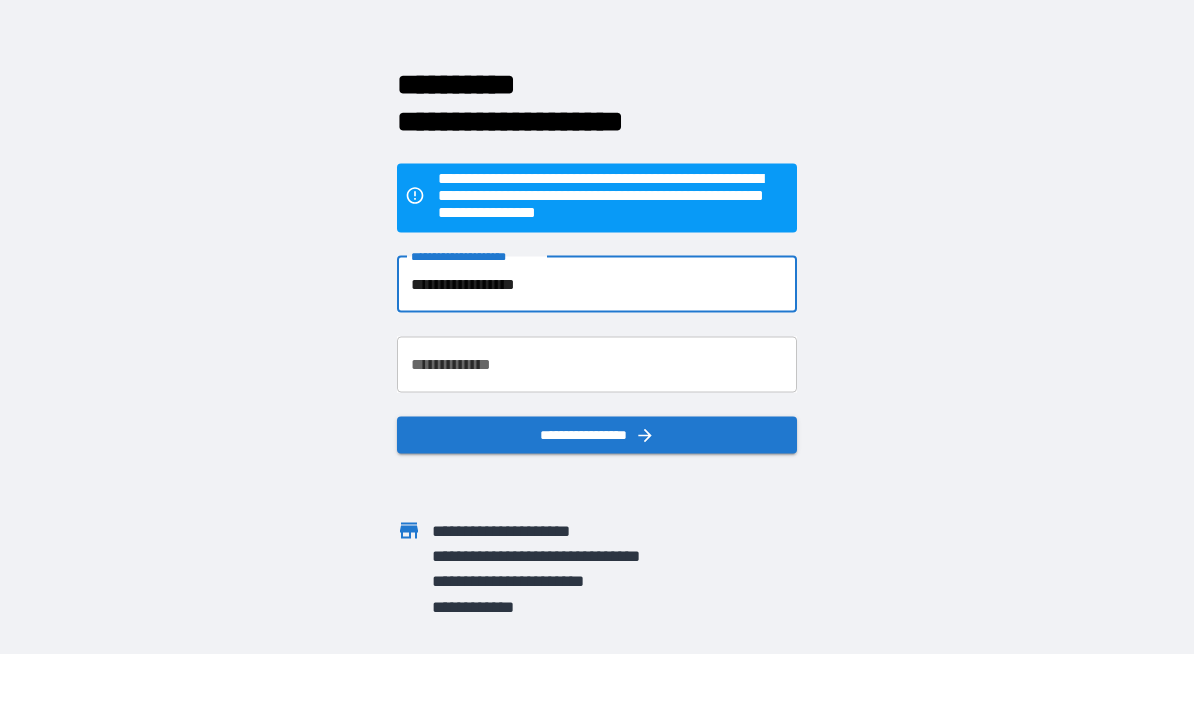 type on "**********" 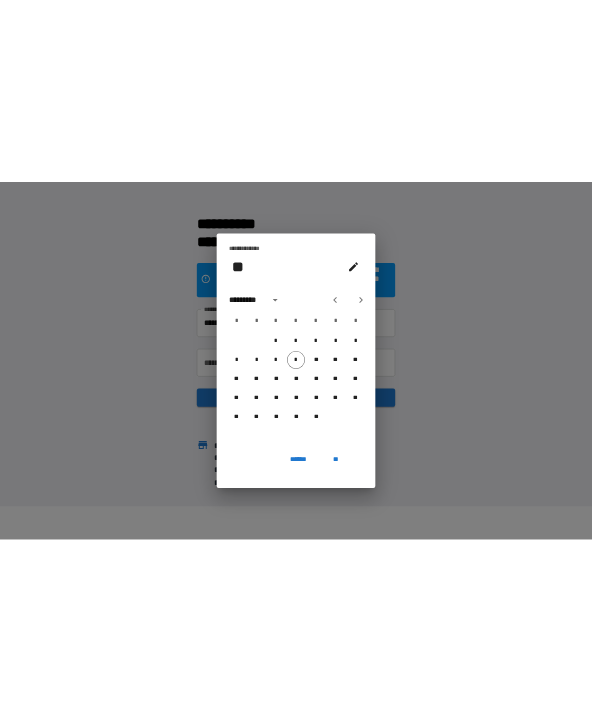 scroll, scrollTop: 0, scrollLeft: 0, axis: both 